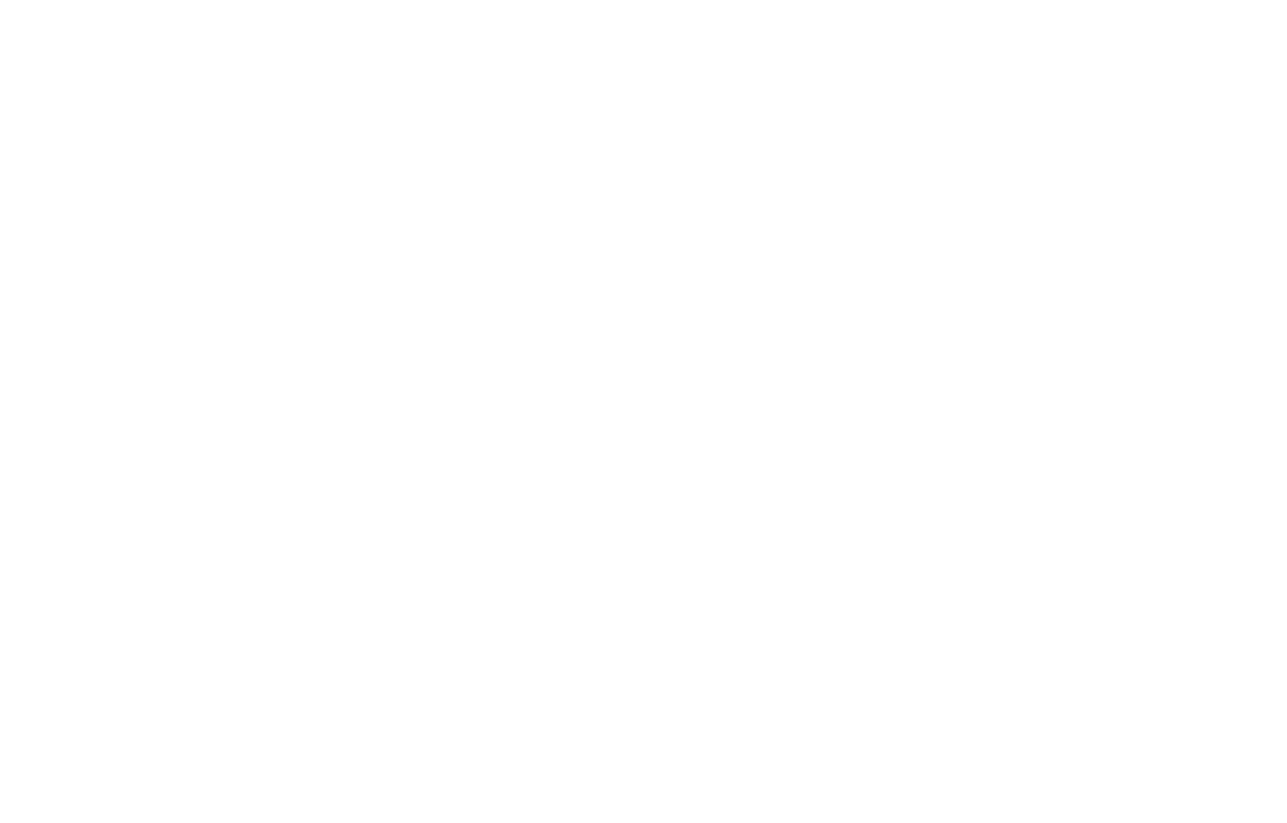 scroll, scrollTop: 0, scrollLeft: 0, axis: both 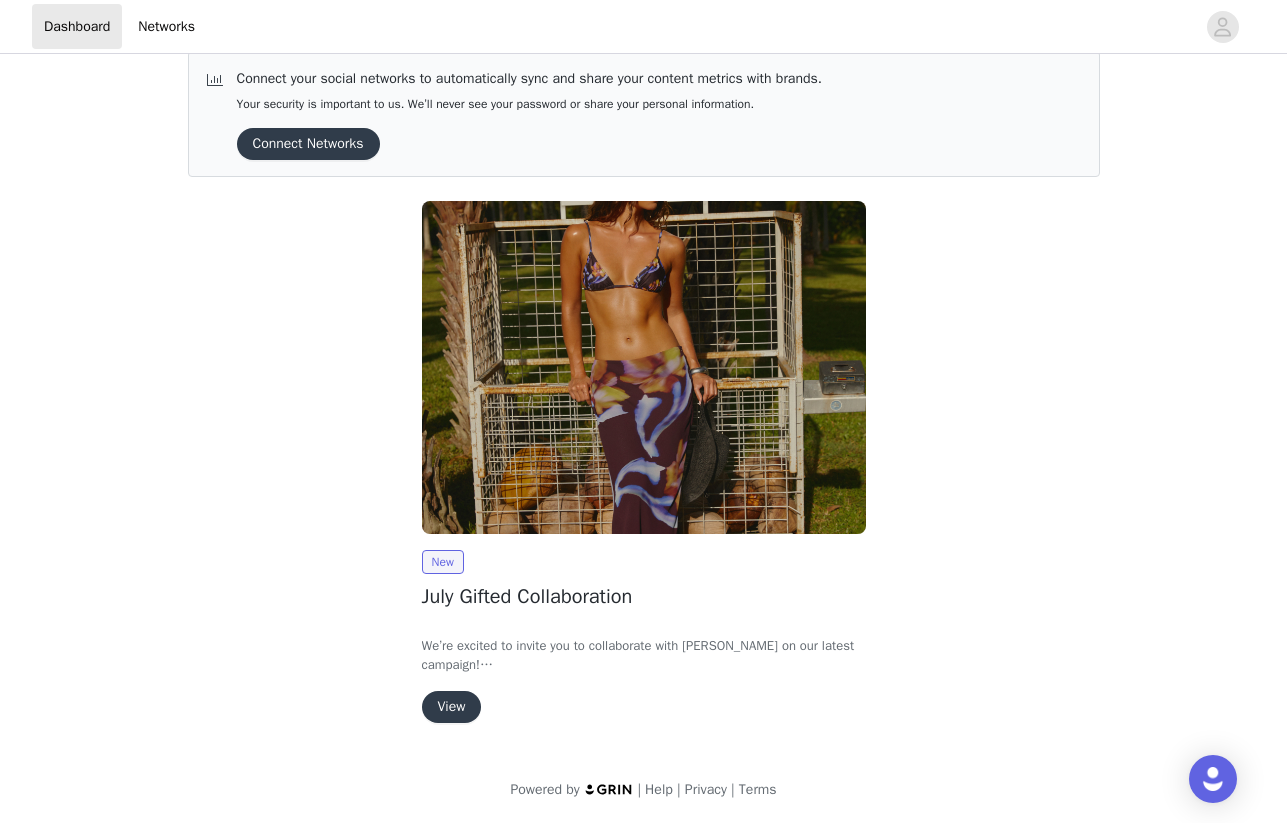 click at bounding box center (644, 367) 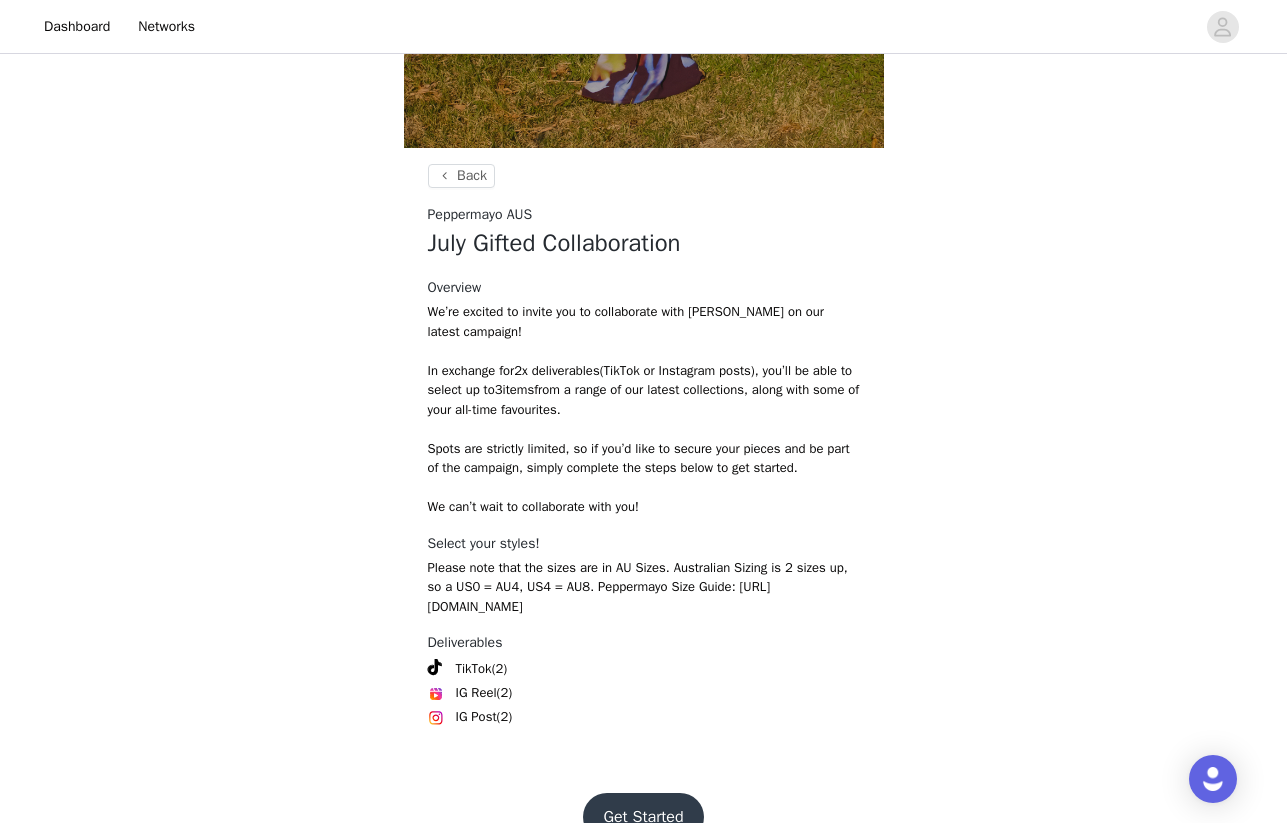 scroll, scrollTop: 672, scrollLeft: 0, axis: vertical 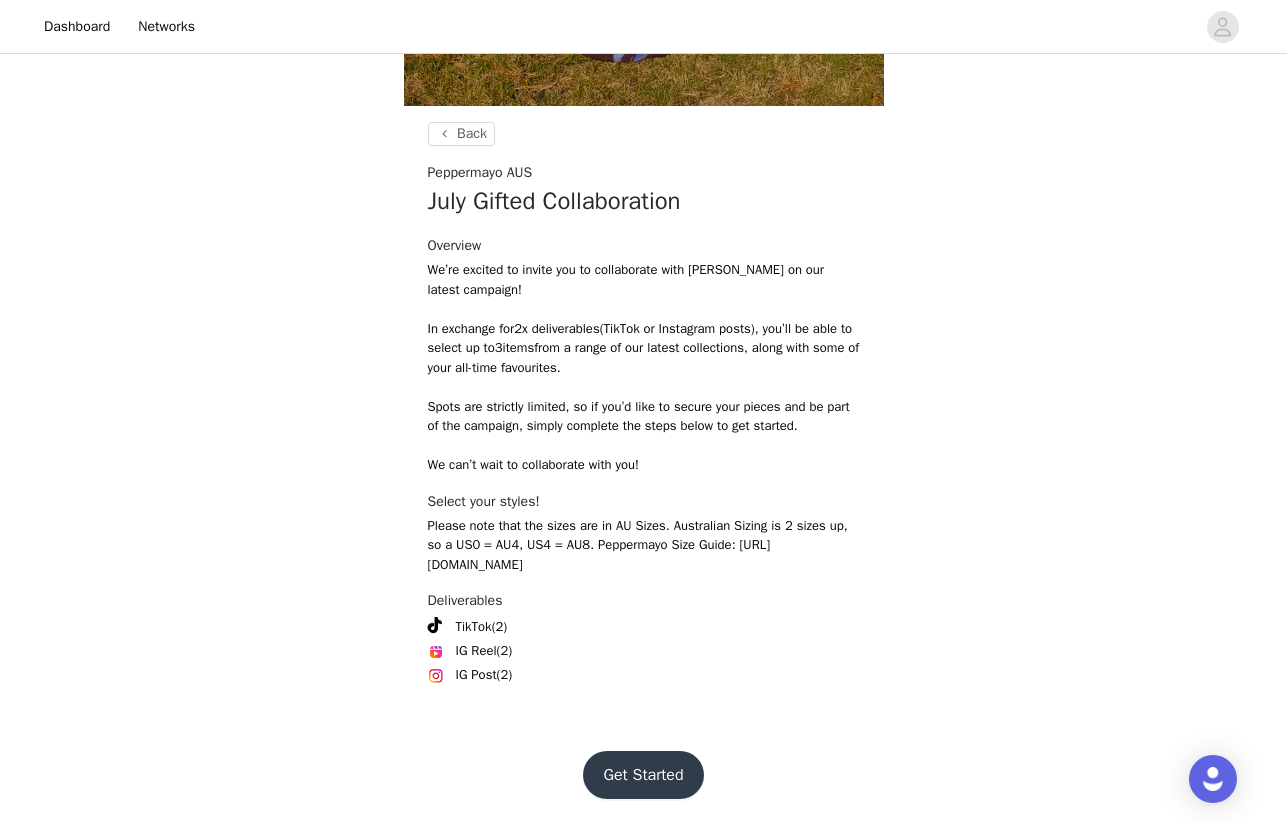 click on "Get Started" at bounding box center (643, 775) 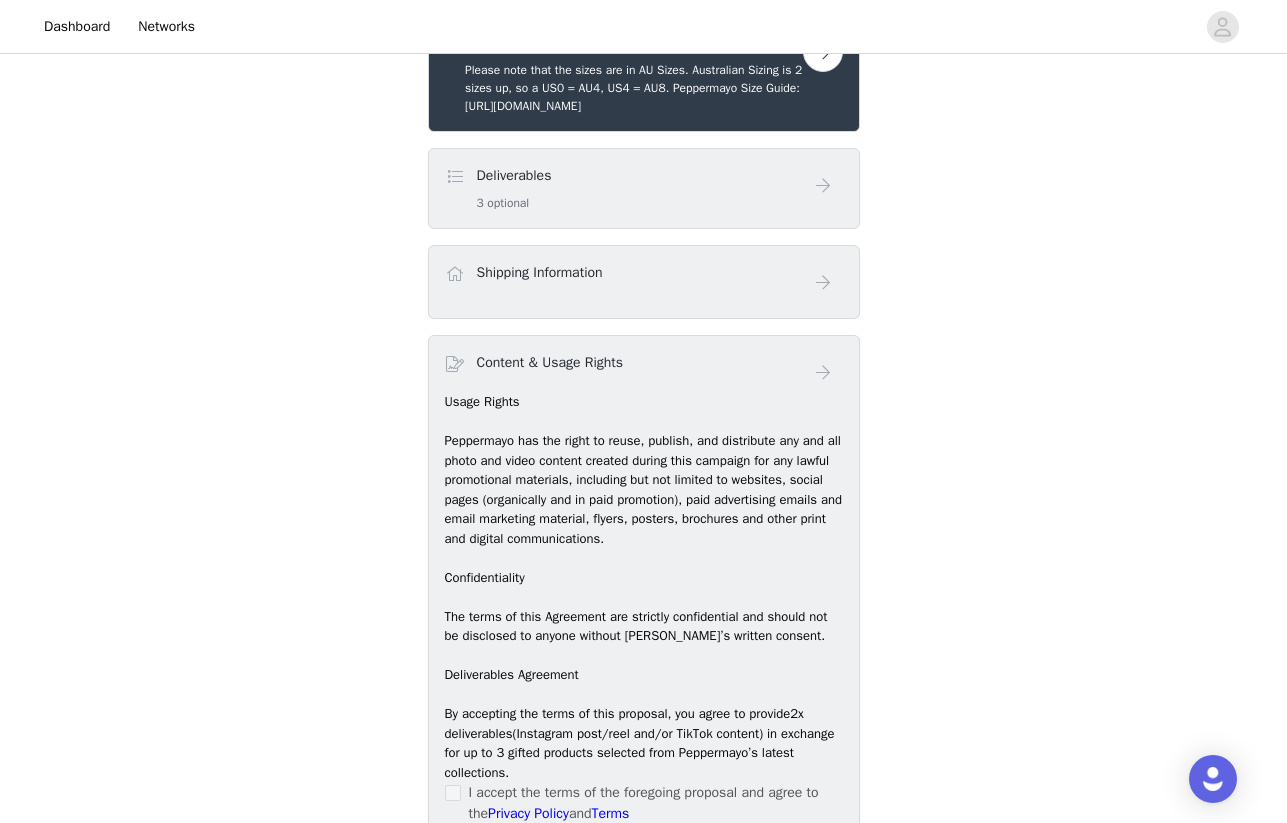 scroll, scrollTop: 827, scrollLeft: 0, axis: vertical 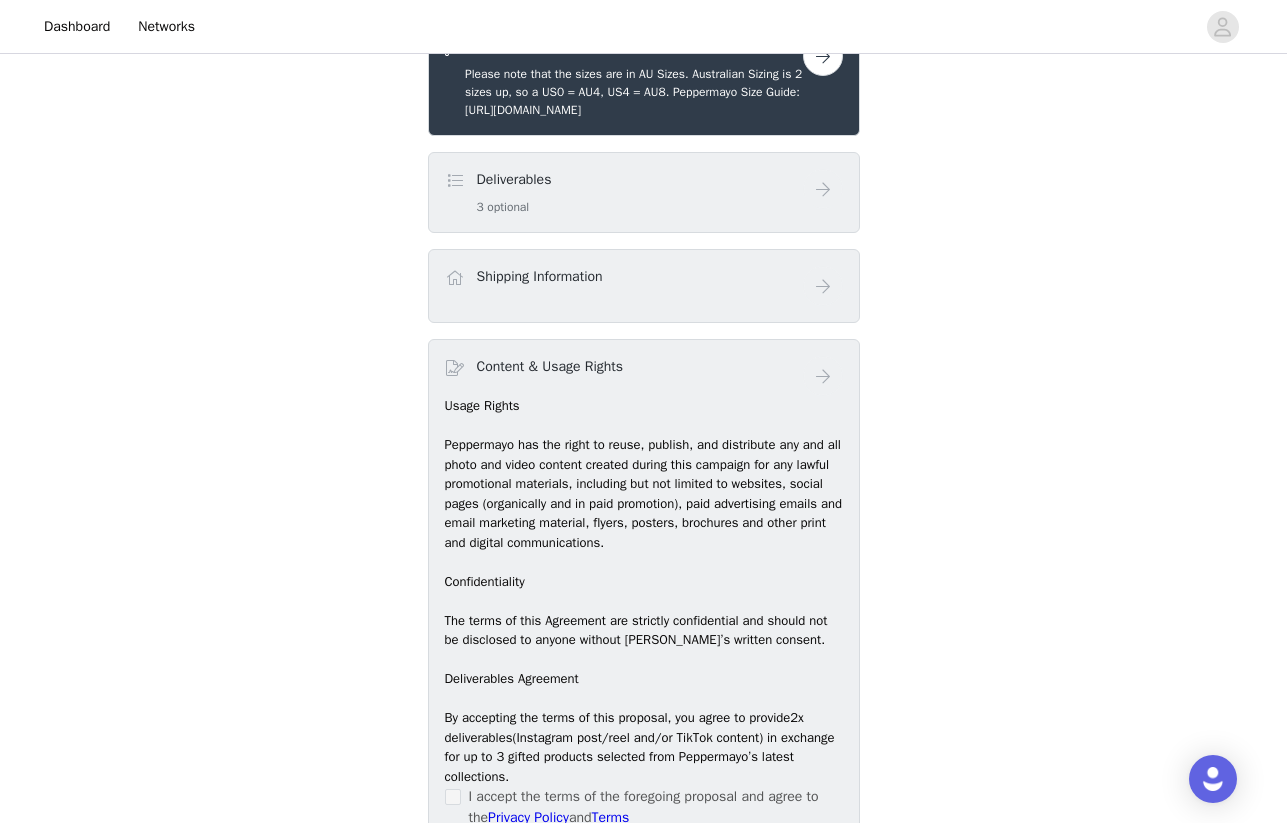 click on "Deliverables   3 optional" at bounding box center (624, 192) 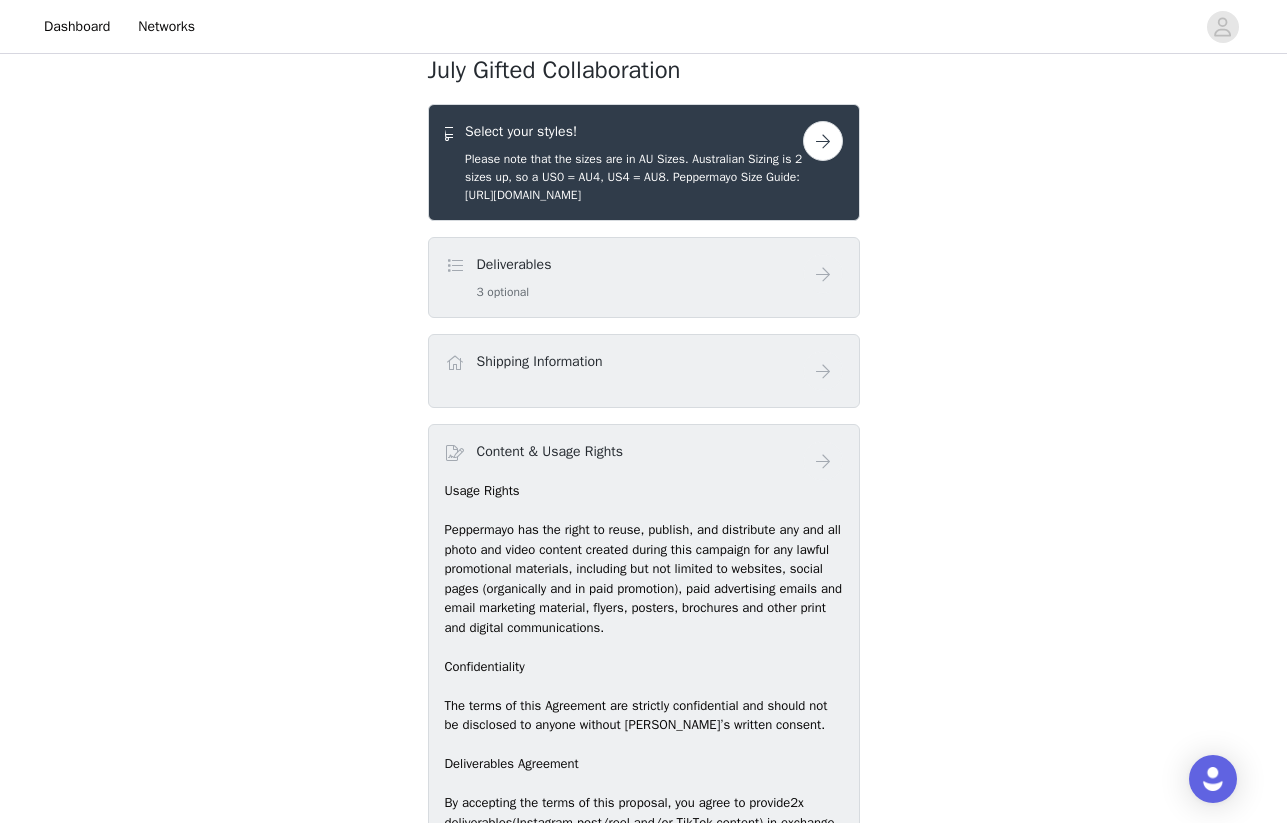 scroll, scrollTop: 721, scrollLeft: 0, axis: vertical 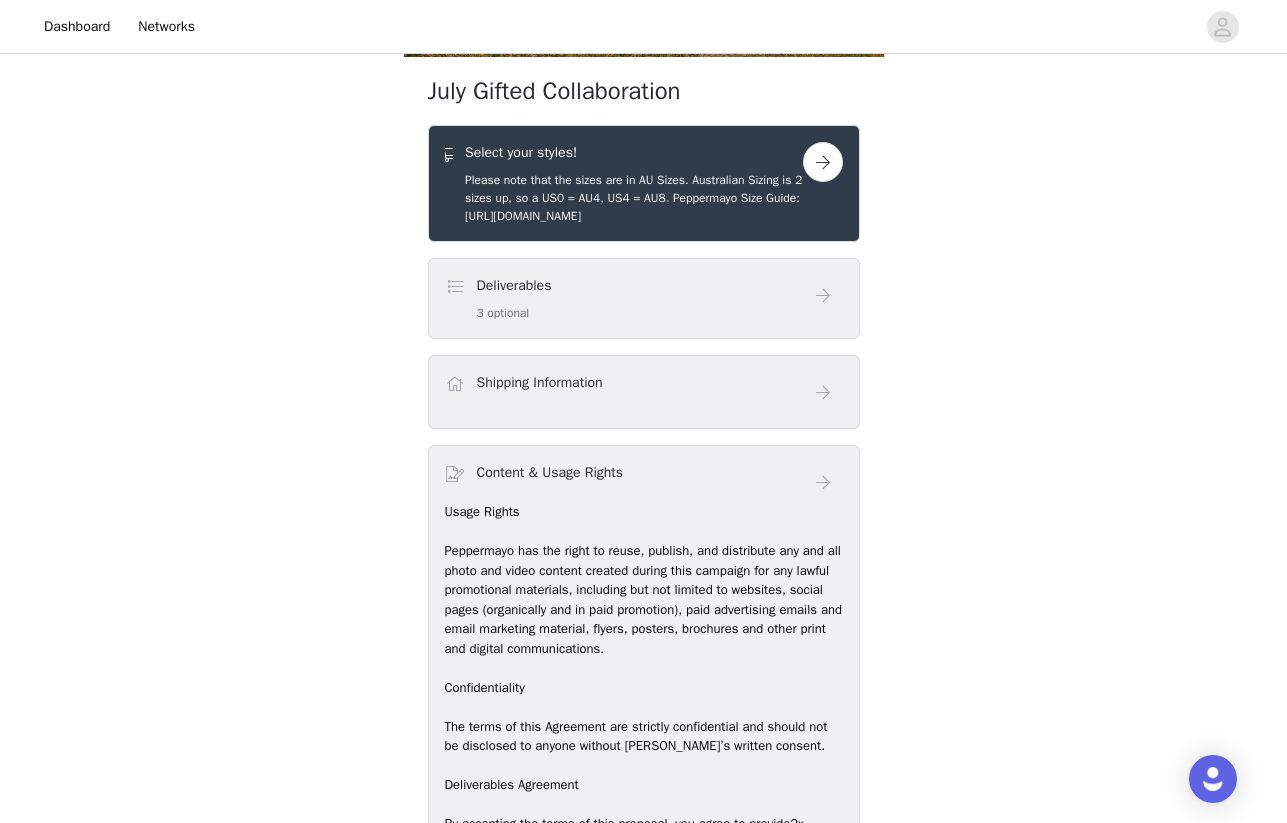 click at bounding box center [823, 162] 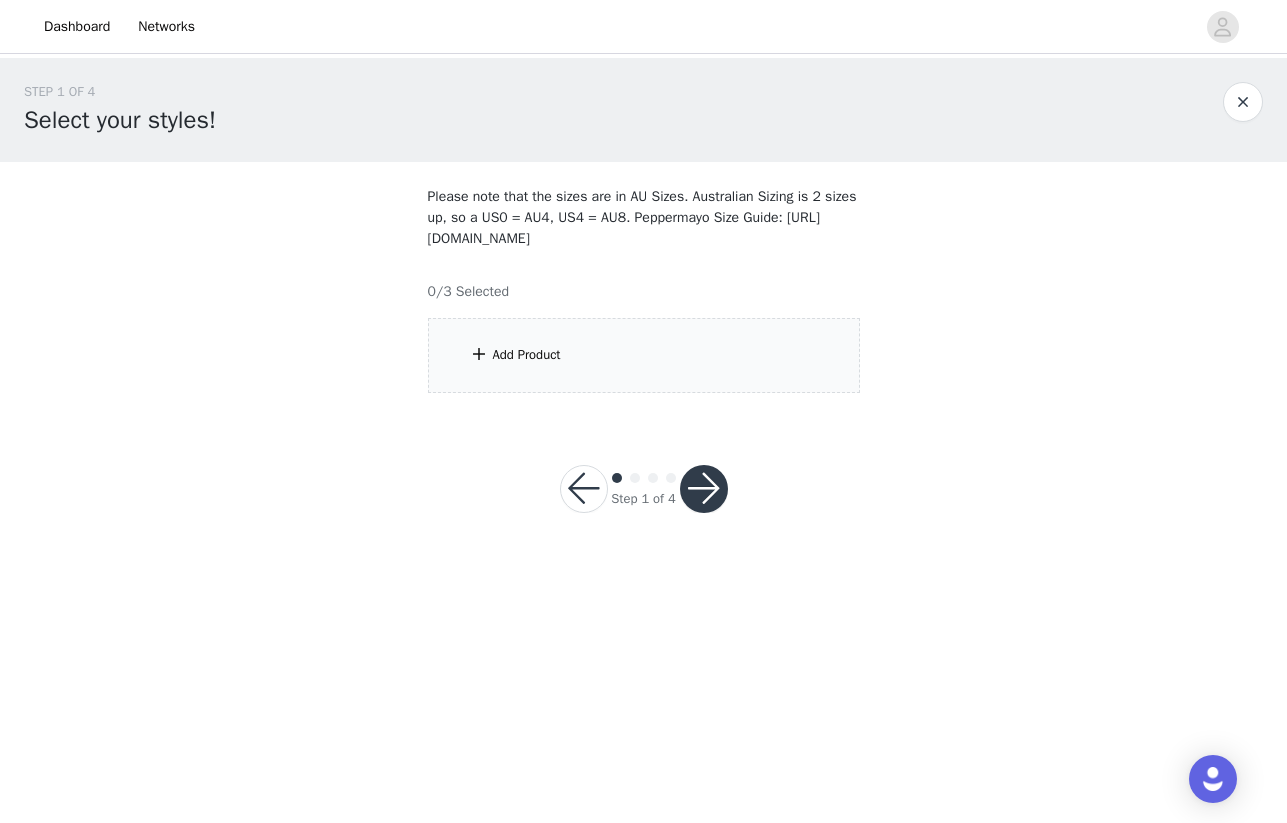 click on "Please note that the sizes are in AU Sizes. Australian Sizing is 2 sizes up, so a US0 = AU4, US4 = AU8. Peppermayo Size Guide: [URL][DOMAIN_NAME]       0/3 Selected           Add Product" at bounding box center (644, 289) 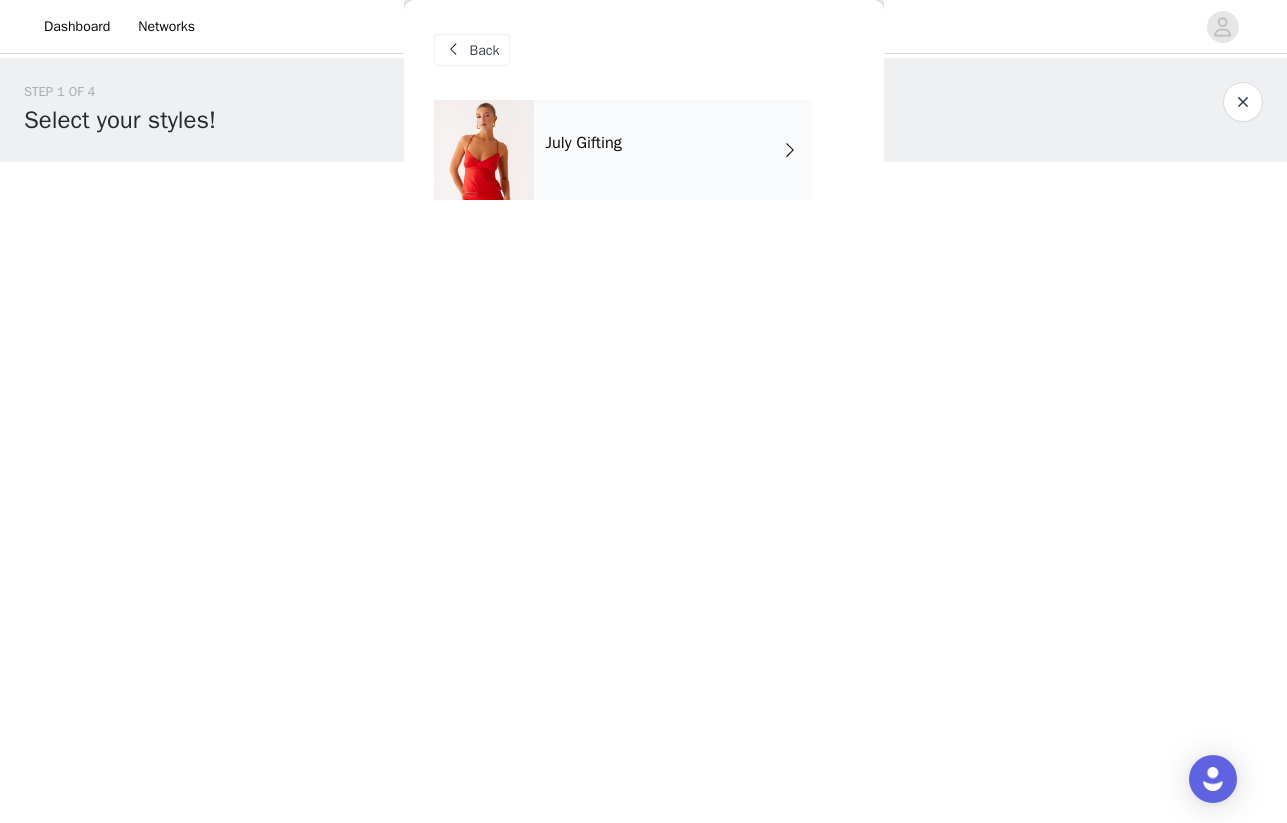 click on "July Gifting" at bounding box center [673, 150] 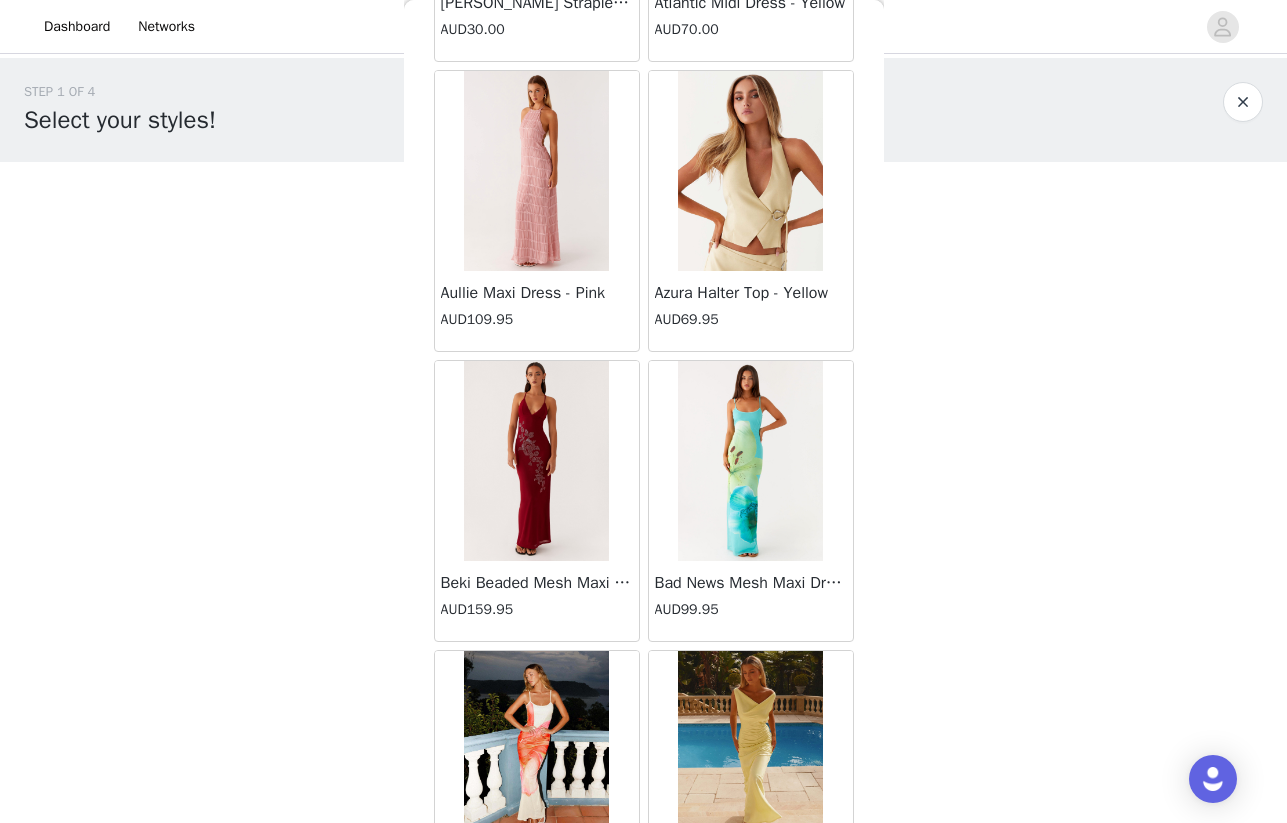 scroll, scrollTop: 2237, scrollLeft: 0, axis: vertical 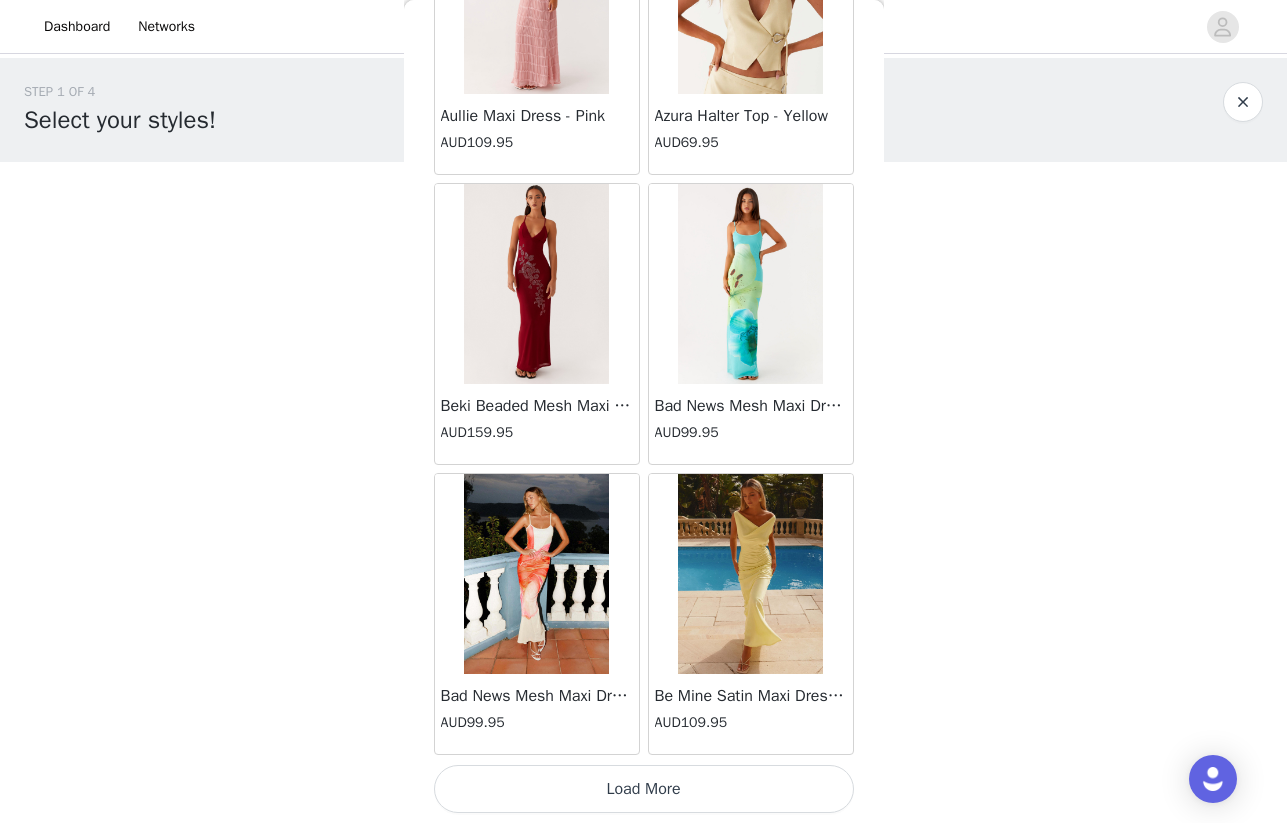 click on "Load More" at bounding box center (644, 789) 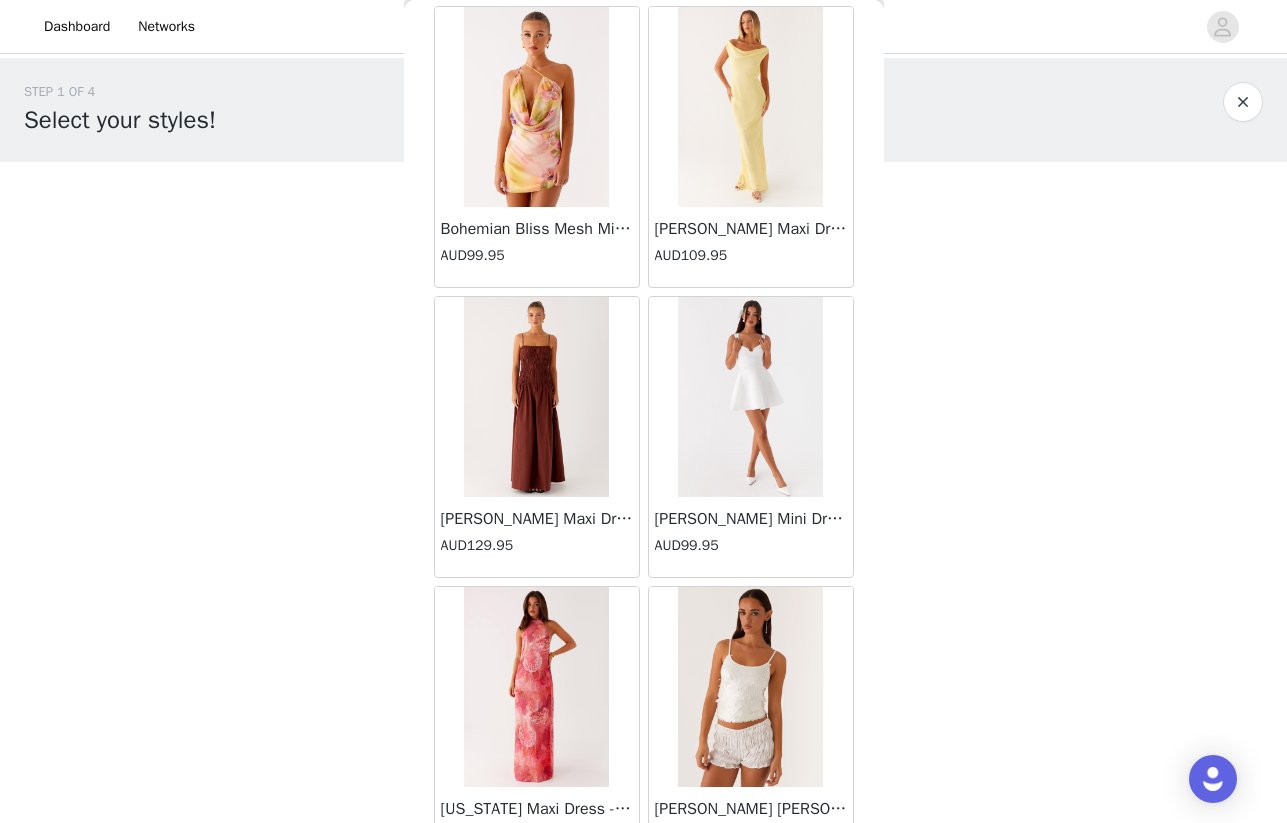 scroll, scrollTop: 5137, scrollLeft: 0, axis: vertical 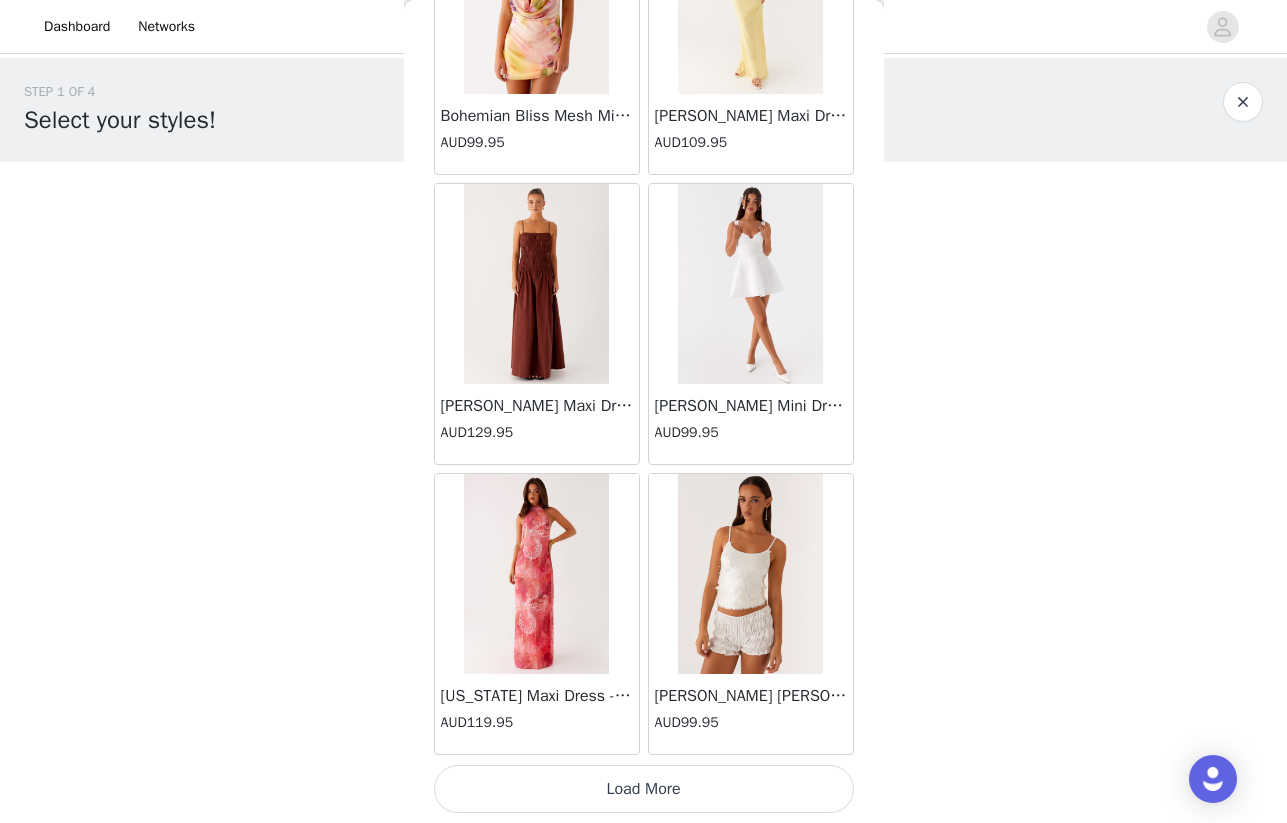 click on "Load More" at bounding box center [644, 789] 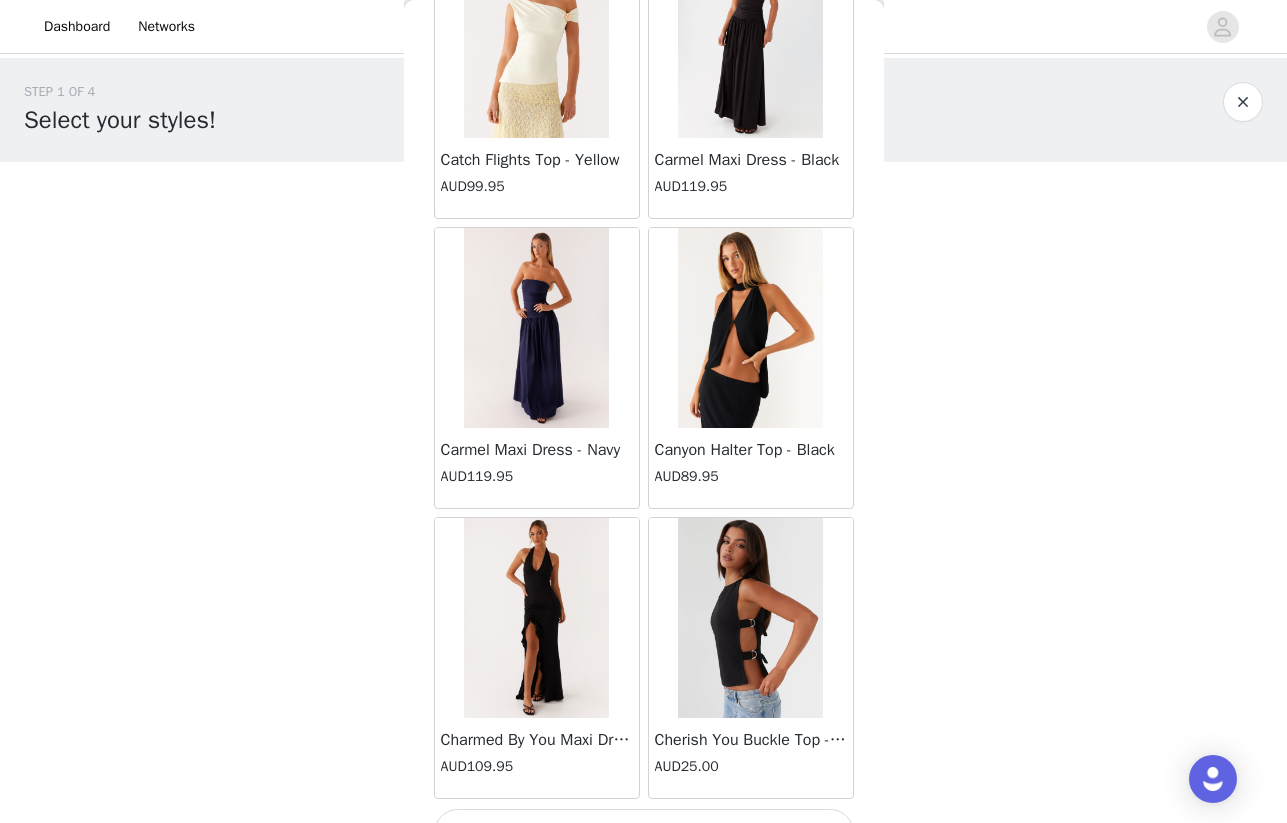 scroll, scrollTop: 8037, scrollLeft: 0, axis: vertical 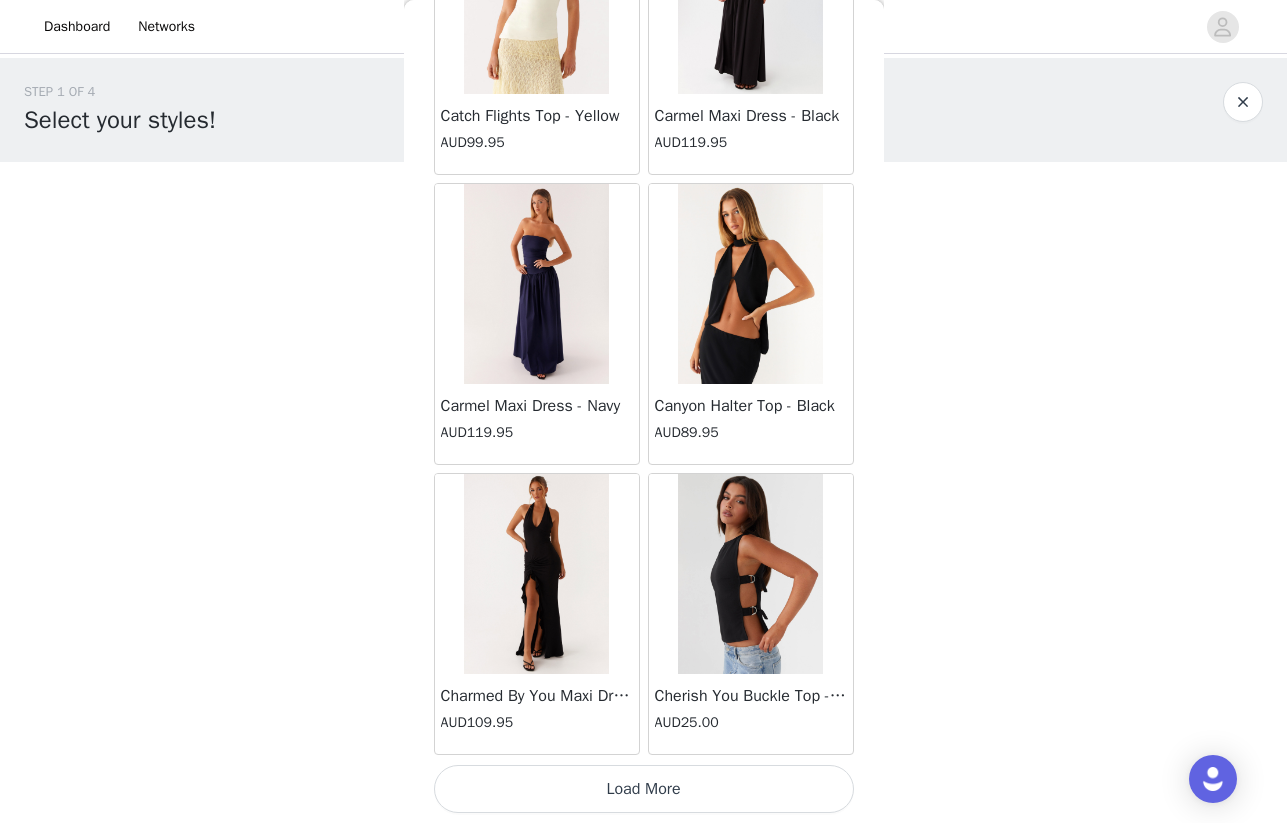 click on "Load More" at bounding box center (644, 789) 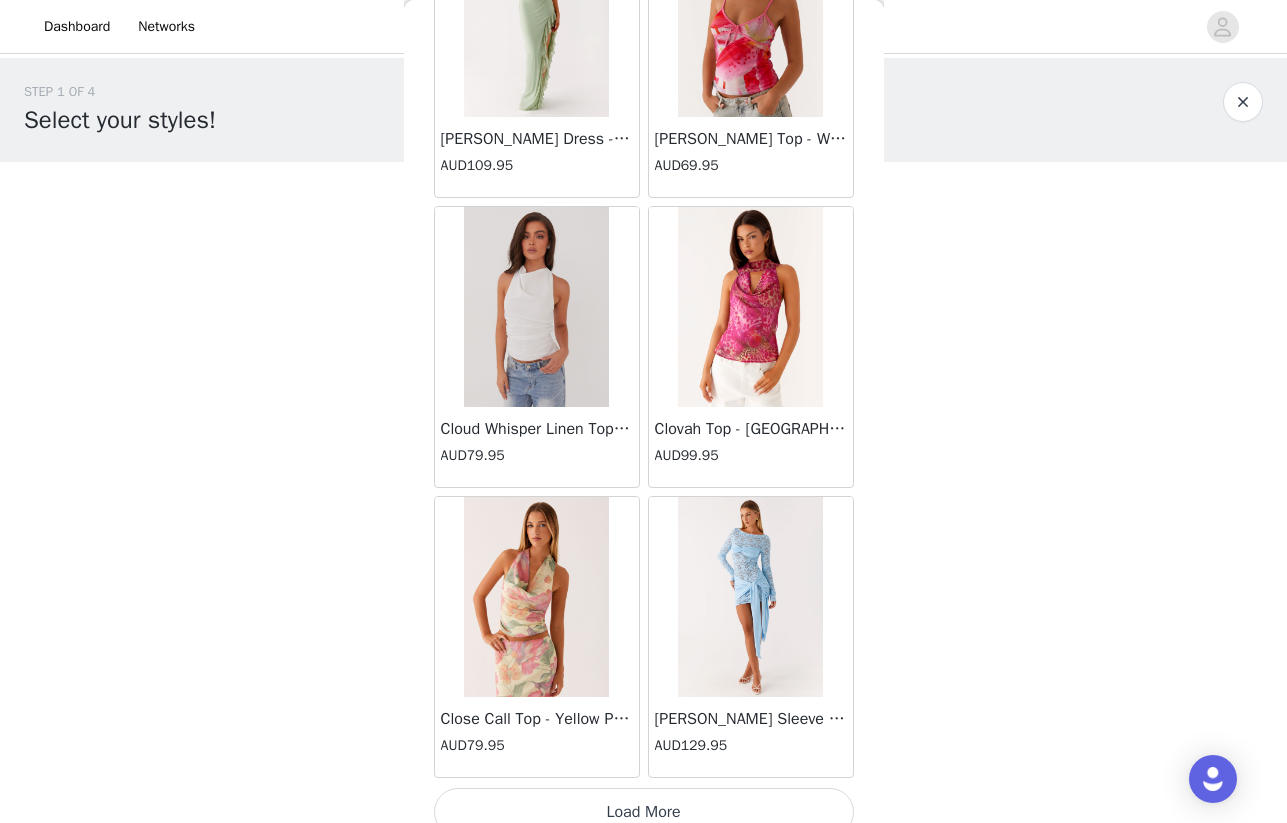 scroll, scrollTop: 10937, scrollLeft: 0, axis: vertical 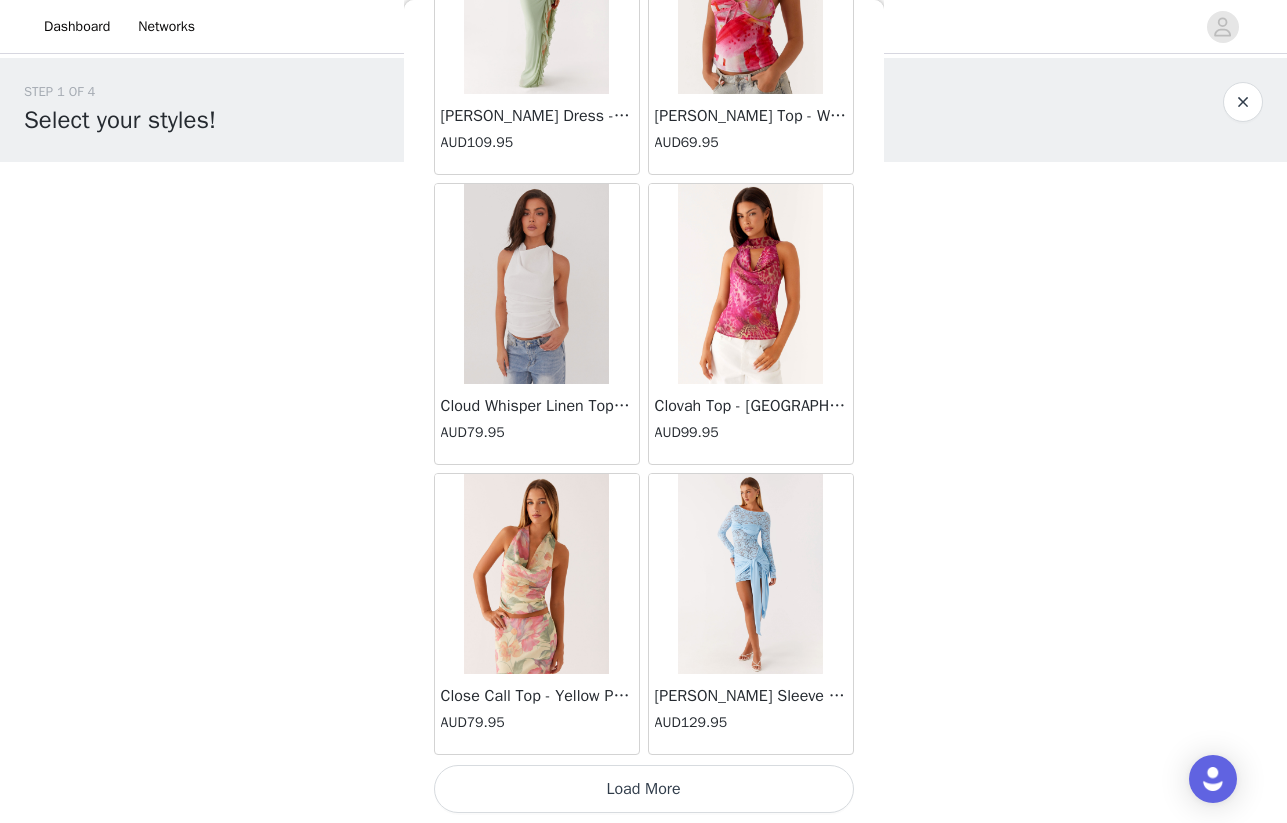 click on "Load More" at bounding box center (644, 789) 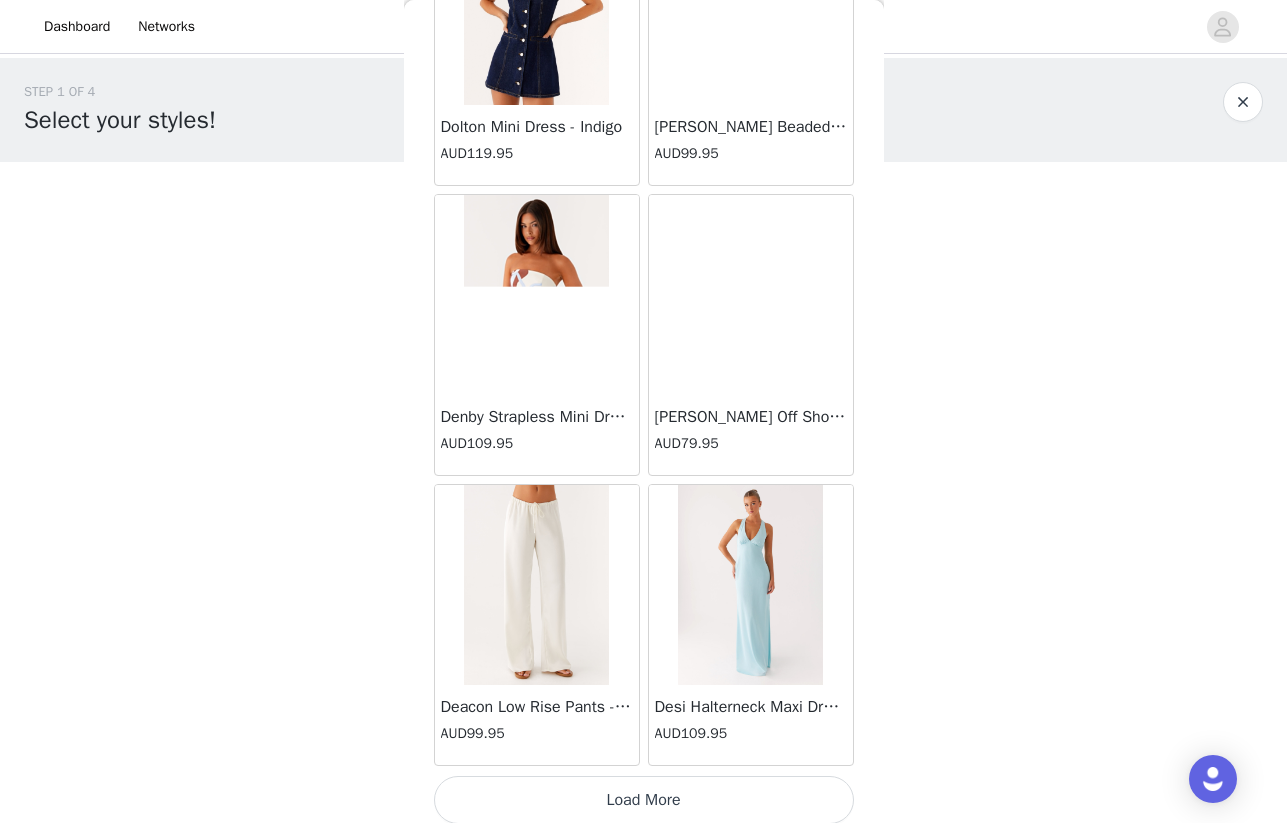 scroll, scrollTop: 13837, scrollLeft: 0, axis: vertical 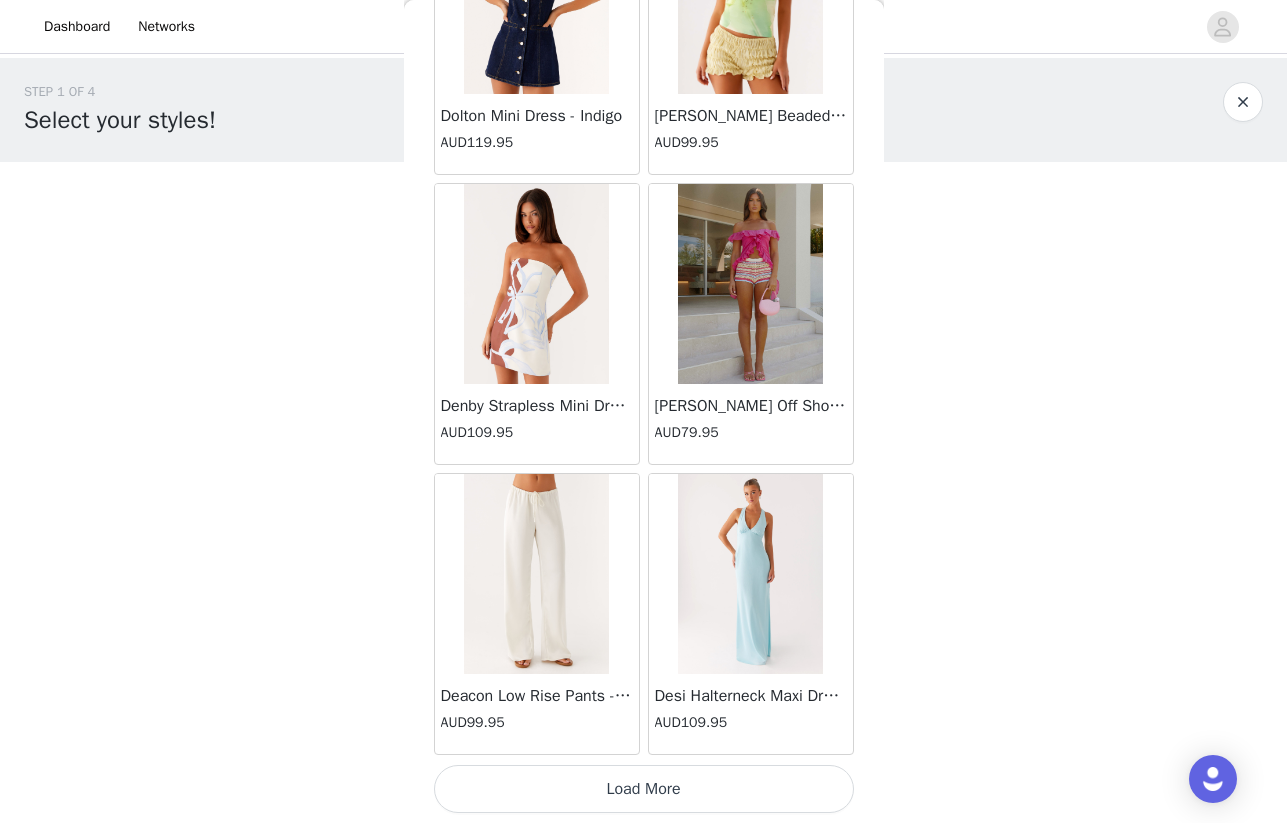click on "Load More" at bounding box center (644, 789) 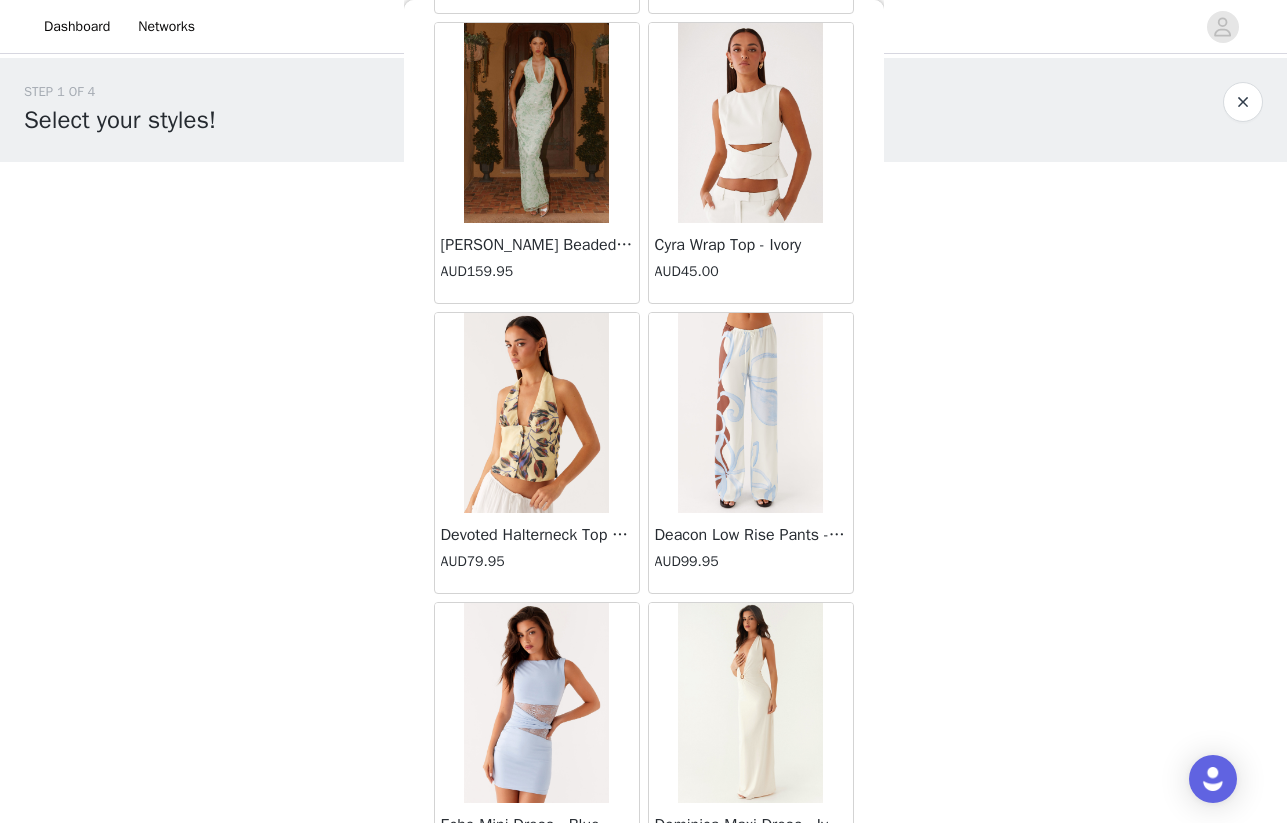 scroll, scrollTop: 16737, scrollLeft: 0, axis: vertical 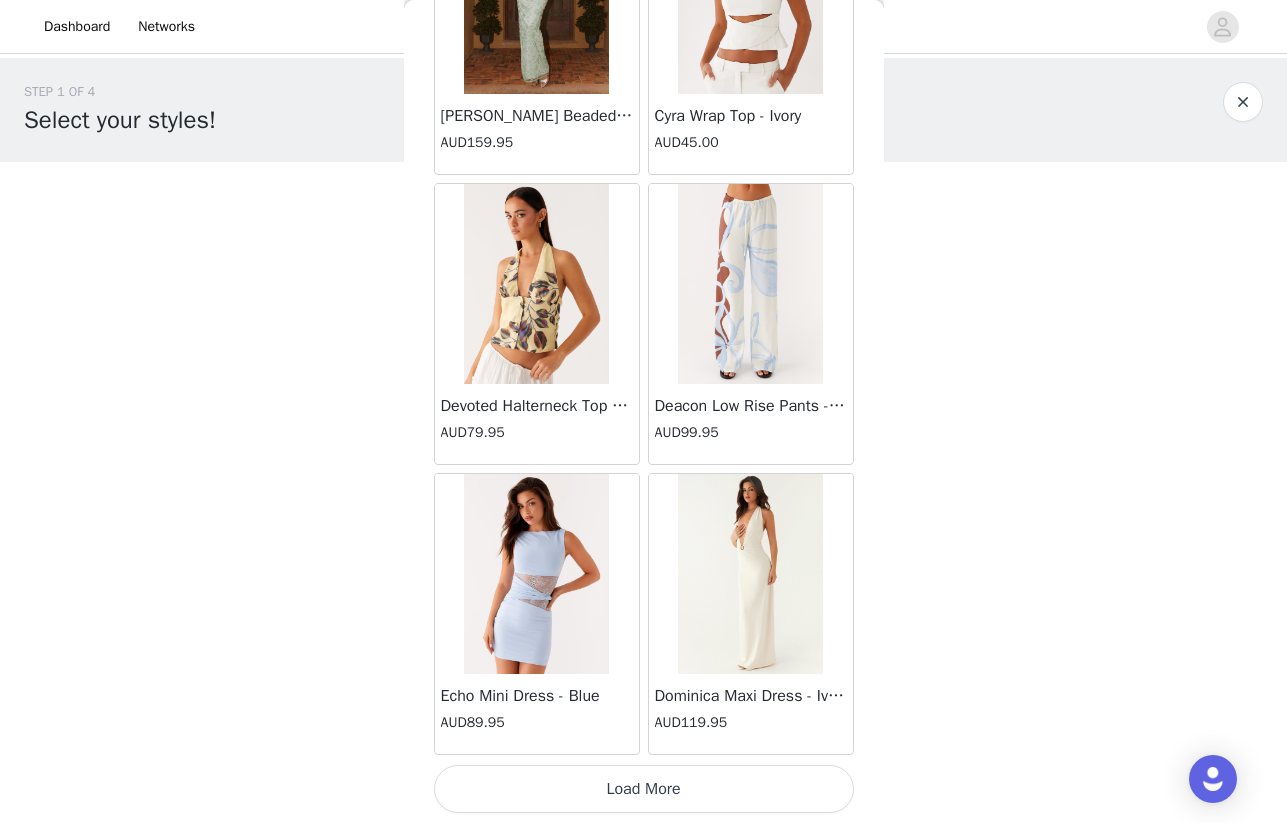 click on "Load More" at bounding box center [644, 789] 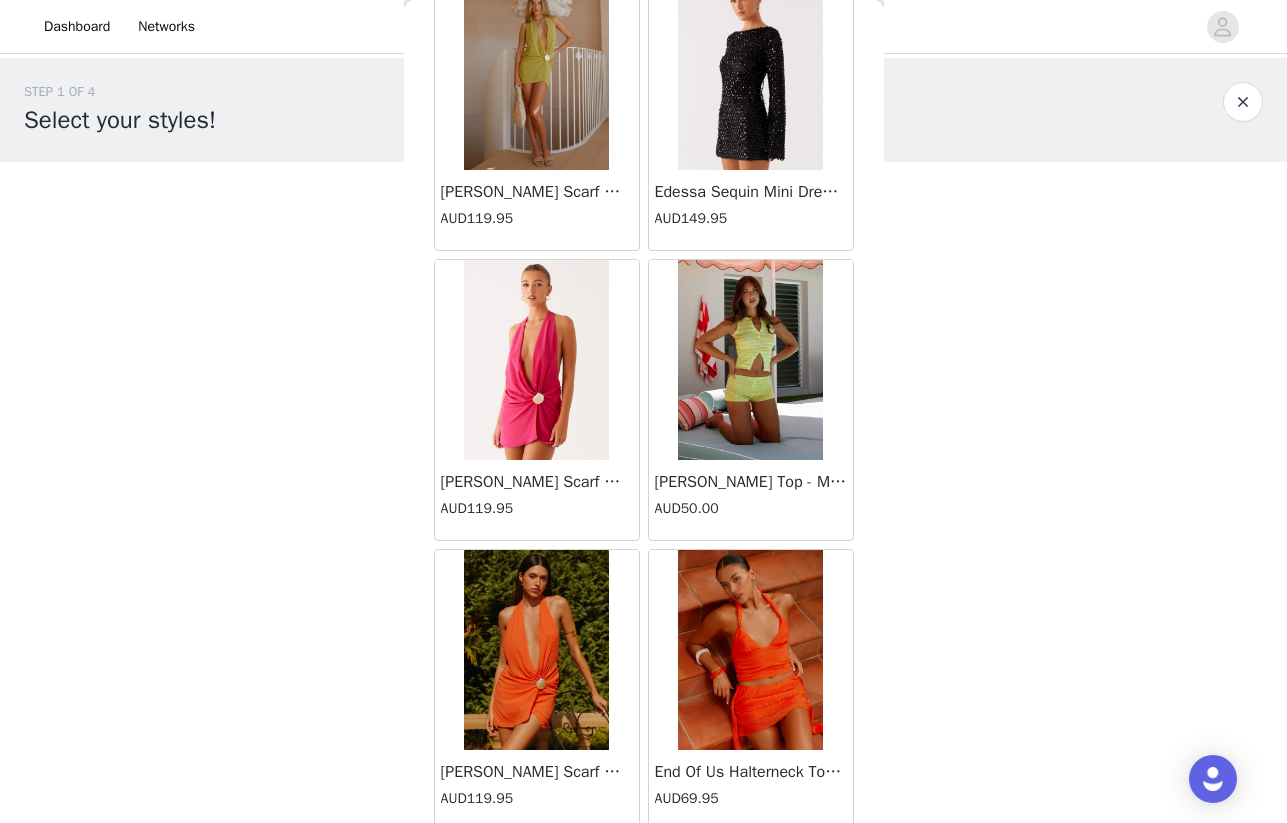 scroll, scrollTop: 19637, scrollLeft: 0, axis: vertical 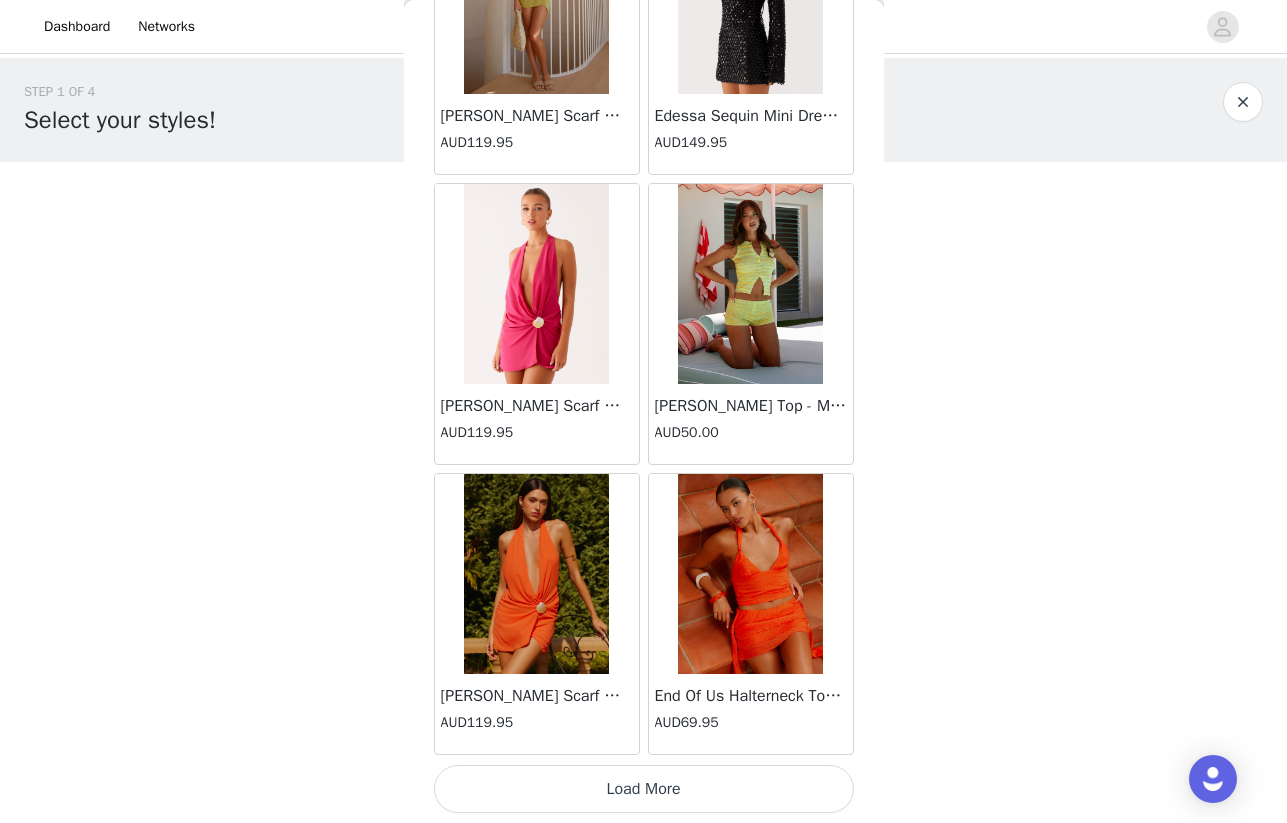 click on "Load More" at bounding box center (644, 789) 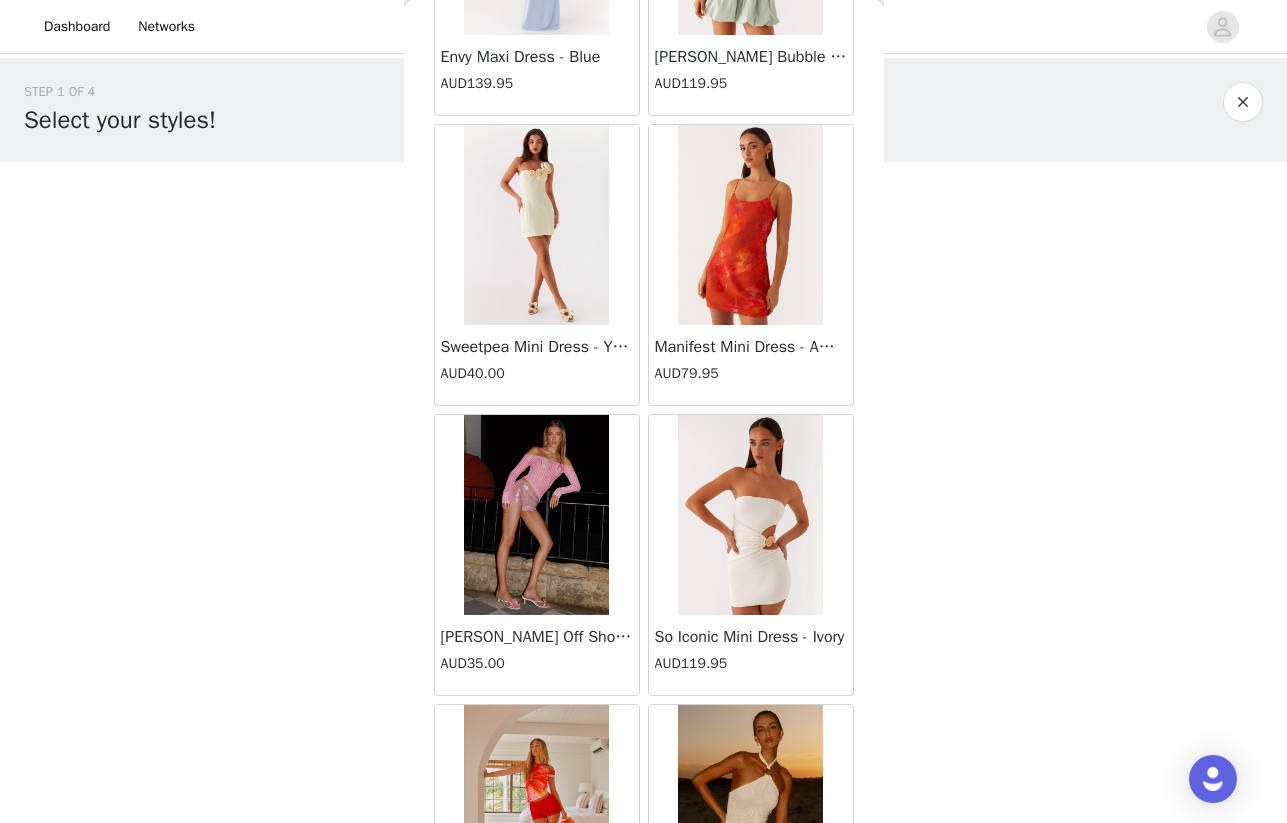 scroll, scrollTop: 22537, scrollLeft: 0, axis: vertical 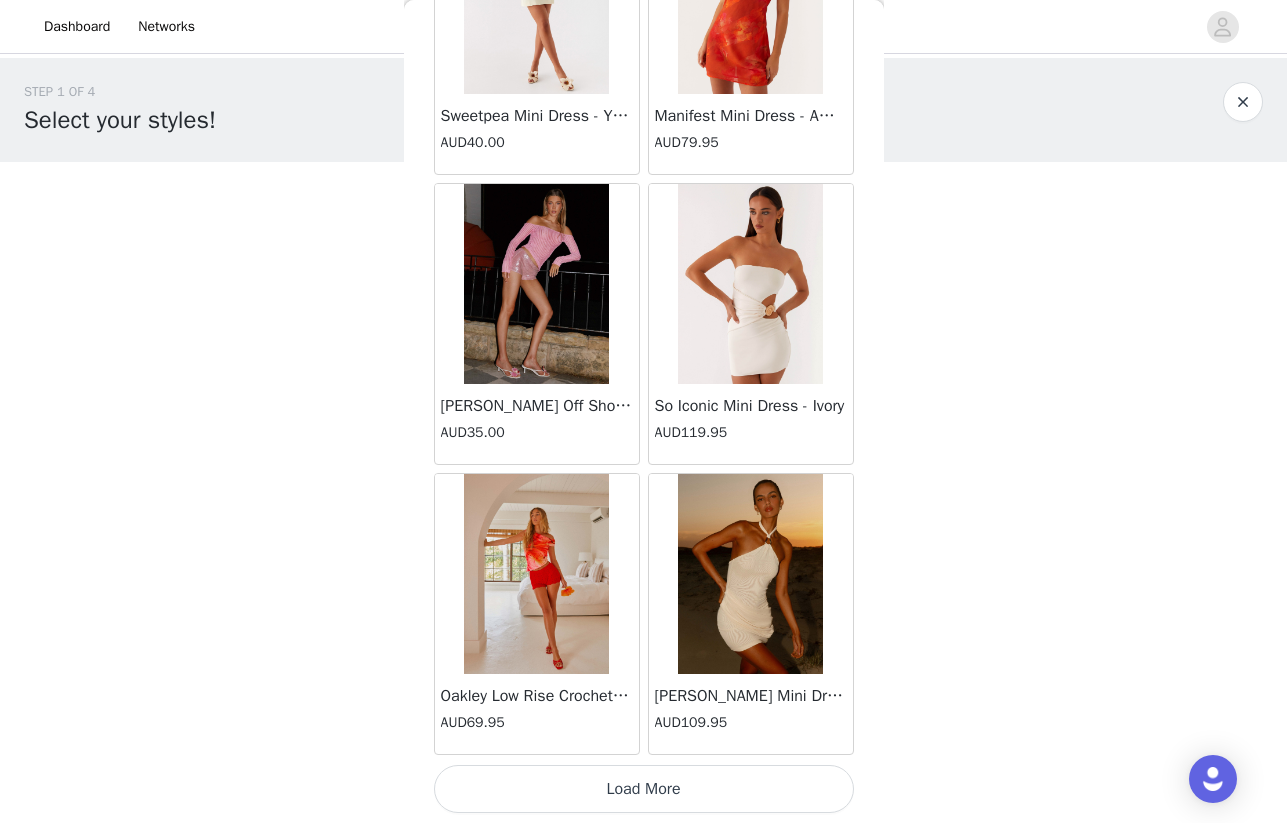 click on "Load More" at bounding box center (644, 789) 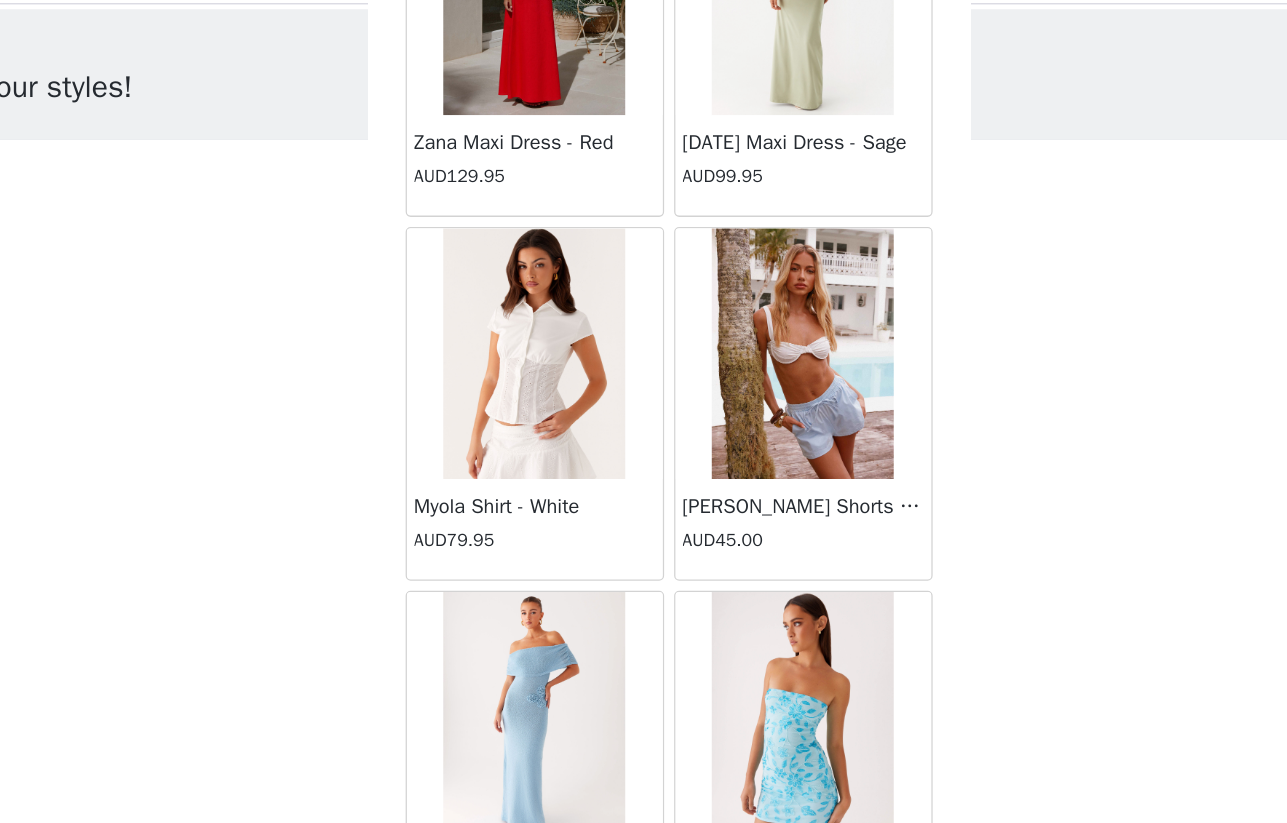 scroll, scrollTop: 25437, scrollLeft: 0, axis: vertical 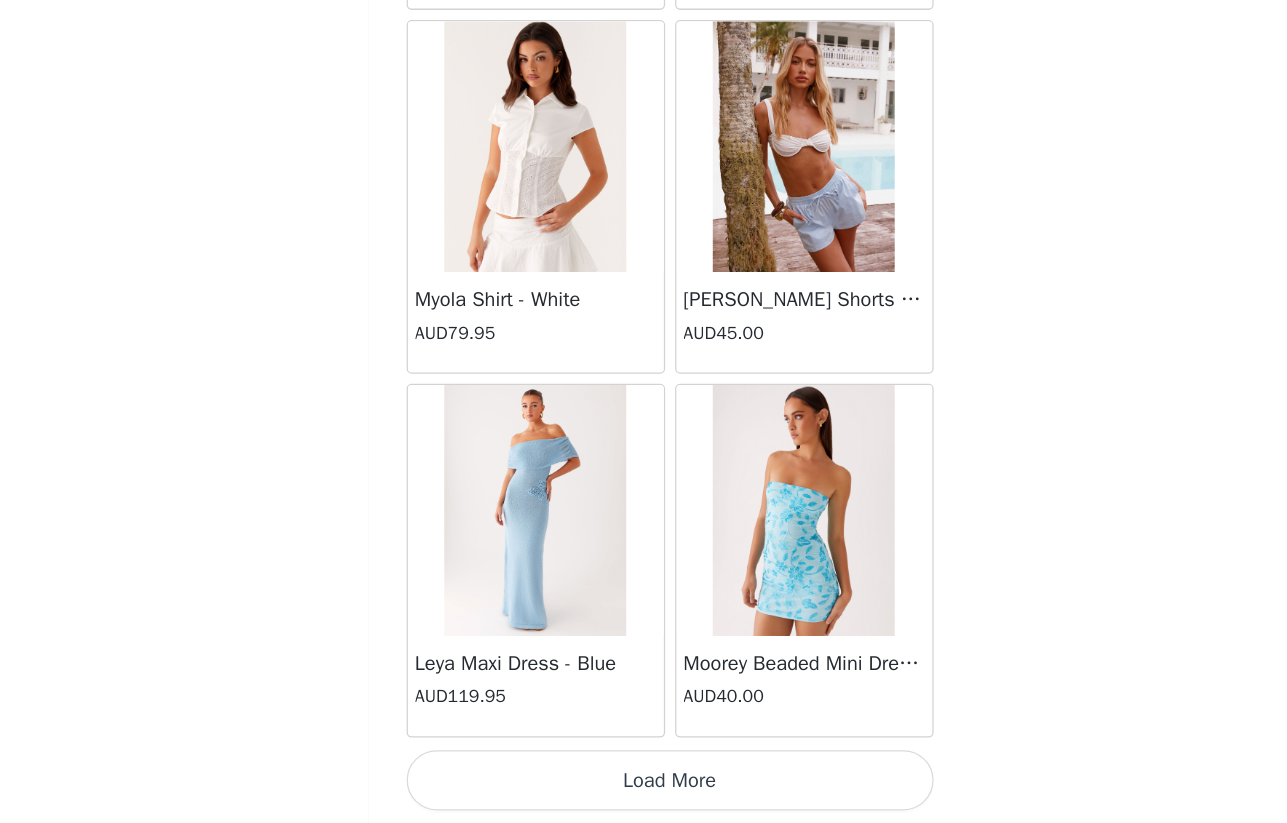 click on "Load More" at bounding box center [644, 789] 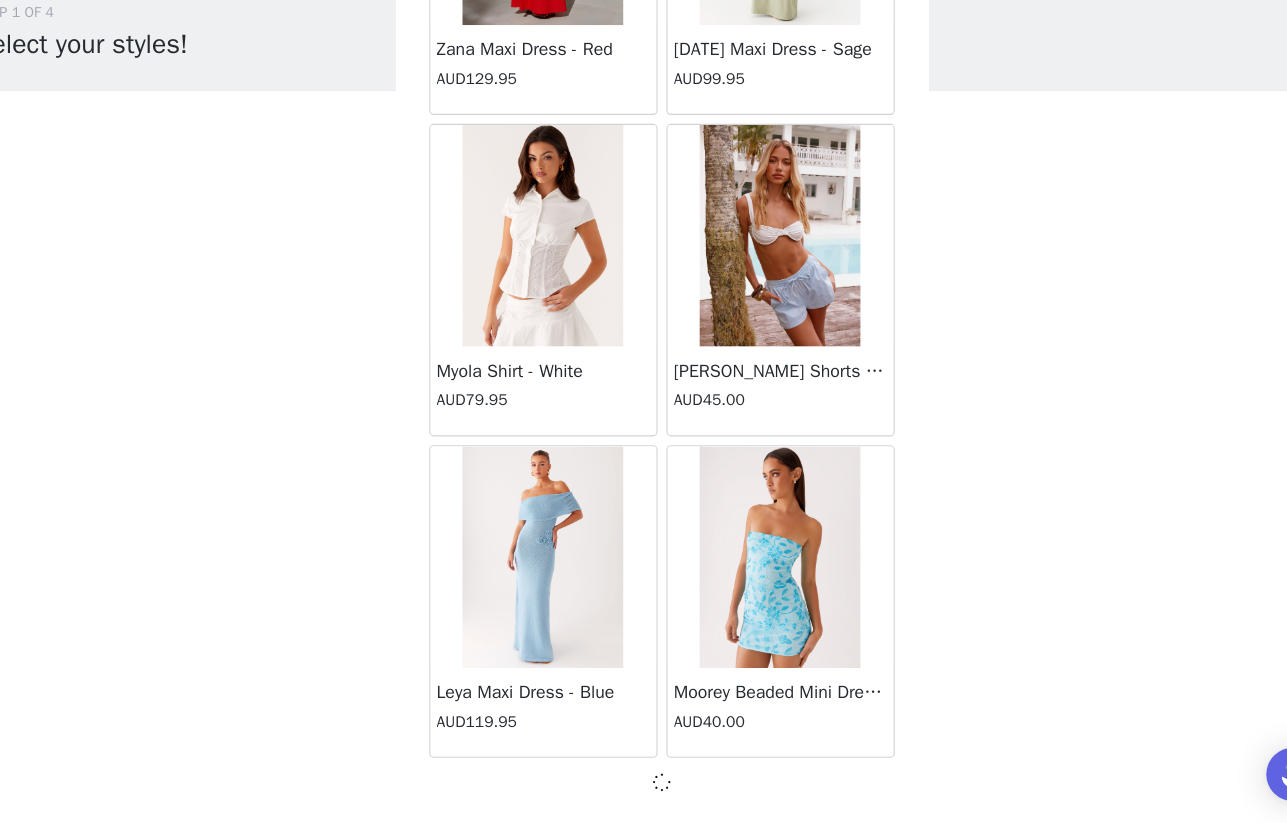 scroll, scrollTop: 0, scrollLeft: 0, axis: both 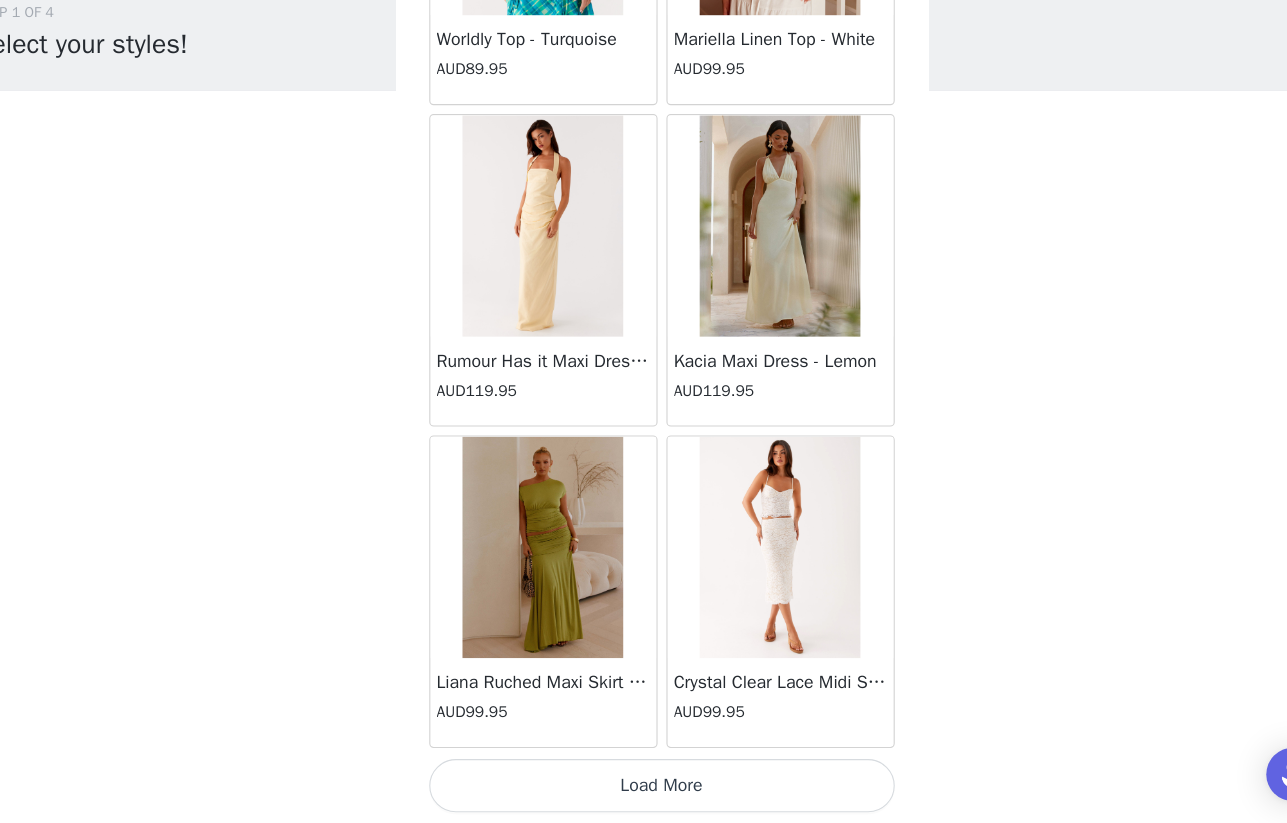 click on "STEP 1 OF 4
Select your styles!
Please note that the sizes are in AU Sizes. Australian Sizing is 2 sizes up, so a US0 = AU4, US4 = AU8. Peppermayo Size Guide: [URL][DOMAIN_NAME]       0/3 Selected           Add Product       Back       [PERSON_NAME] Strapless Mini Dress - Yellow   AUD45.00       [PERSON_NAME] Maxi Dress - Orange Blue Floral   AUD109.95       Avenue Mini Dress - Plum   AUD109.95       Aullie Maxi Dress - Yellow   AUD109.95       Aullie Maxi Dress - Ivory   AUD109.95       Aullie Mini Dress - Black   AUD99.95       Avalia Backless Scarf Mini Dress - White Polka Dot   AUD89.95       Aullie Maxi Dress - Blue   AUD109.95       [PERSON_NAME] Maxi Dress - Bloom Wave Print   AUD119.95       Athens One Shoulder Top - Floral   AUD79.95       Aullie Mini Dress - Blue   AUD50.00       Aullie Maxi Dress - Black   AUD109.95       [PERSON_NAME] Strapless Mini Dress - Cobalt   AUD30.00         AUD70.00" at bounding box center (643, 309) 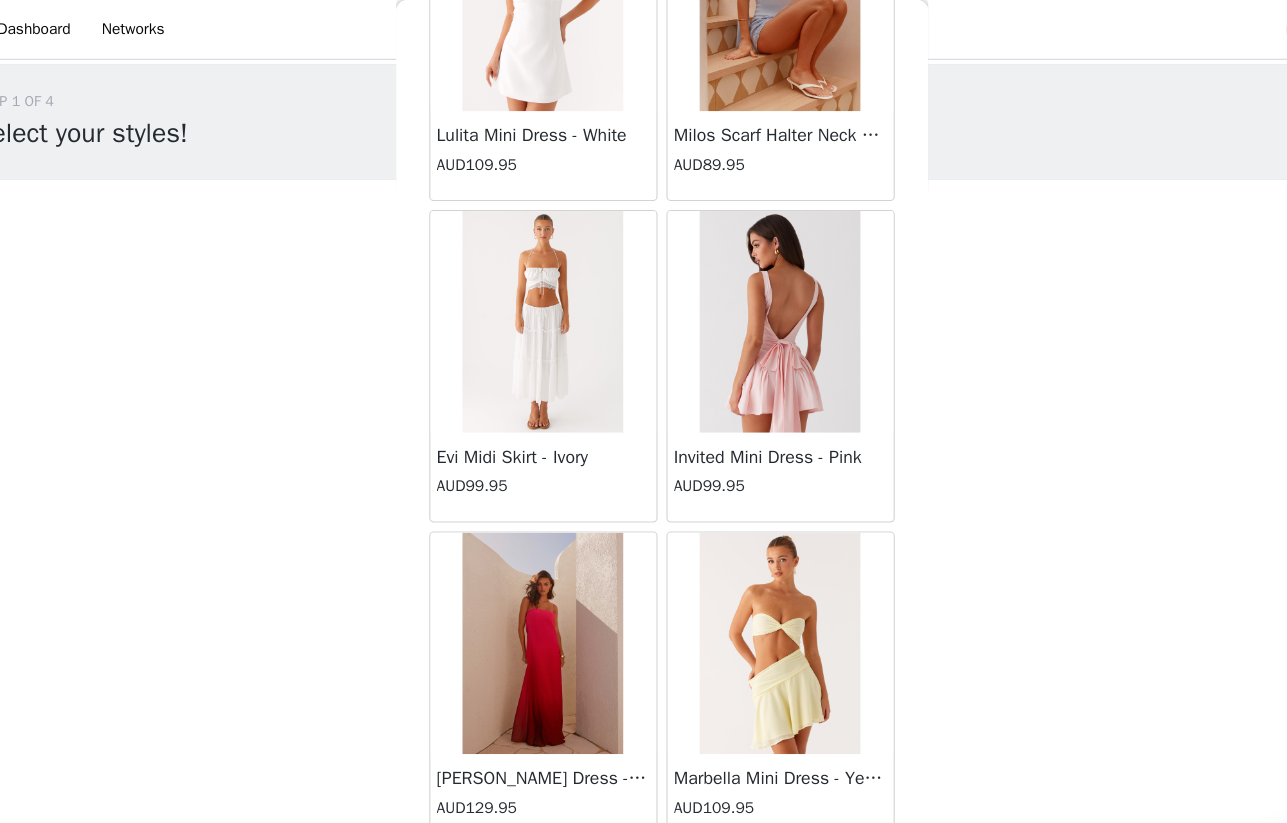scroll, scrollTop: 28621, scrollLeft: 0, axis: vertical 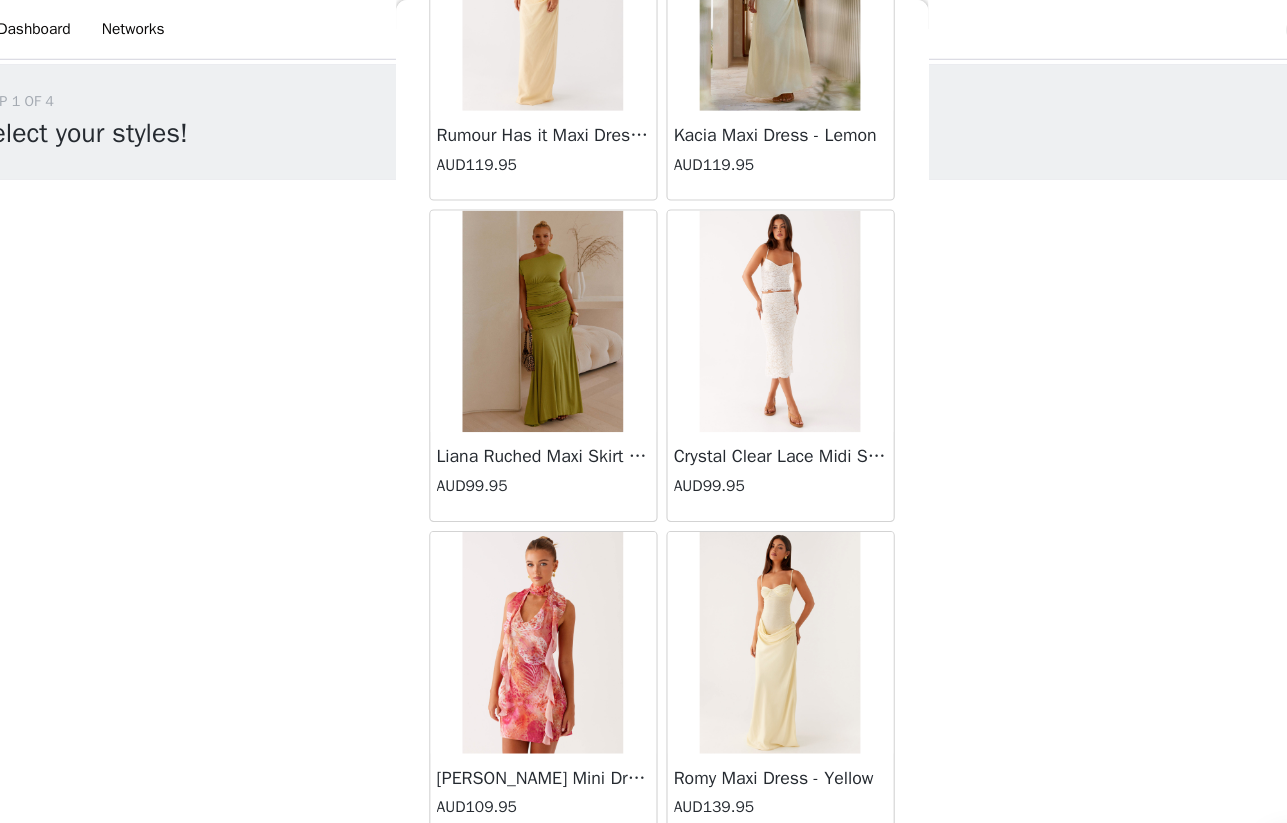 click at bounding box center (536, 290) 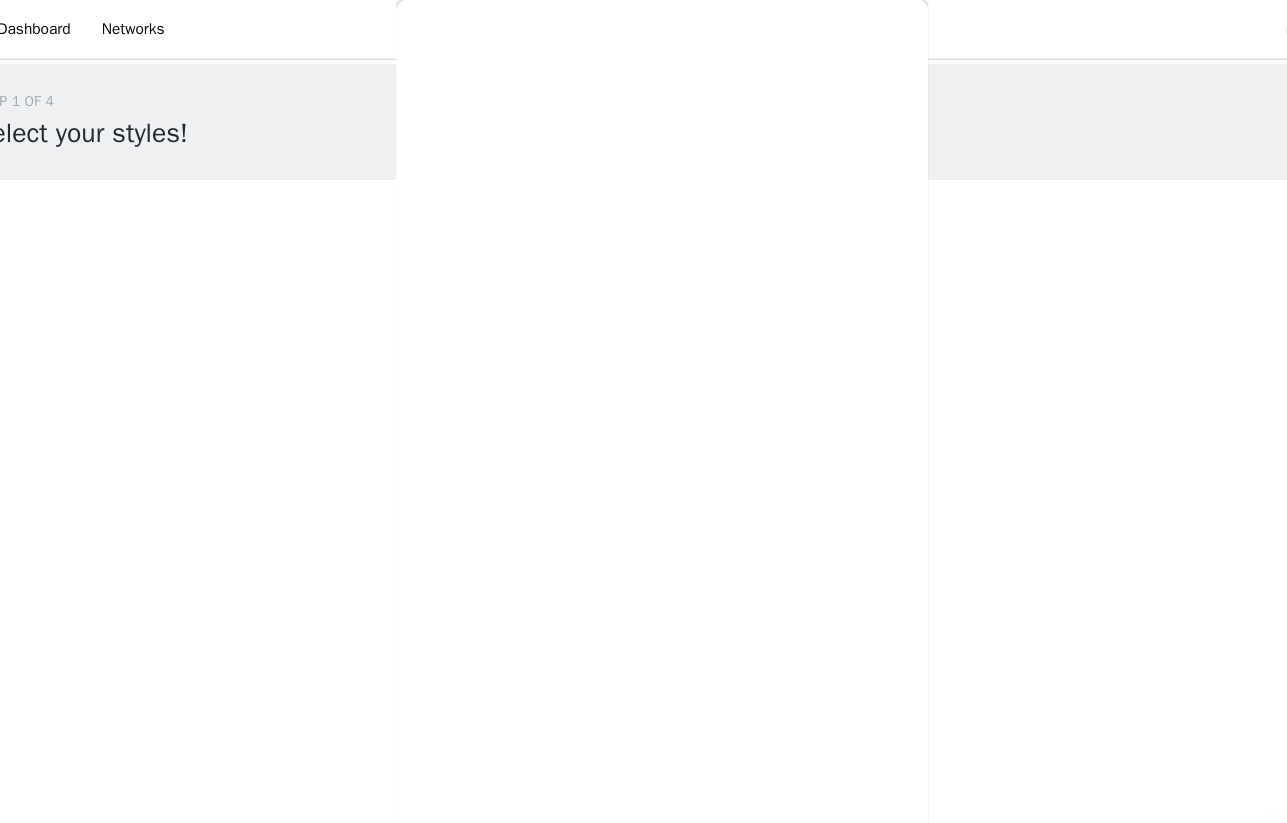 scroll, scrollTop: 0, scrollLeft: 0, axis: both 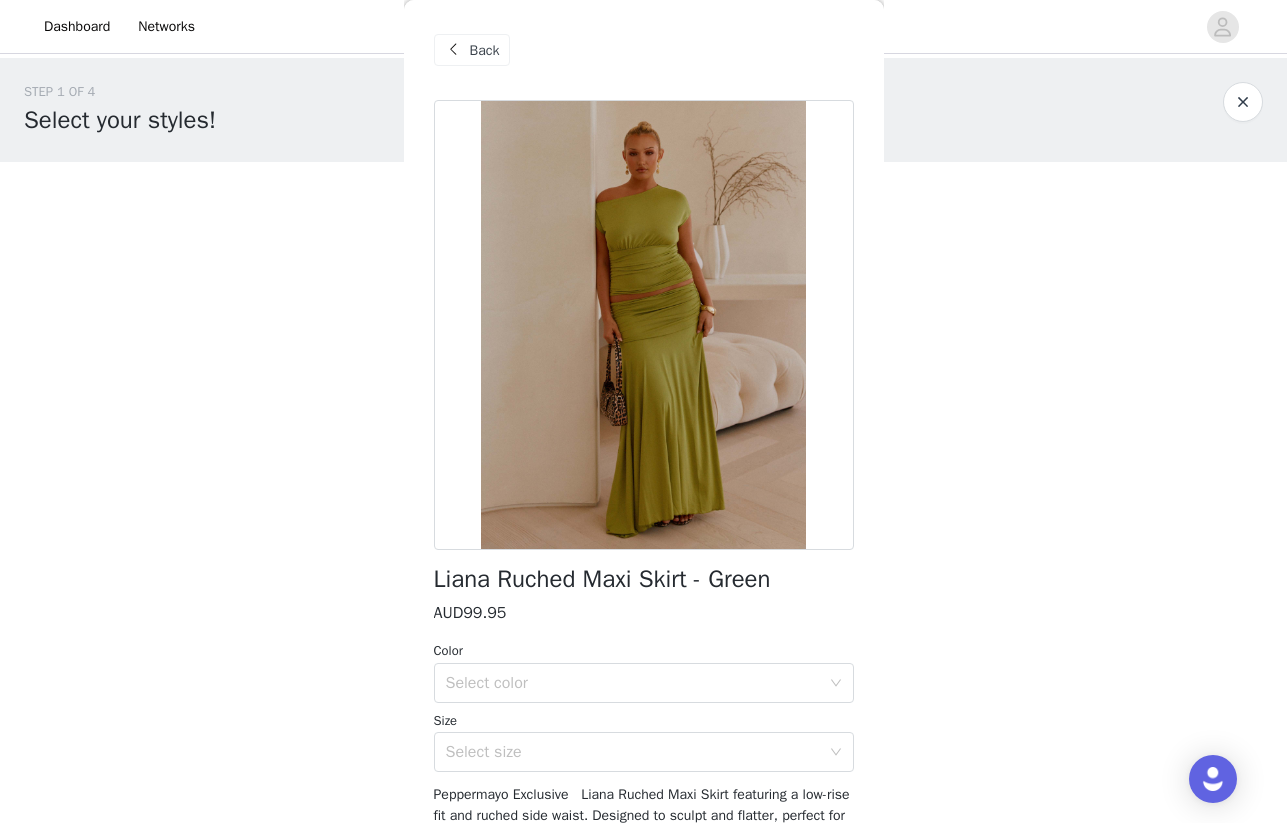 click on "Back" at bounding box center [485, 50] 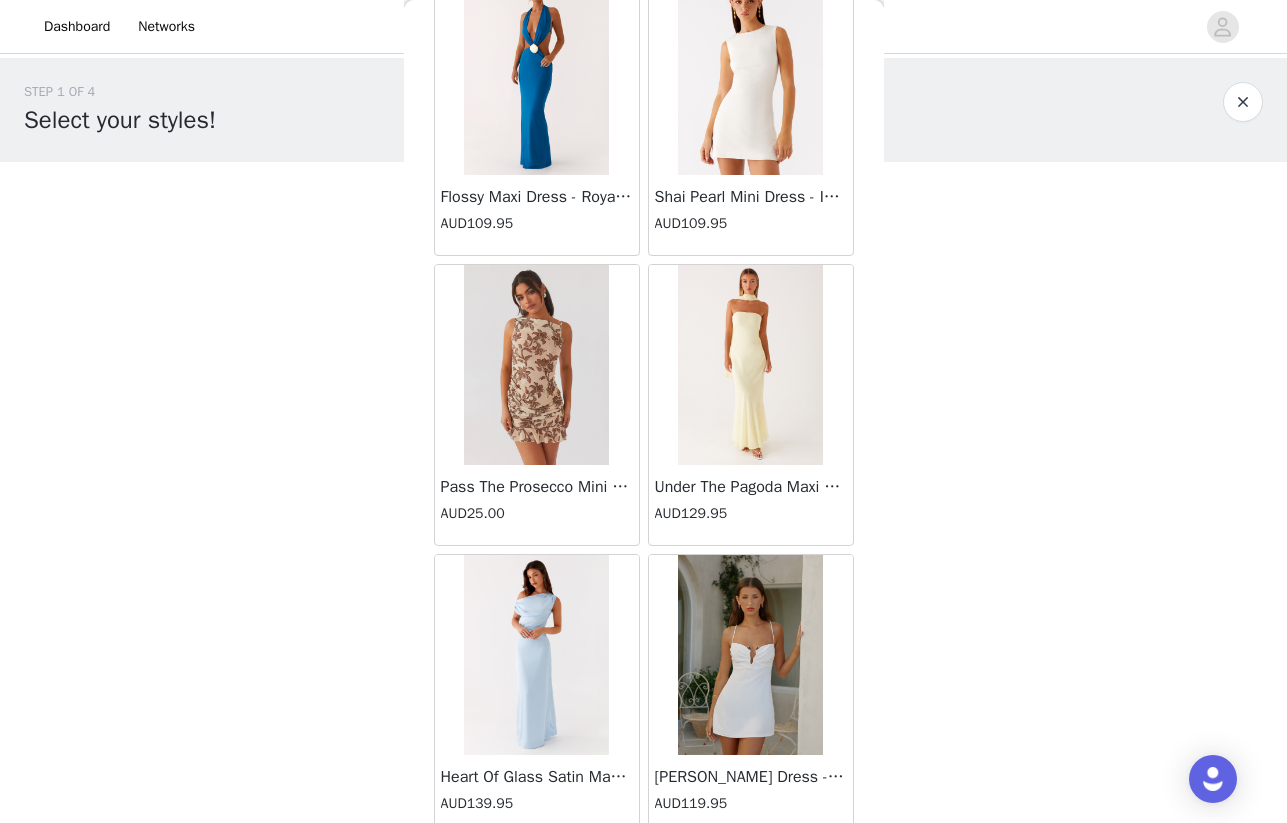 scroll, scrollTop: 31168, scrollLeft: 0, axis: vertical 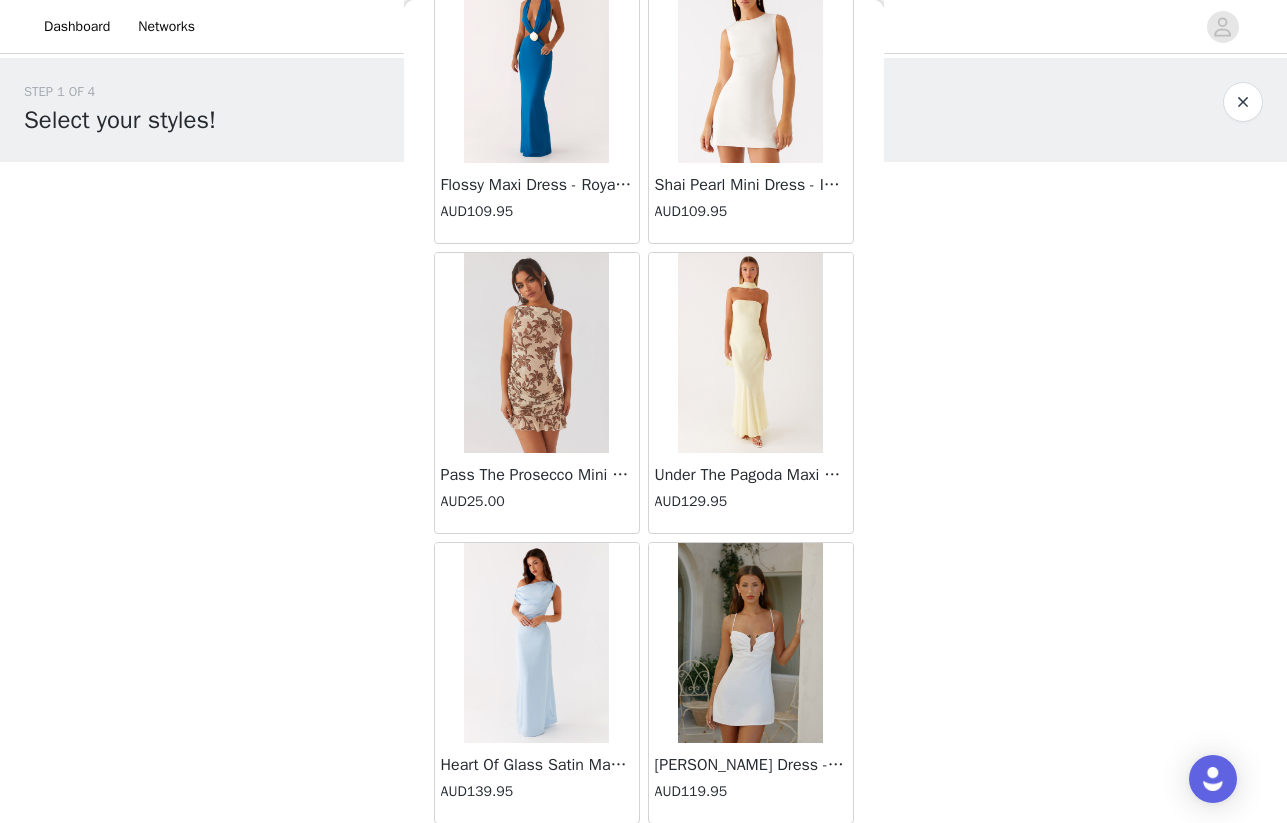 click at bounding box center (750, 353) 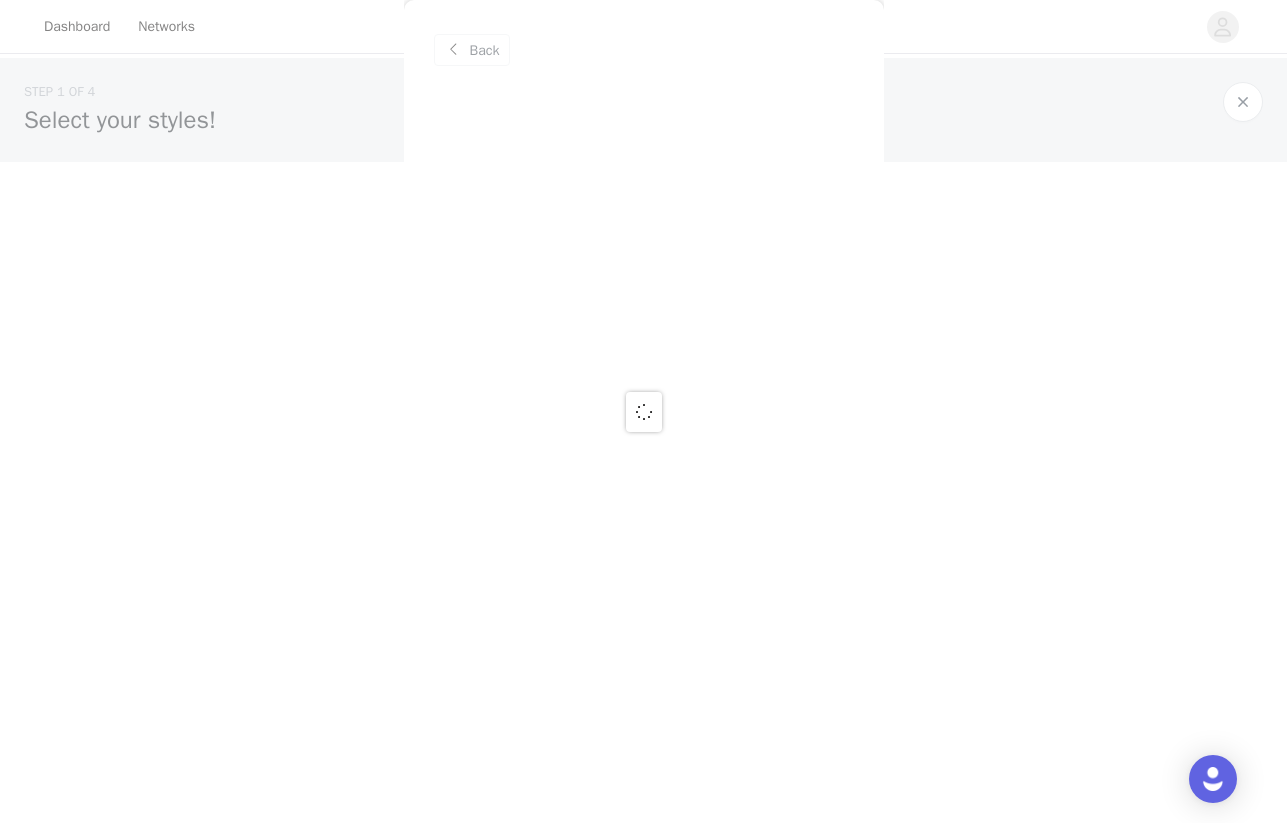 scroll, scrollTop: 0, scrollLeft: 0, axis: both 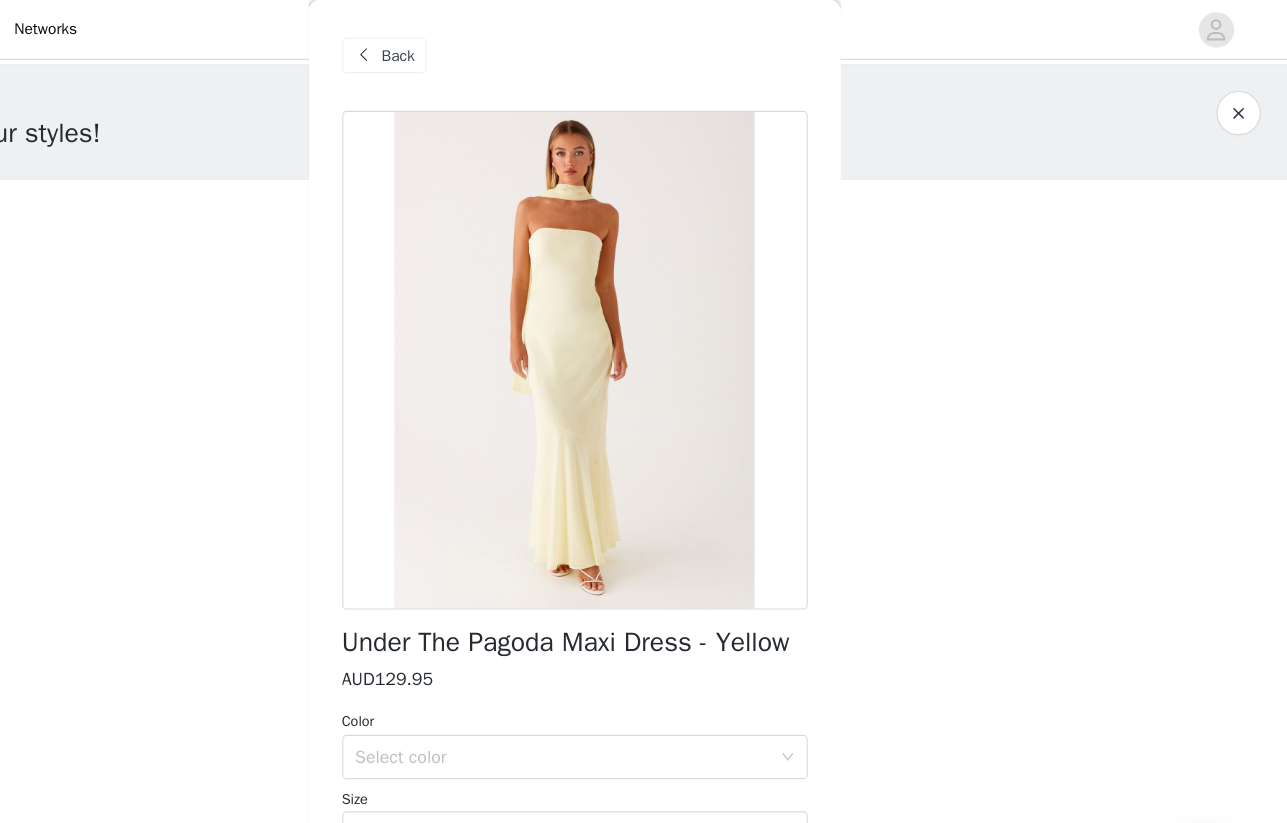 click on "Back" at bounding box center [485, 50] 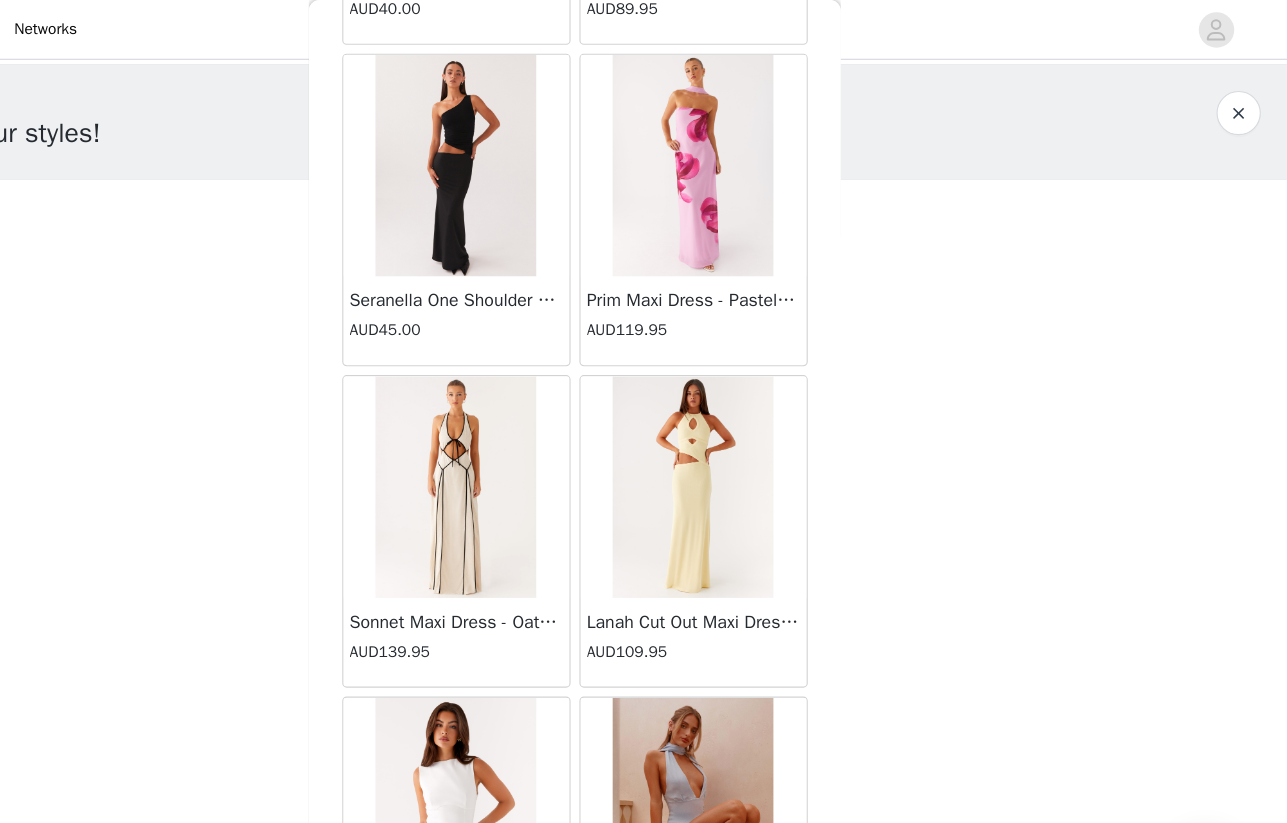 scroll, scrollTop: 21769, scrollLeft: 0, axis: vertical 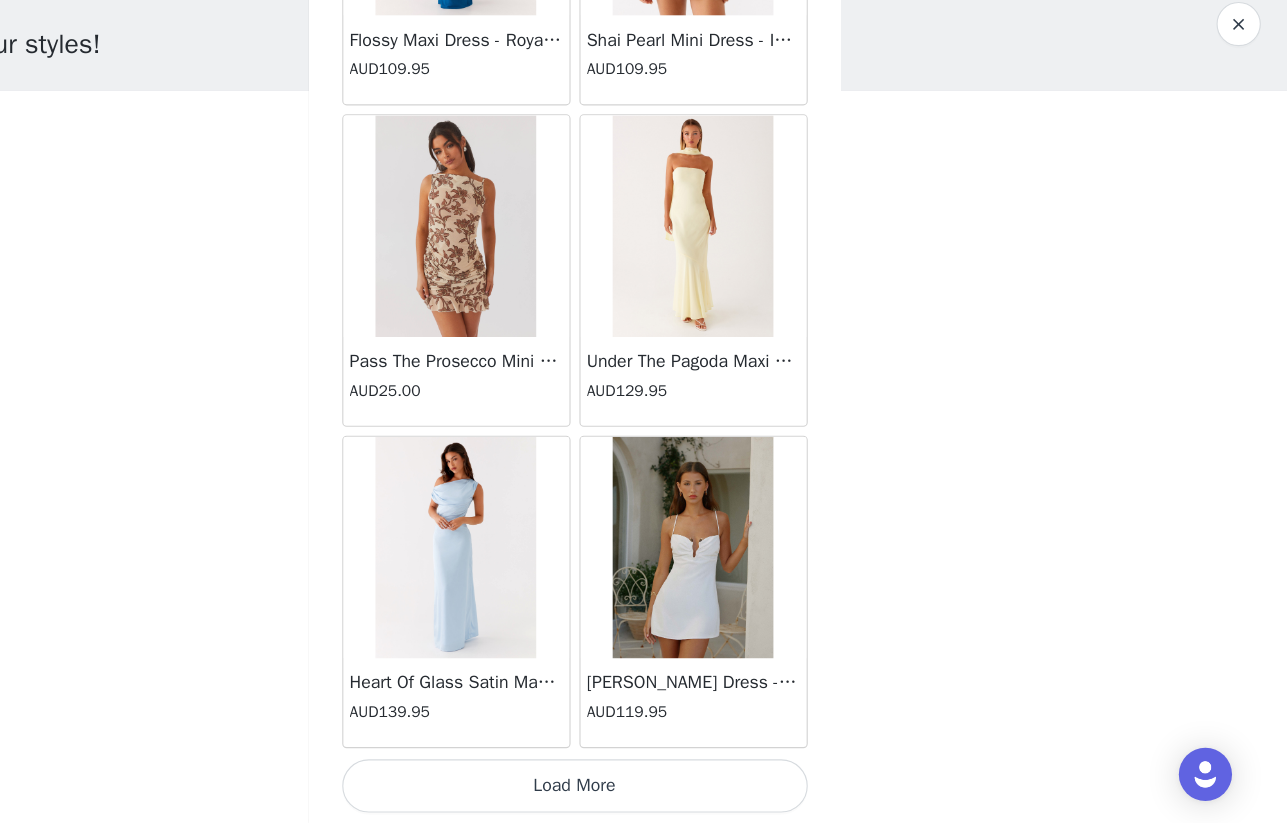 click on "Load More" at bounding box center (644, 789) 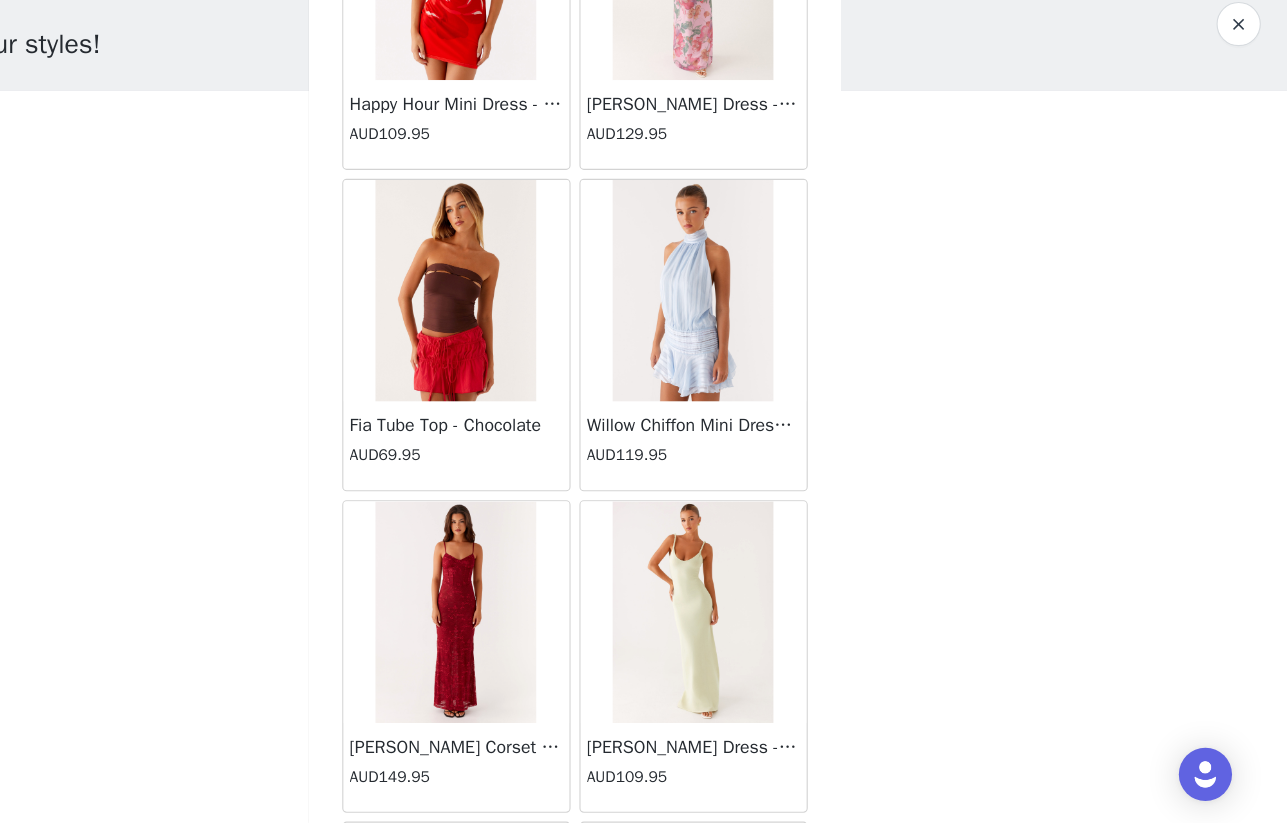 scroll, scrollTop: 33041, scrollLeft: 0, axis: vertical 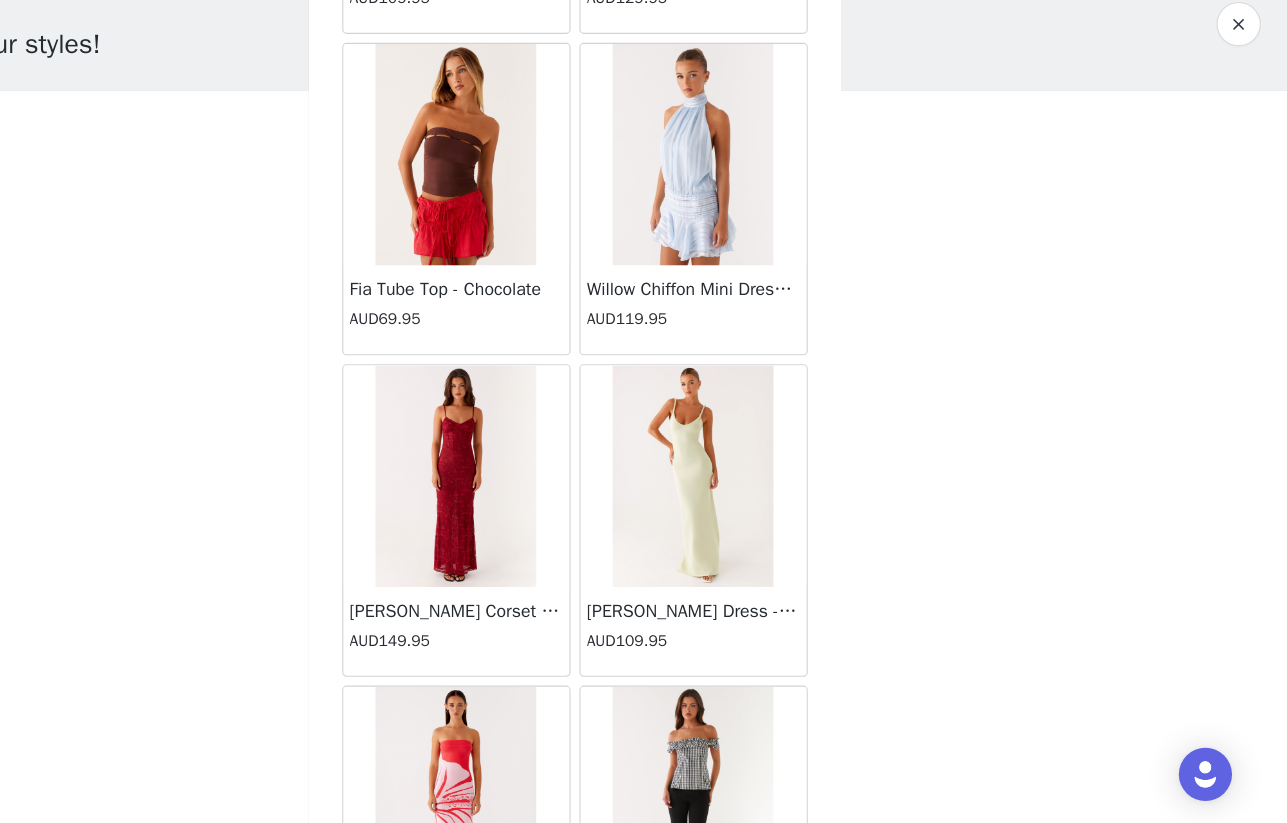 click at bounding box center [750, 510] 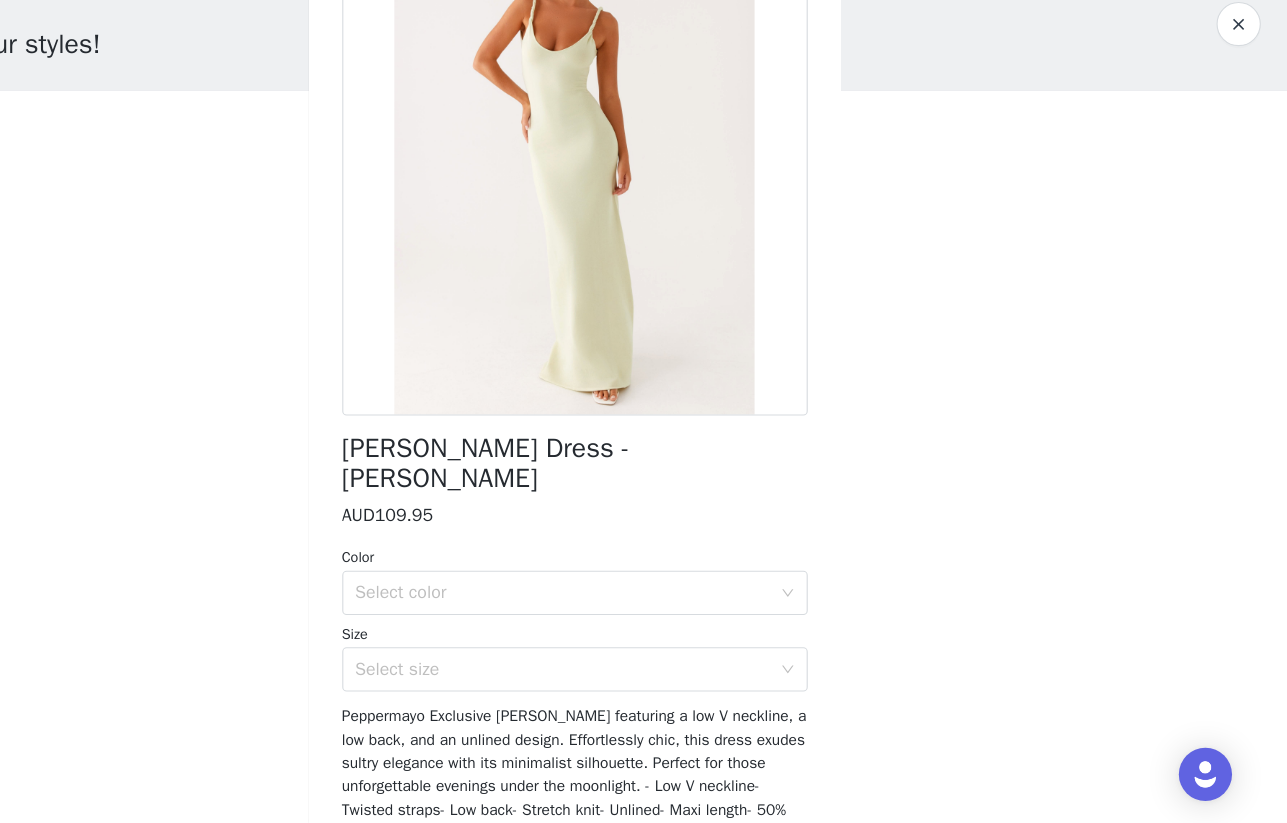 scroll, scrollTop: 0, scrollLeft: 0, axis: both 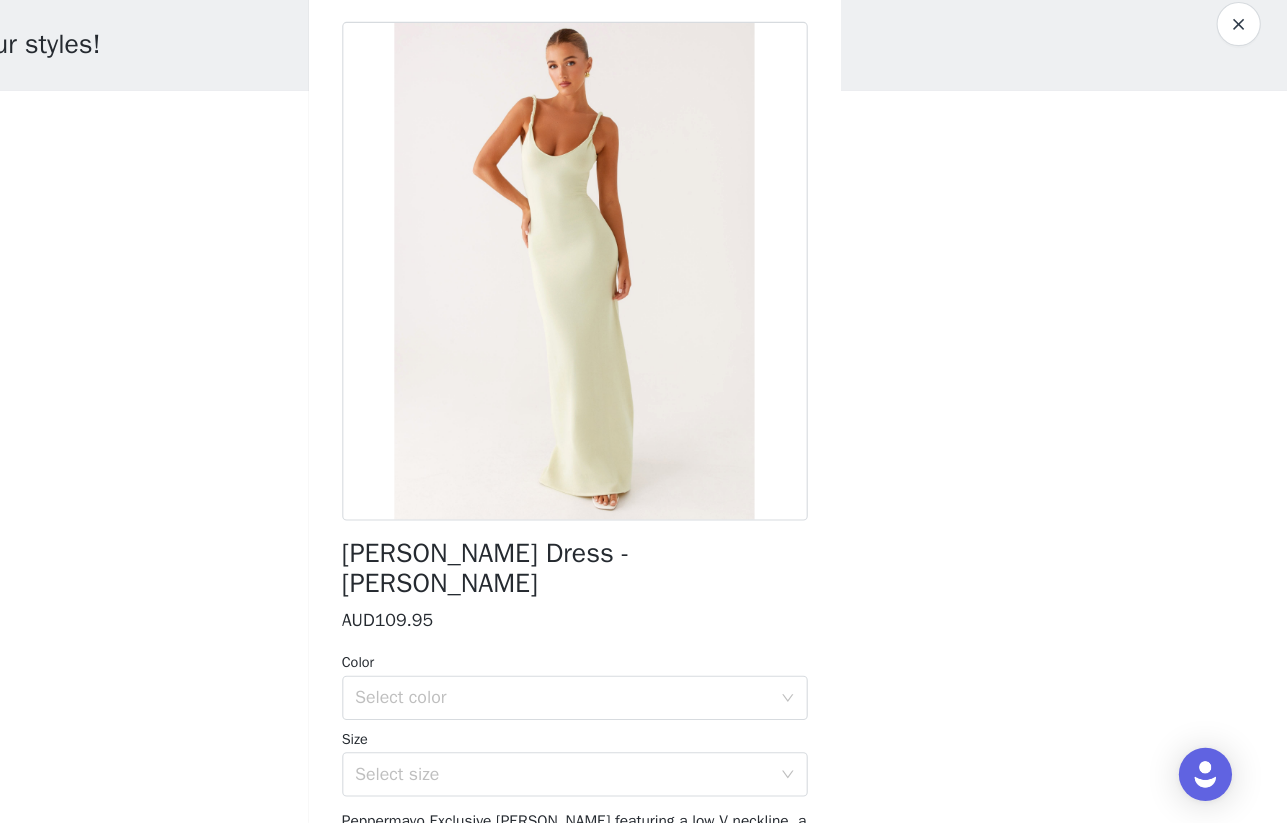 click on "[PERSON_NAME] Dress - [PERSON_NAME]" at bounding box center [644, 593] 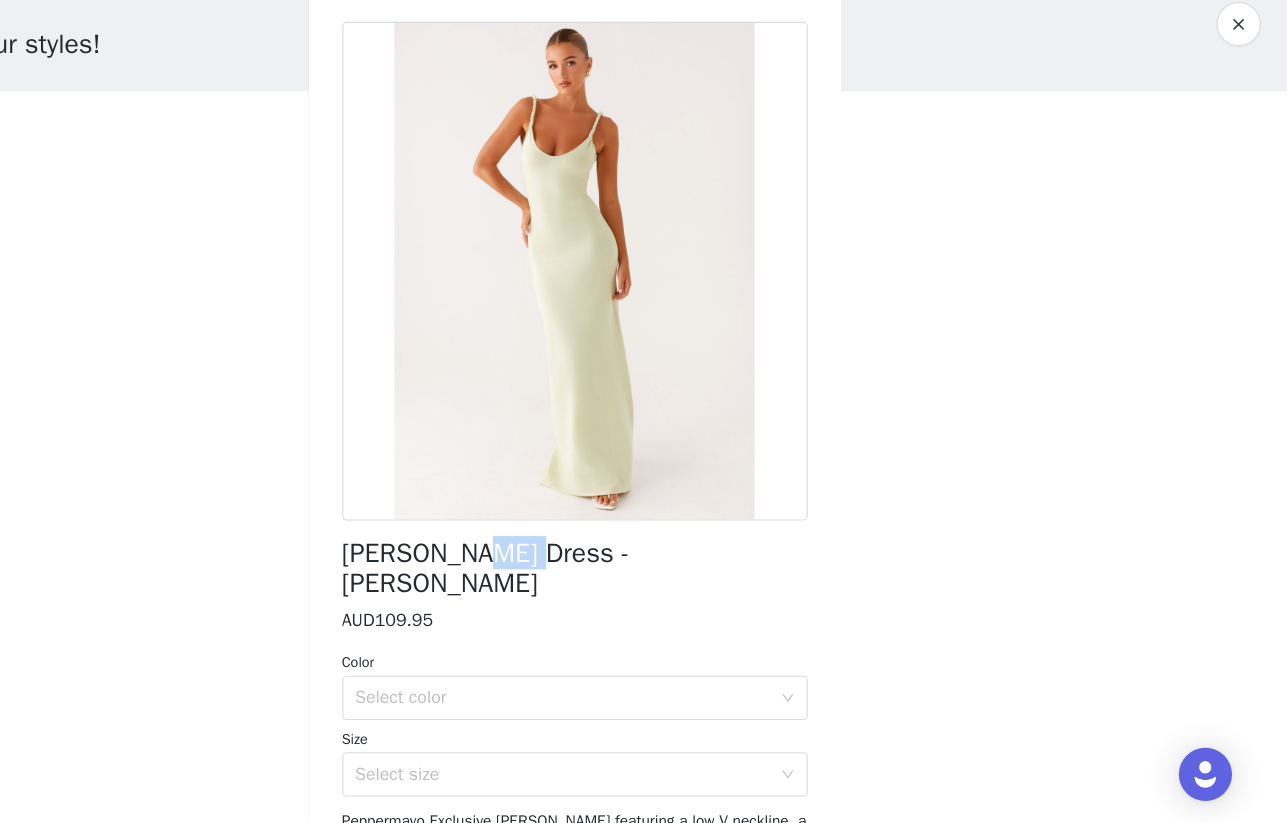 click on "[PERSON_NAME] Dress - [PERSON_NAME]" at bounding box center [644, 593] 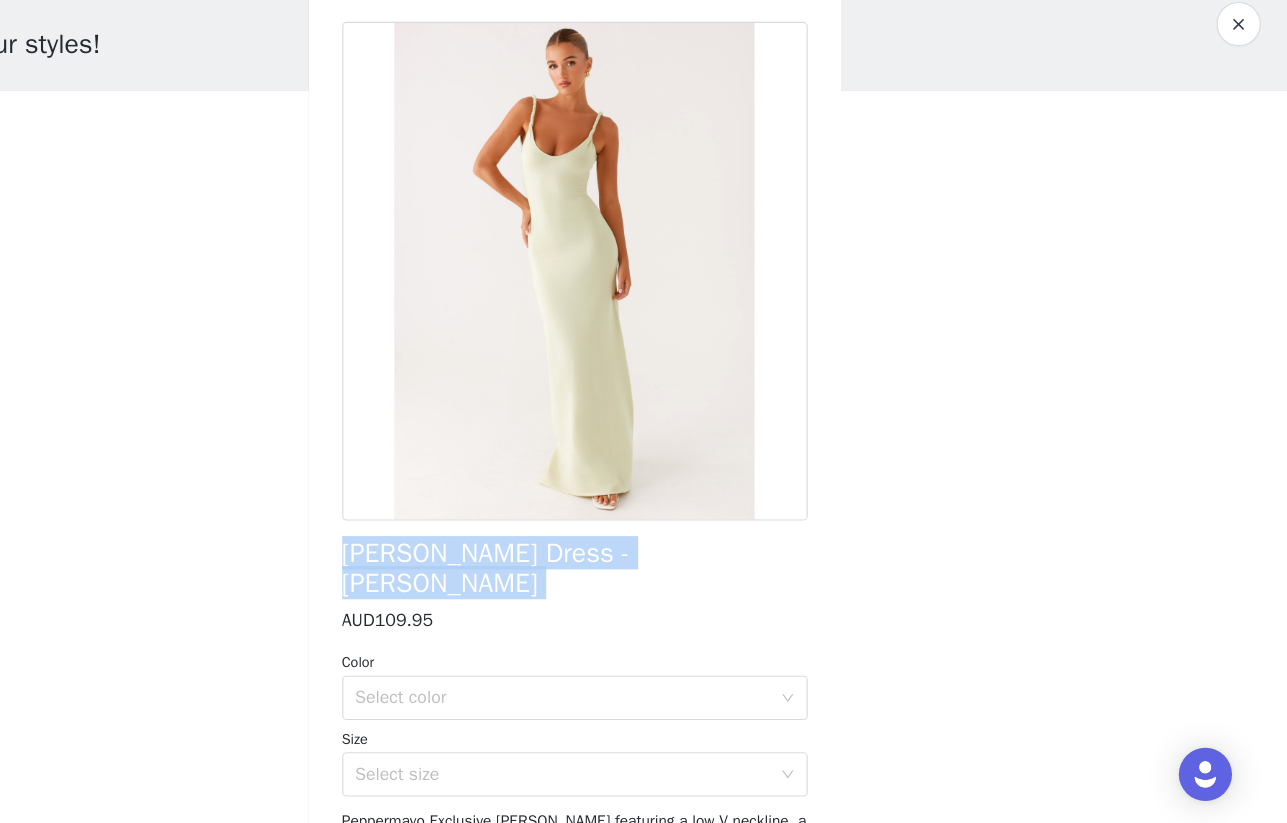 click on "[PERSON_NAME] Dress - [PERSON_NAME]" at bounding box center [644, 593] 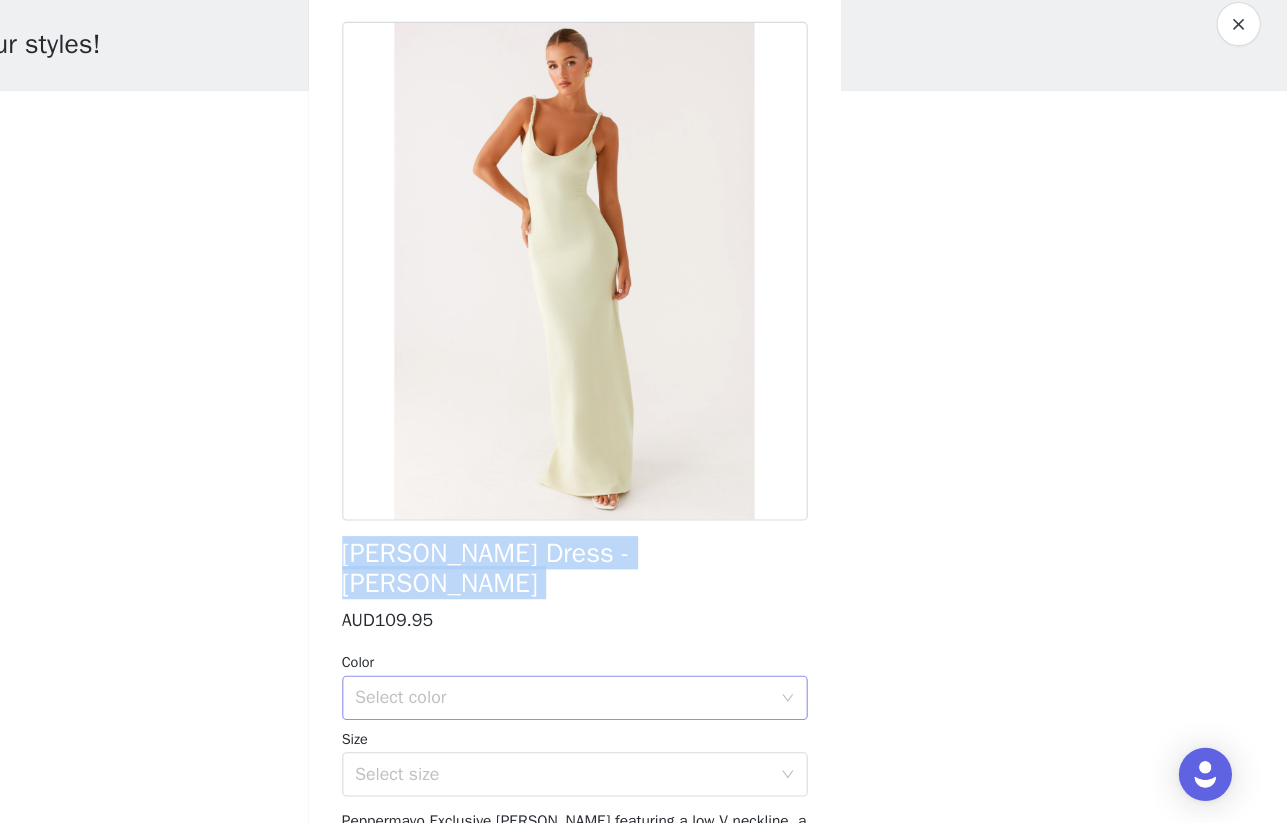 click on "Select color" at bounding box center (633, 710) 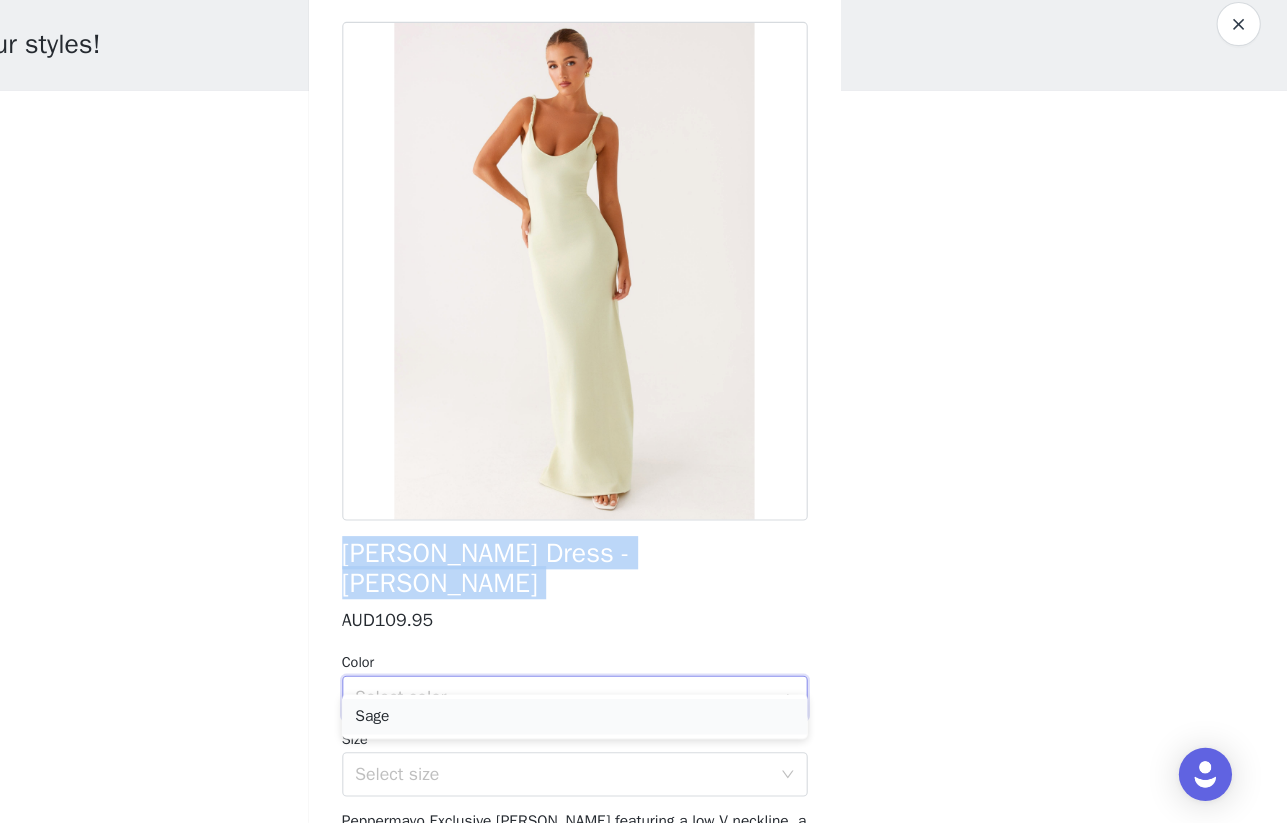 click on "Sage" at bounding box center [644, 727] 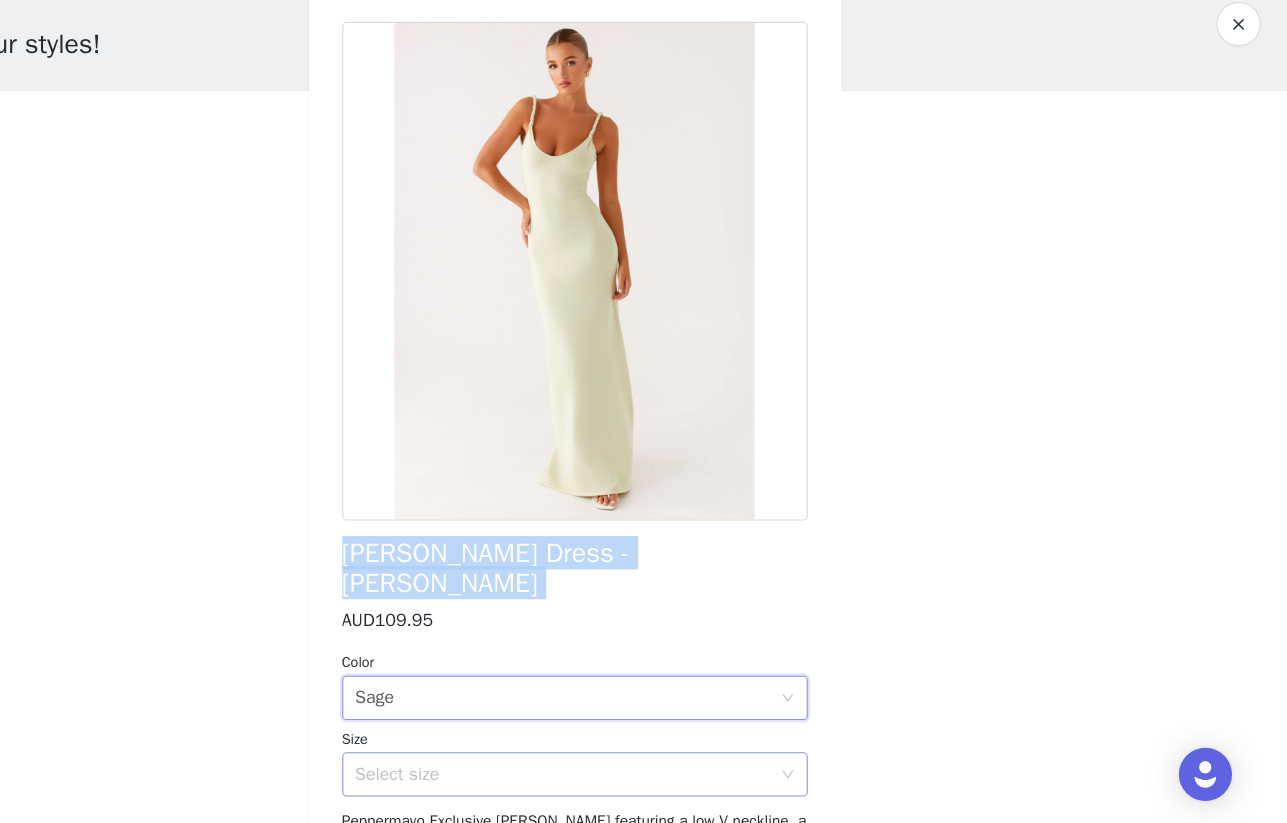 click on "Select size" at bounding box center [633, 779] 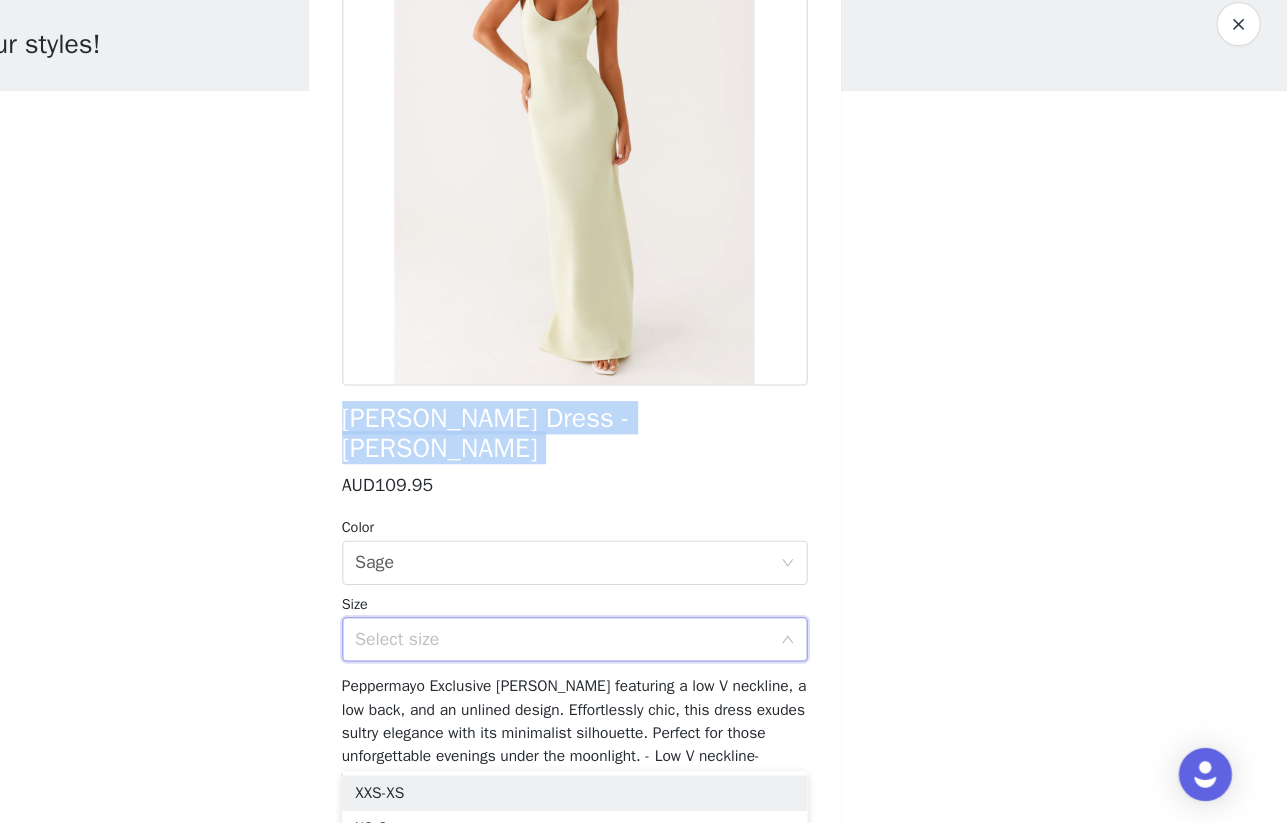 scroll, scrollTop: 132, scrollLeft: 0, axis: vertical 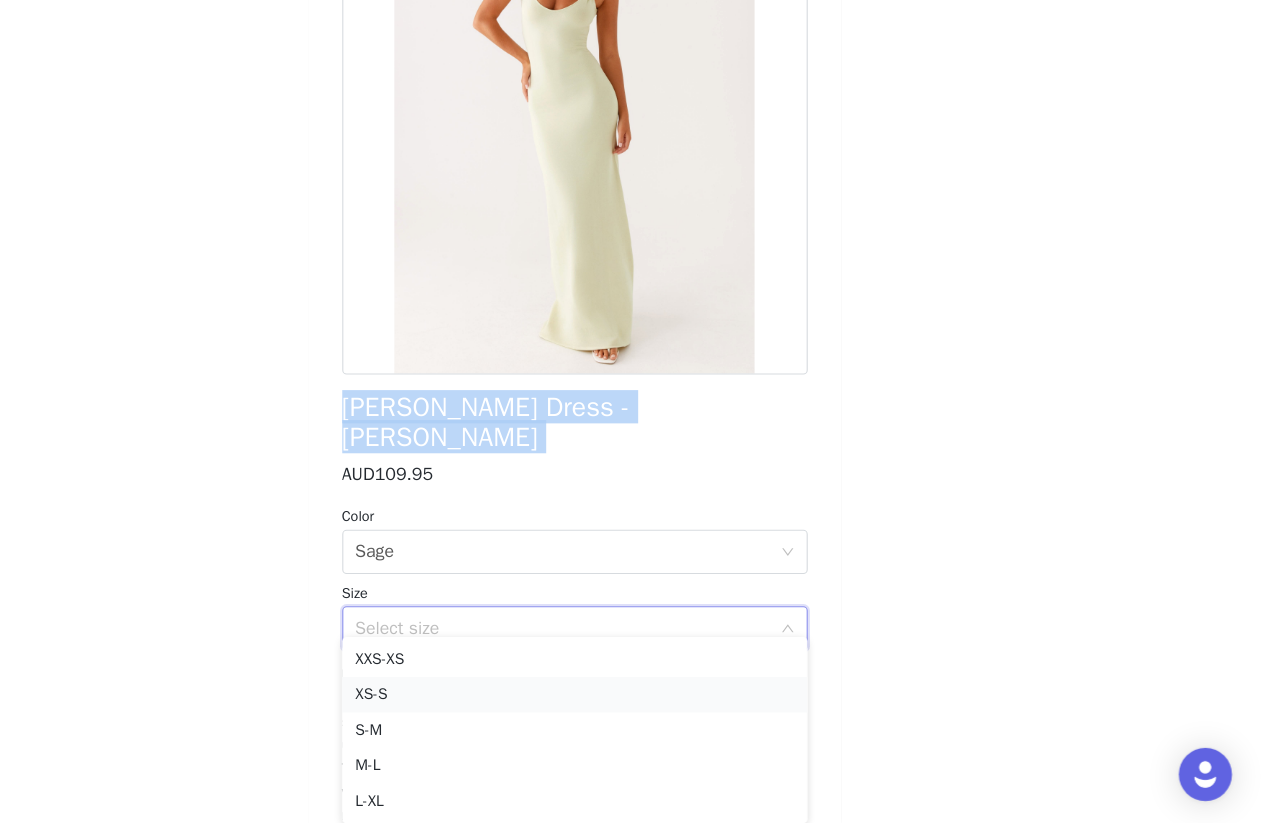 click on "XS-S" at bounding box center (644, 707) 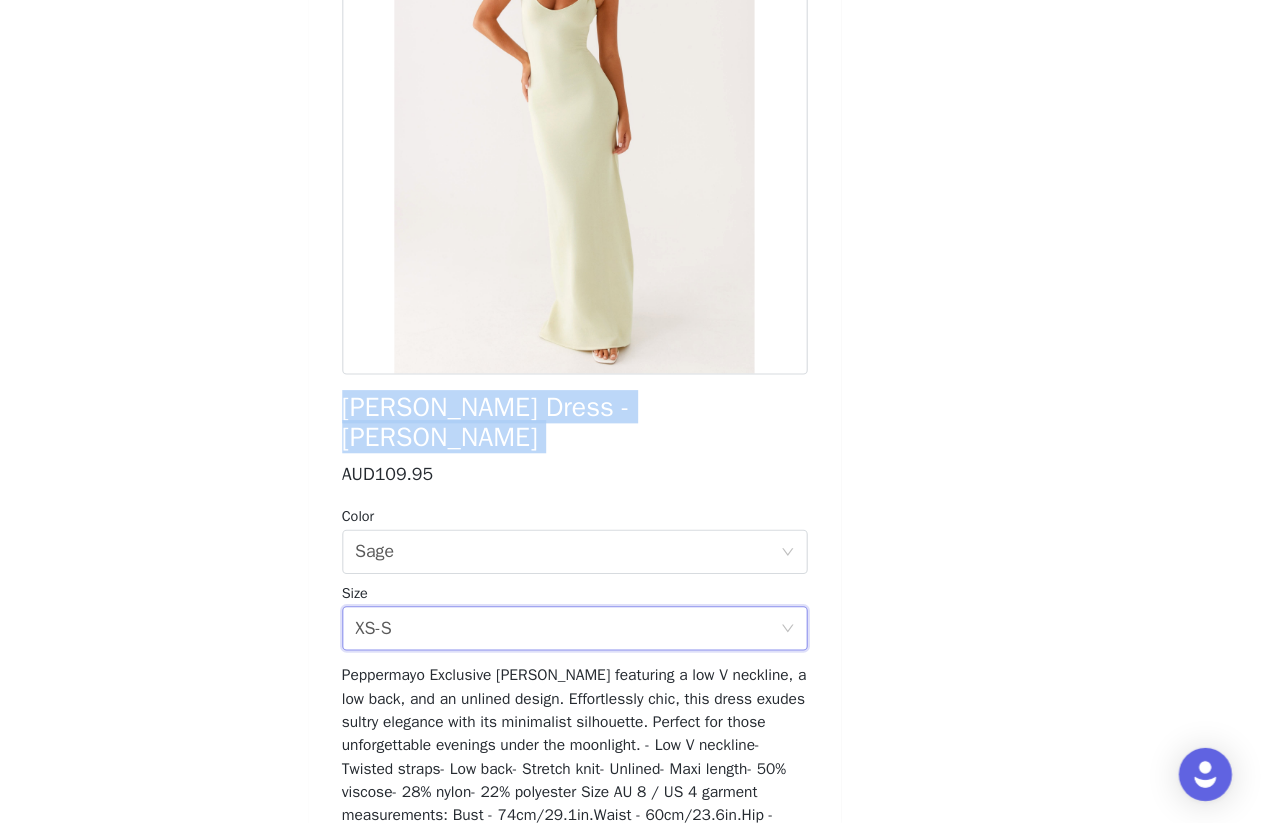 scroll, scrollTop: 0, scrollLeft: 0, axis: both 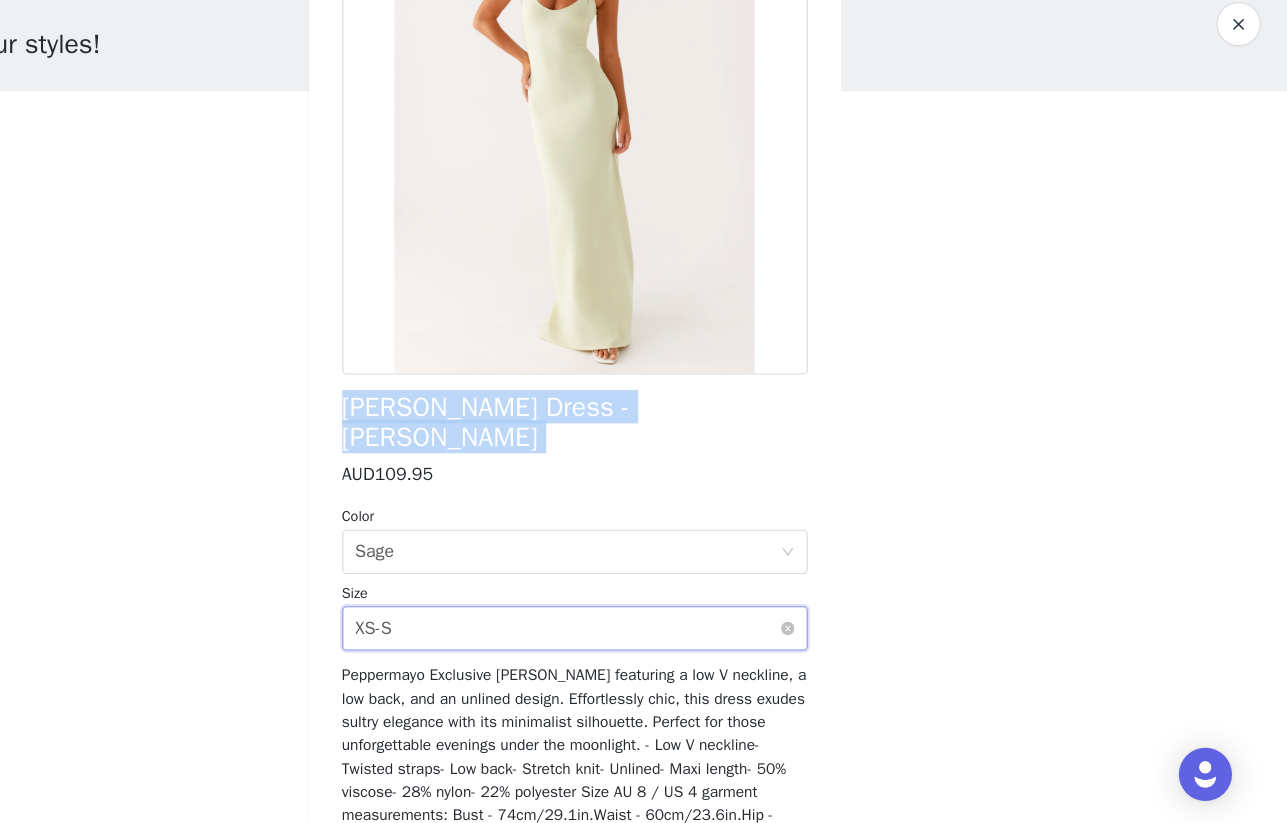 click on "Select size XS-S" at bounding box center [637, 647] 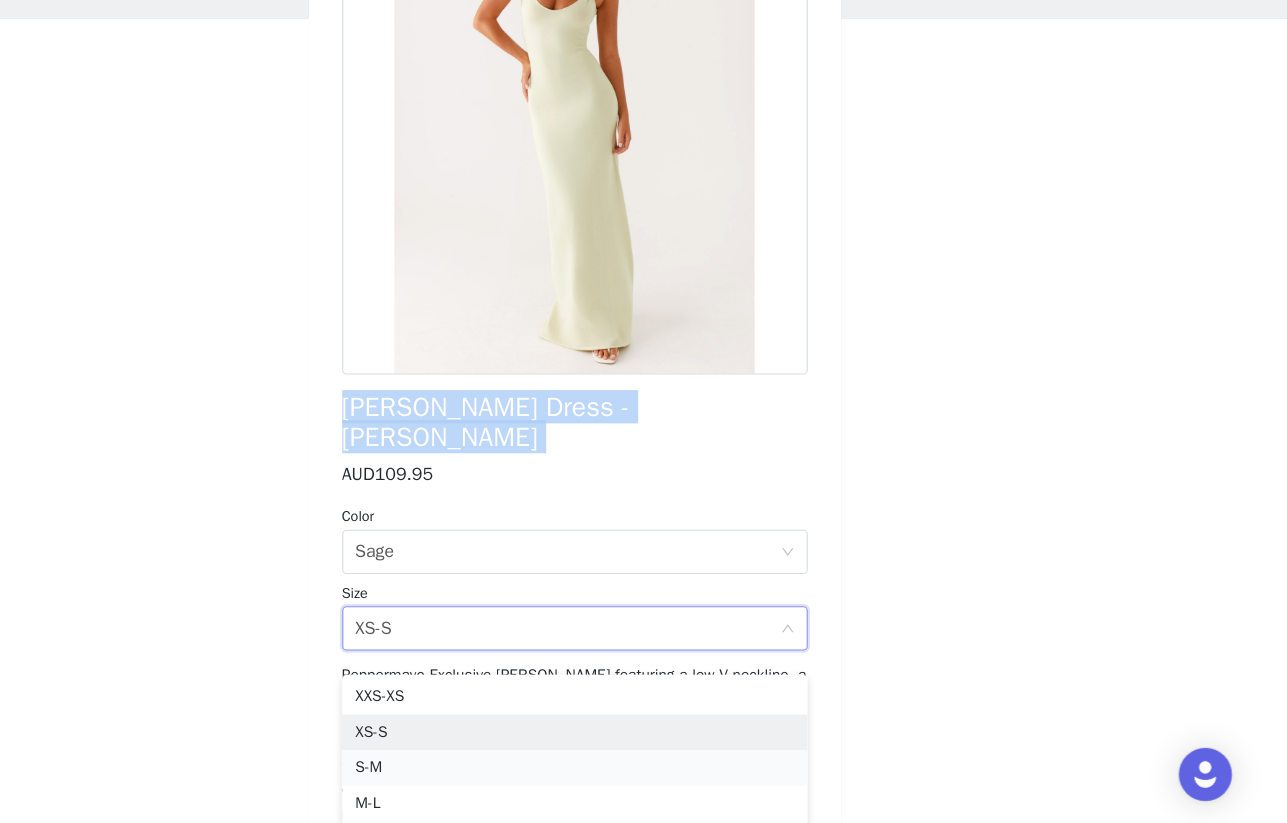 click on "S-M" at bounding box center (644, 773) 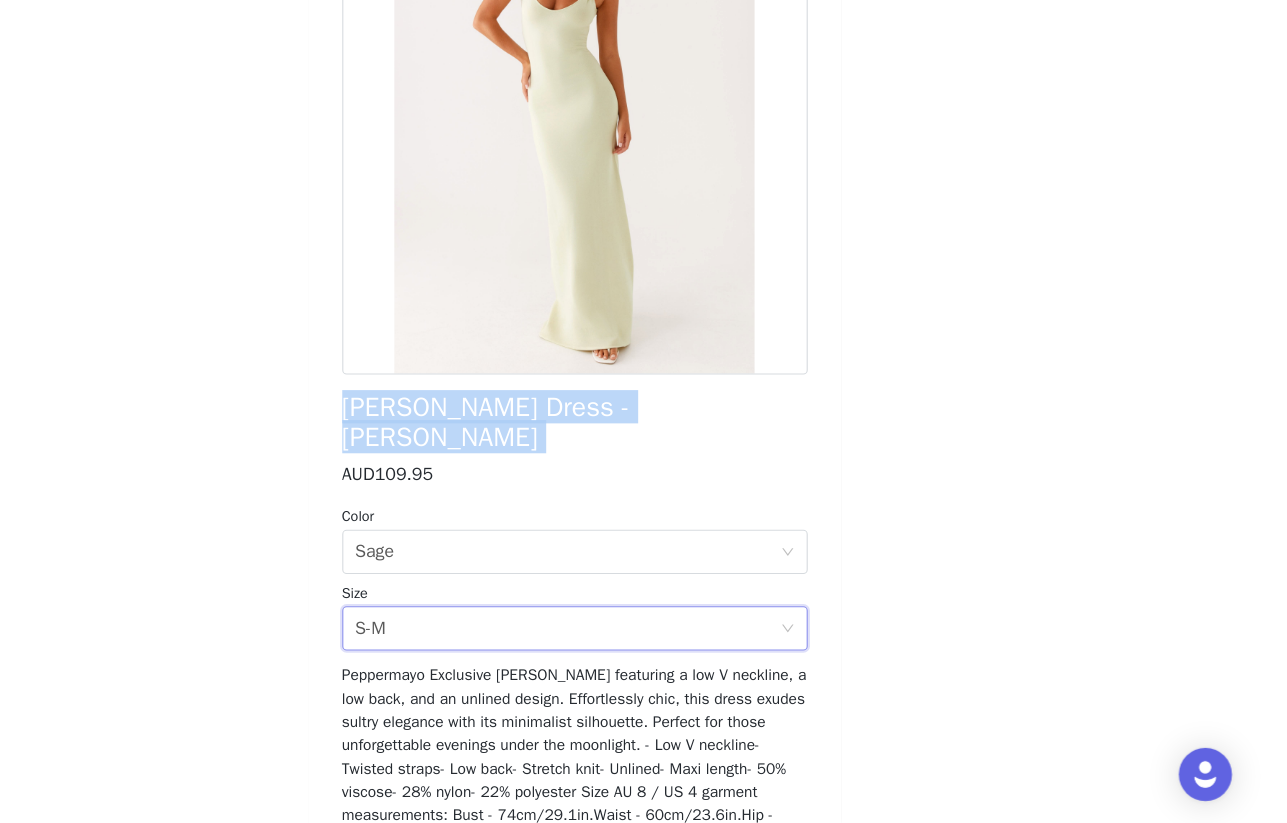 scroll, scrollTop: 0, scrollLeft: 0, axis: both 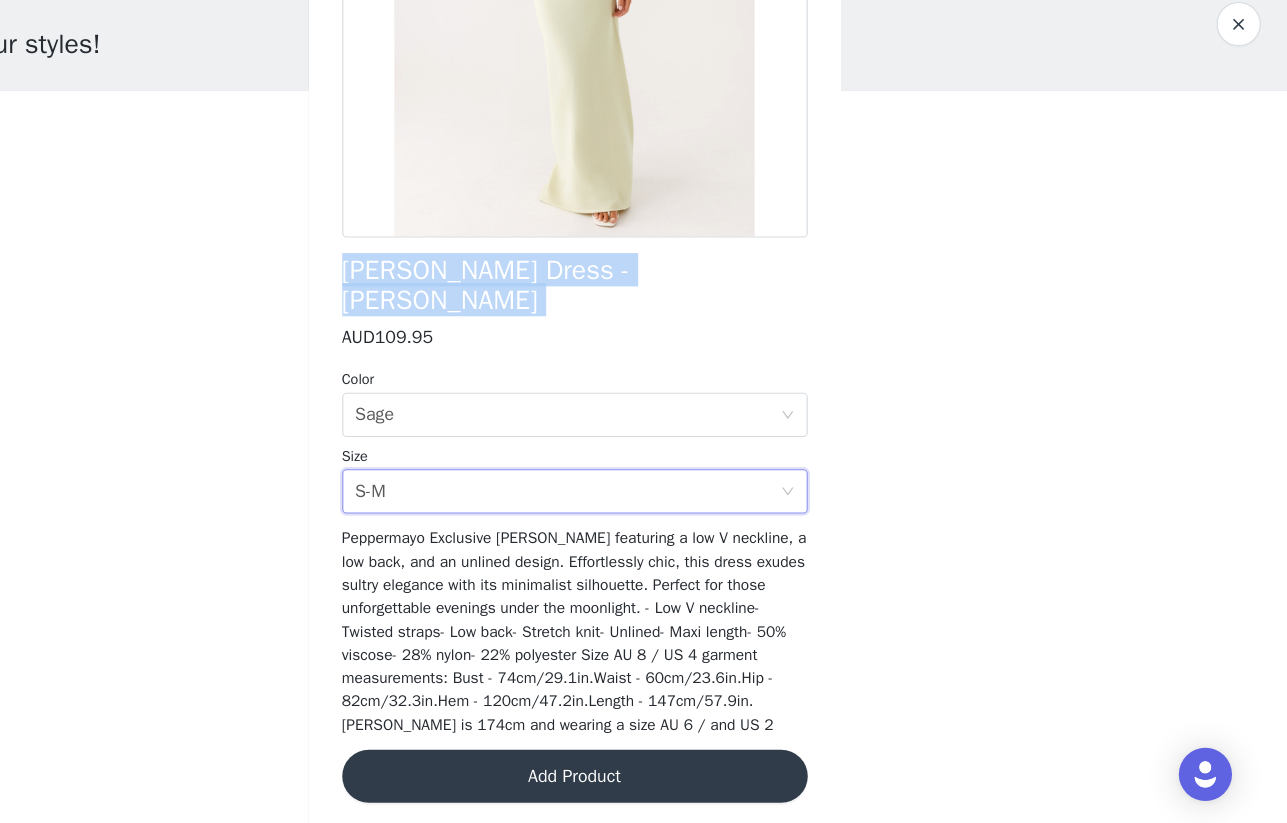 click on "Add Product" at bounding box center [644, 781] 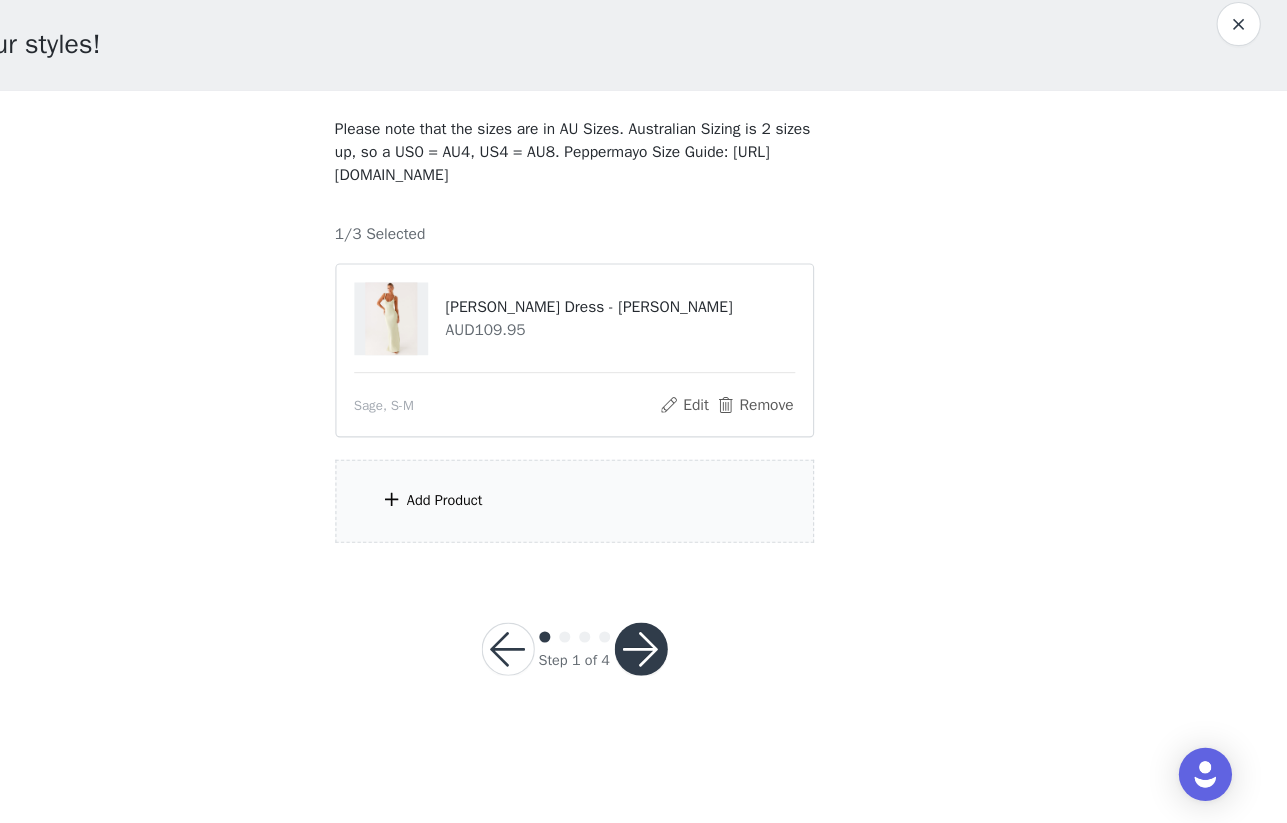 click on "Add Product" at bounding box center (644, 532) 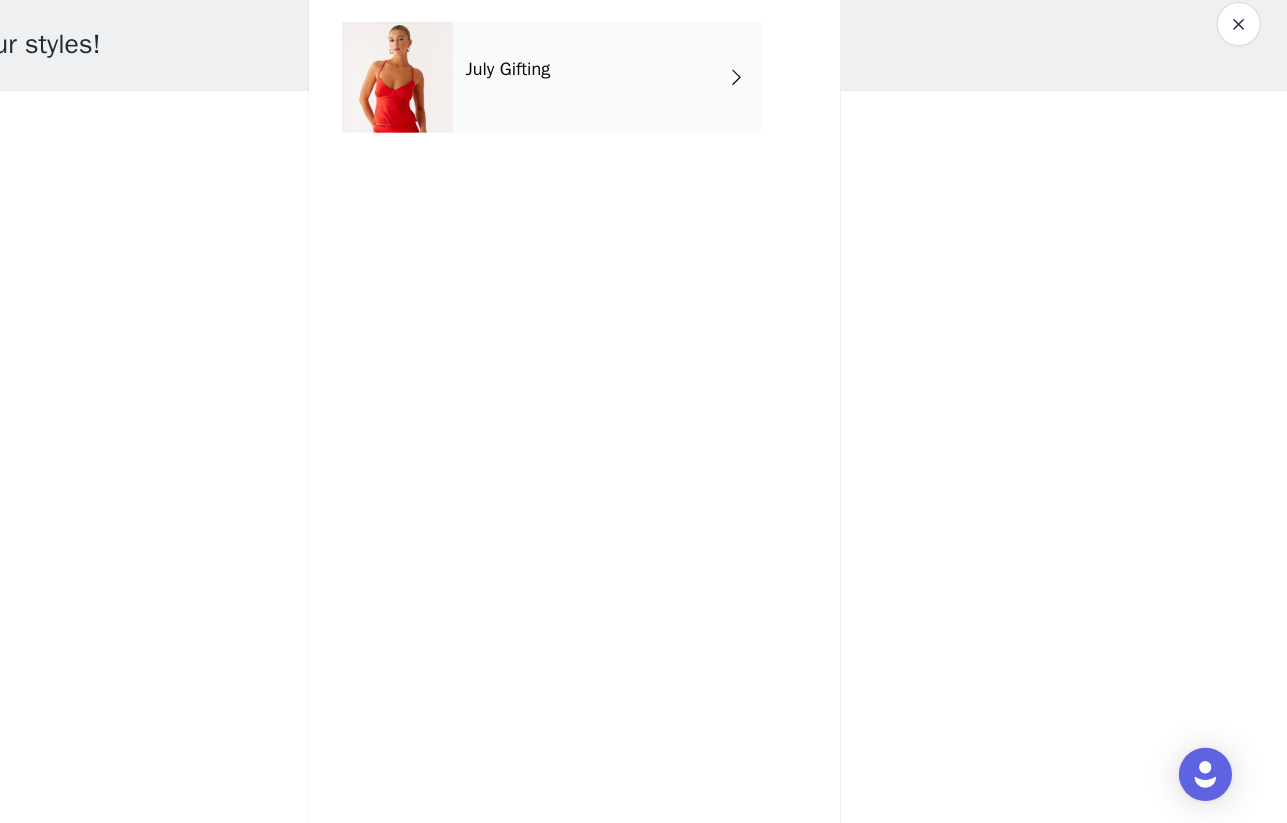 click on "July Gifting" at bounding box center [673, 150] 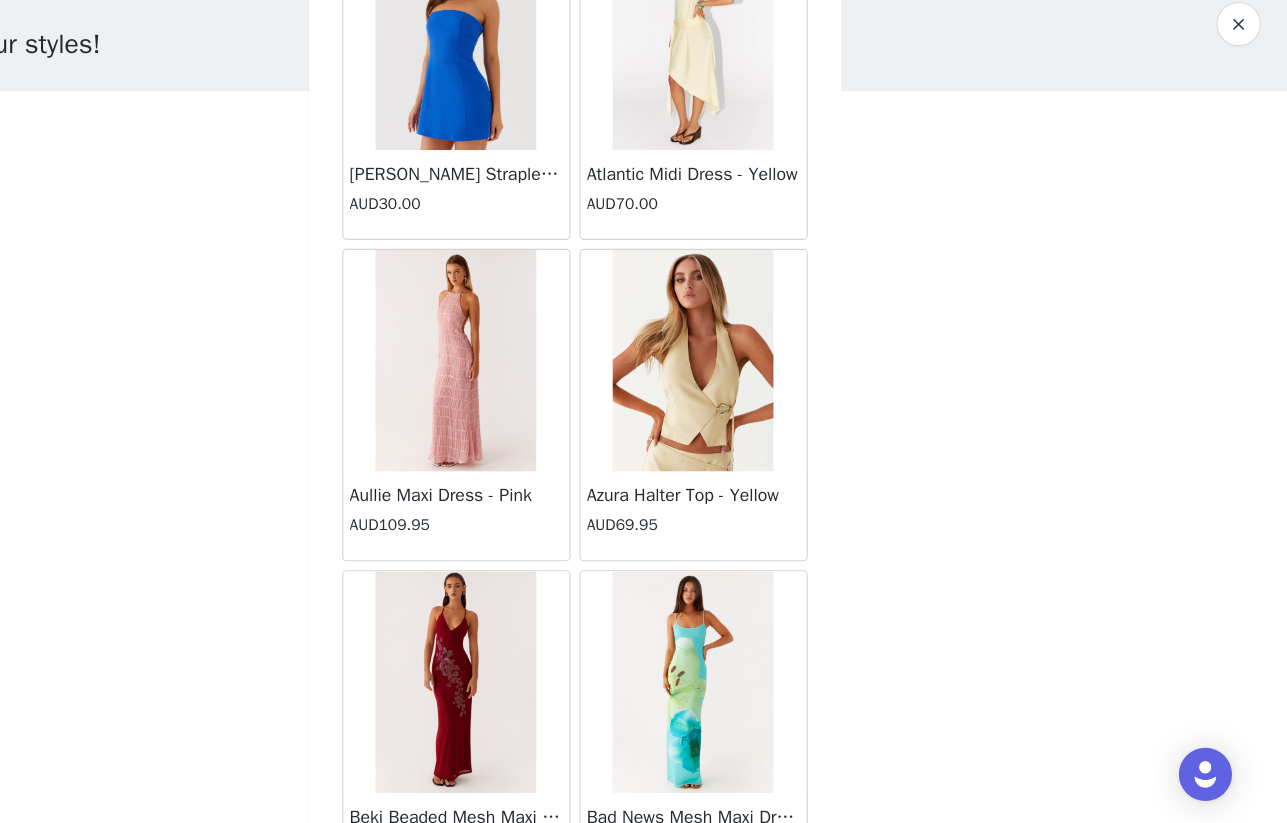 scroll, scrollTop: 2237, scrollLeft: 0, axis: vertical 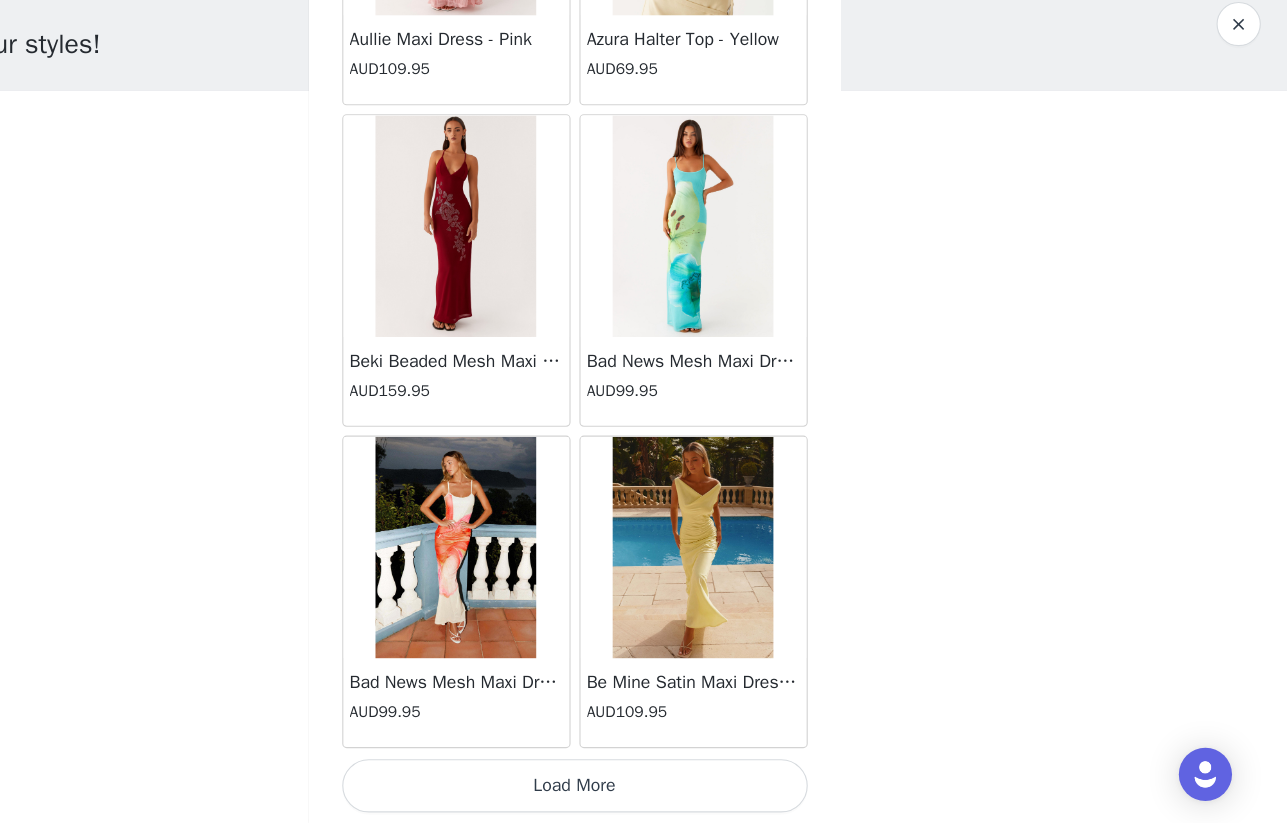 click on "Load More" at bounding box center [644, 789] 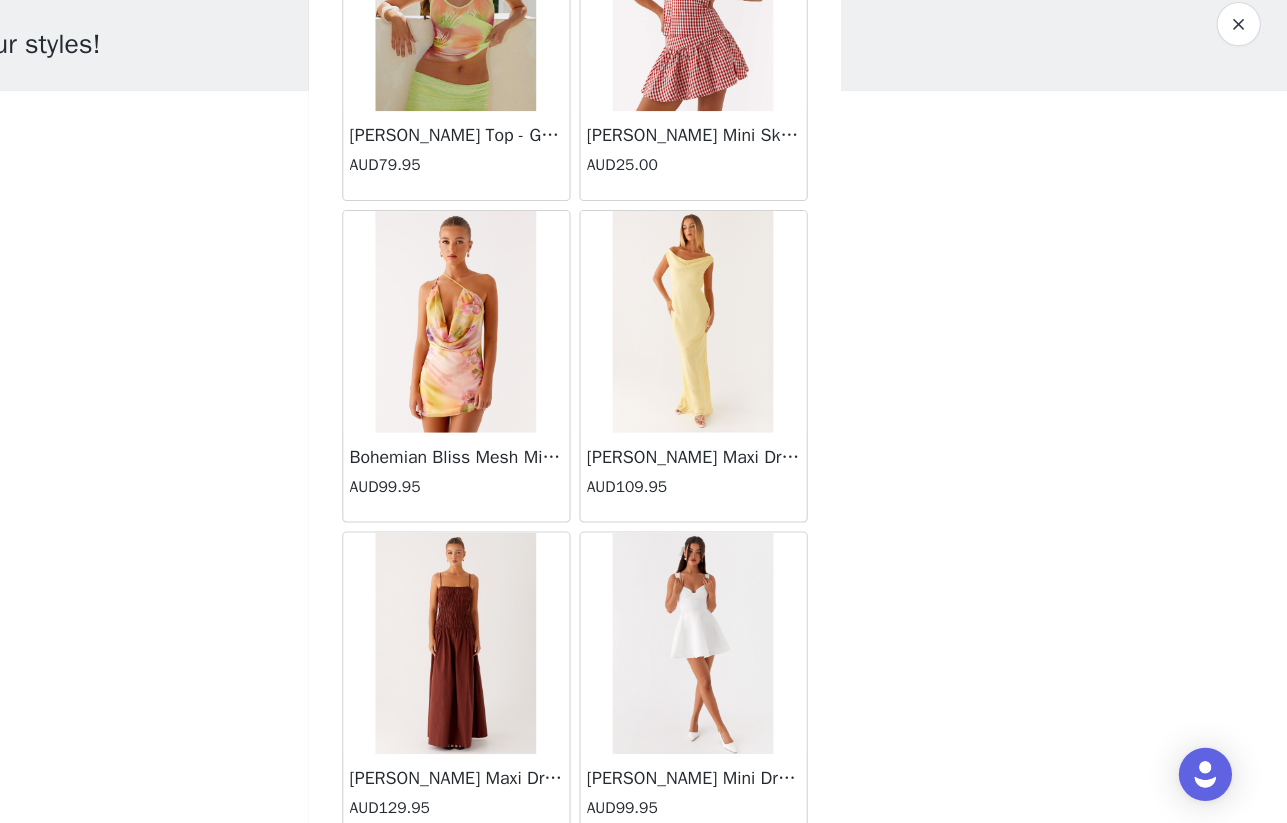 scroll, scrollTop: 5137, scrollLeft: 0, axis: vertical 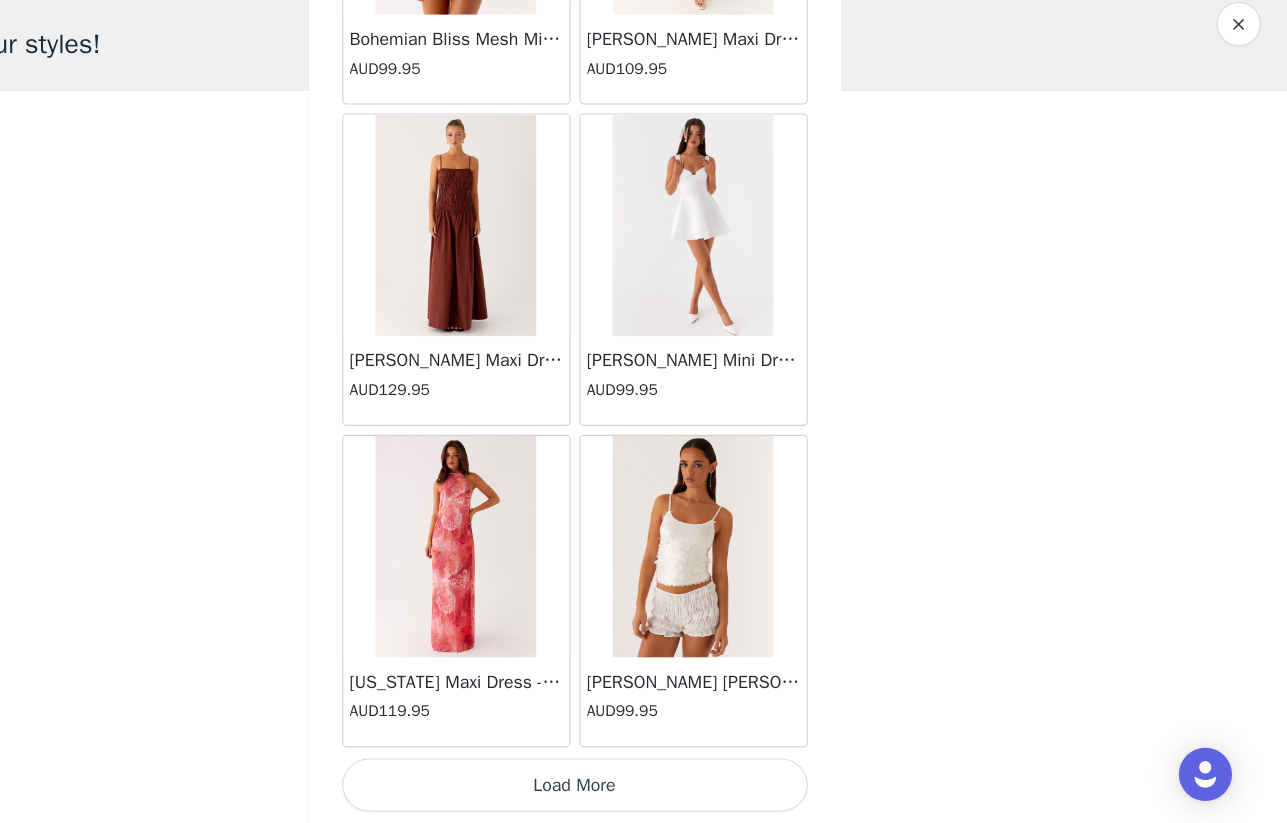 click on "Load More" at bounding box center (644, 789) 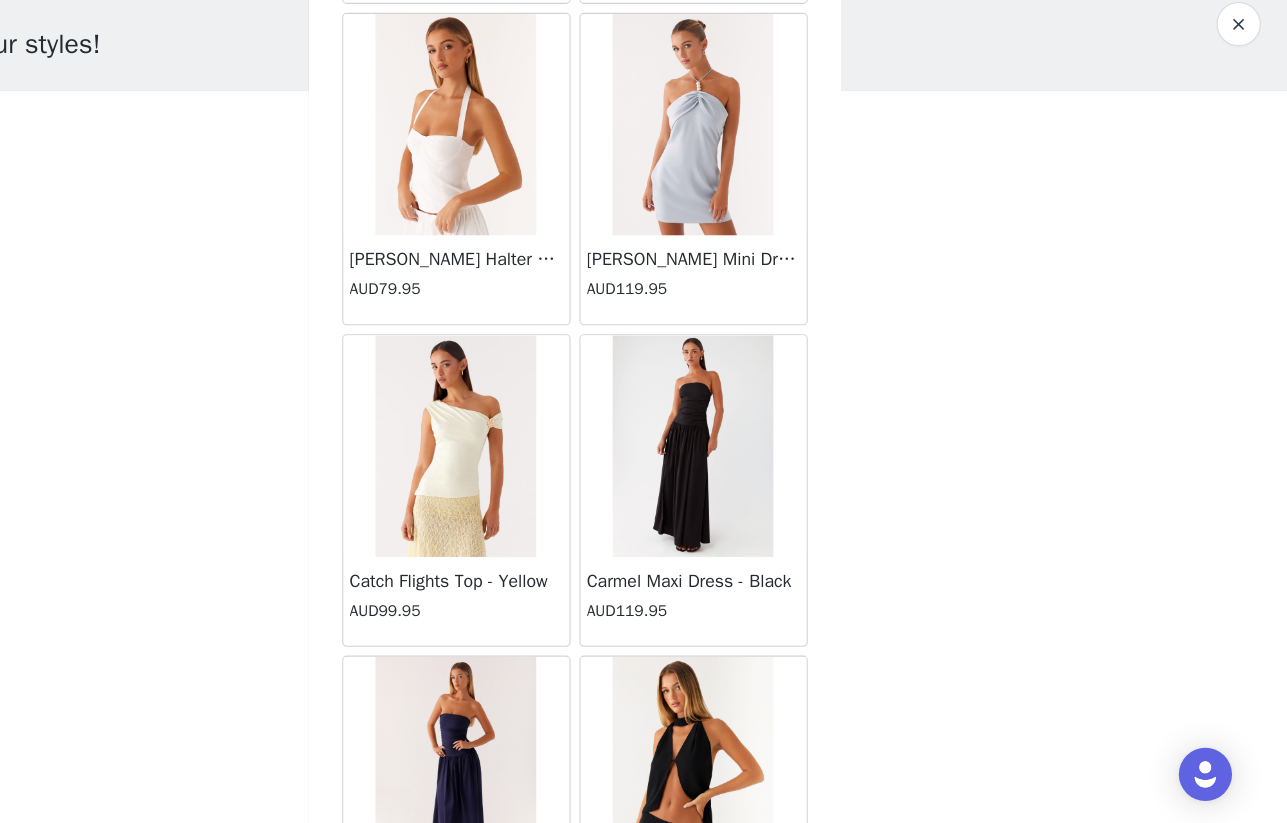 scroll, scrollTop: 8037, scrollLeft: 0, axis: vertical 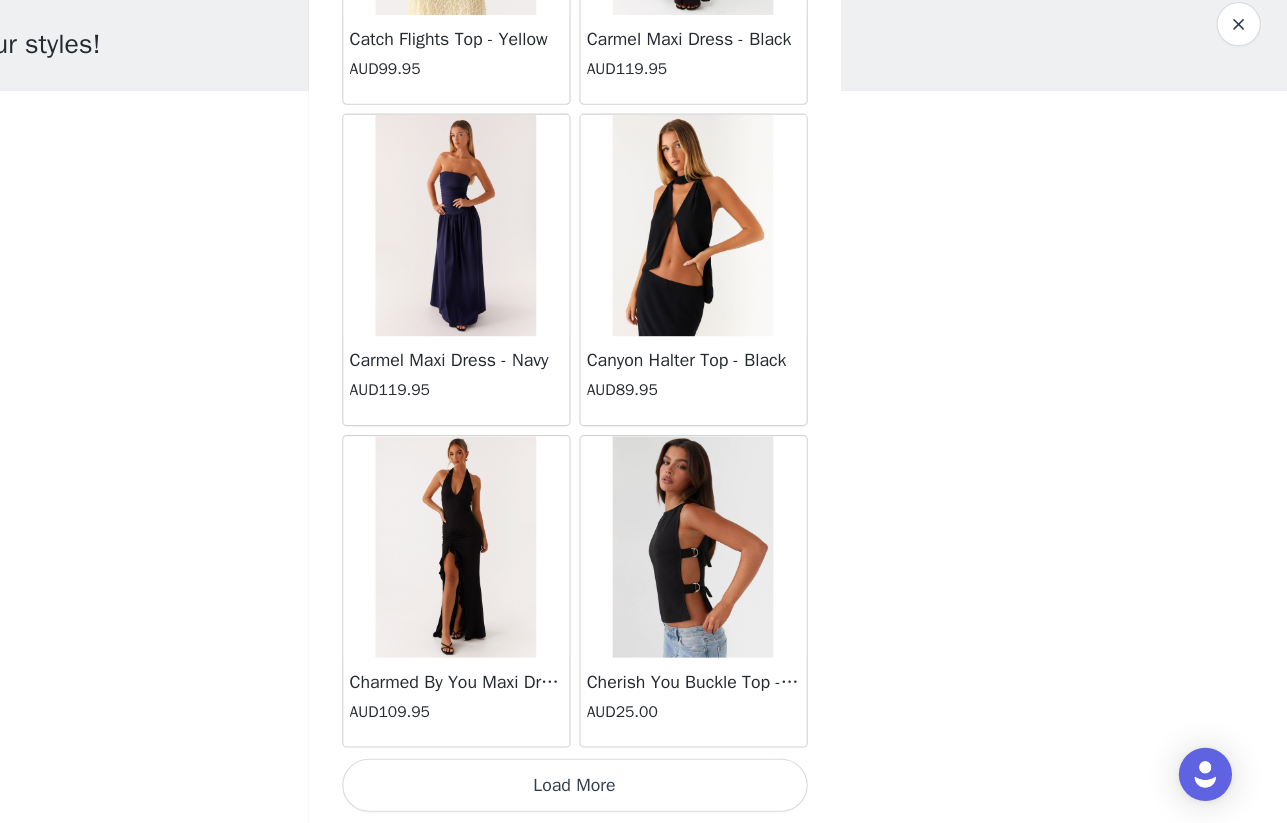 click at bounding box center (750, 284) 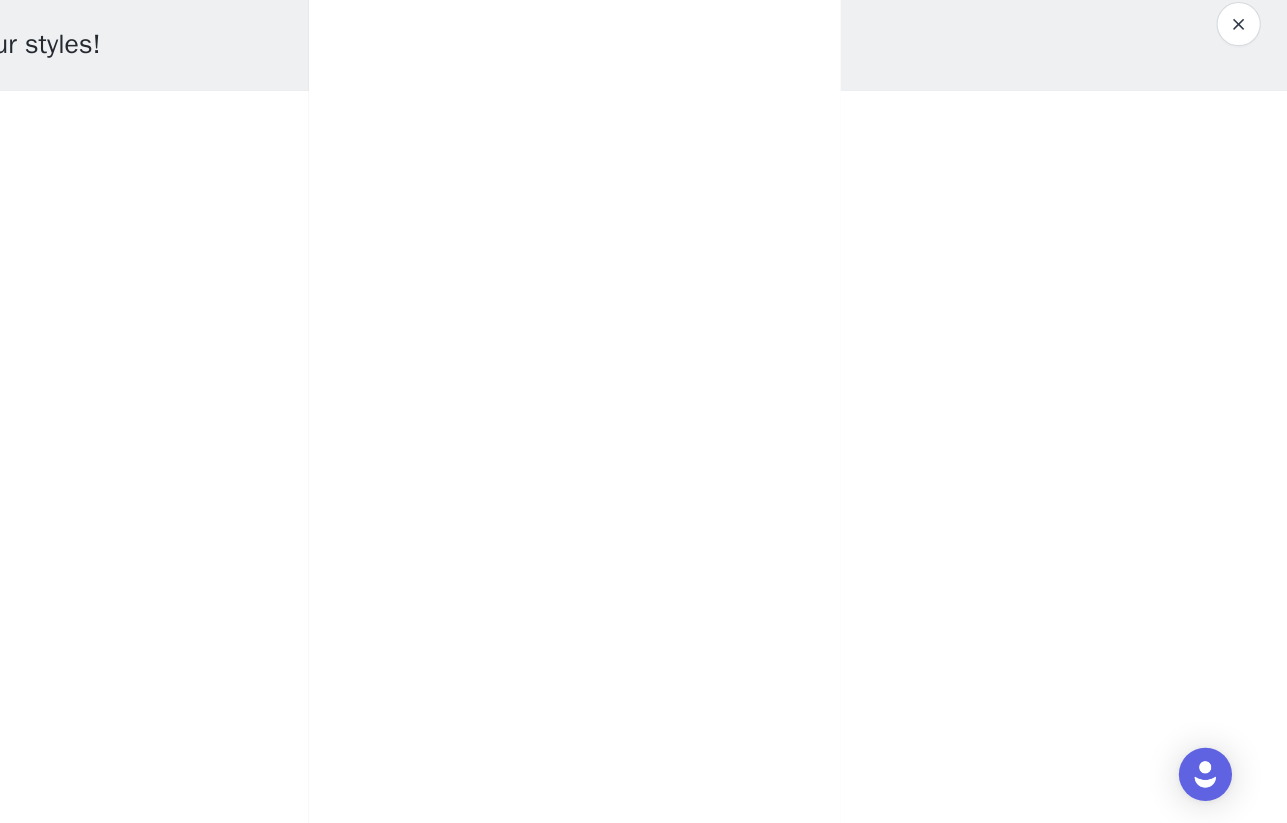 scroll, scrollTop: 0, scrollLeft: 0, axis: both 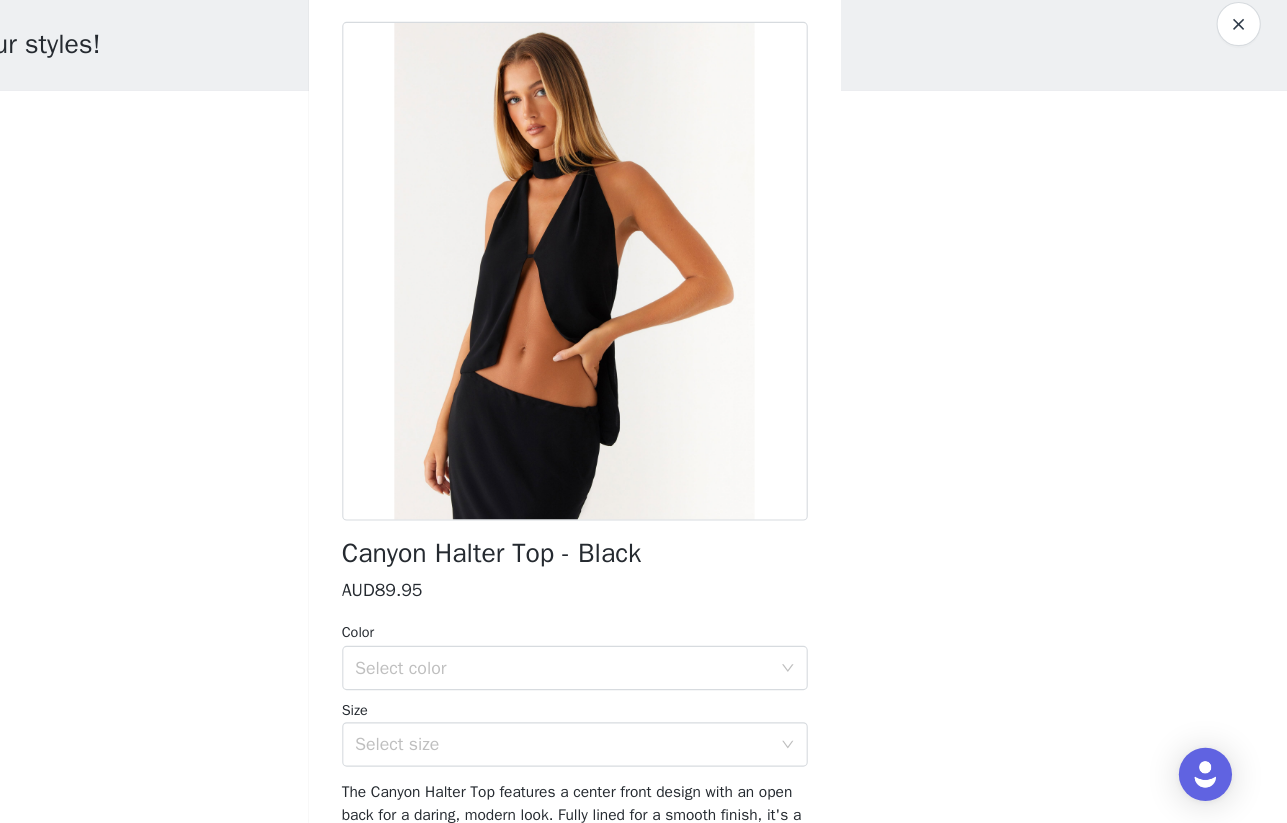 click on "Canyon Halter Top - Black" at bounding box center [569, 579] 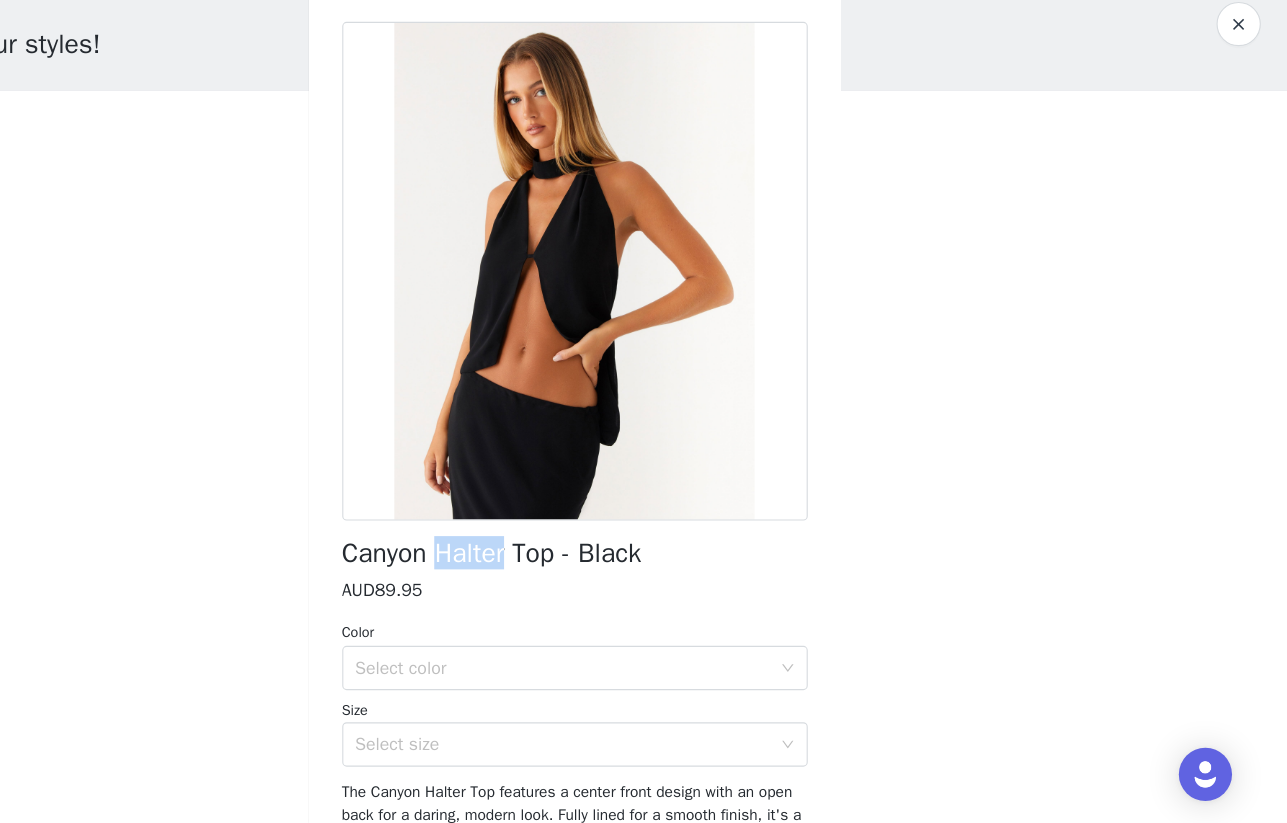 click on "Canyon Halter Top - Black" at bounding box center [569, 579] 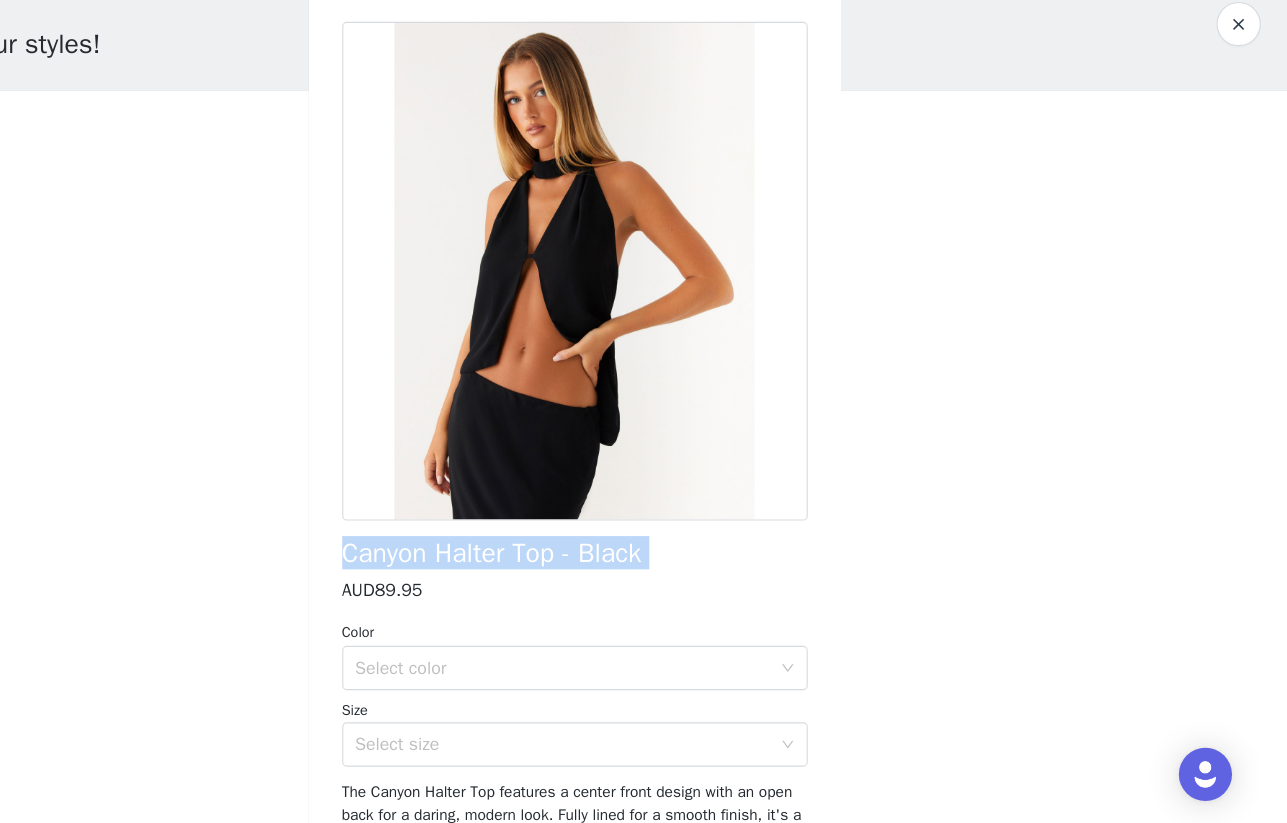 click on "Canyon Halter Top - Black" at bounding box center [569, 579] 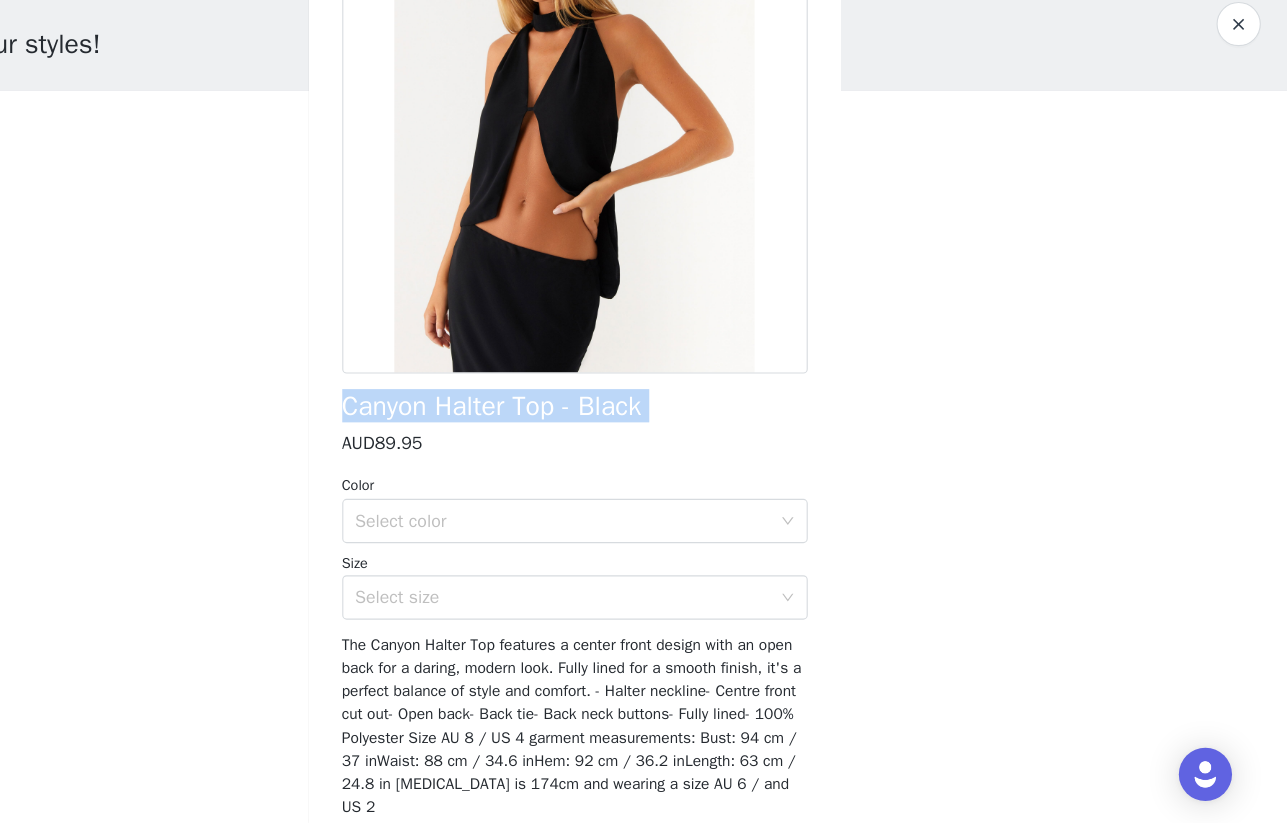 scroll, scrollTop: 184, scrollLeft: 0, axis: vertical 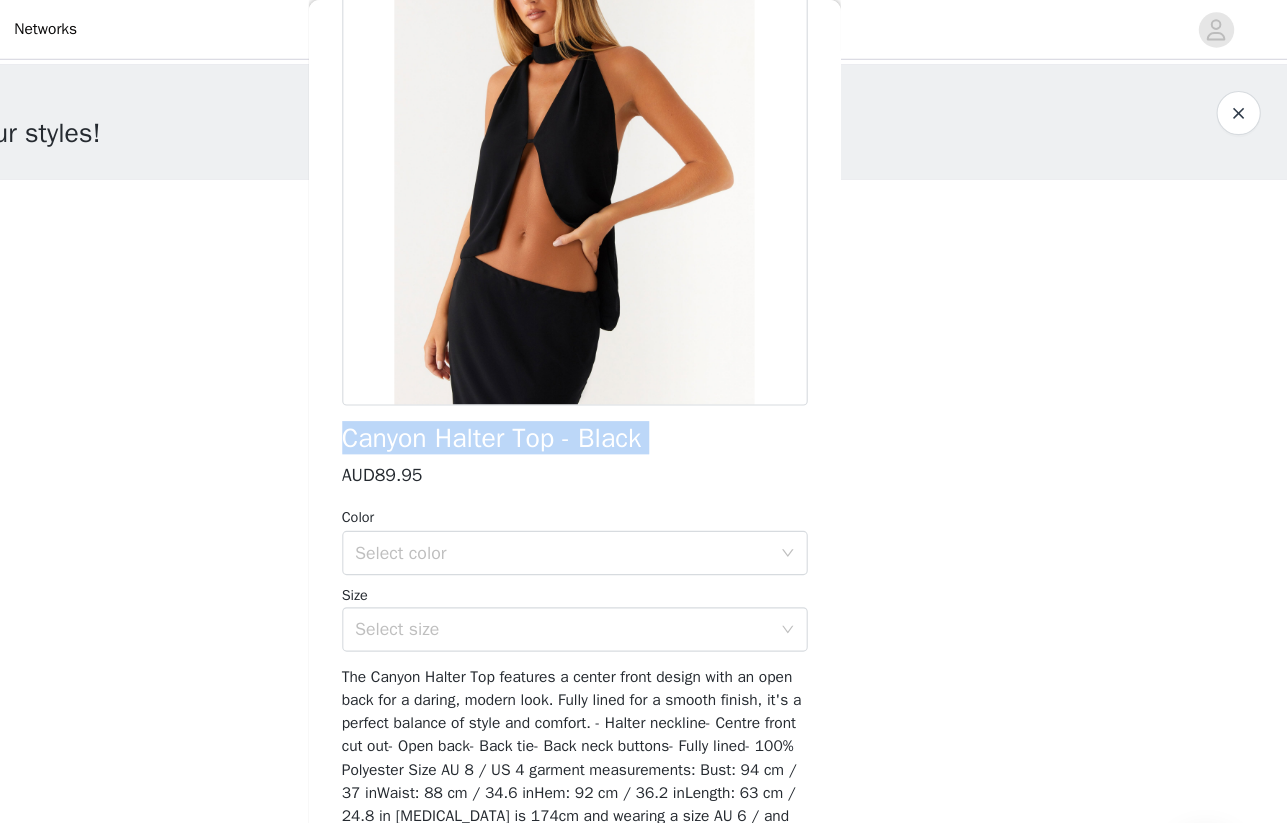 click at bounding box center [1243, 102] 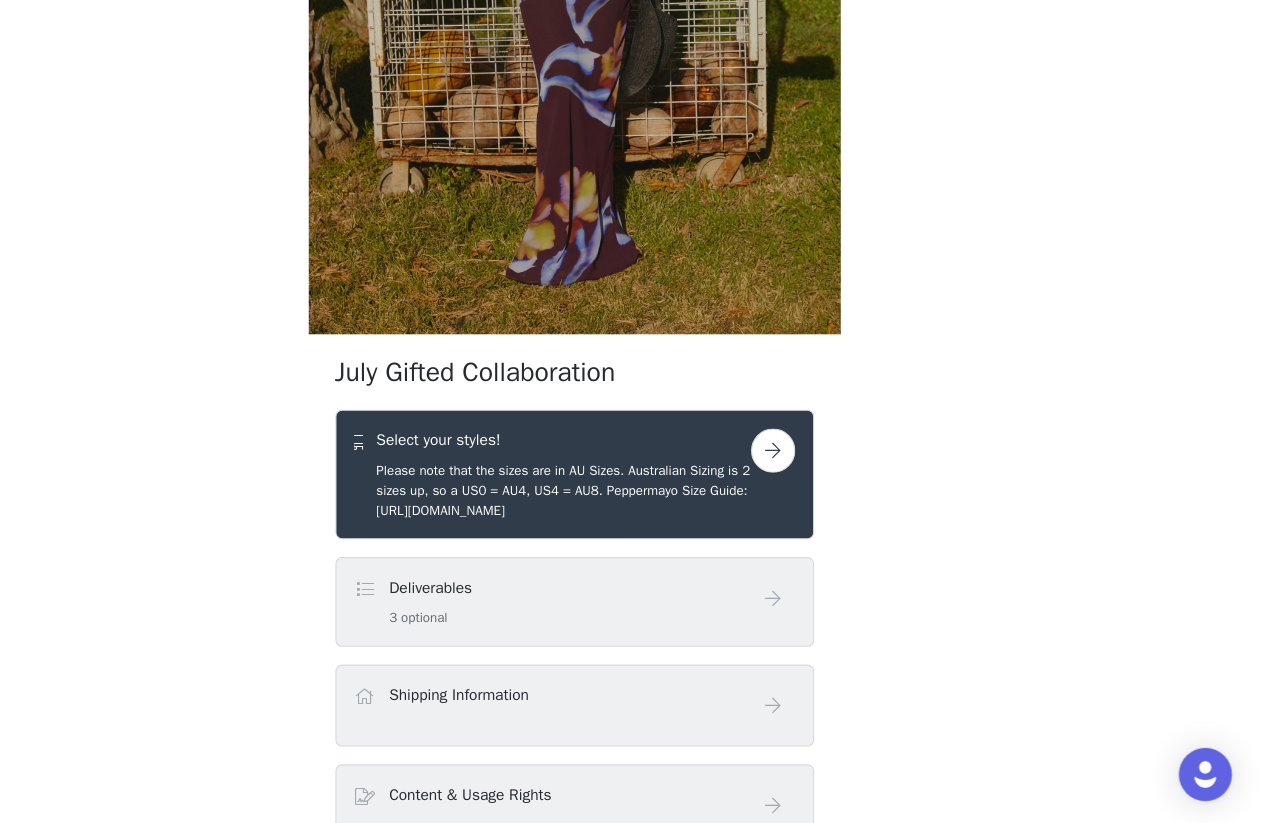 scroll, scrollTop: 615, scrollLeft: 0, axis: vertical 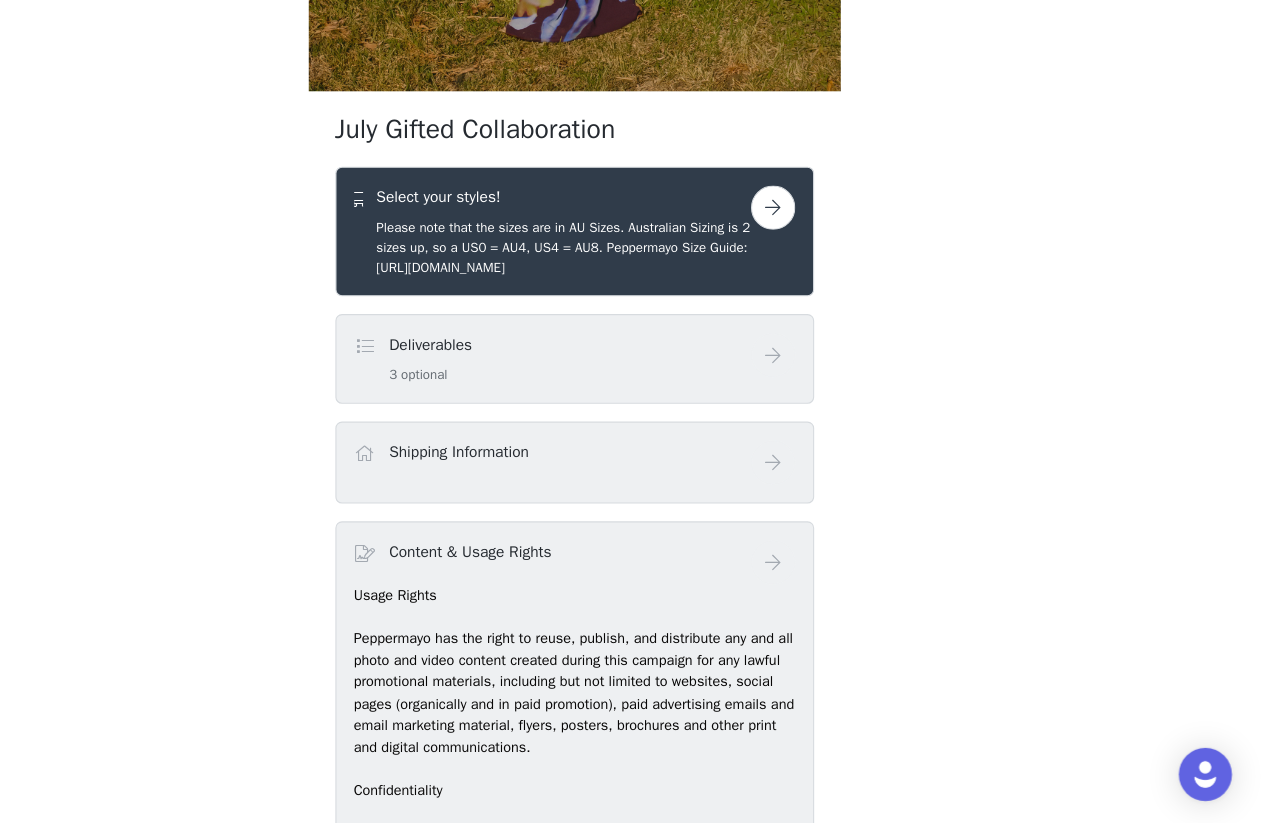 click on "Please note that the sizes are in AU Sizes. Australian Sizing is 2 sizes up, so a US0 = AU4, US4 = AU8. Peppermayo Size Guide: [URL][DOMAIN_NAME]" at bounding box center (634, 304) 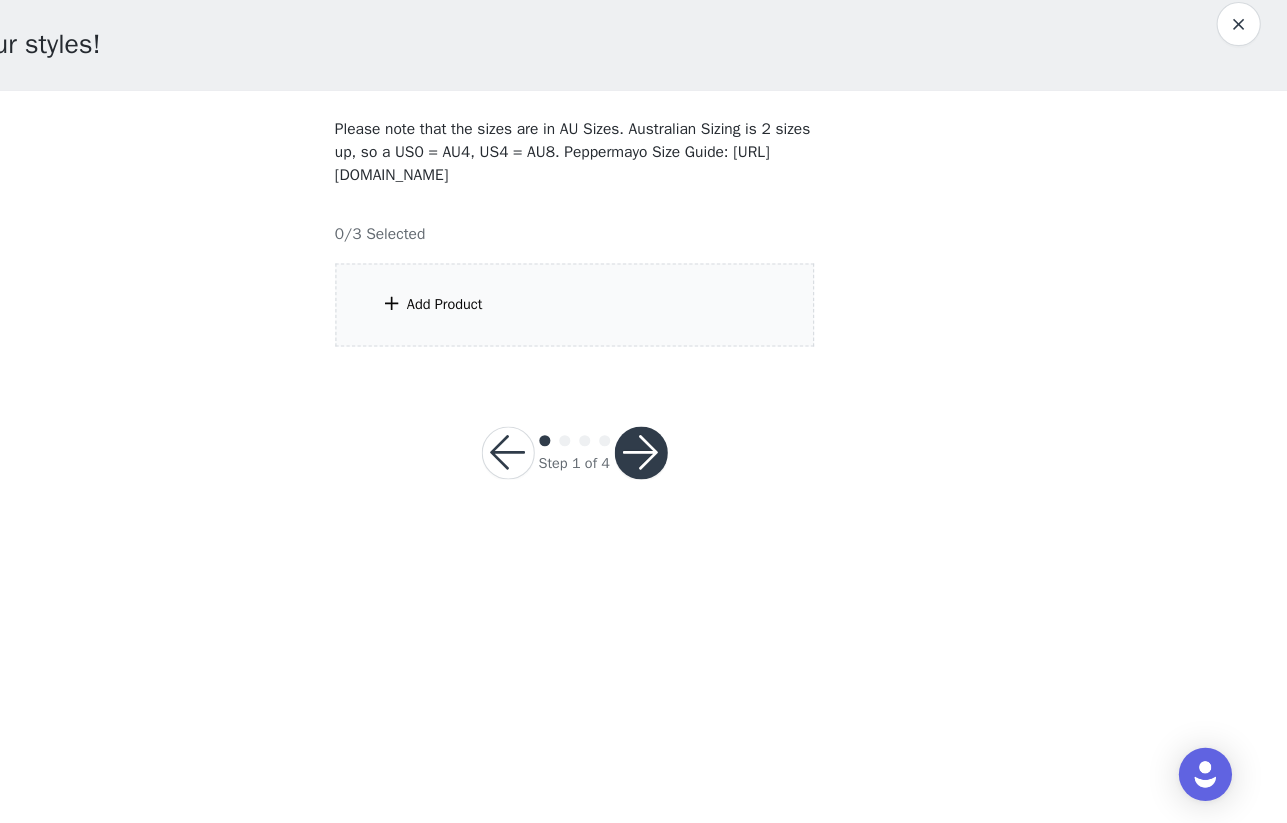 click on "Add Product" at bounding box center [644, 355] 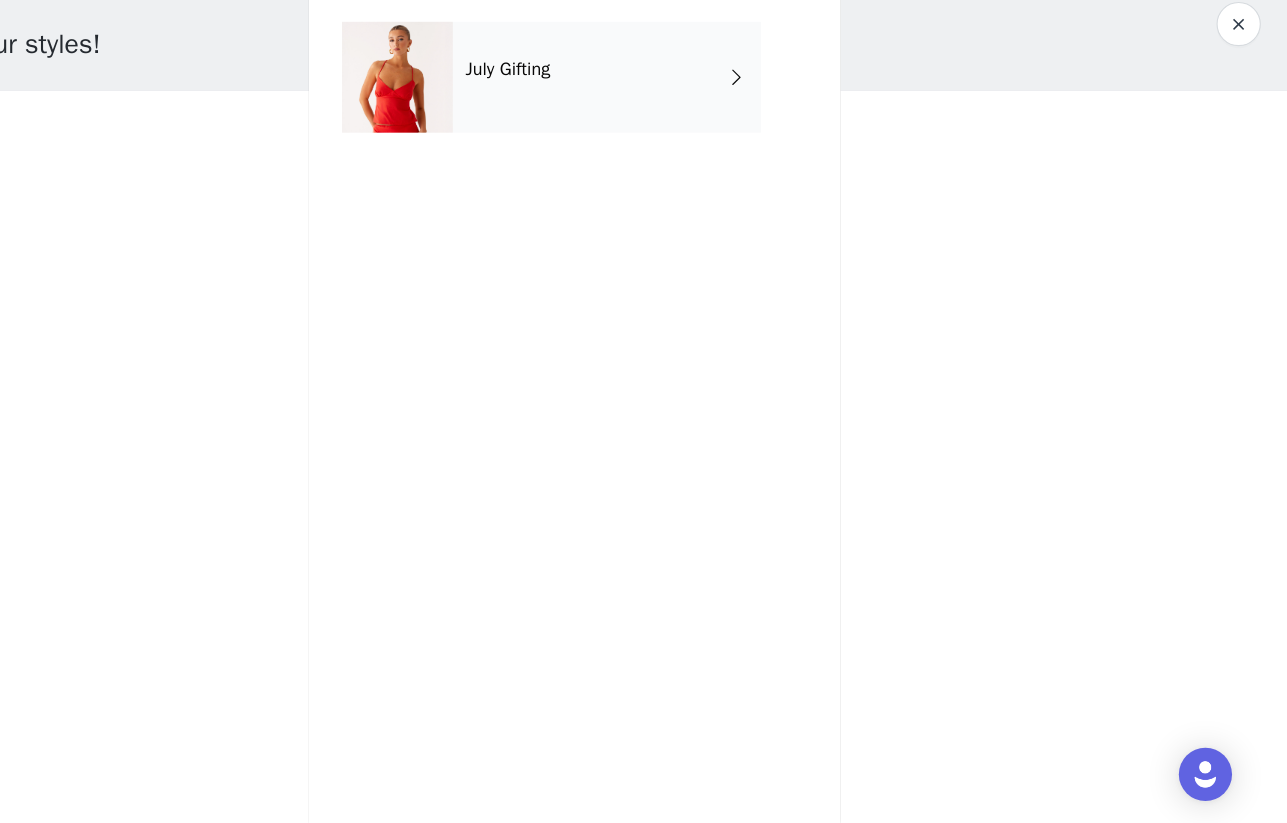 click on "July Gifting" at bounding box center [673, 150] 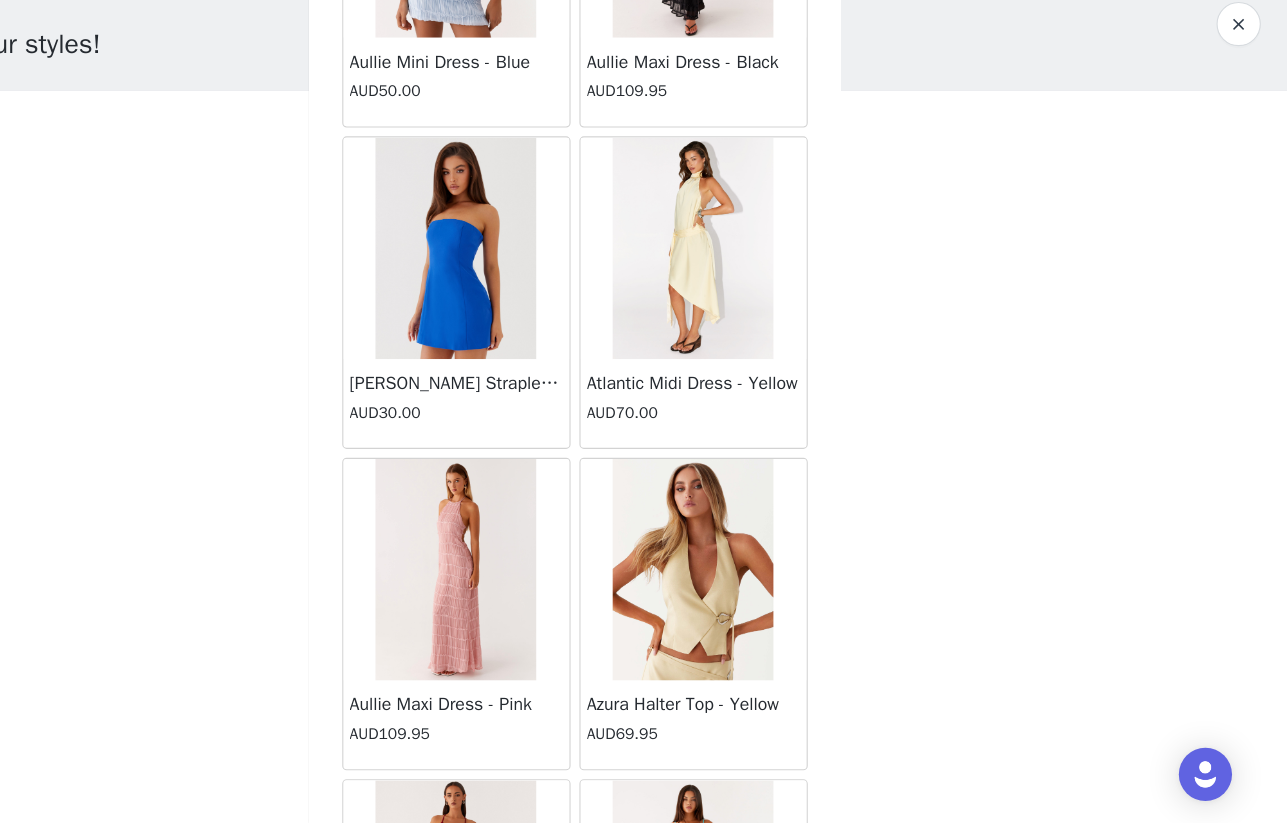 scroll, scrollTop: 2237, scrollLeft: 0, axis: vertical 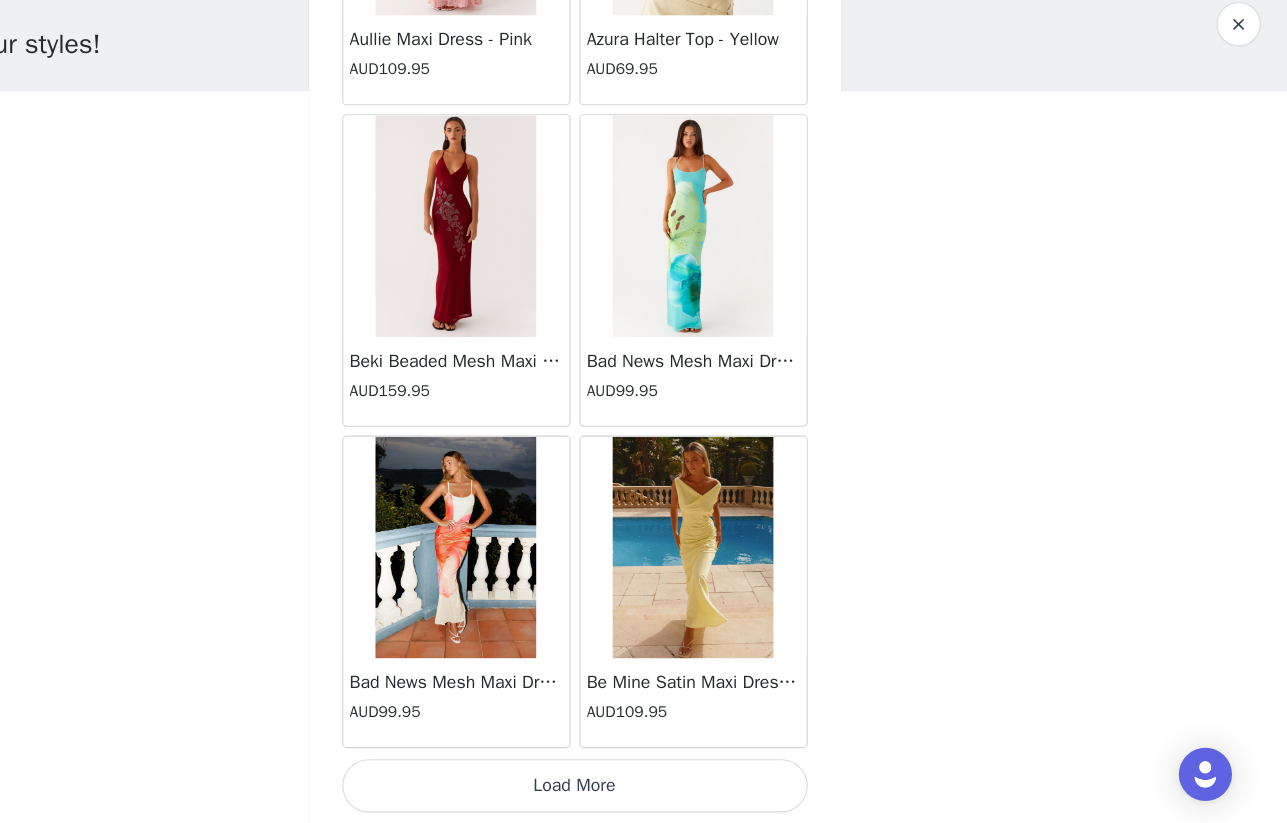 click on "Load More" at bounding box center [644, 789] 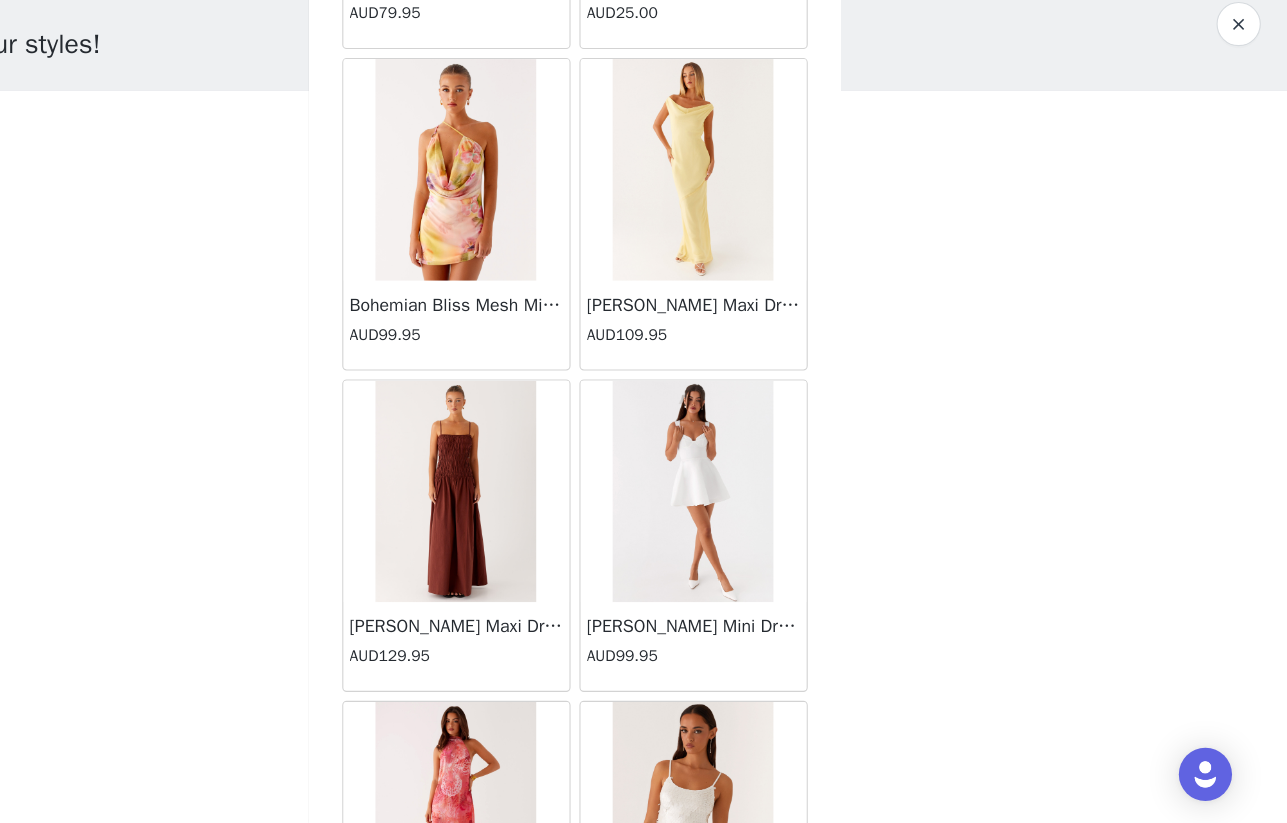 scroll, scrollTop: 5137, scrollLeft: 0, axis: vertical 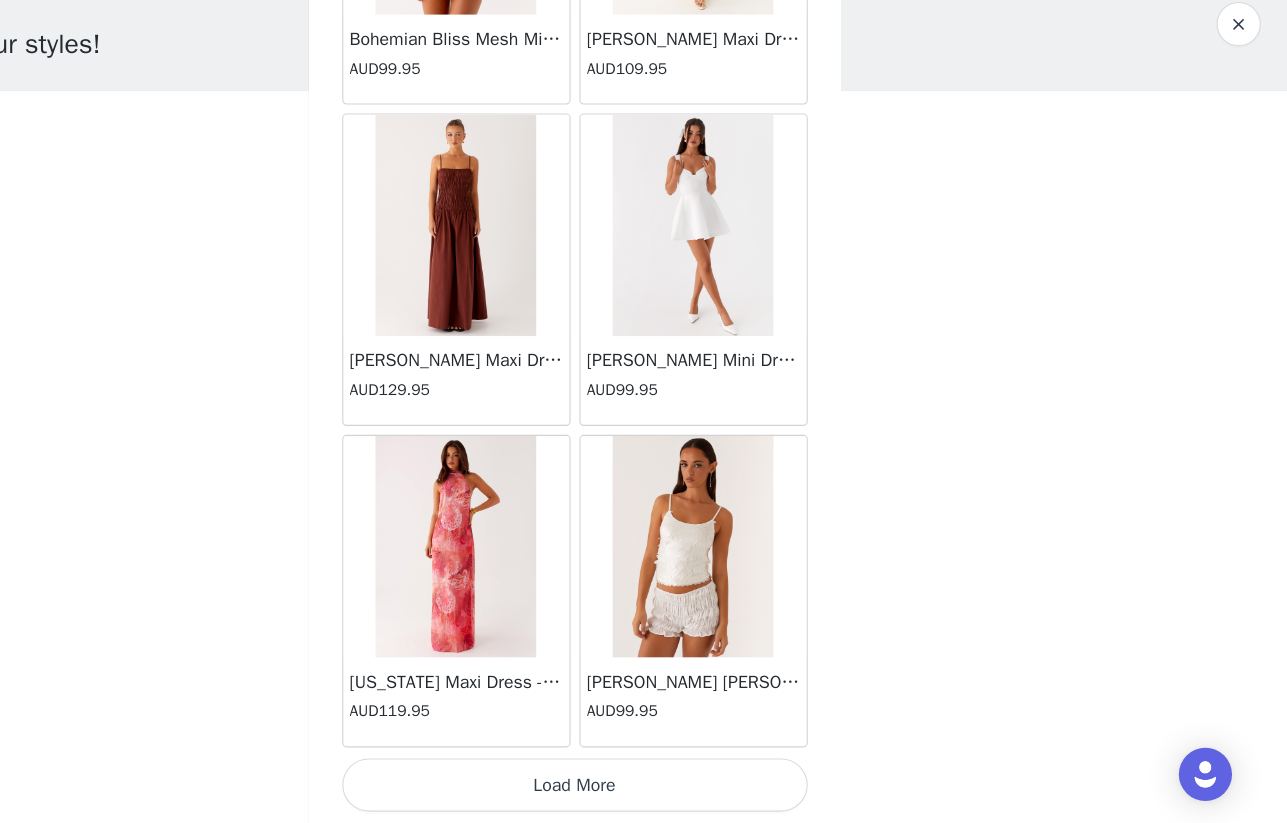 click on "Load More" at bounding box center [644, 789] 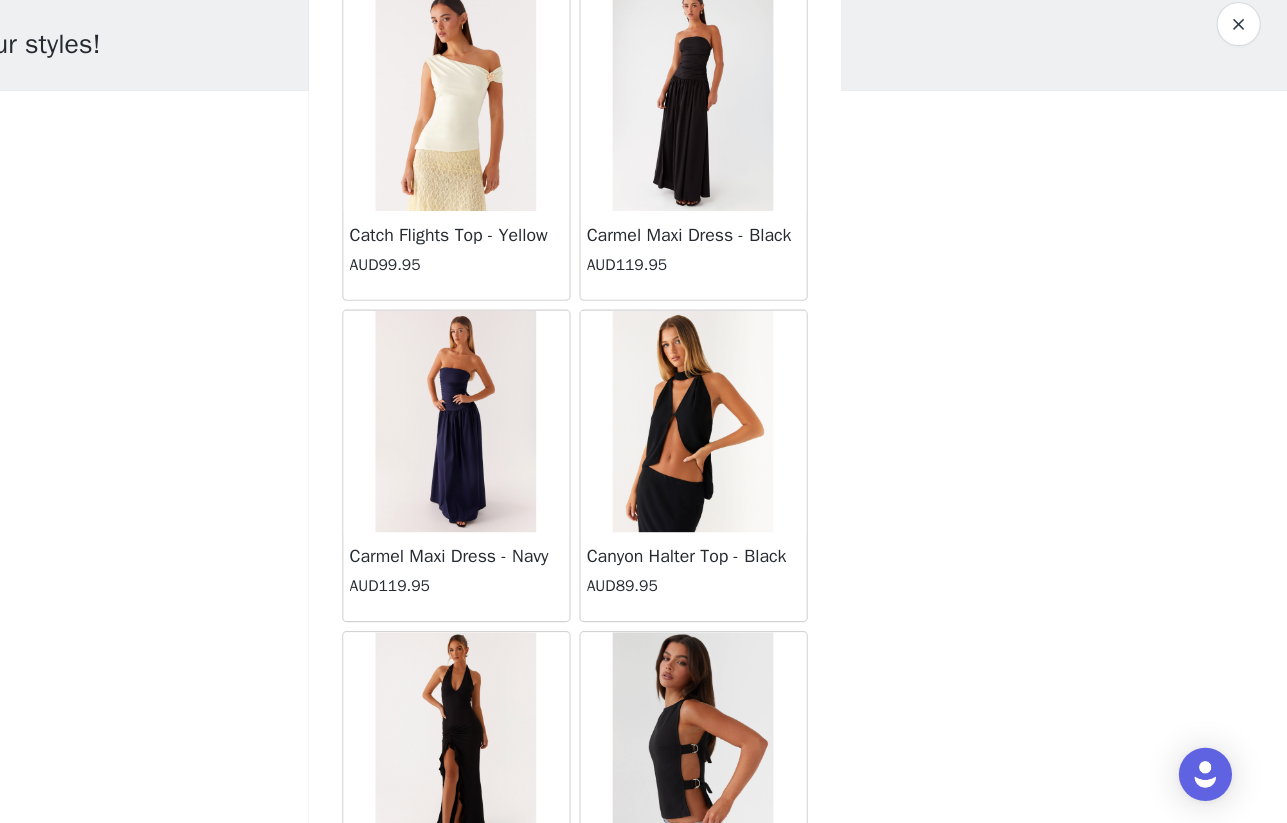 scroll, scrollTop: 8037, scrollLeft: 0, axis: vertical 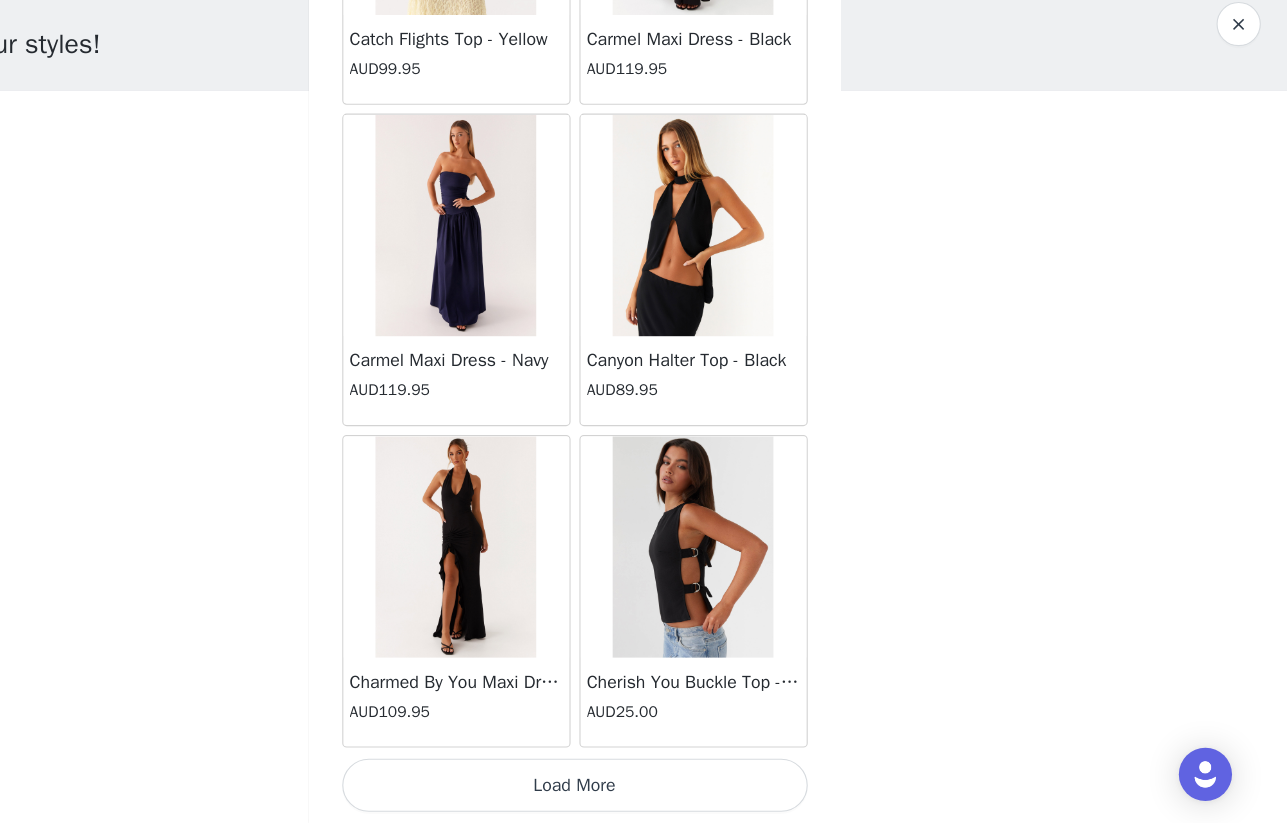 click on "Load More" at bounding box center (644, 789) 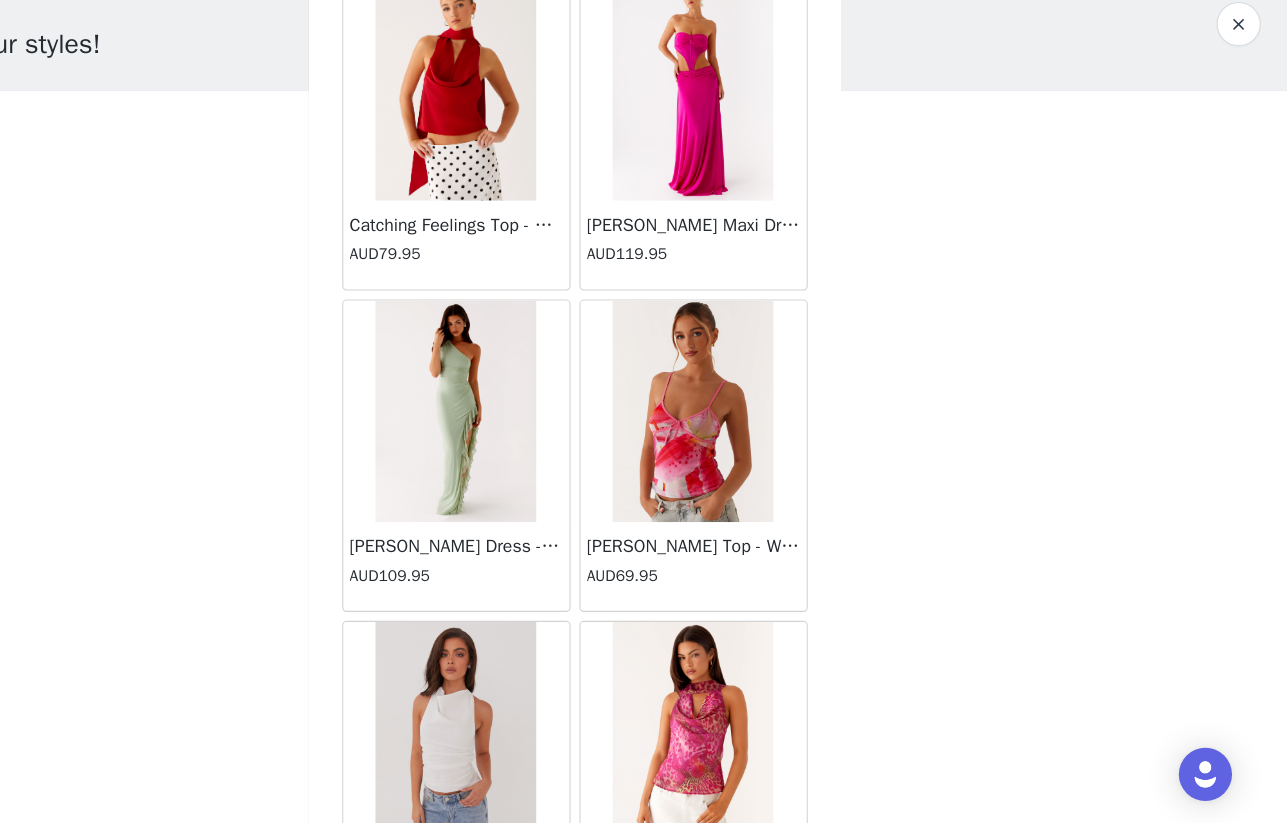 scroll, scrollTop: 10937, scrollLeft: 0, axis: vertical 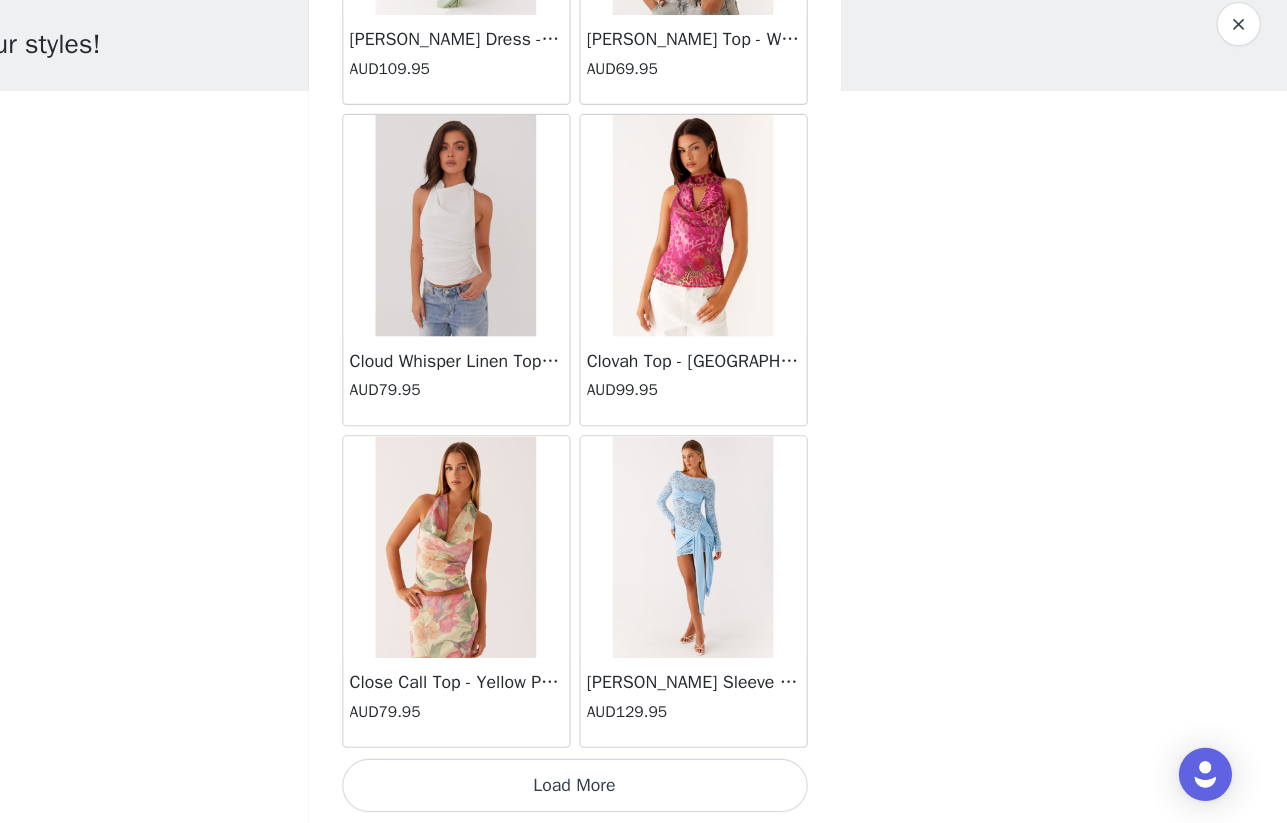 click on "Load More" at bounding box center (644, 789) 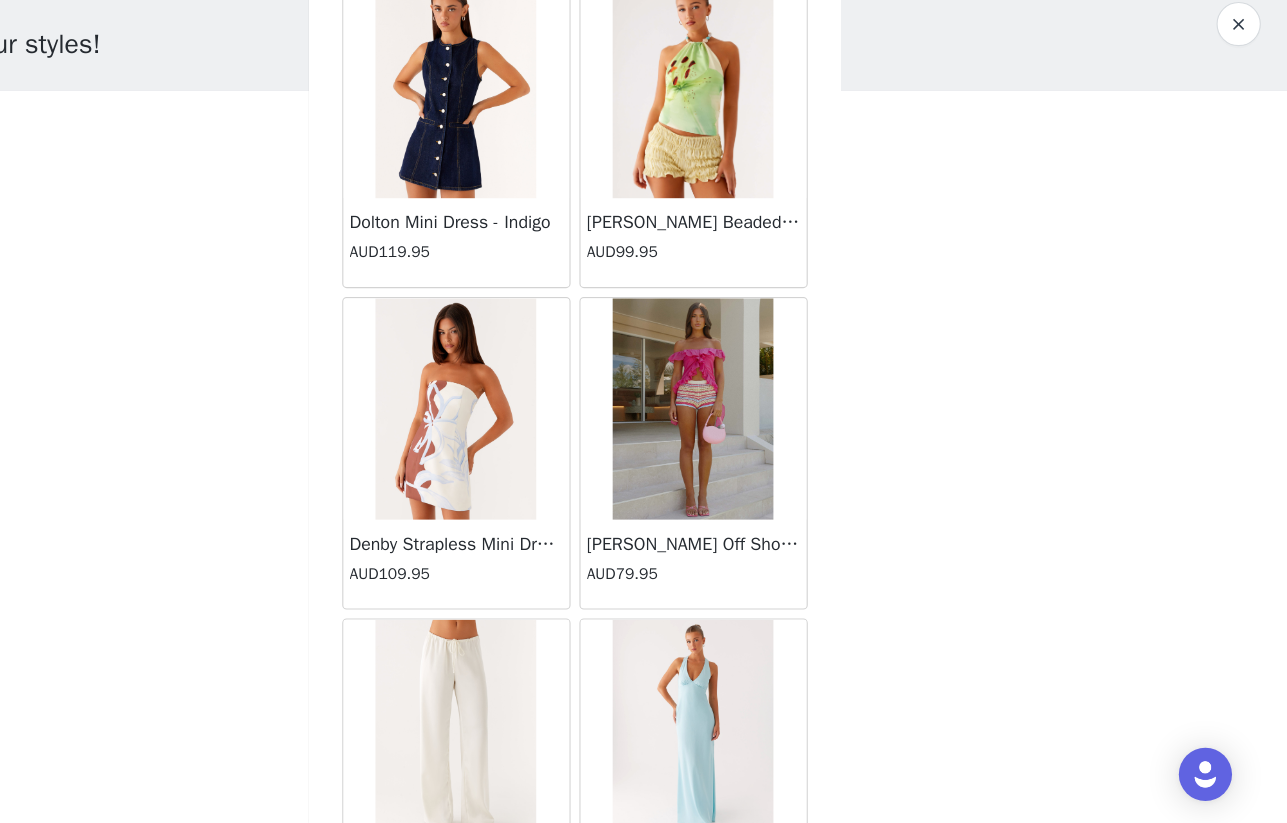 scroll, scrollTop: 13837, scrollLeft: 0, axis: vertical 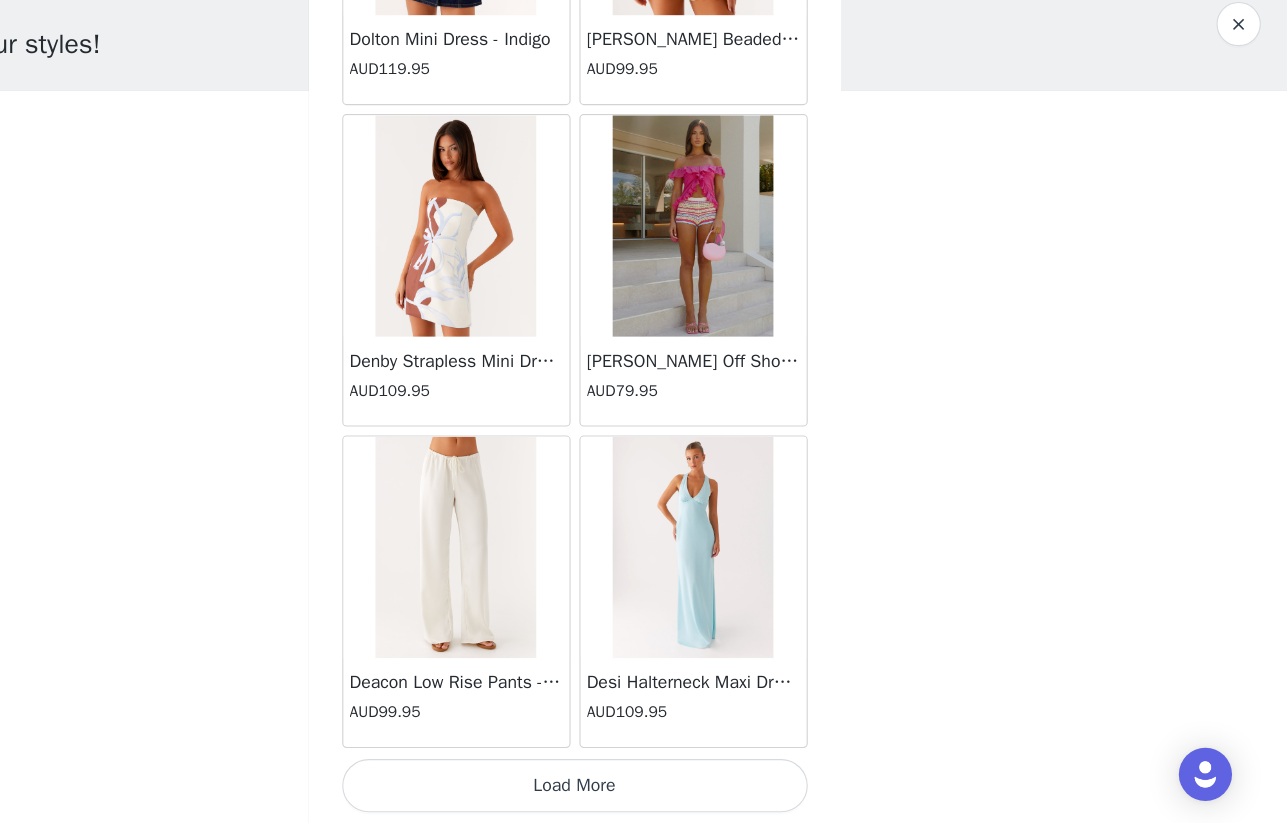 click on "Load More" at bounding box center (644, 789) 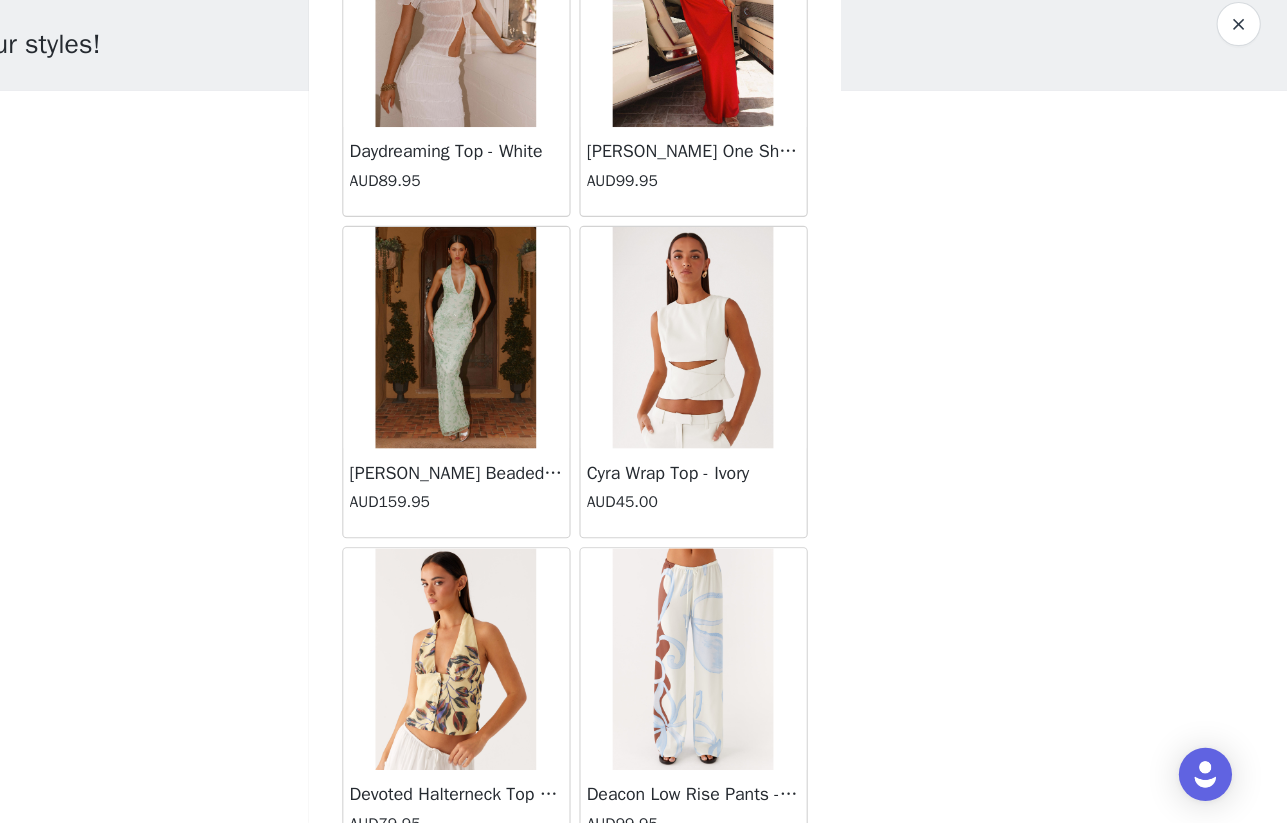 scroll, scrollTop: 16737, scrollLeft: 0, axis: vertical 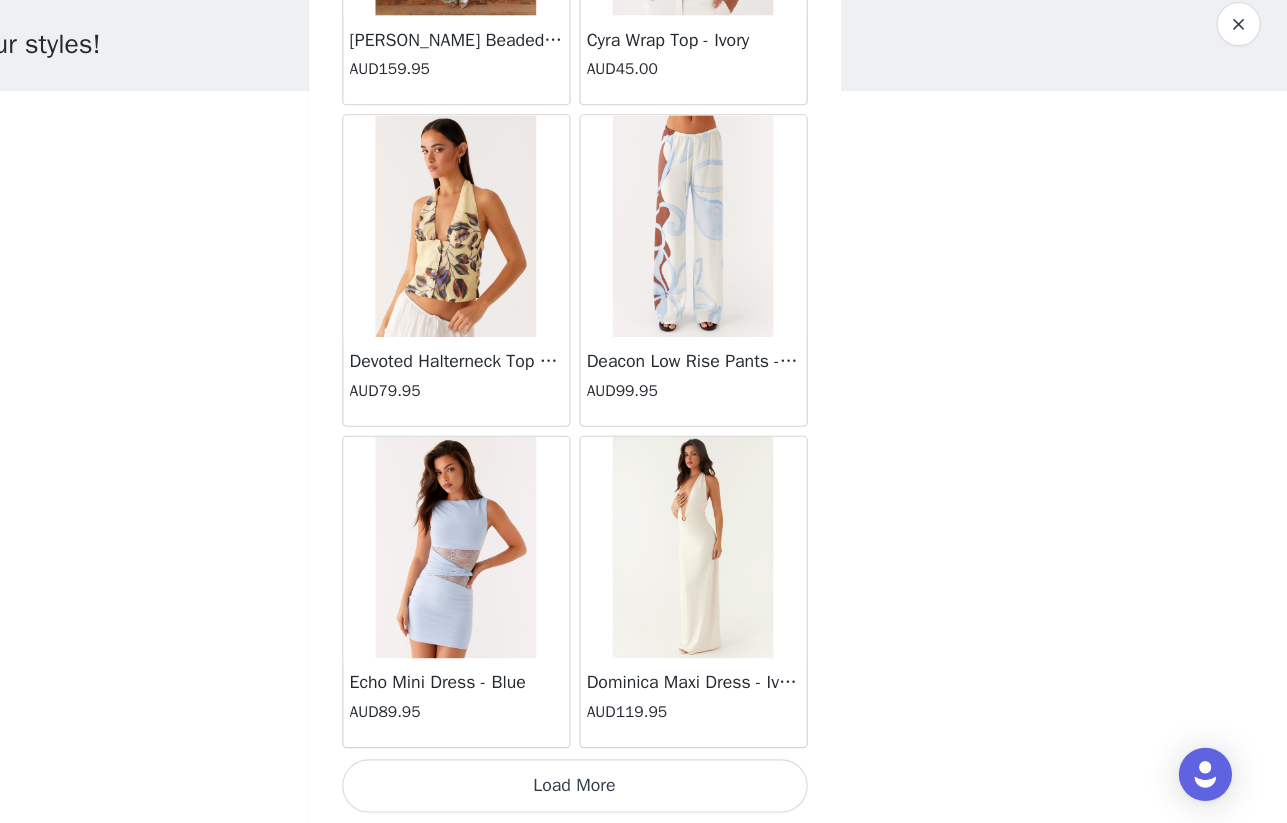 click on "Load More" at bounding box center (644, 789) 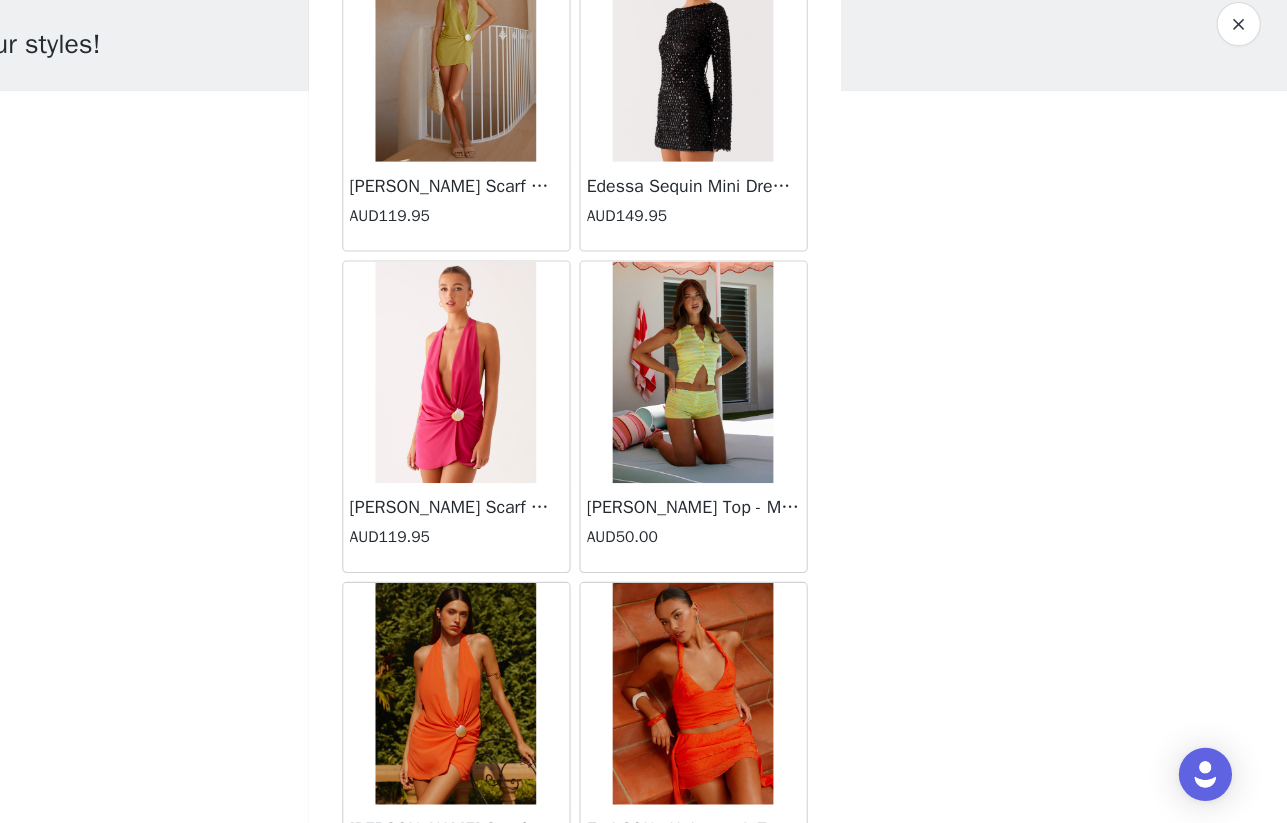 scroll, scrollTop: 19637, scrollLeft: 0, axis: vertical 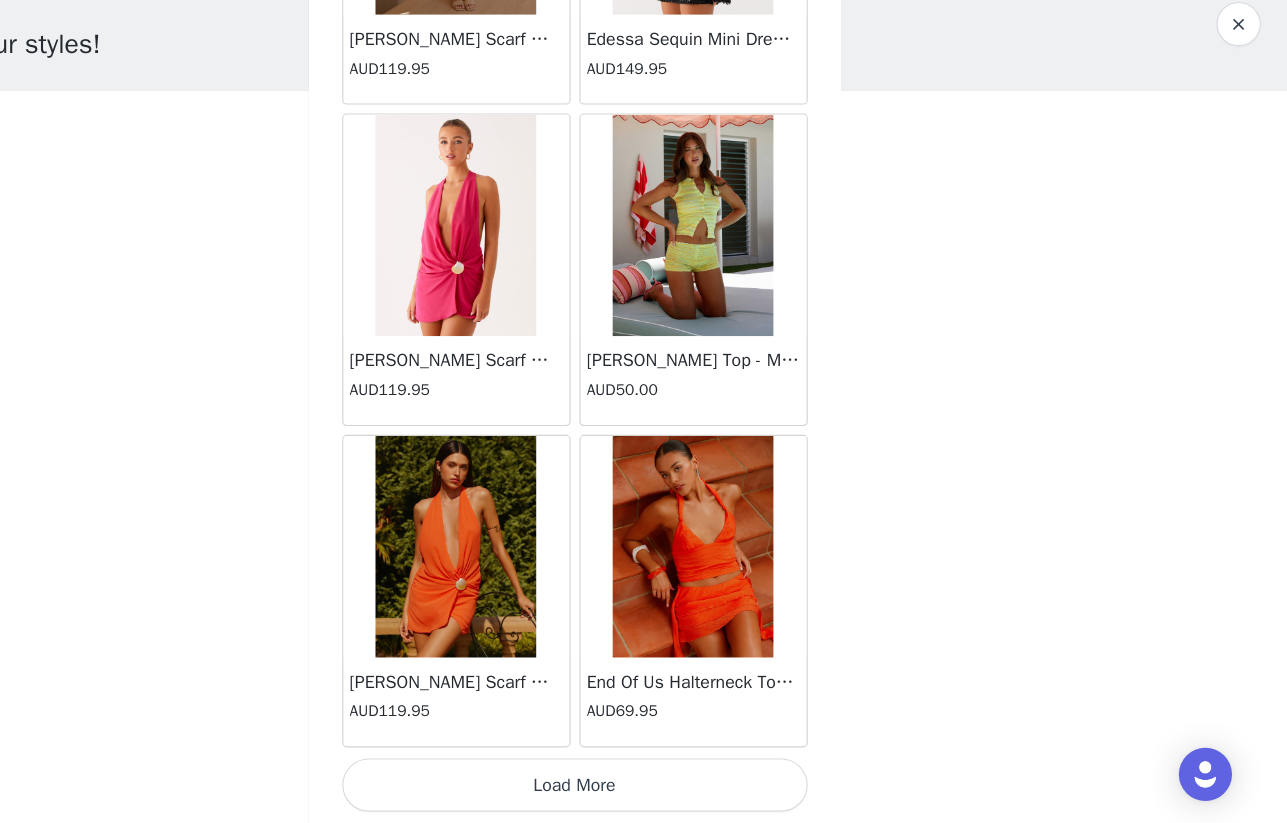 click on "Load More" at bounding box center [644, 789] 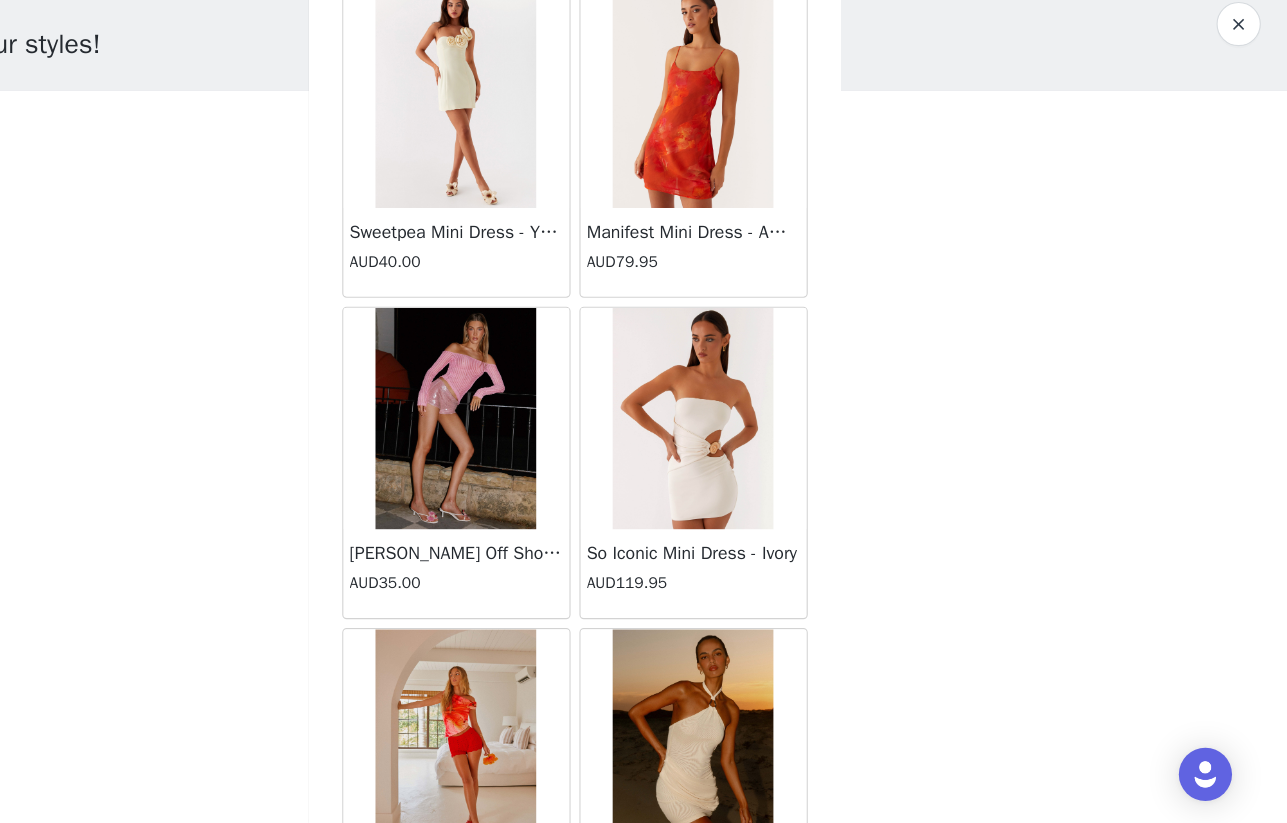 scroll, scrollTop: 22537, scrollLeft: 0, axis: vertical 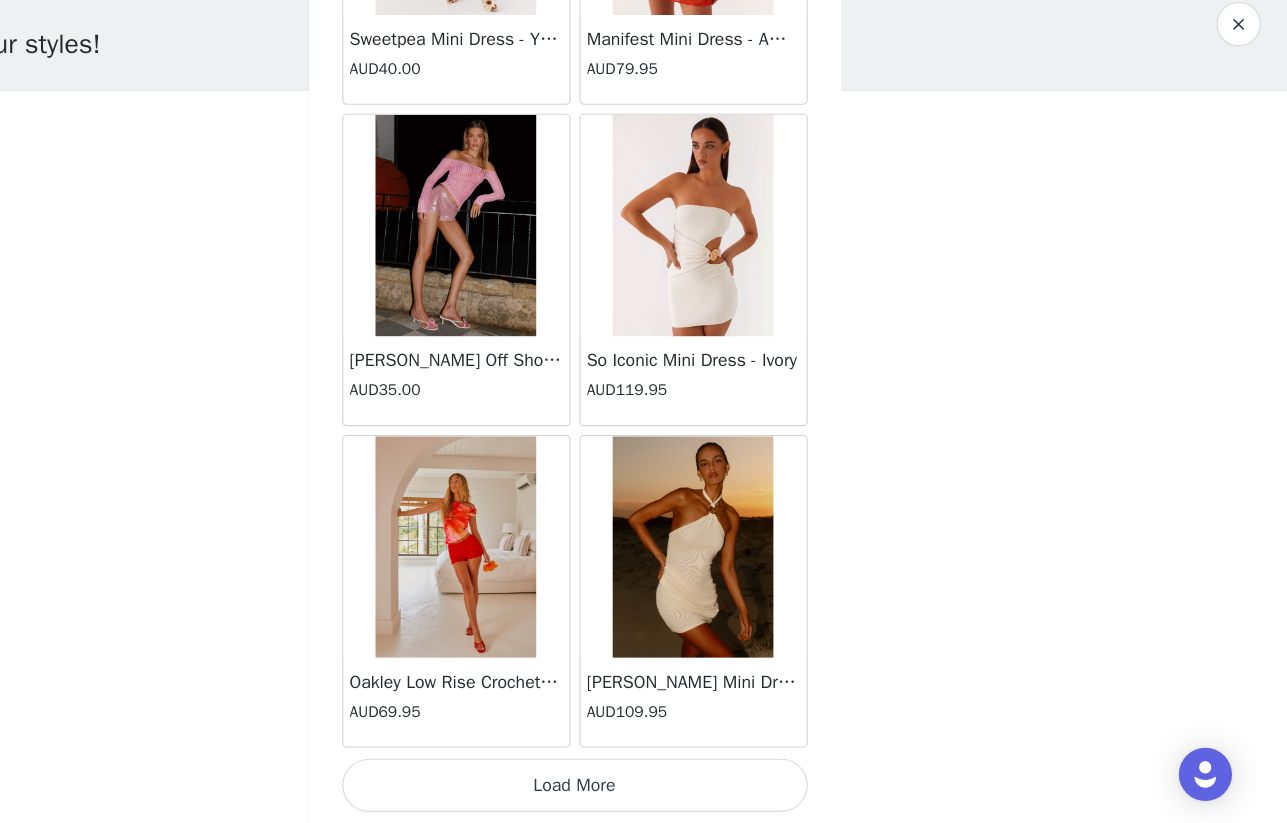 click on "Load More" at bounding box center (644, 789) 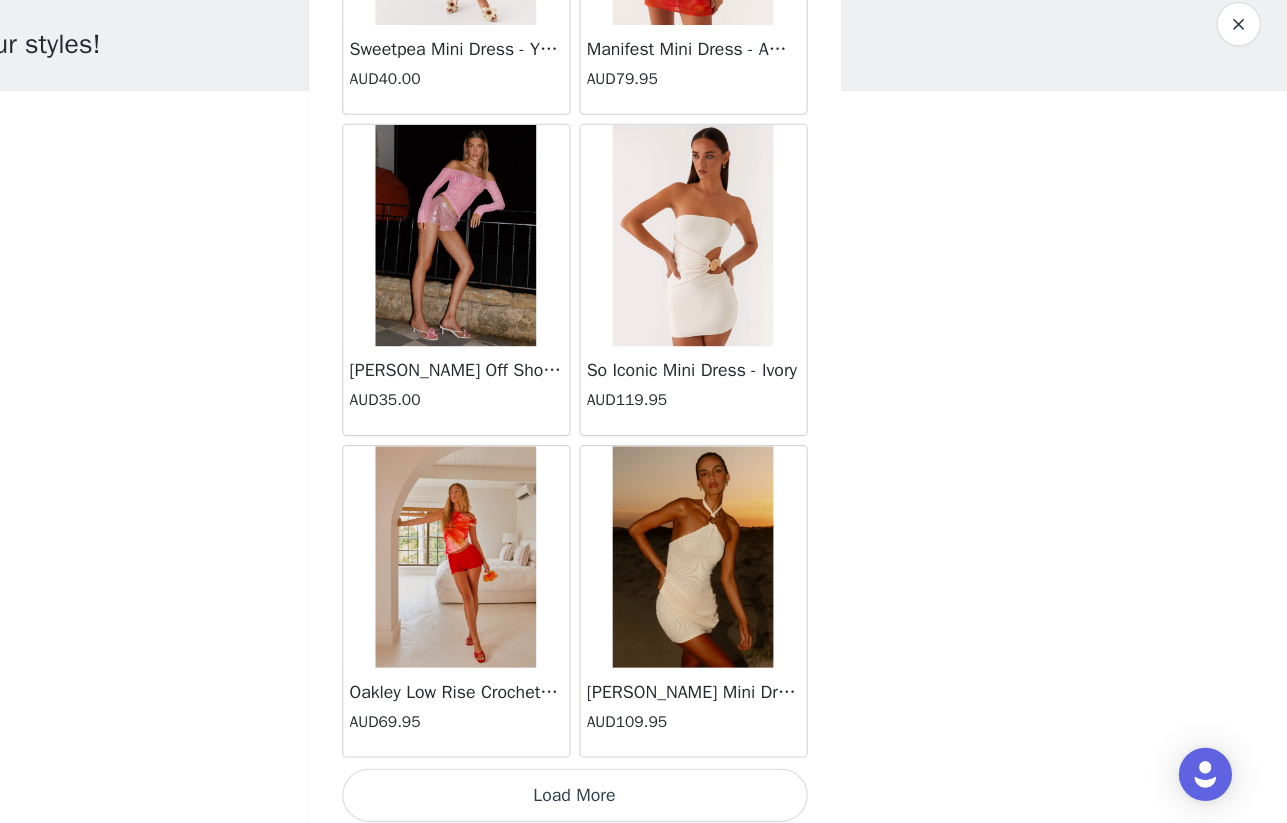 scroll, scrollTop: 22537, scrollLeft: 0, axis: vertical 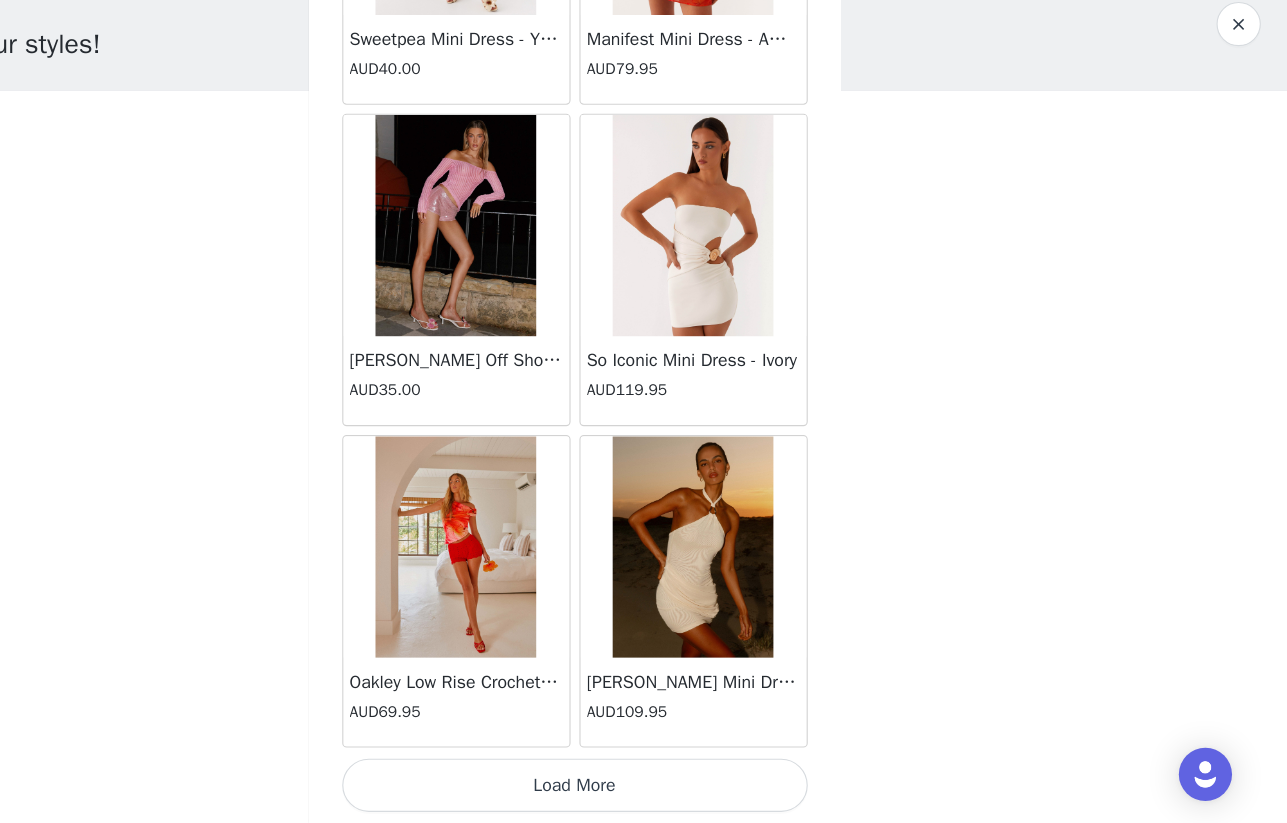 click on "Load More" at bounding box center (644, 789) 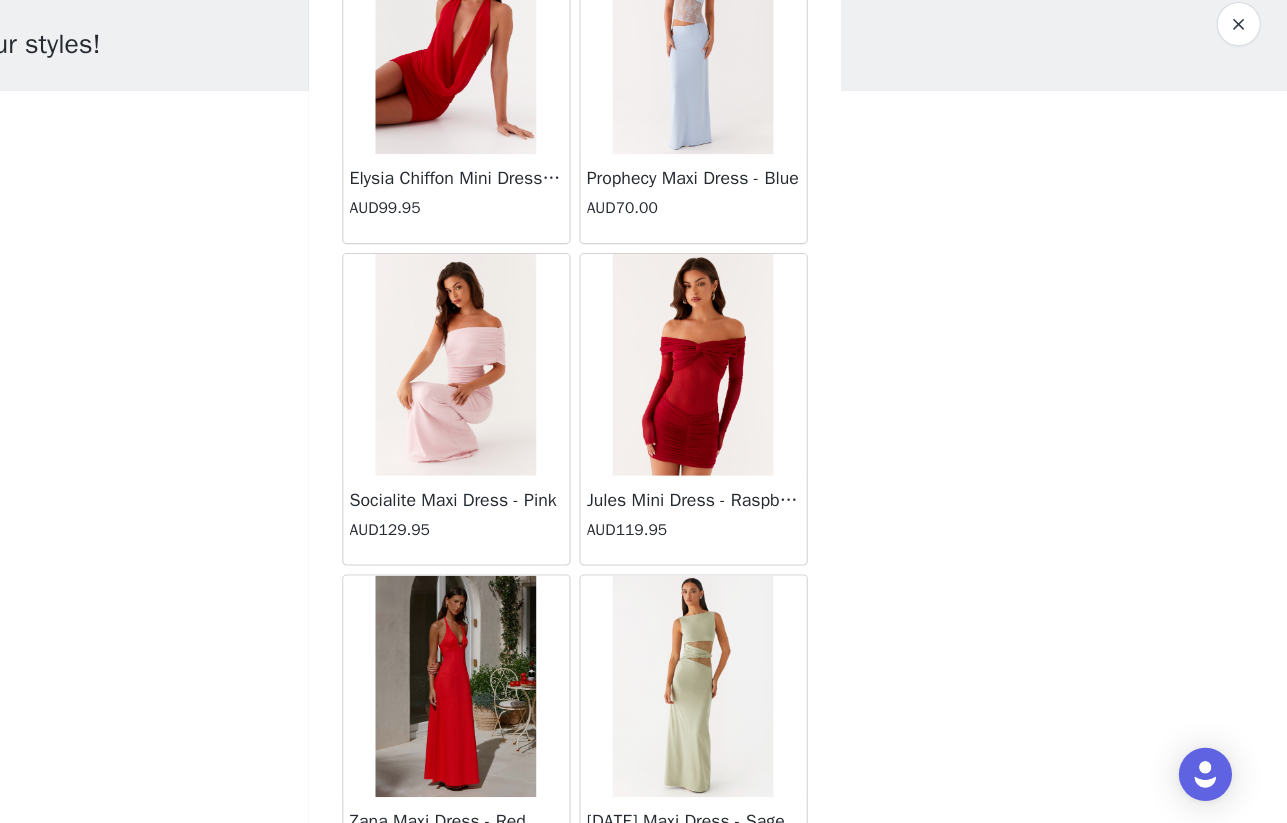 scroll, scrollTop: 24707, scrollLeft: 0, axis: vertical 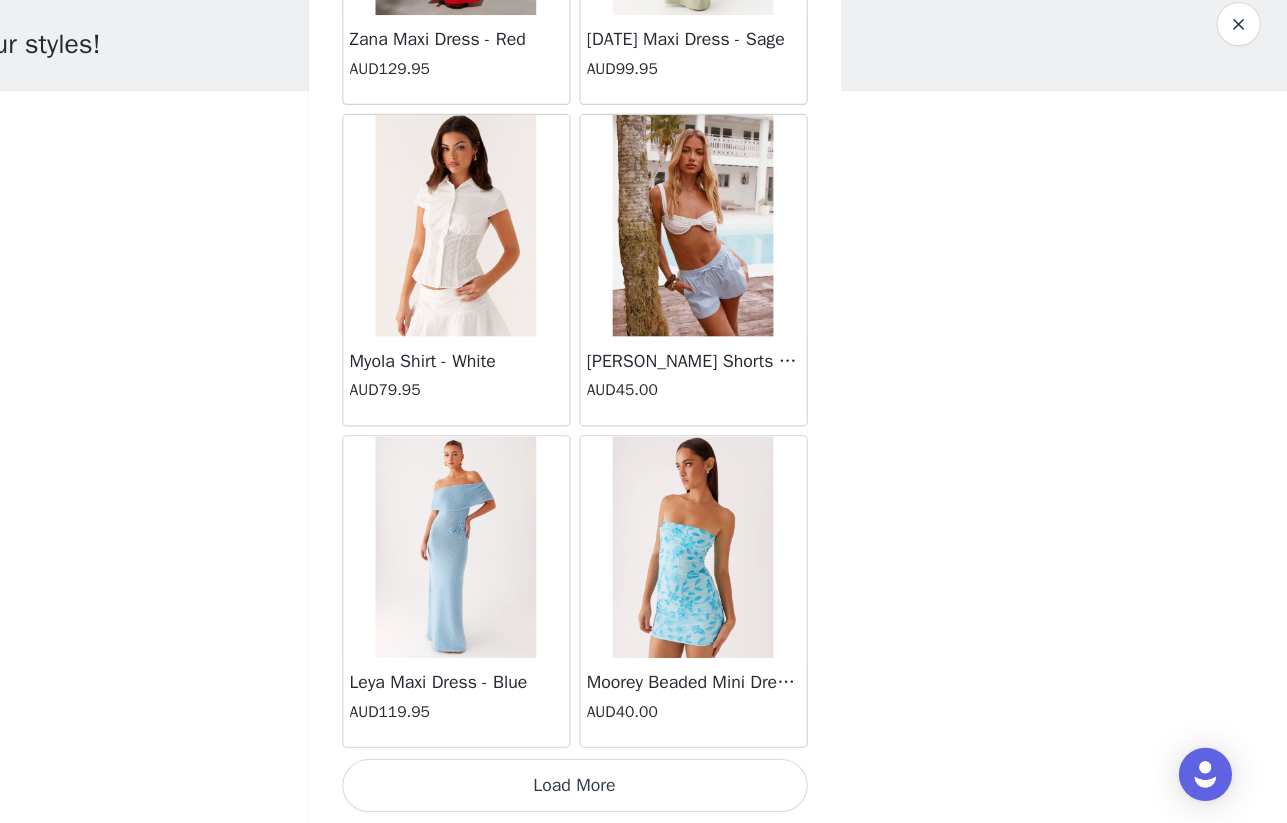 click on "Load More" at bounding box center [644, 789] 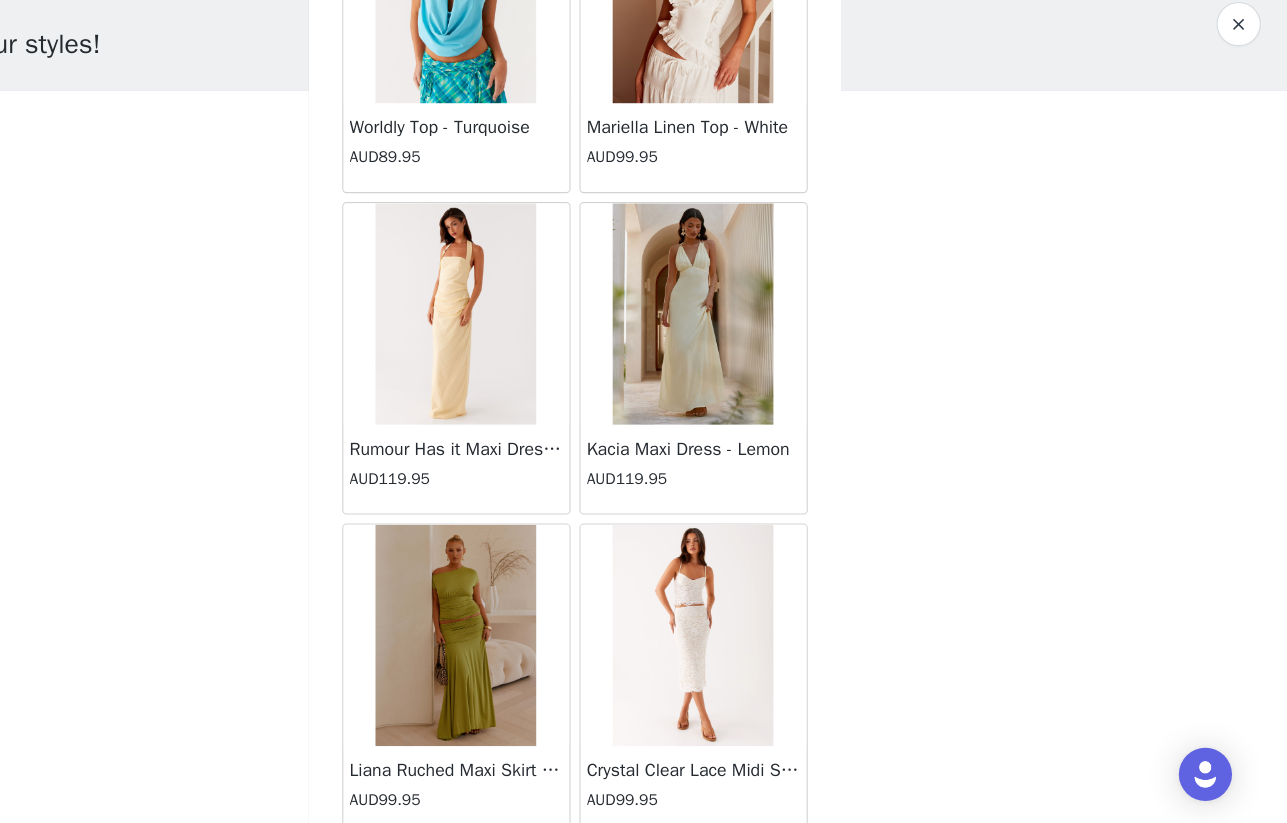 scroll, scrollTop: 28337, scrollLeft: 0, axis: vertical 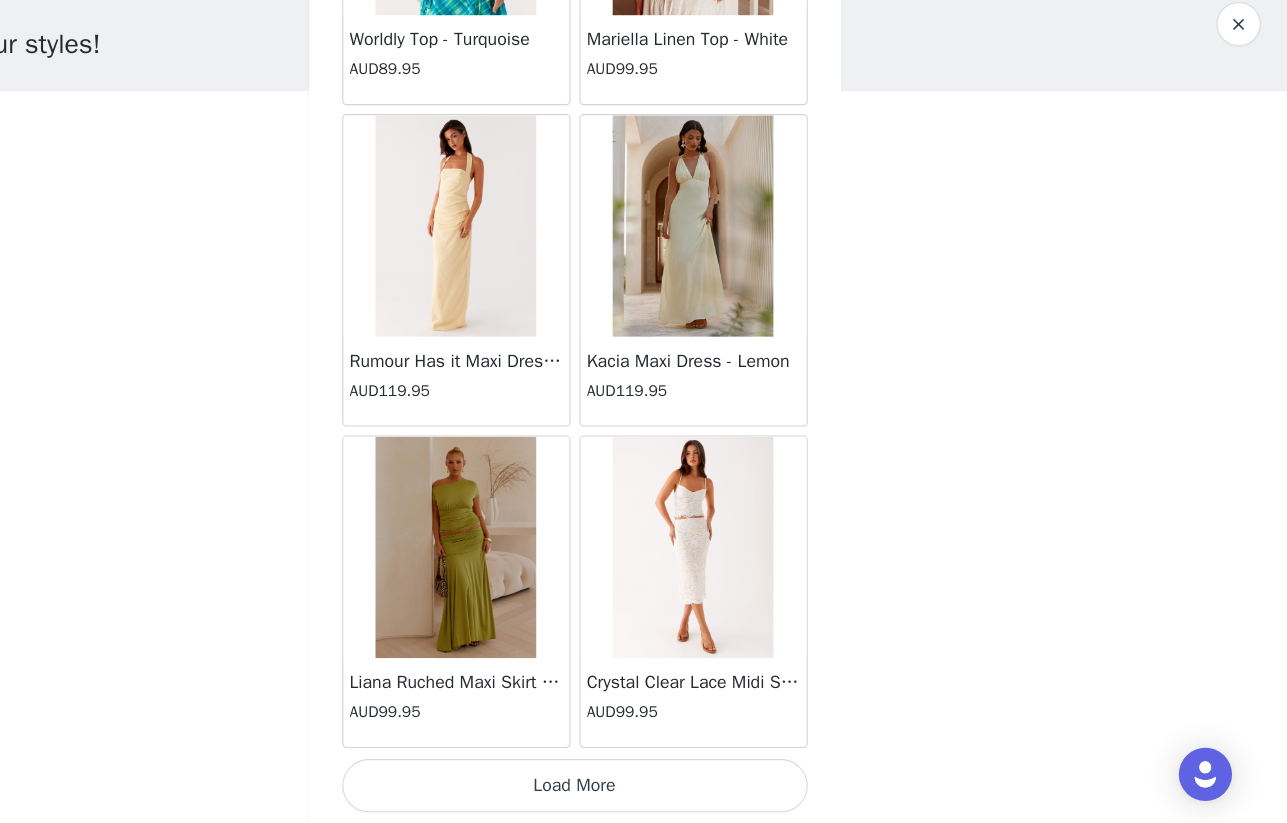 click on "Load More" at bounding box center [644, 789] 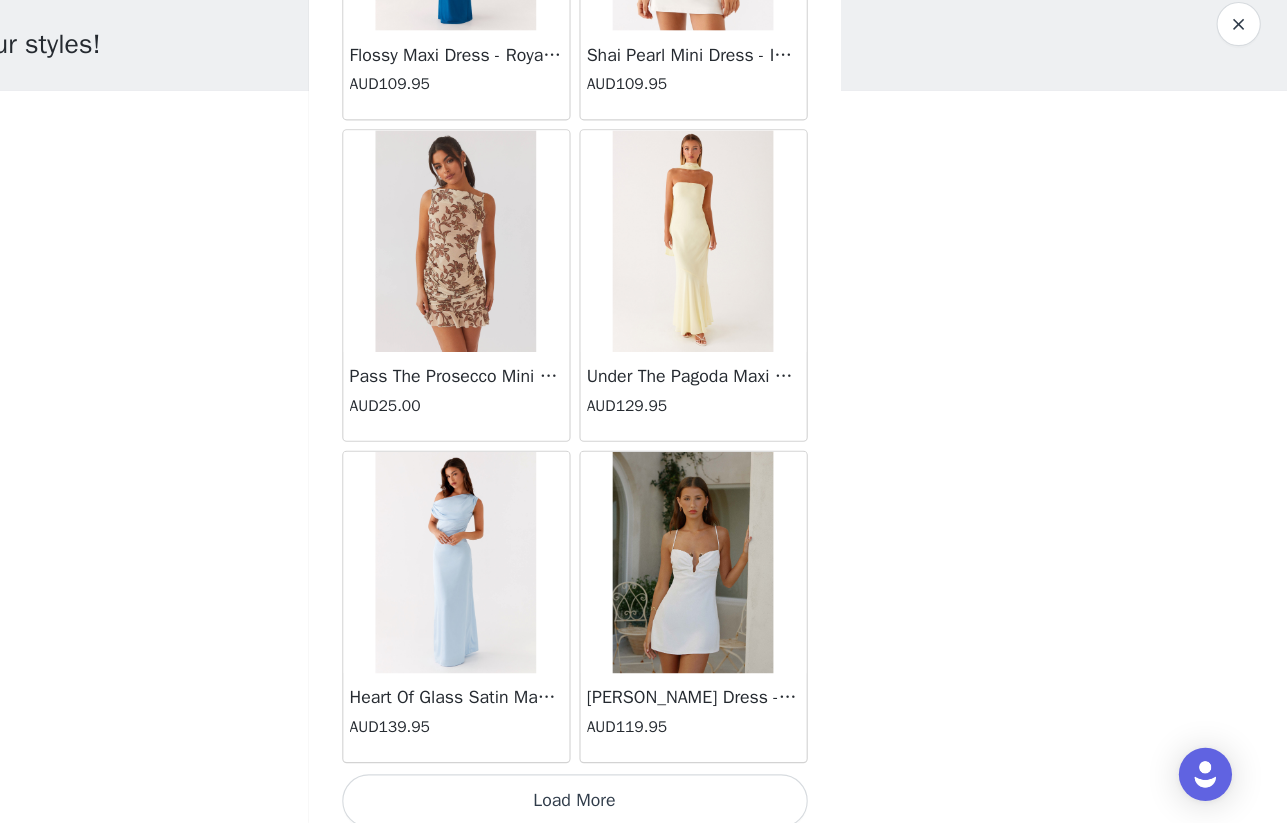 scroll, scrollTop: 31237, scrollLeft: 0, axis: vertical 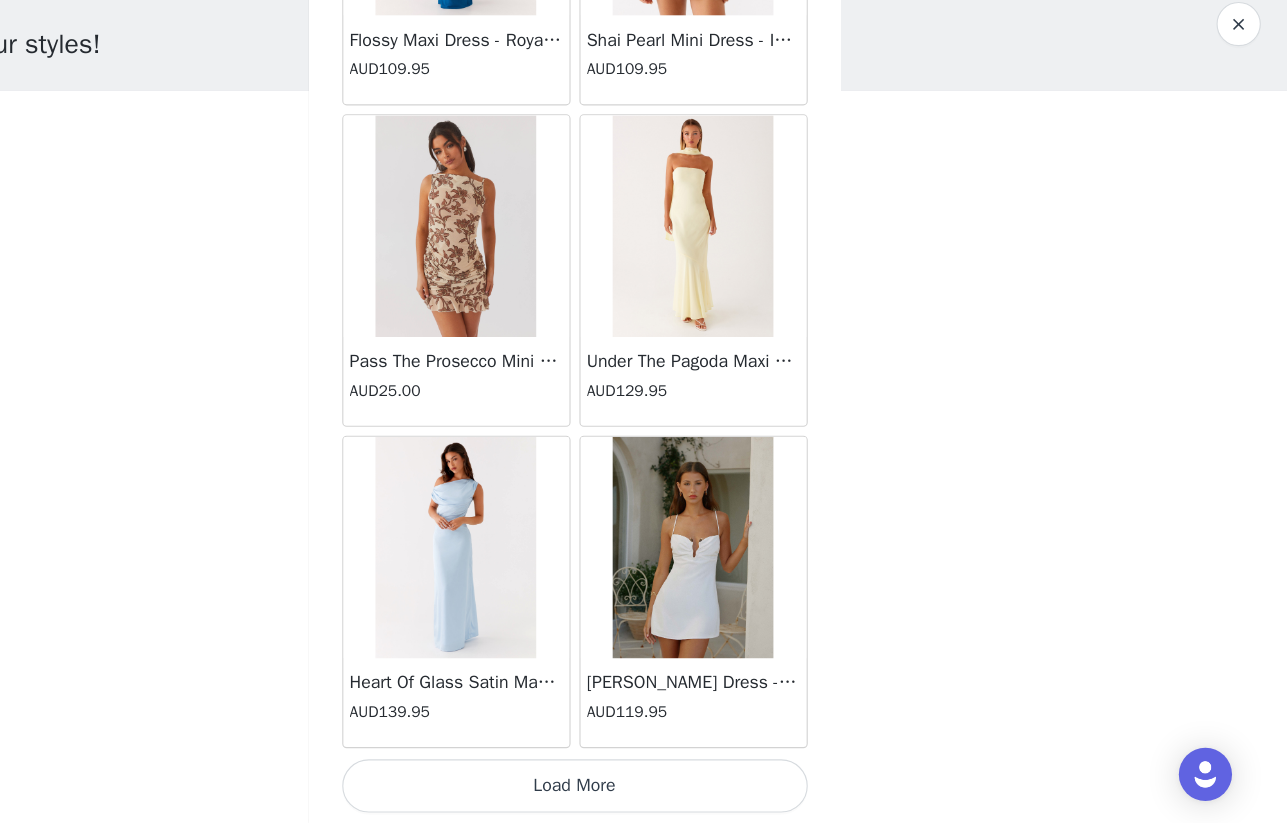 click on "Load More" at bounding box center (644, 789) 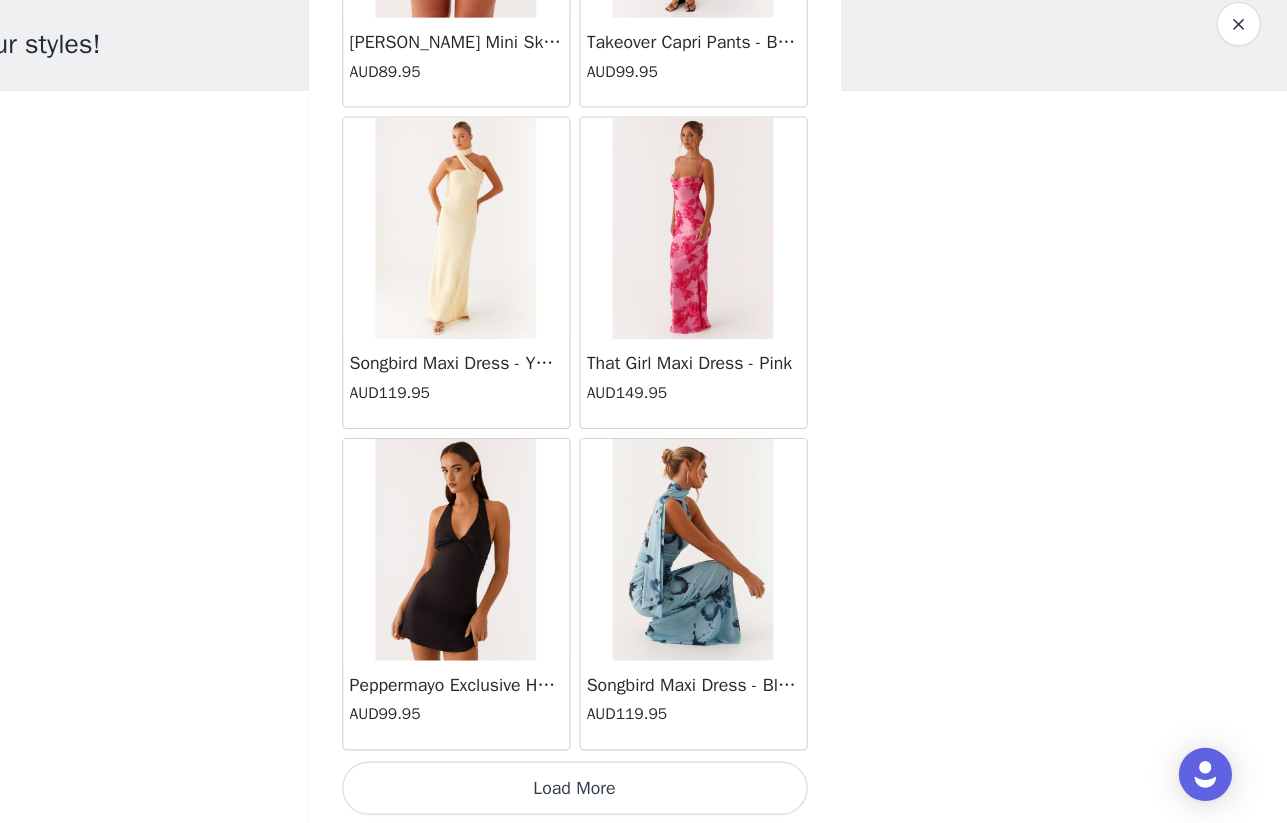 scroll, scrollTop: 34137, scrollLeft: 0, axis: vertical 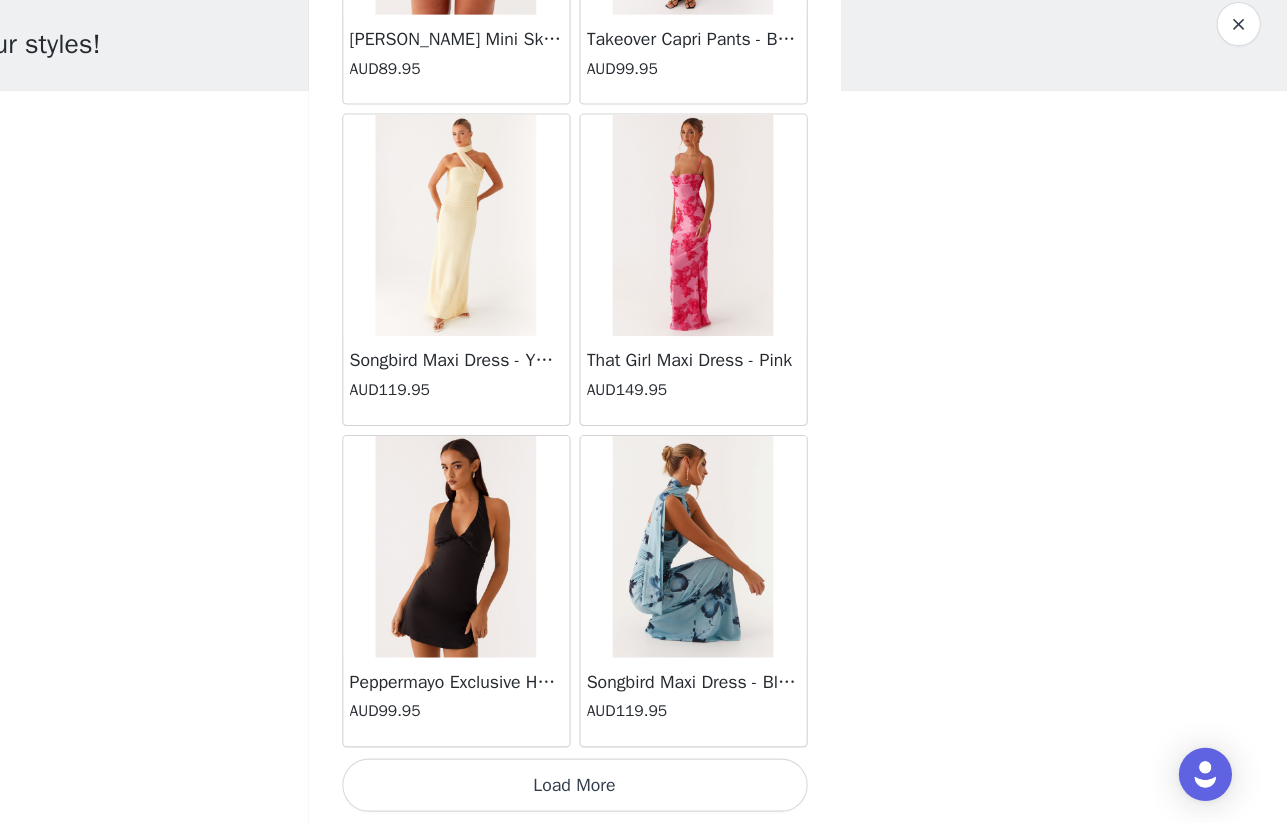 click on "Load More" at bounding box center (644, 789) 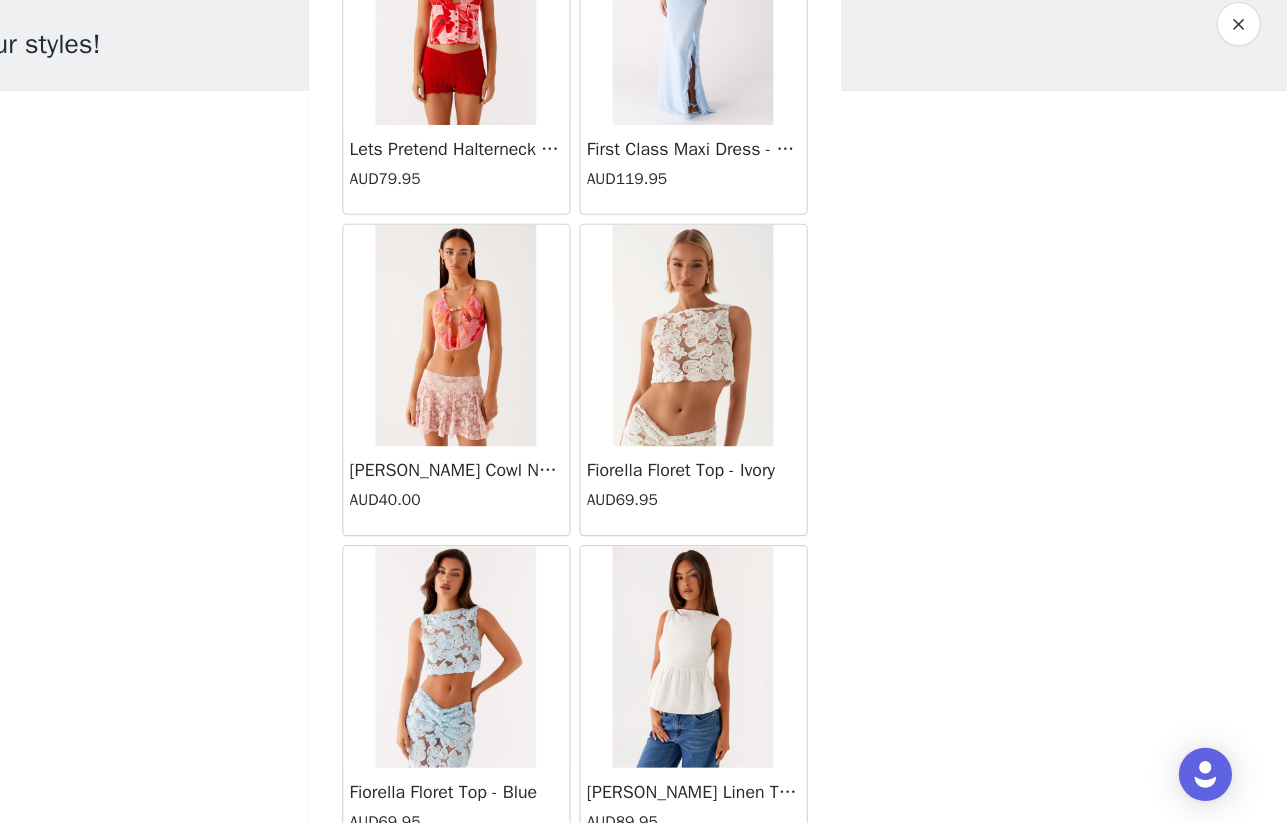 scroll, scrollTop: 37037, scrollLeft: 0, axis: vertical 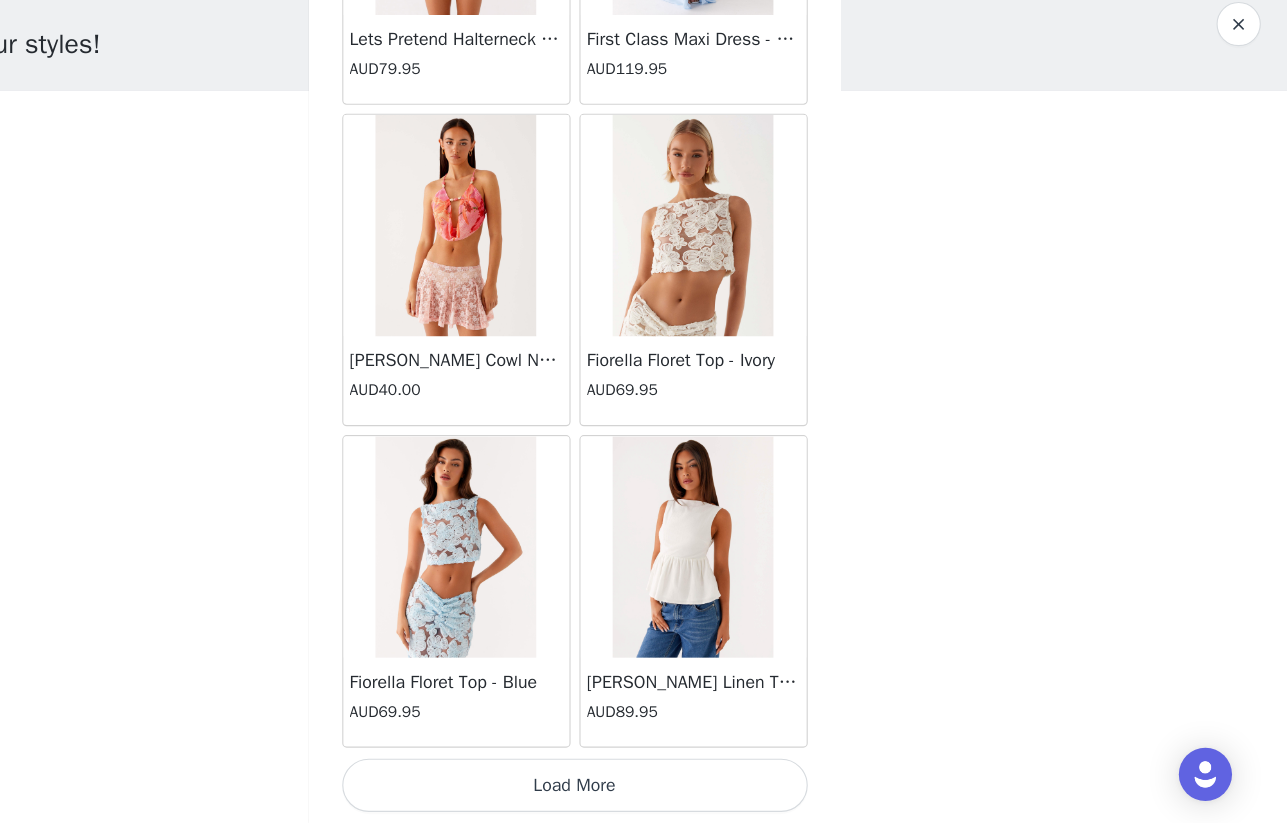 click on "Load More" at bounding box center [644, 789] 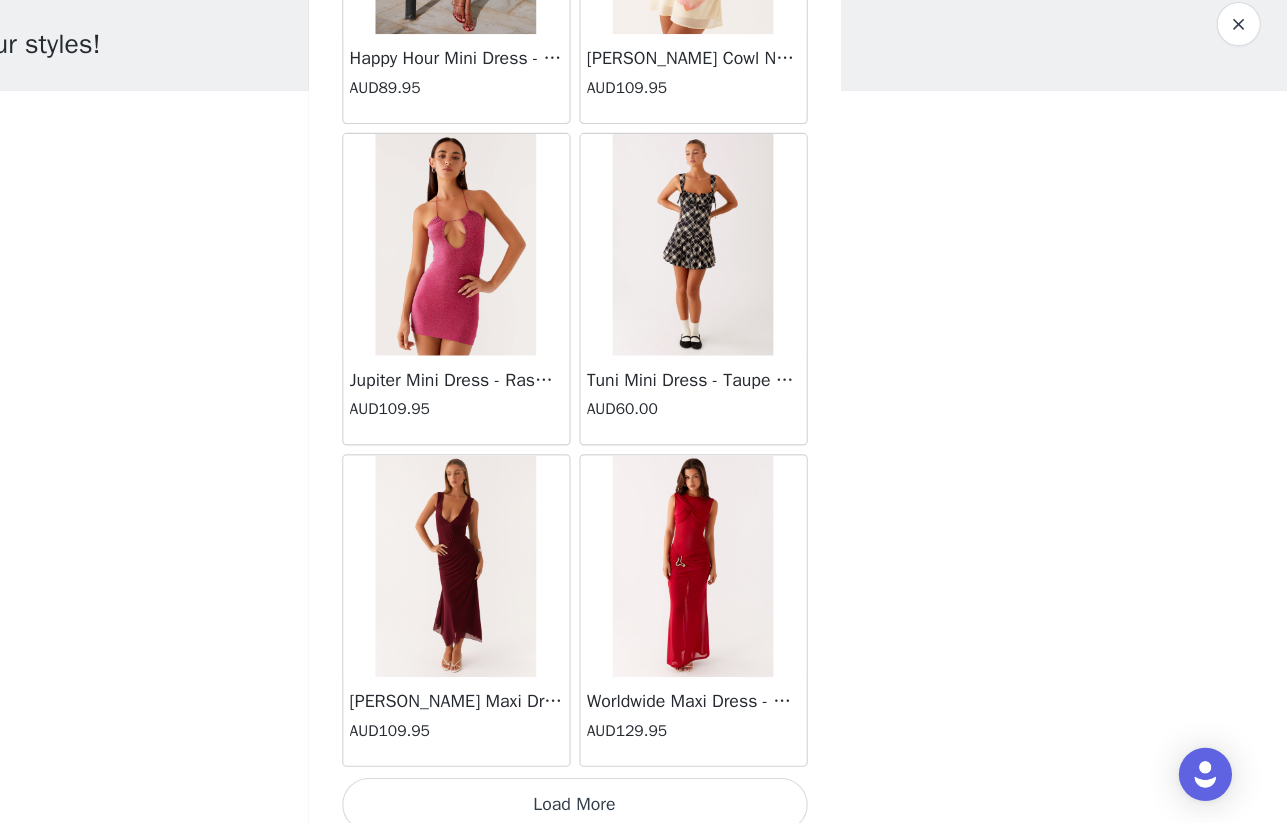 scroll, scrollTop: 39937, scrollLeft: 0, axis: vertical 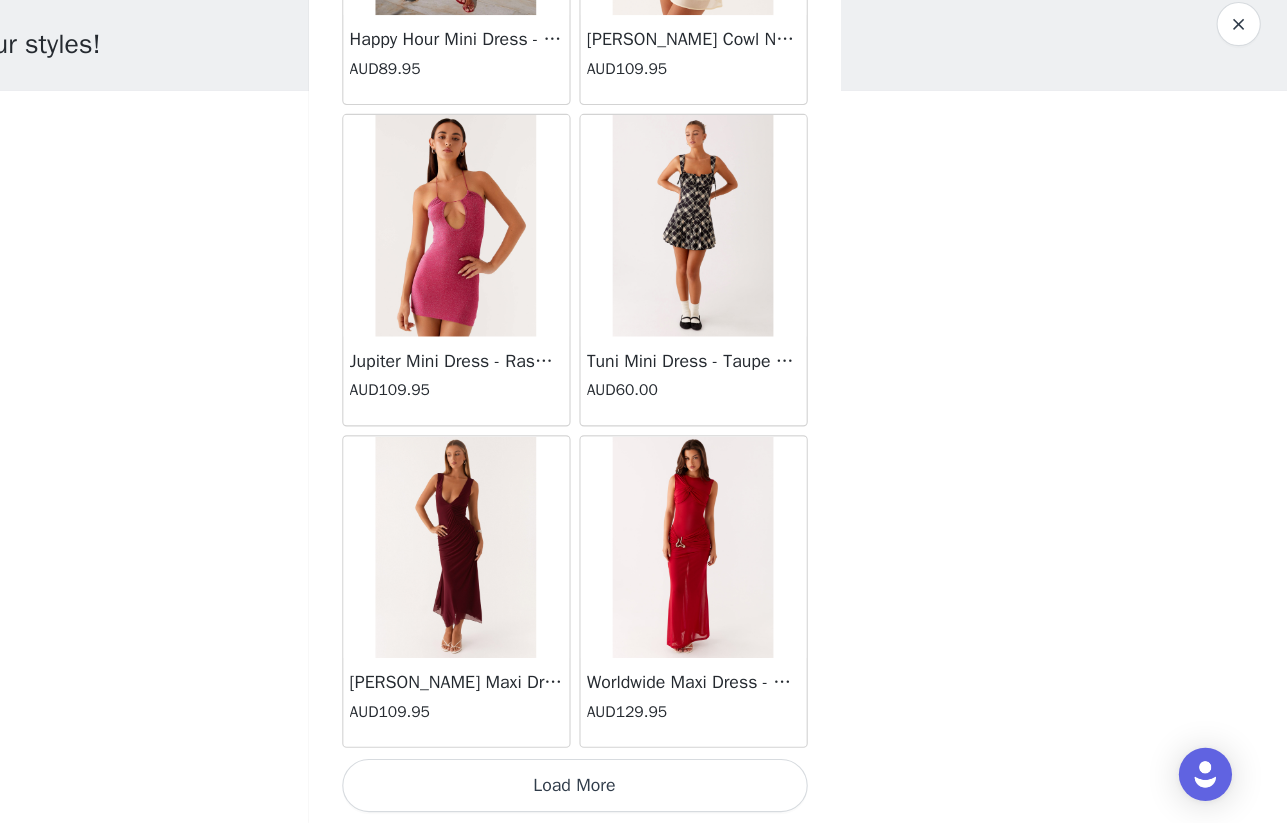 click on "[PERSON_NAME] Maxi Dress - Deep Maroon" at bounding box center (537, 696) 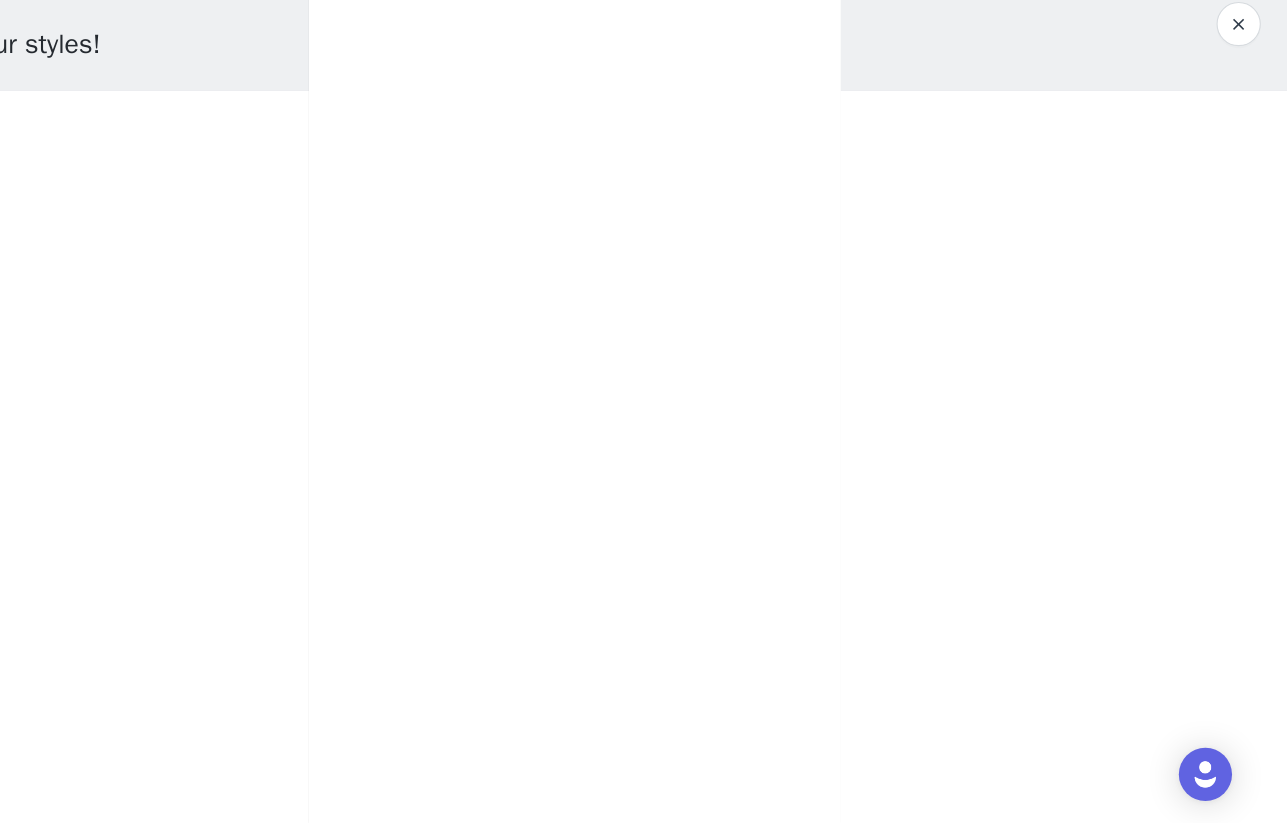 scroll, scrollTop: 0, scrollLeft: 0, axis: both 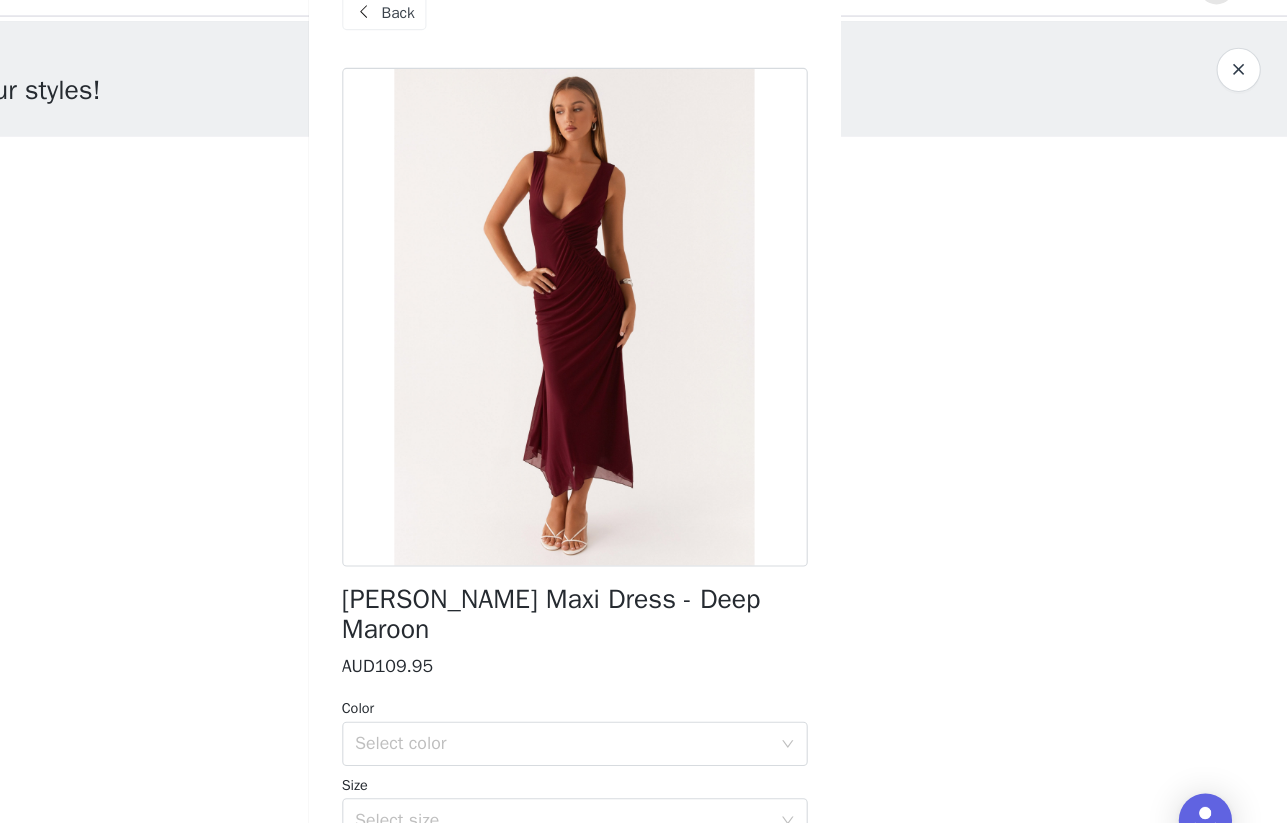 click on "[PERSON_NAME] Maxi Dress - Deep Maroon" at bounding box center [644, 593] 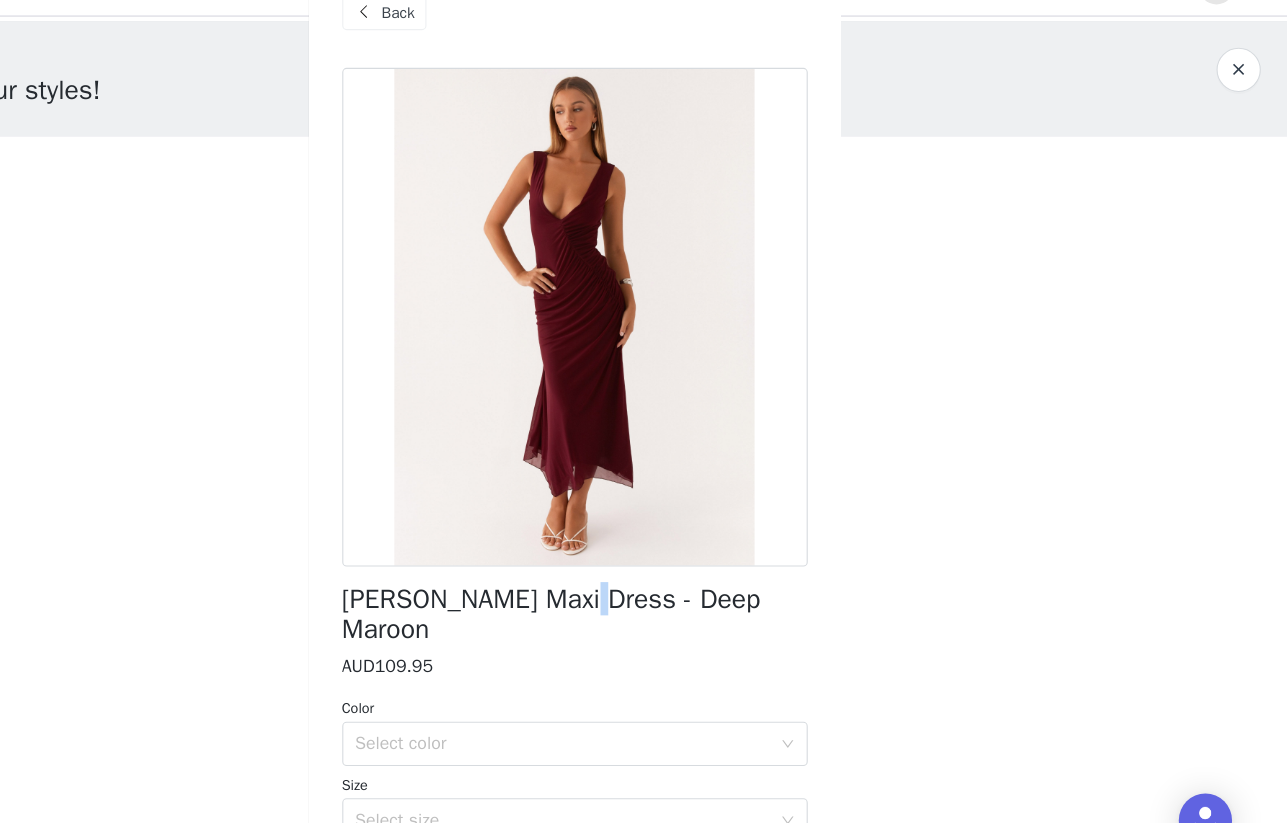 click on "[PERSON_NAME] Maxi Dress - Deep Maroon" at bounding box center [644, 593] 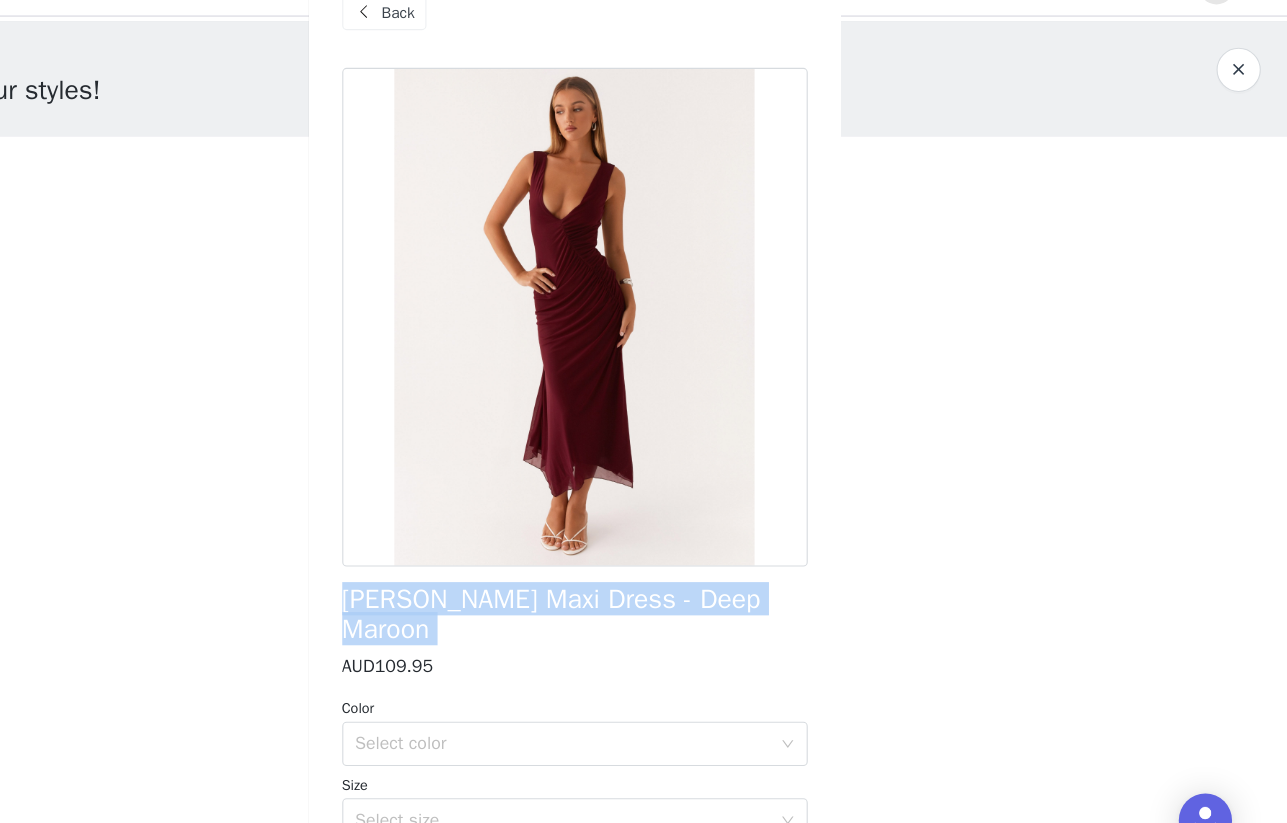 click on "[PERSON_NAME] Maxi Dress - Deep Maroon" at bounding box center [644, 593] 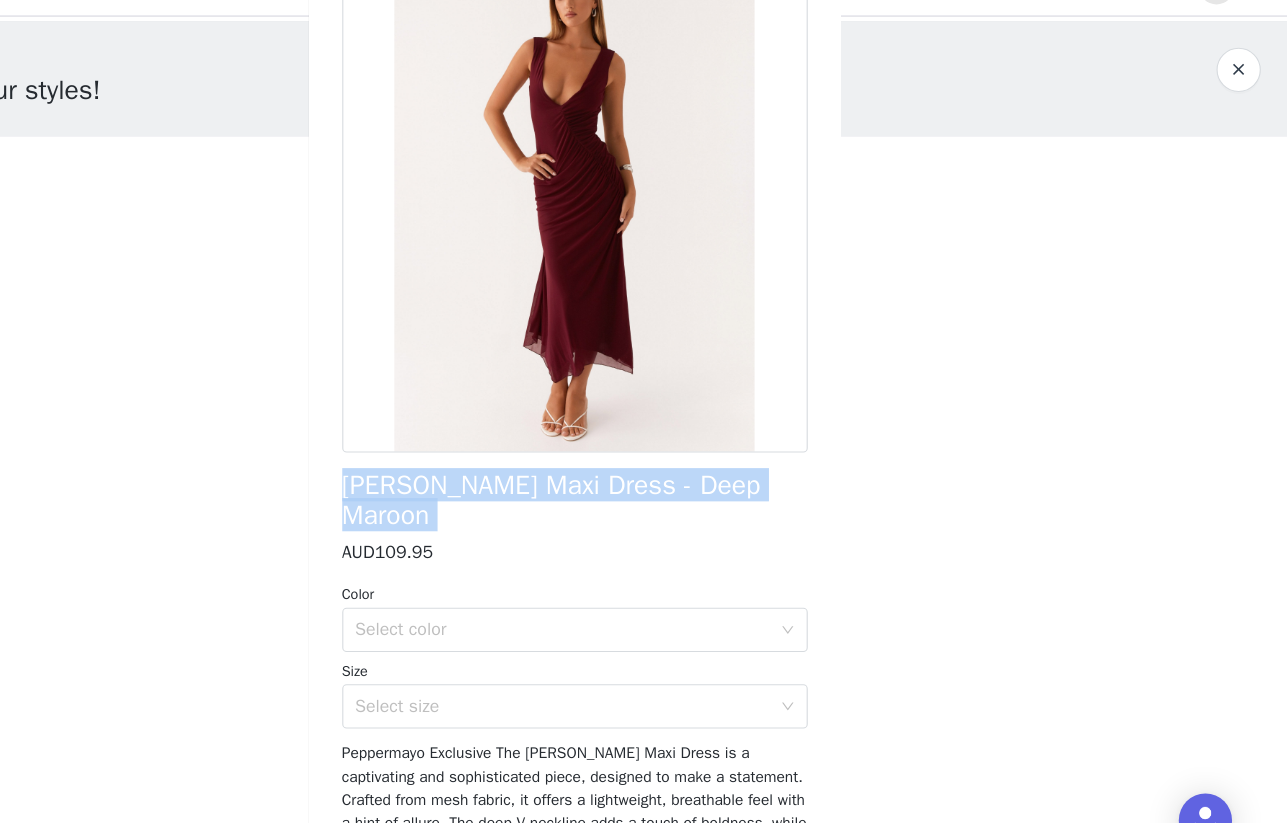 scroll, scrollTop: 0, scrollLeft: 0, axis: both 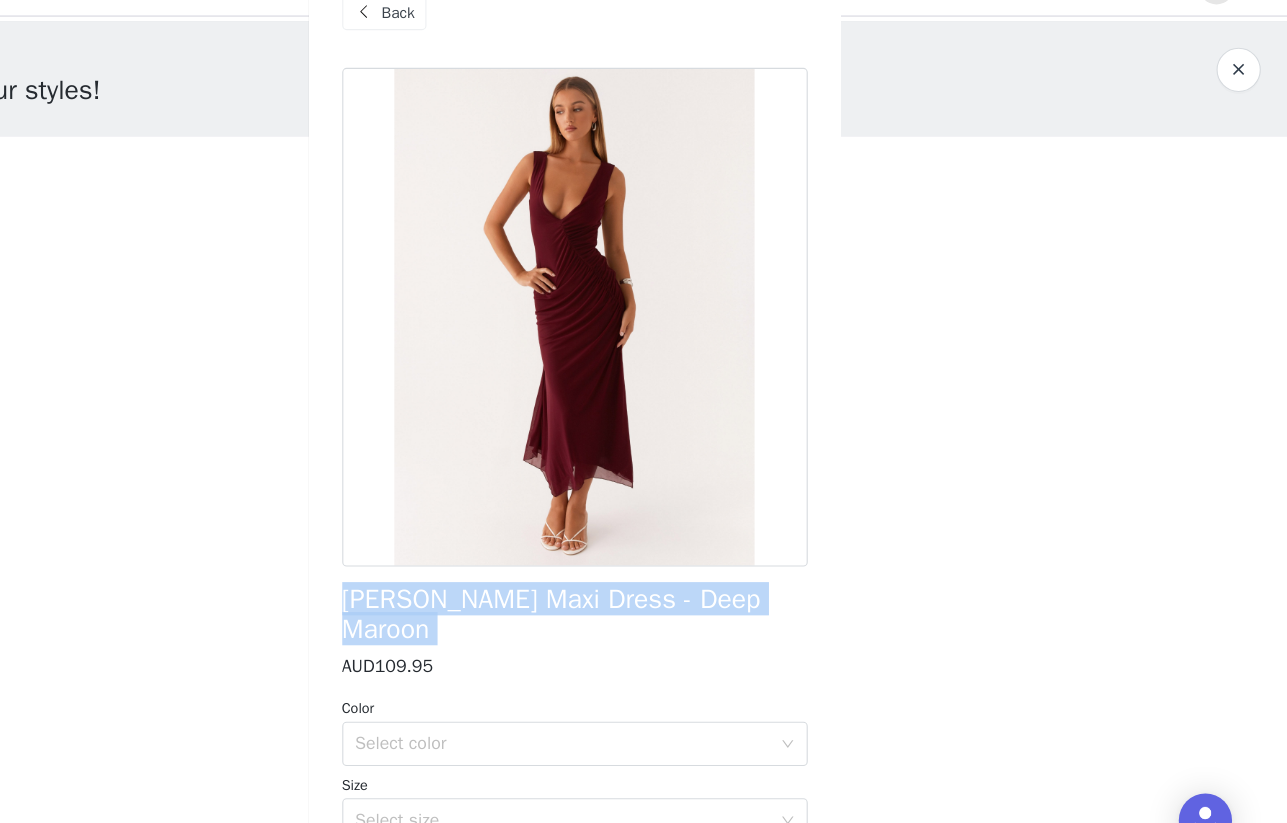 click at bounding box center (1243, 102) 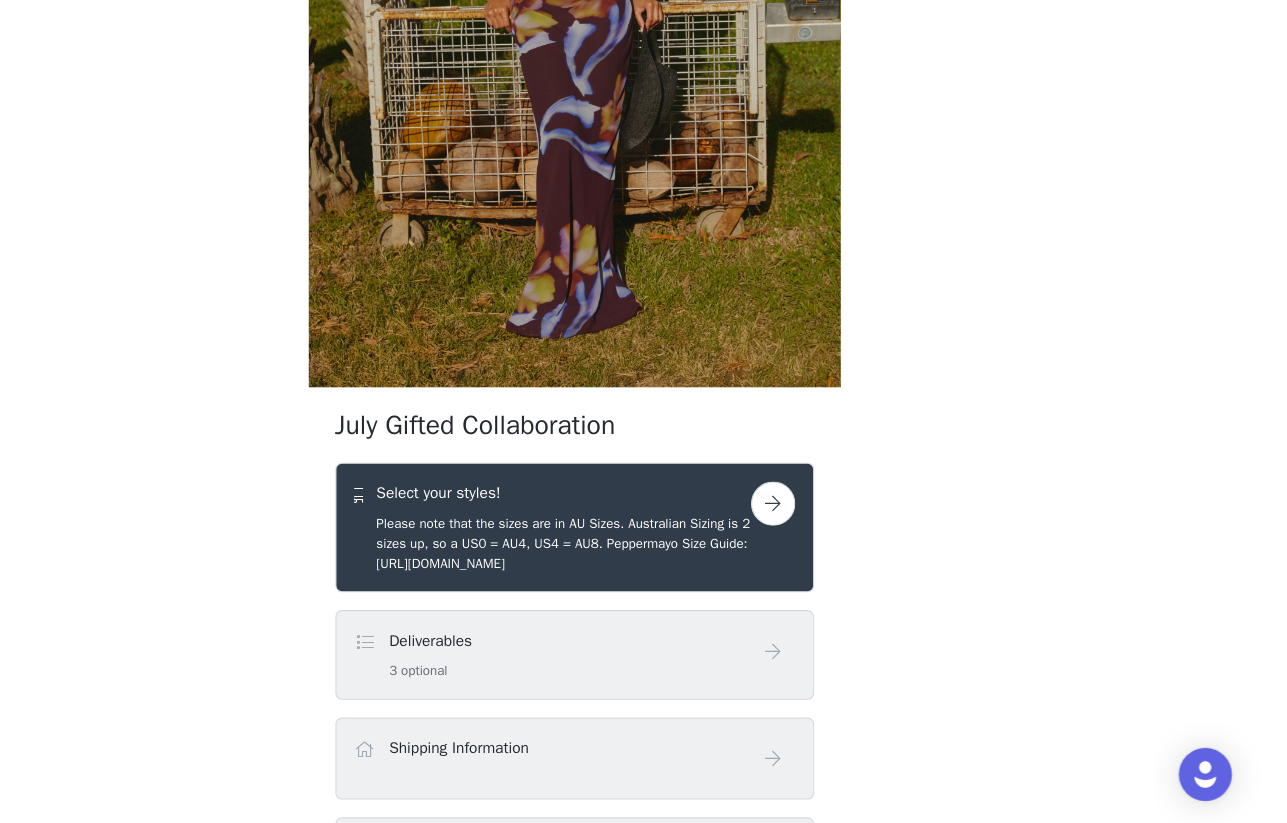 scroll, scrollTop: 555, scrollLeft: 0, axis: vertical 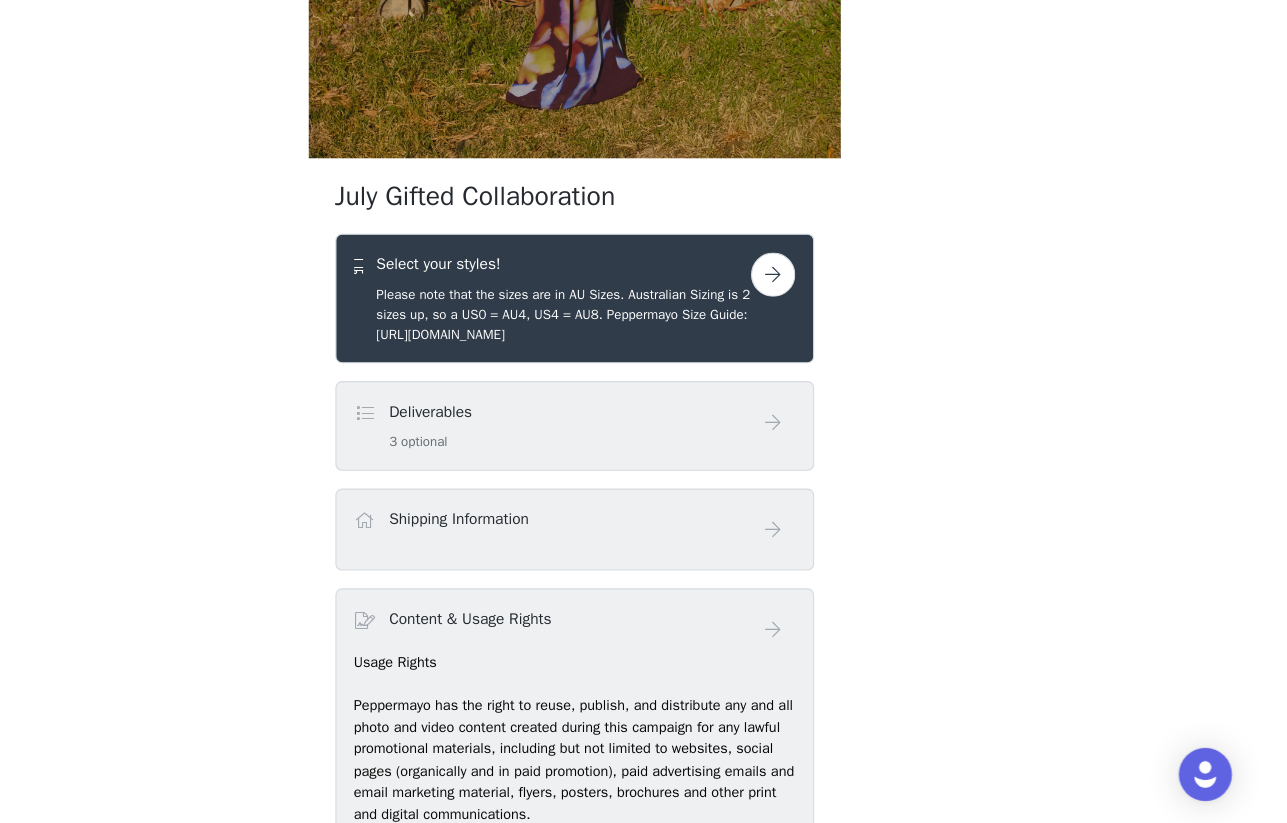 click on "Please note that the sizes are in AU Sizes. Australian Sizing is 2 sizes up, so a US0 = AU4, US4 = AU8. Peppermayo Size Guide: [URL][DOMAIN_NAME]" at bounding box center [634, 364] 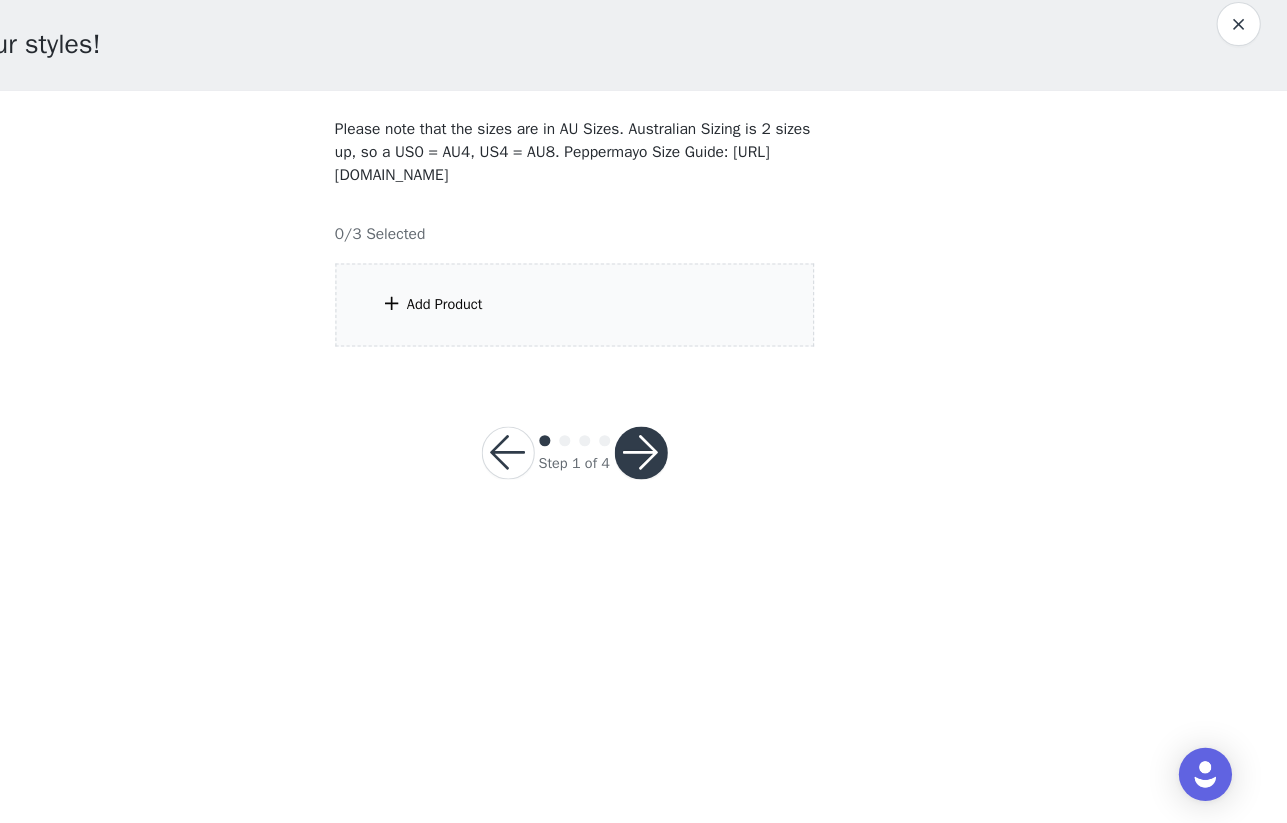 click on "Add Product" at bounding box center (644, 355) 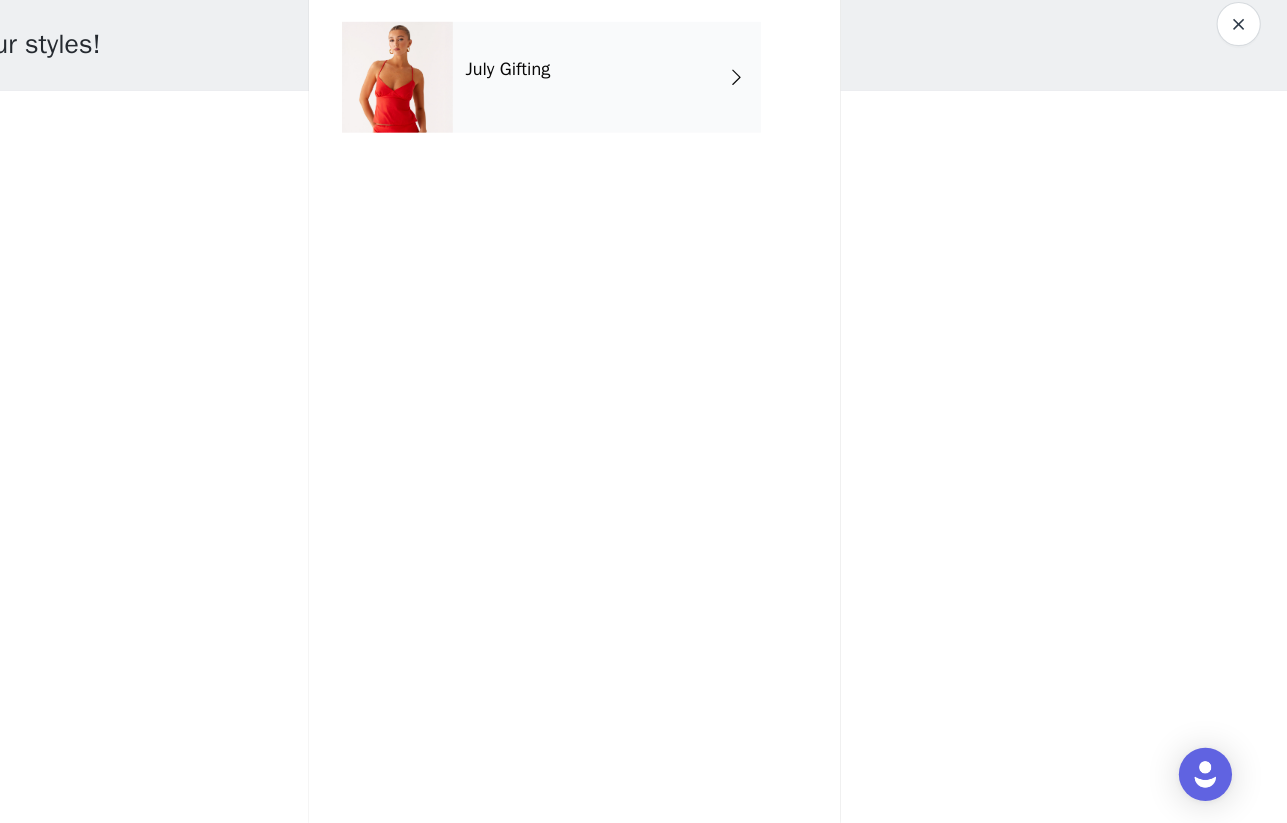click on "July Gifting" at bounding box center [673, 150] 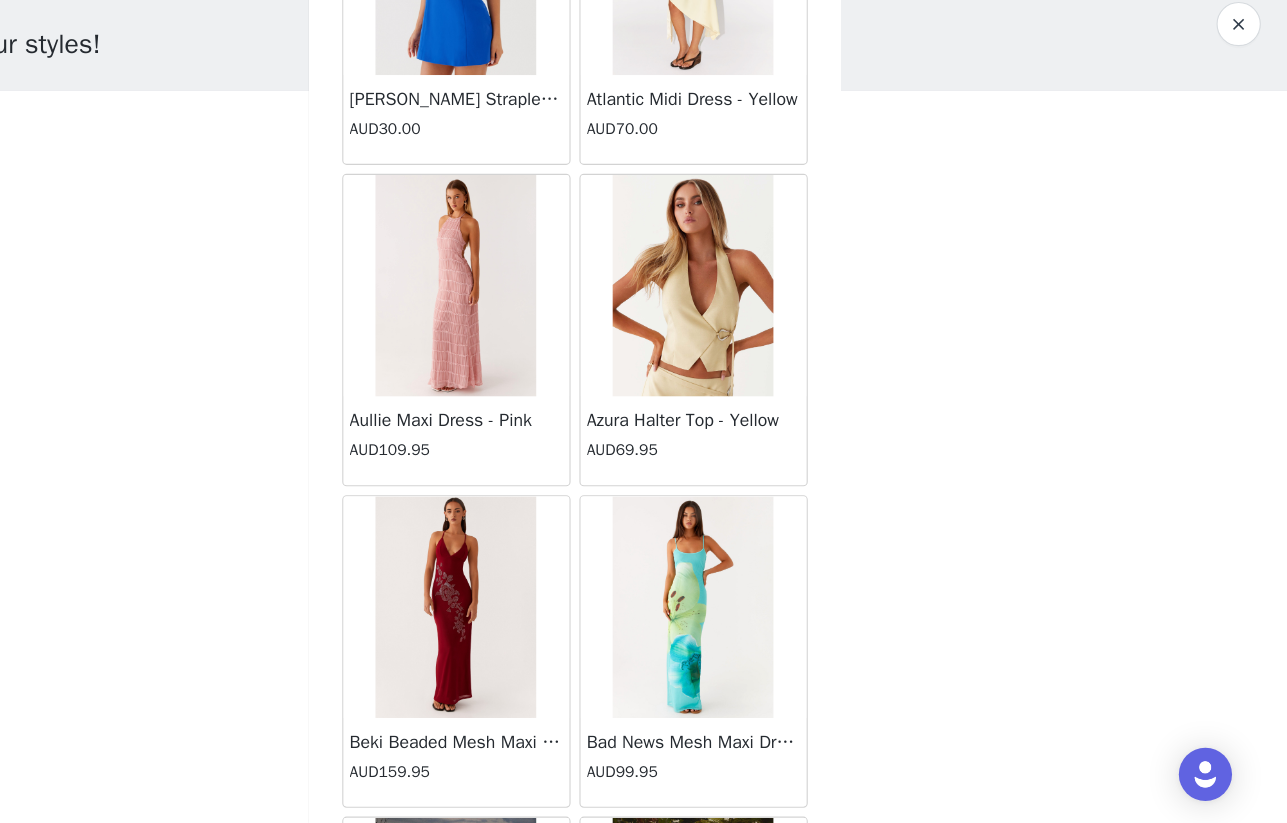 scroll, scrollTop: 2237, scrollLeft: 0, axis: vertical 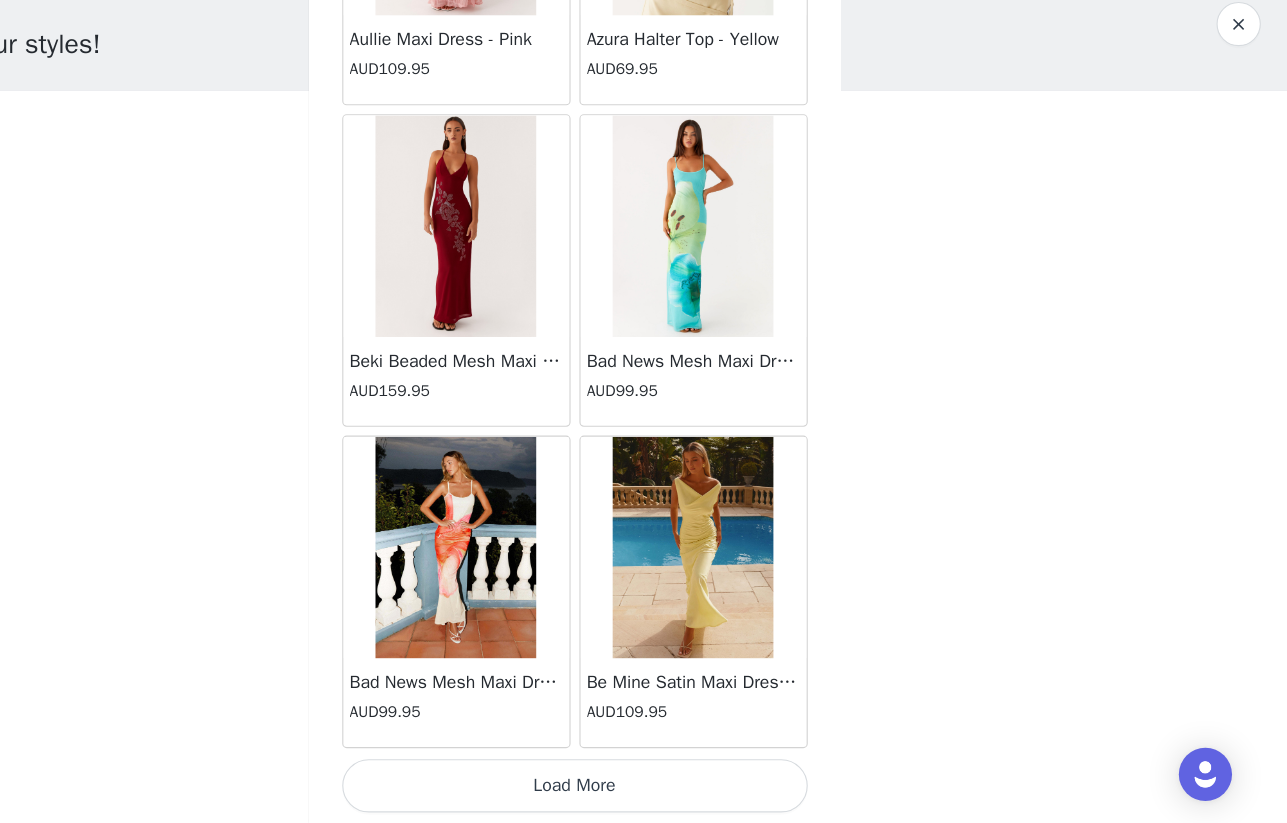click on "Load More" at bounding box center [644, 789] 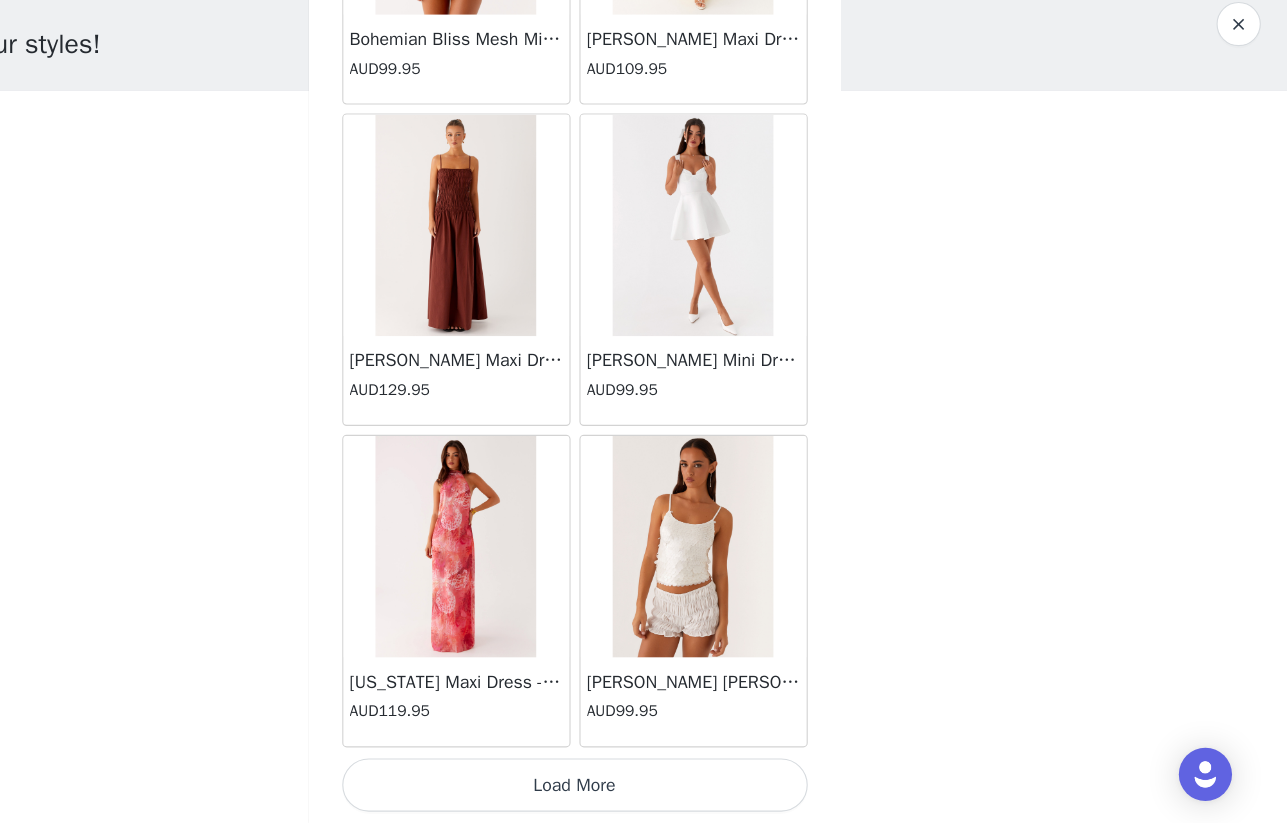 click on "Load More" at bounding box center (644, 789) 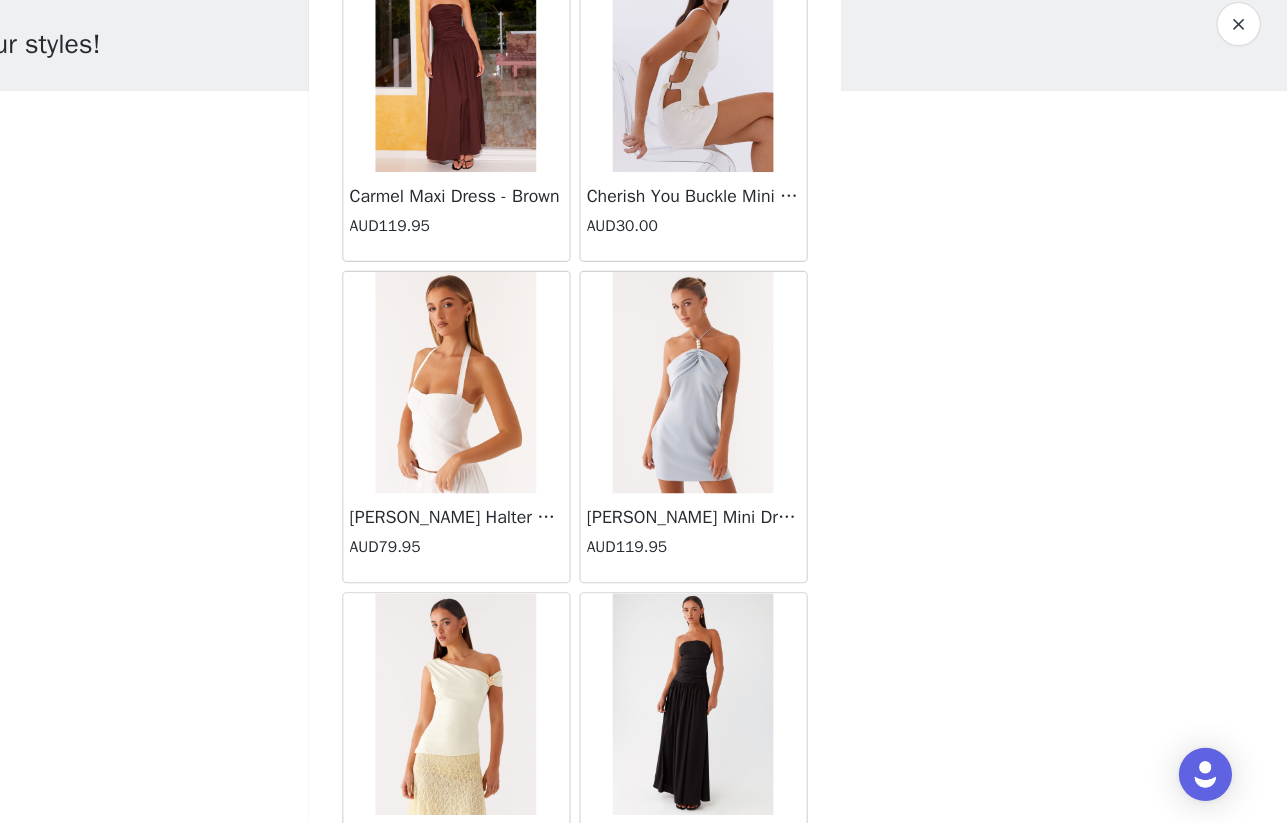 scroll, scrollTop: 8037, scrollLeft: 0, axis: vertical 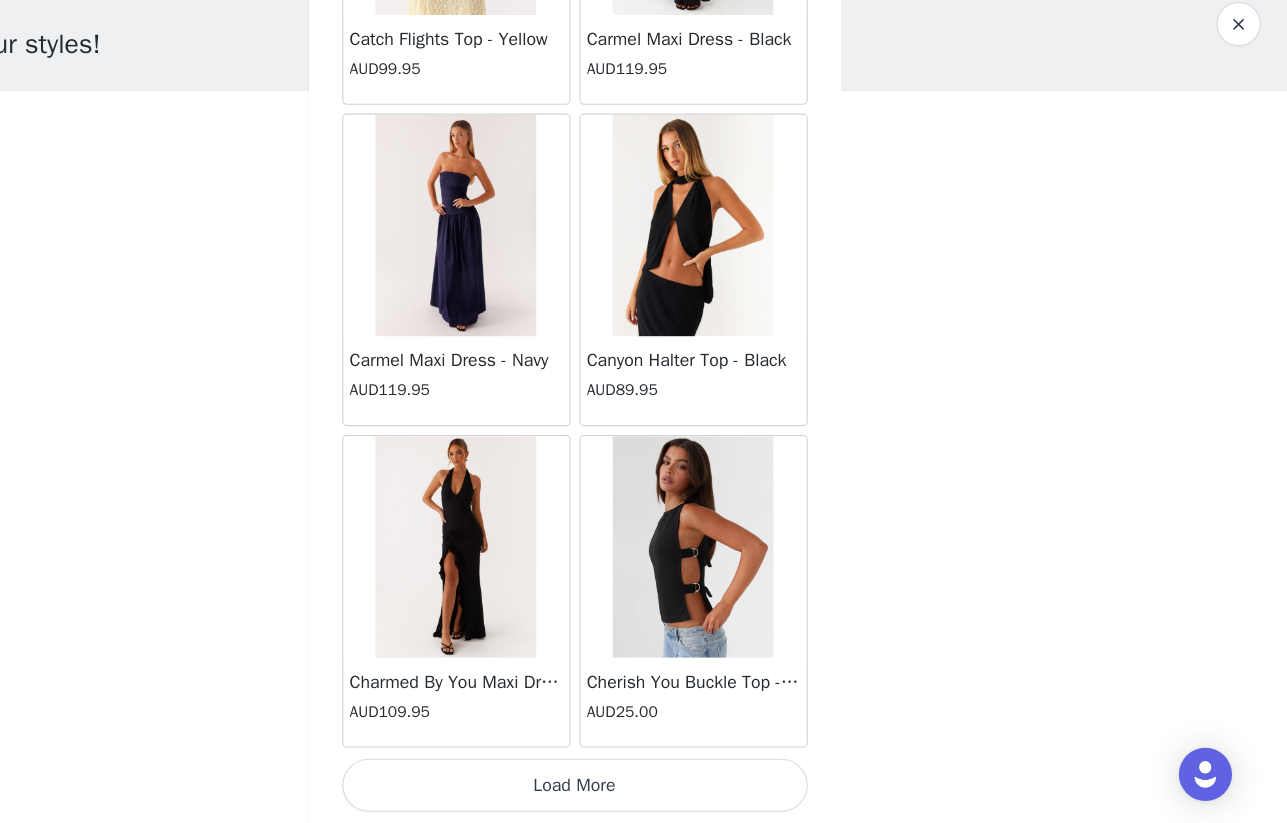 click on "Load More" at bounding box center (644, 789) 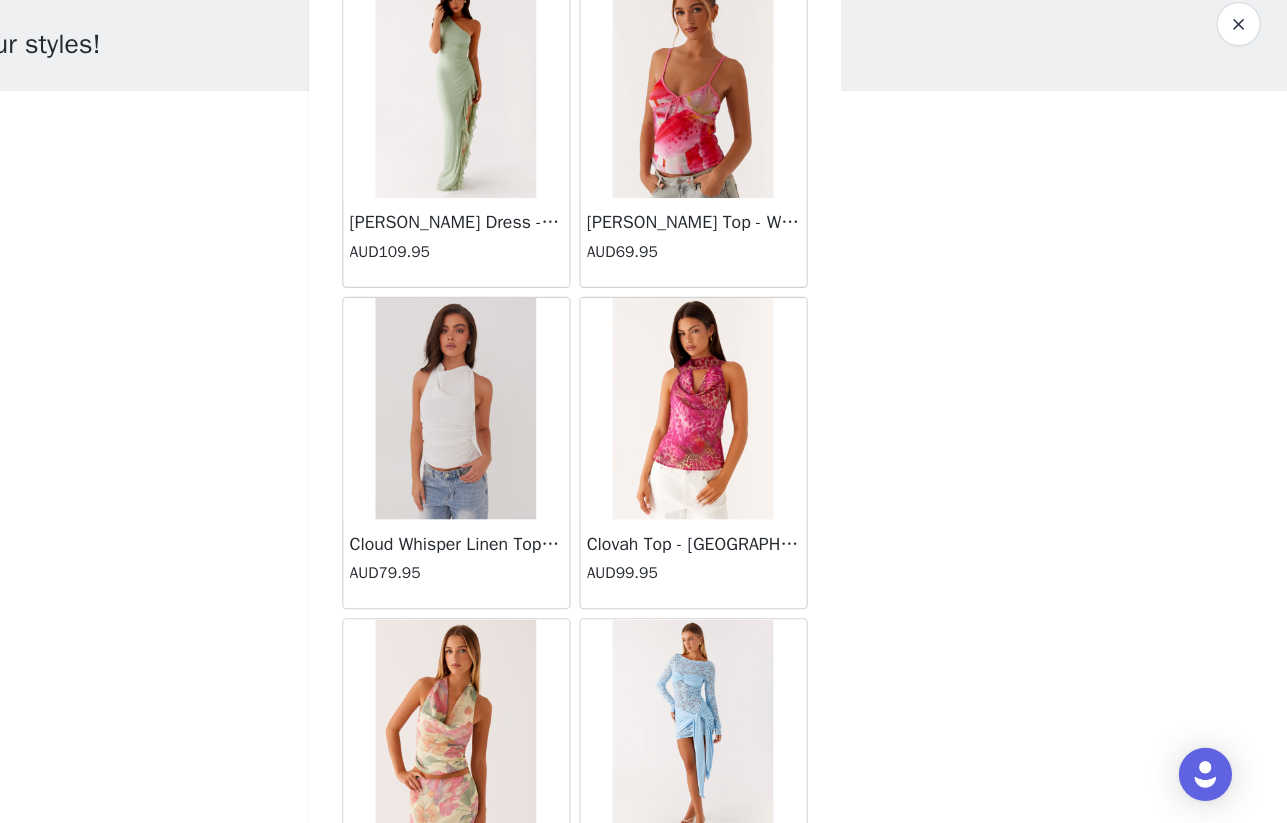 scroll, scrollTop: 10937, scrollLeft: 0, axis: vertical 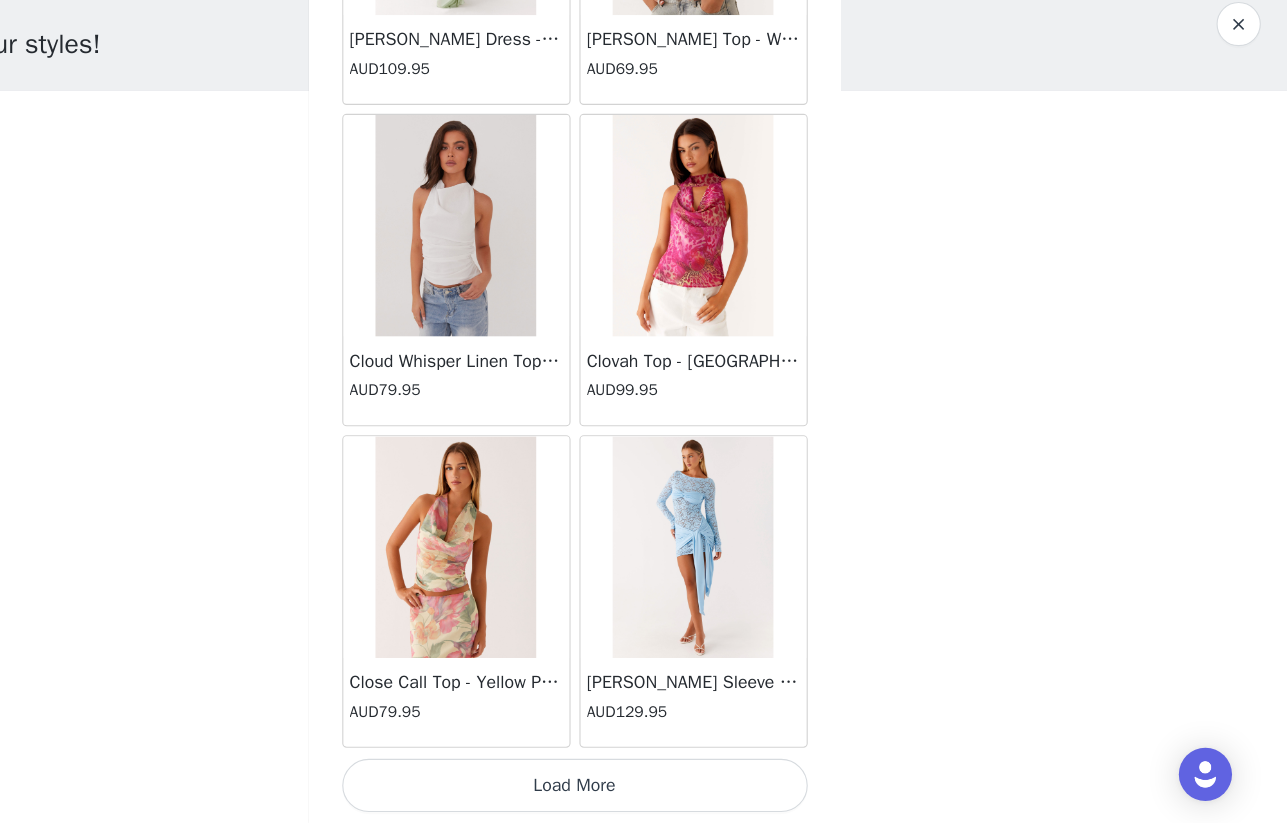 click on "Load More" at bounding box center [644, 789] 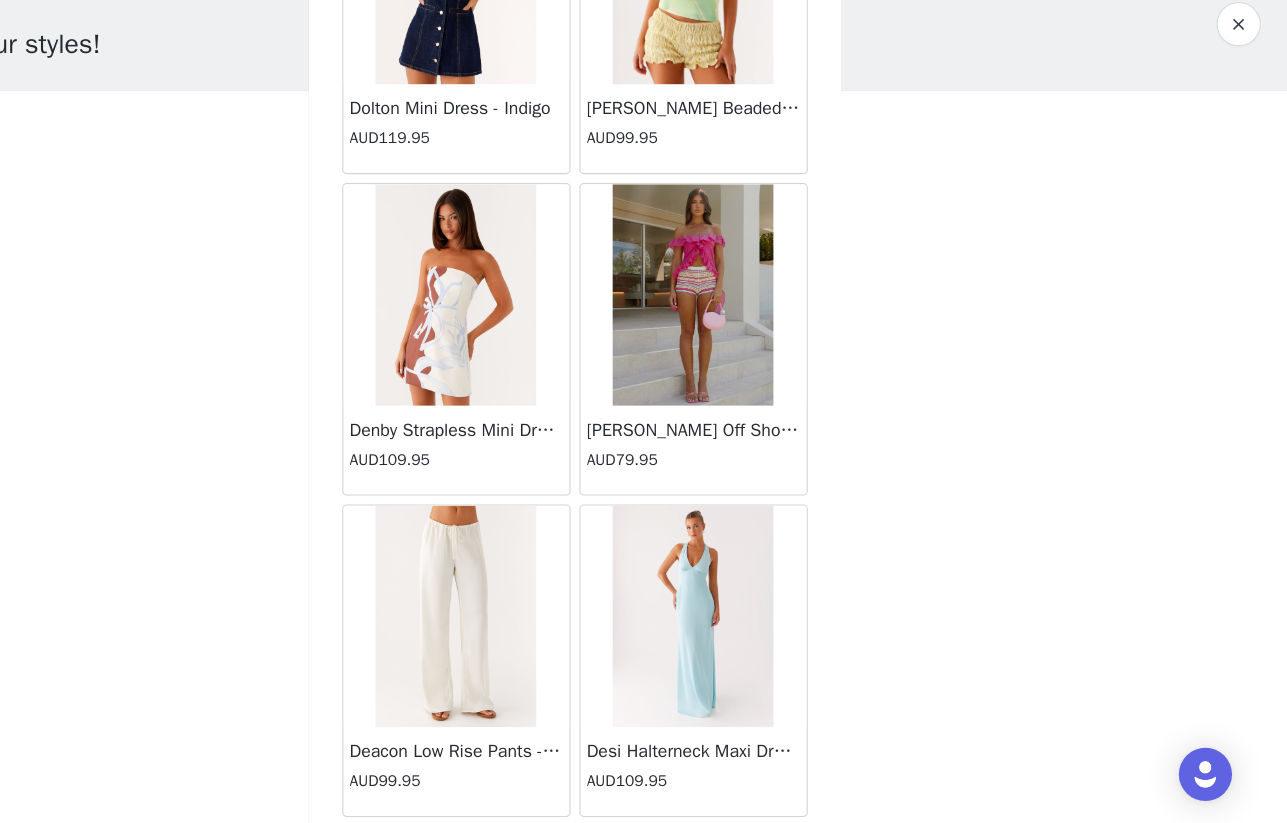 scroll, scrollTop: 13837, scrollLeft: 0, axis: vertical 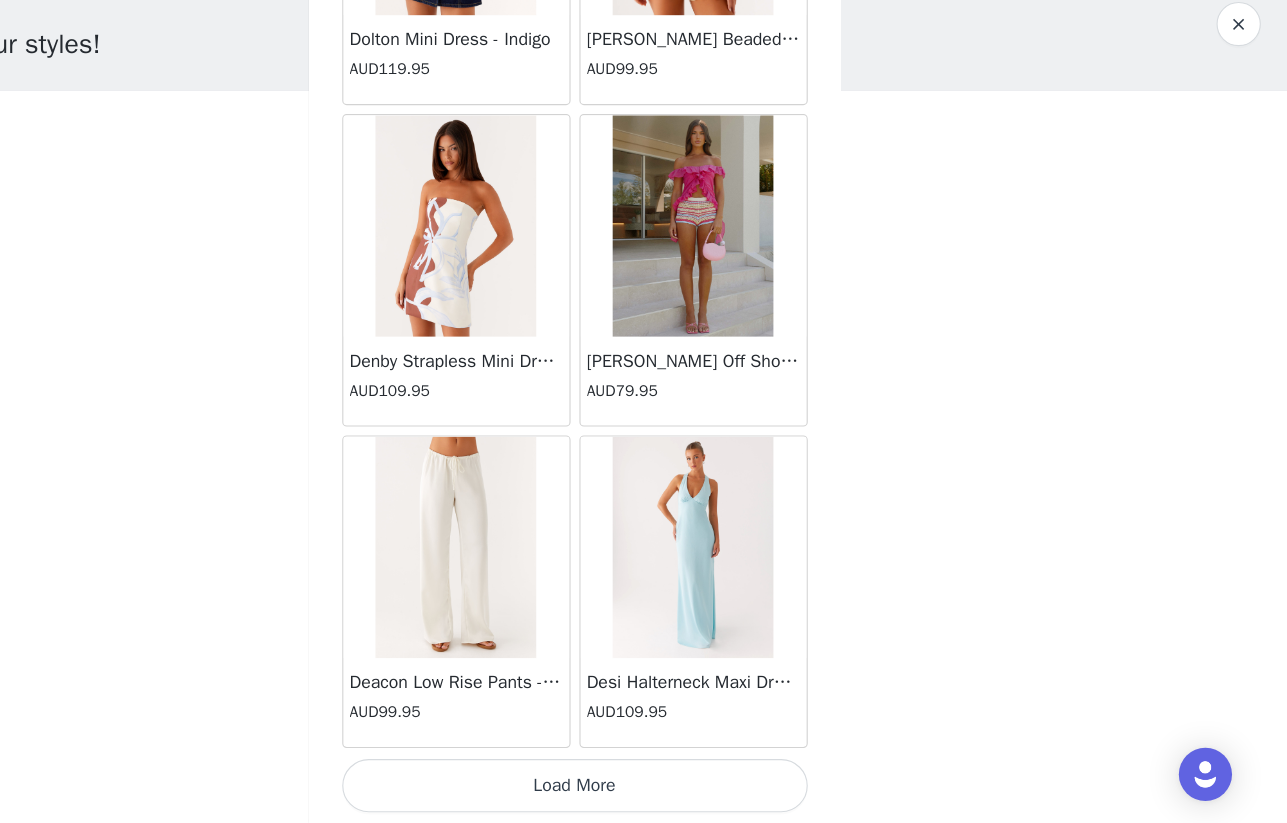 click on "Load More" at bounding box center (644, 789) 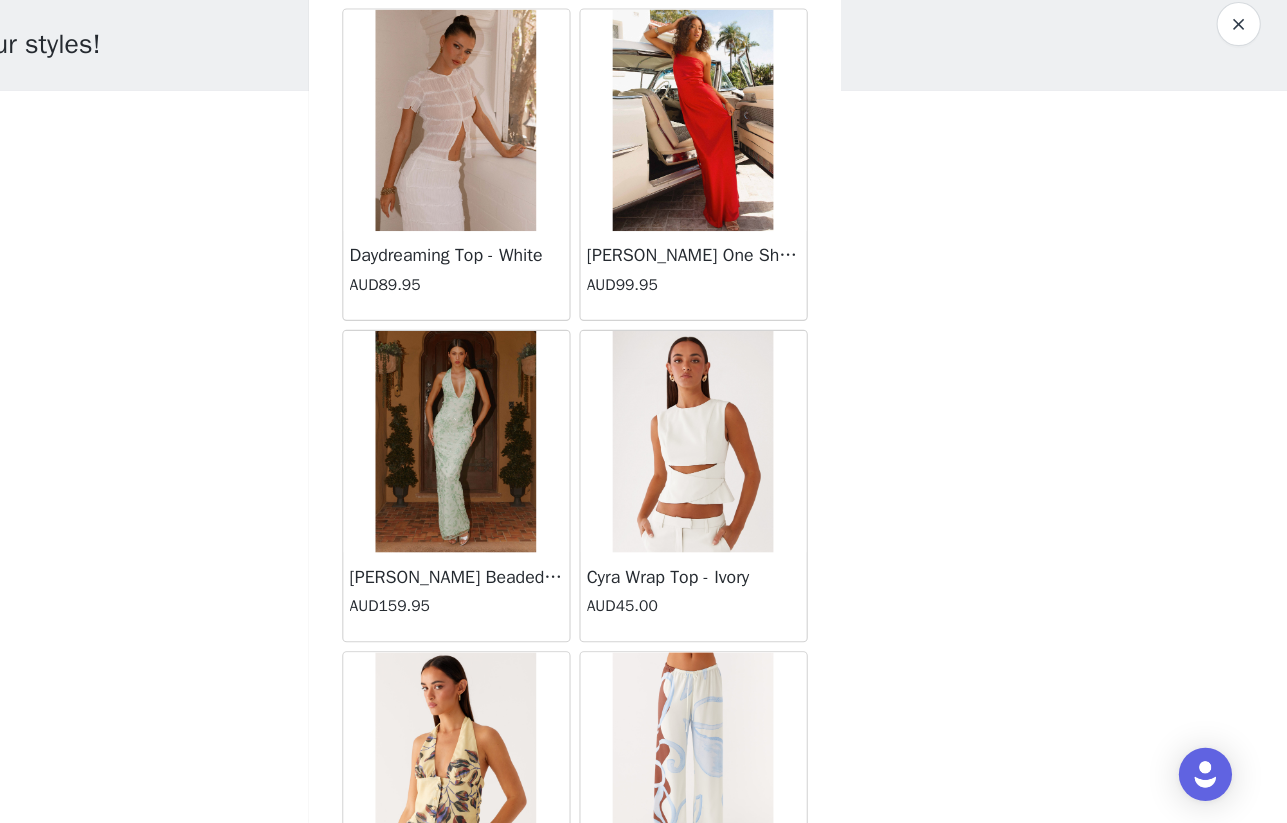 scroll, scrollTop: 16737, scrollLeft: 0, axis: vertical 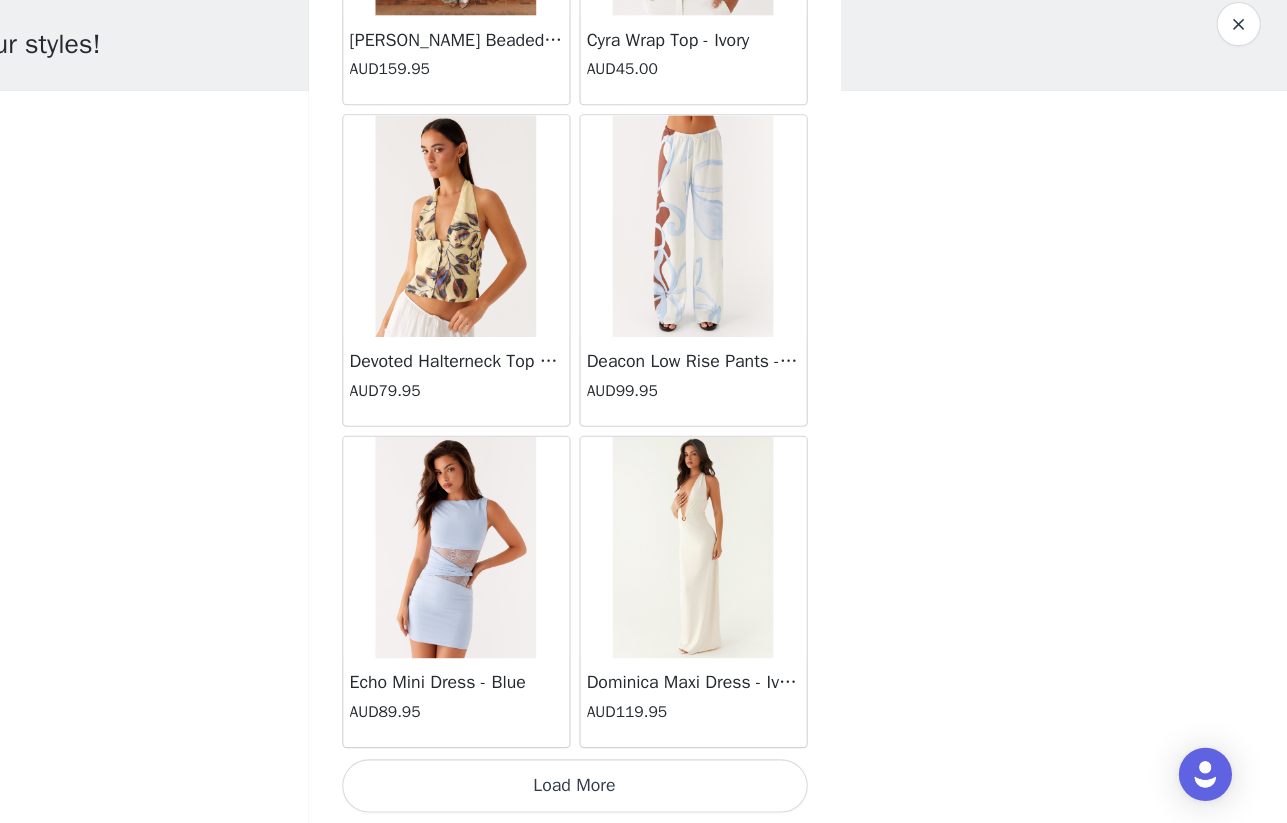 click on "Load More" at bounding box center (644, 789) 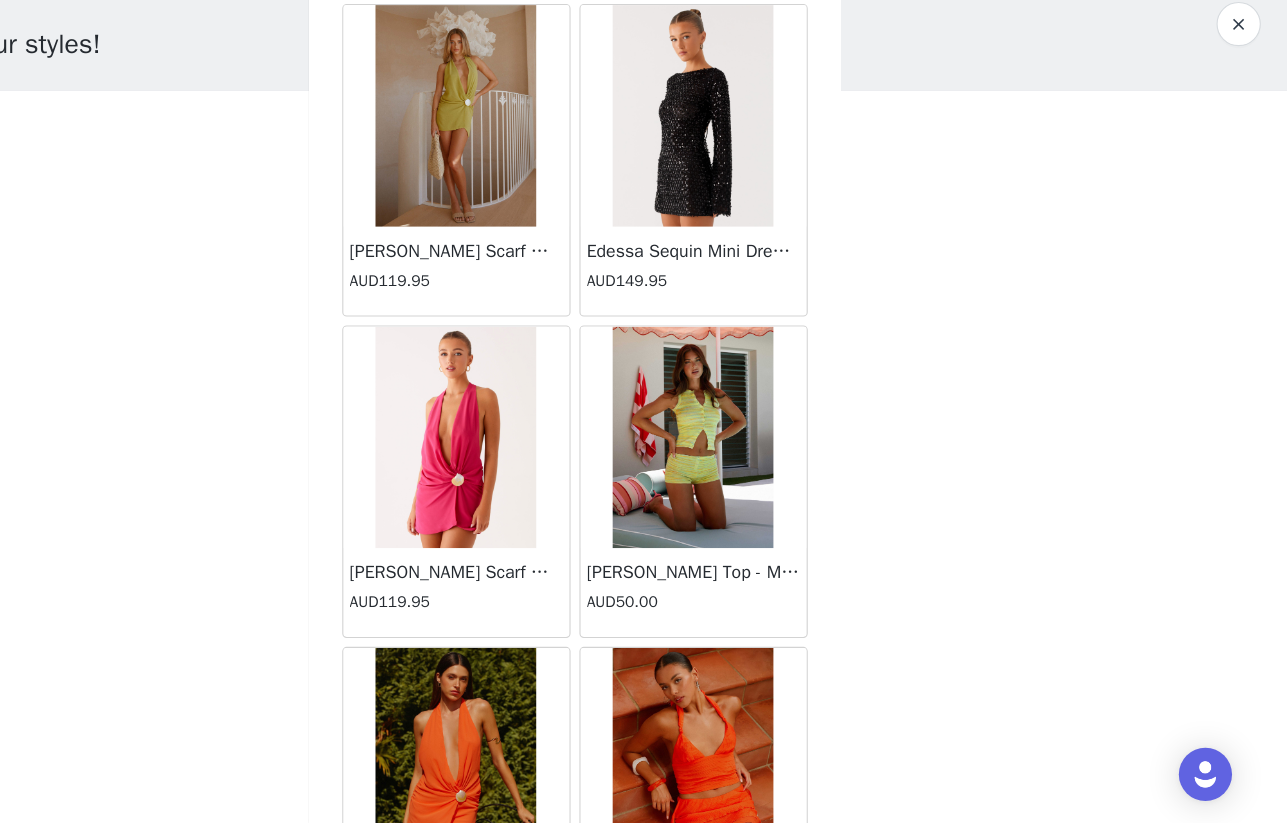 scroll, scrollTop: 19637, scrollLeft: 0, axis: vertical 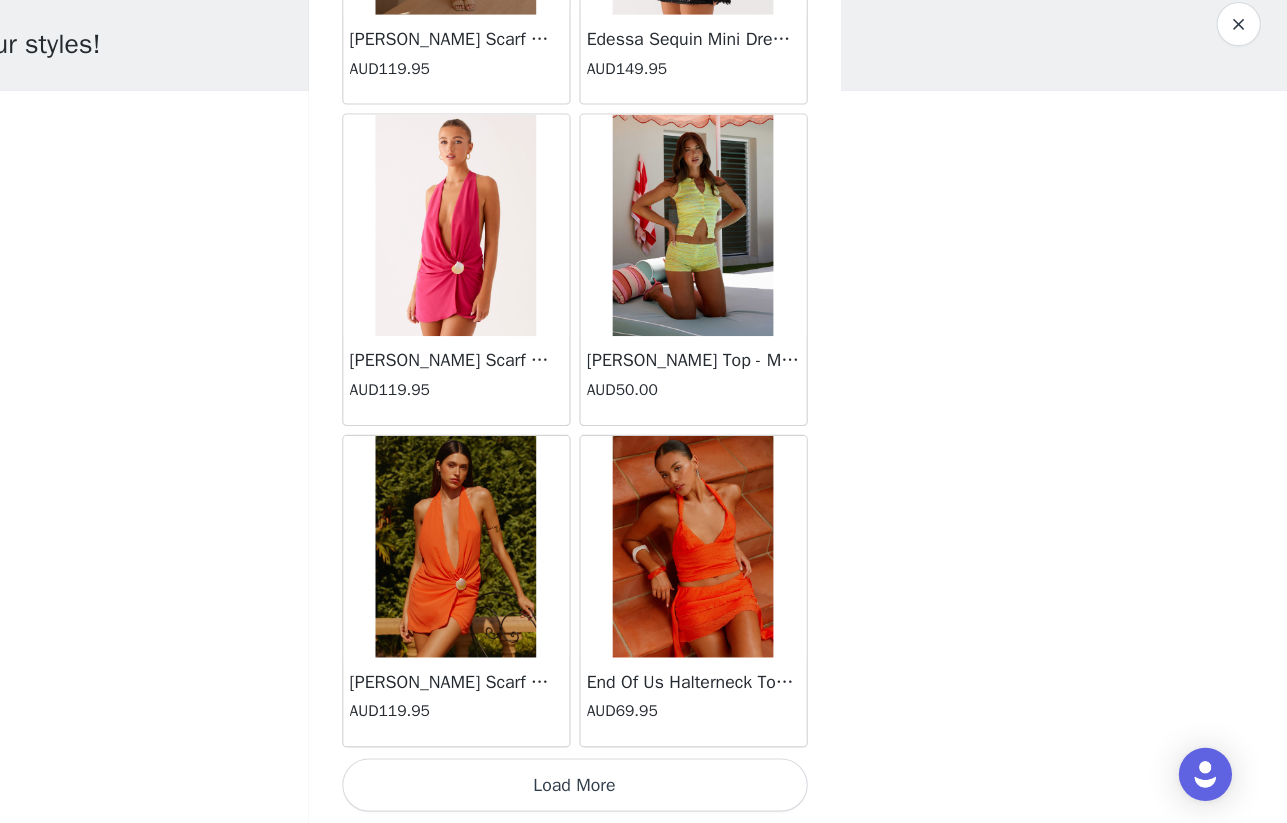 click on "Load More" at bounding box center (644, 789) 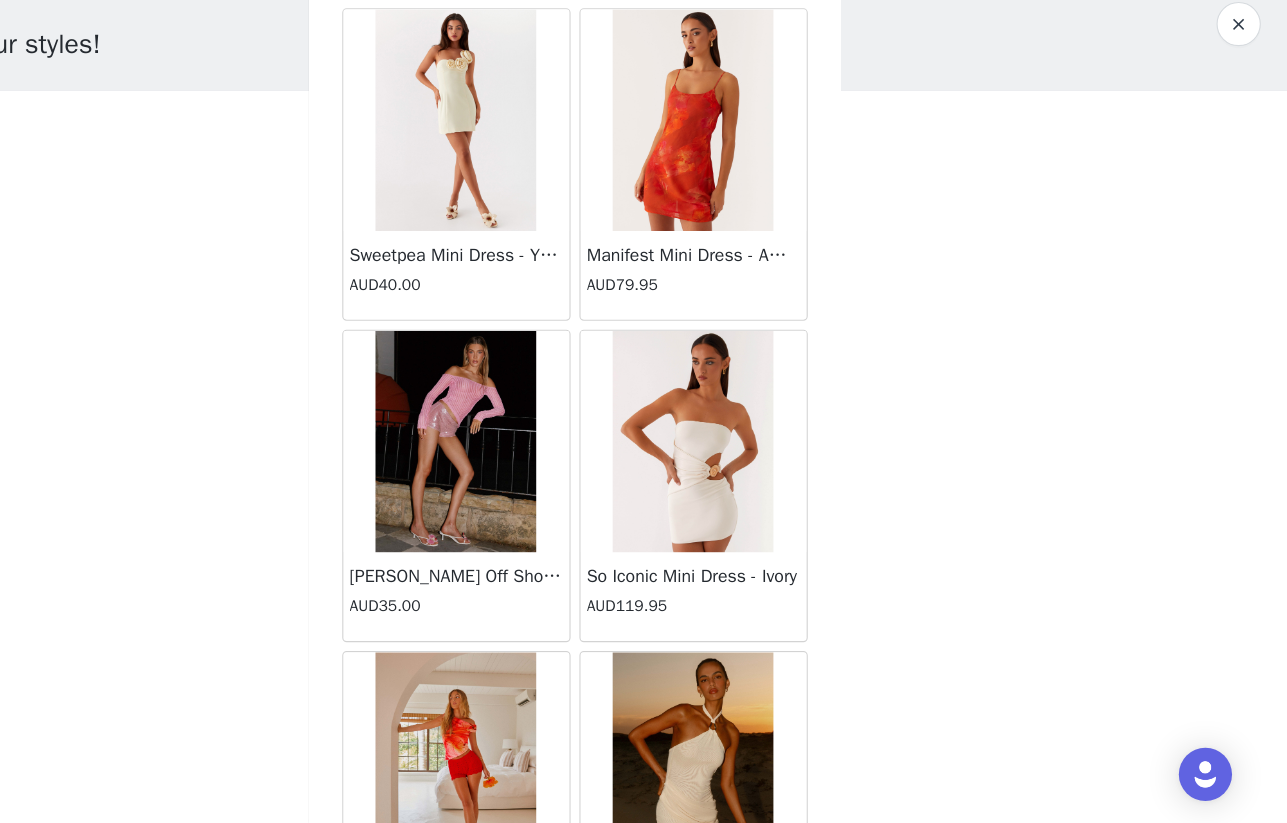 scroll, scrollTop: 22537, scrollLeft: 0, axis: vertical 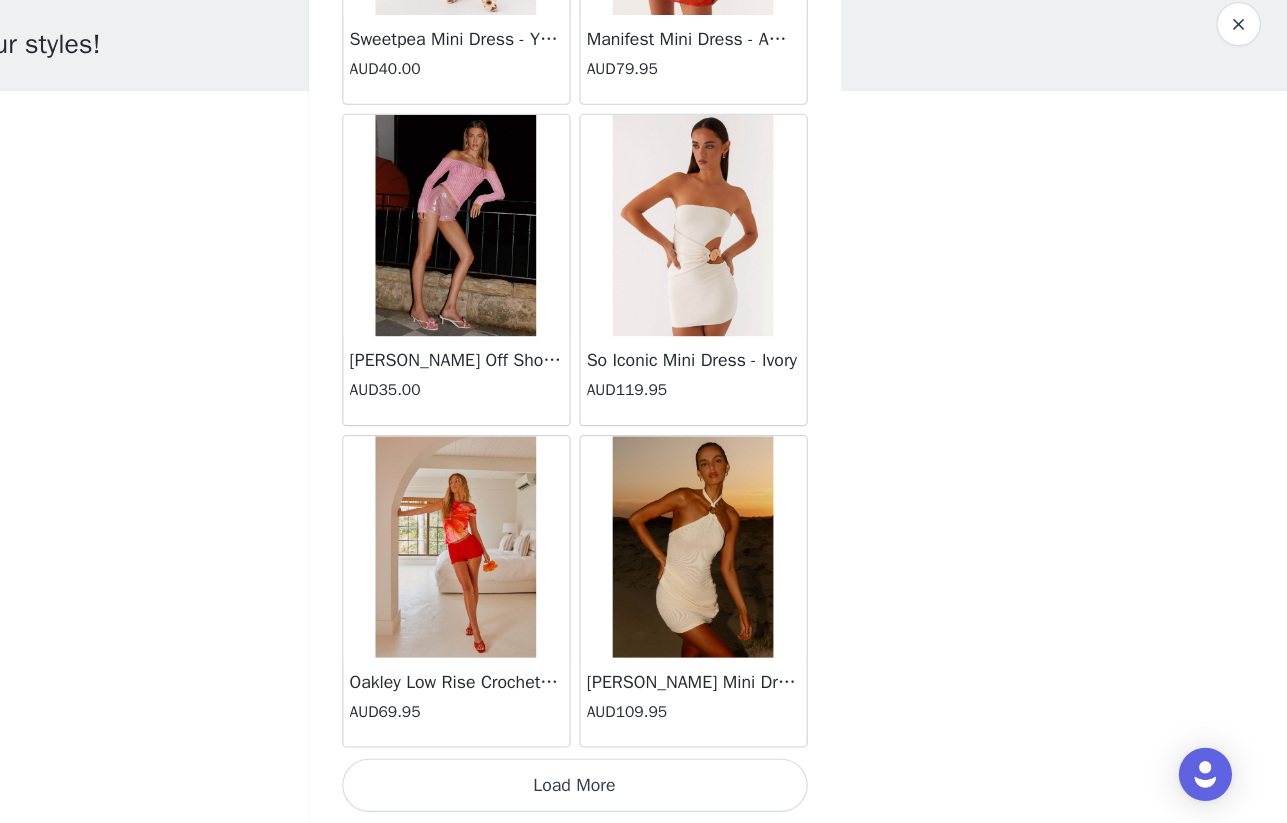 click on "Load More" at bounding box center [644, 789] 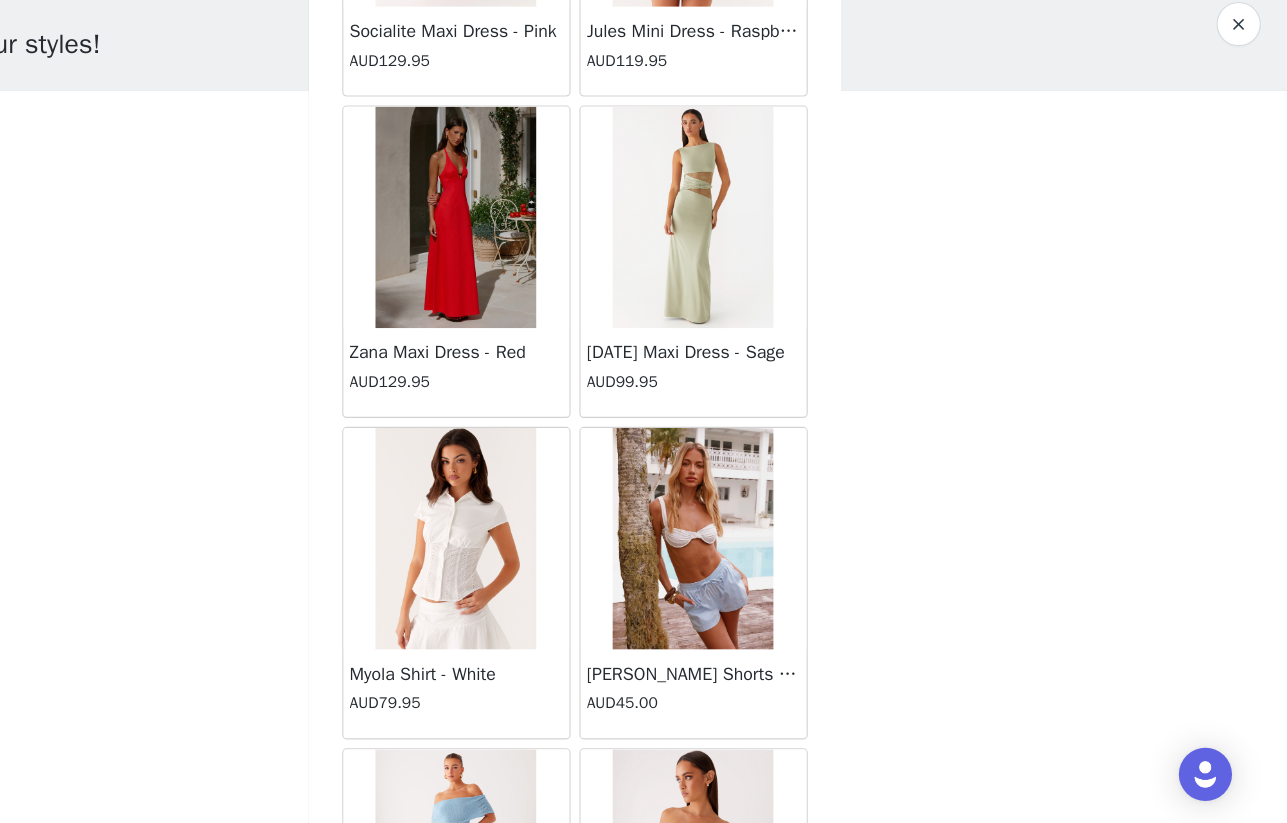scroll, scrollTop: 25437, scrollLeft: 0, axis: vertical 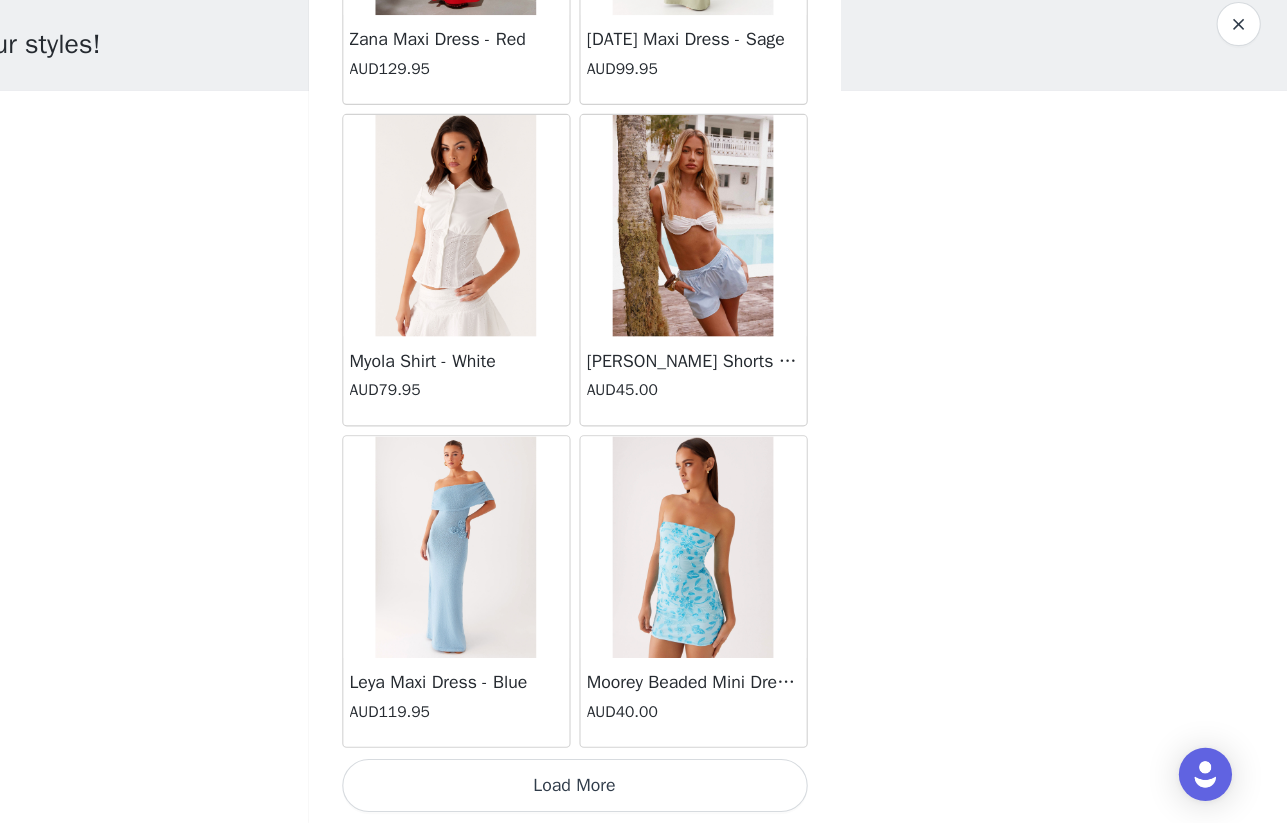 click on "Load More" at bounding box center (644, 789) 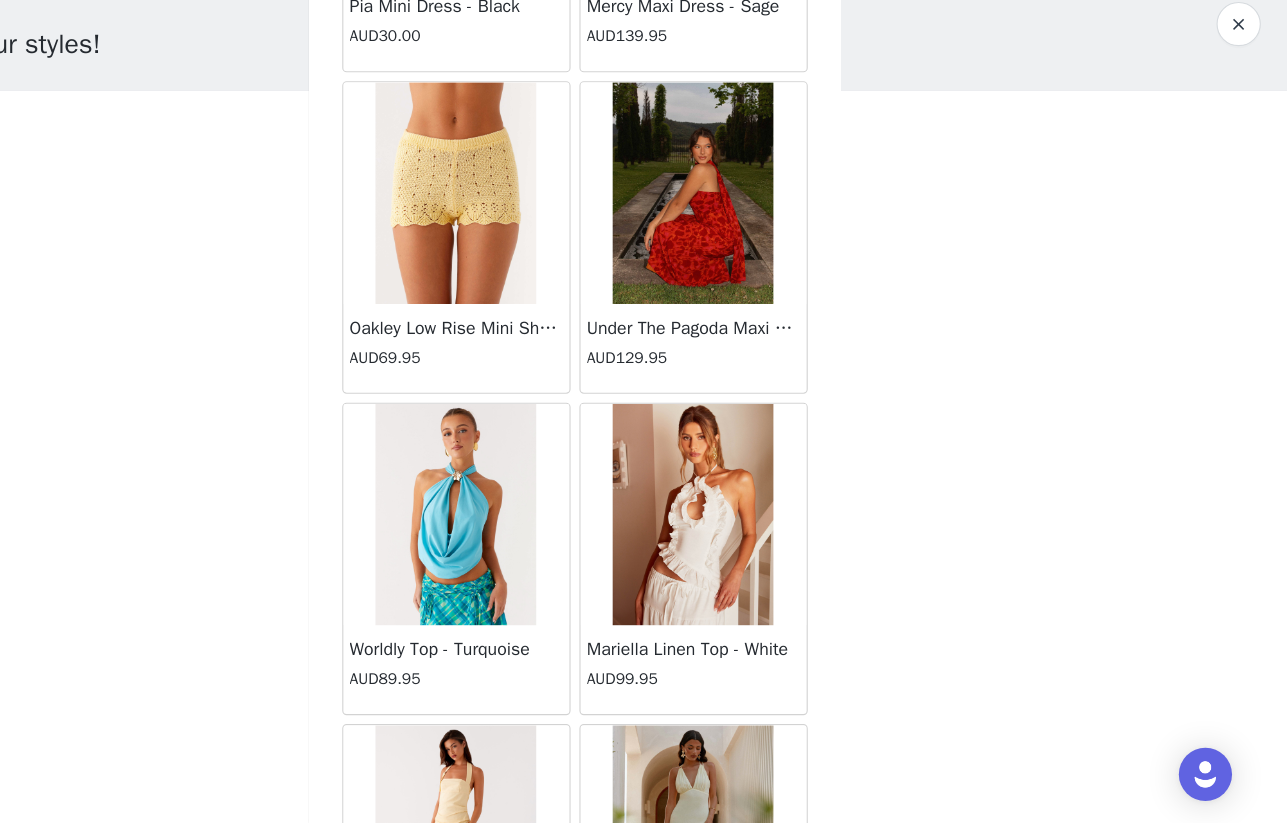 scroll, scrollTop: 28337, scrollLeft: 0, axis: vertical 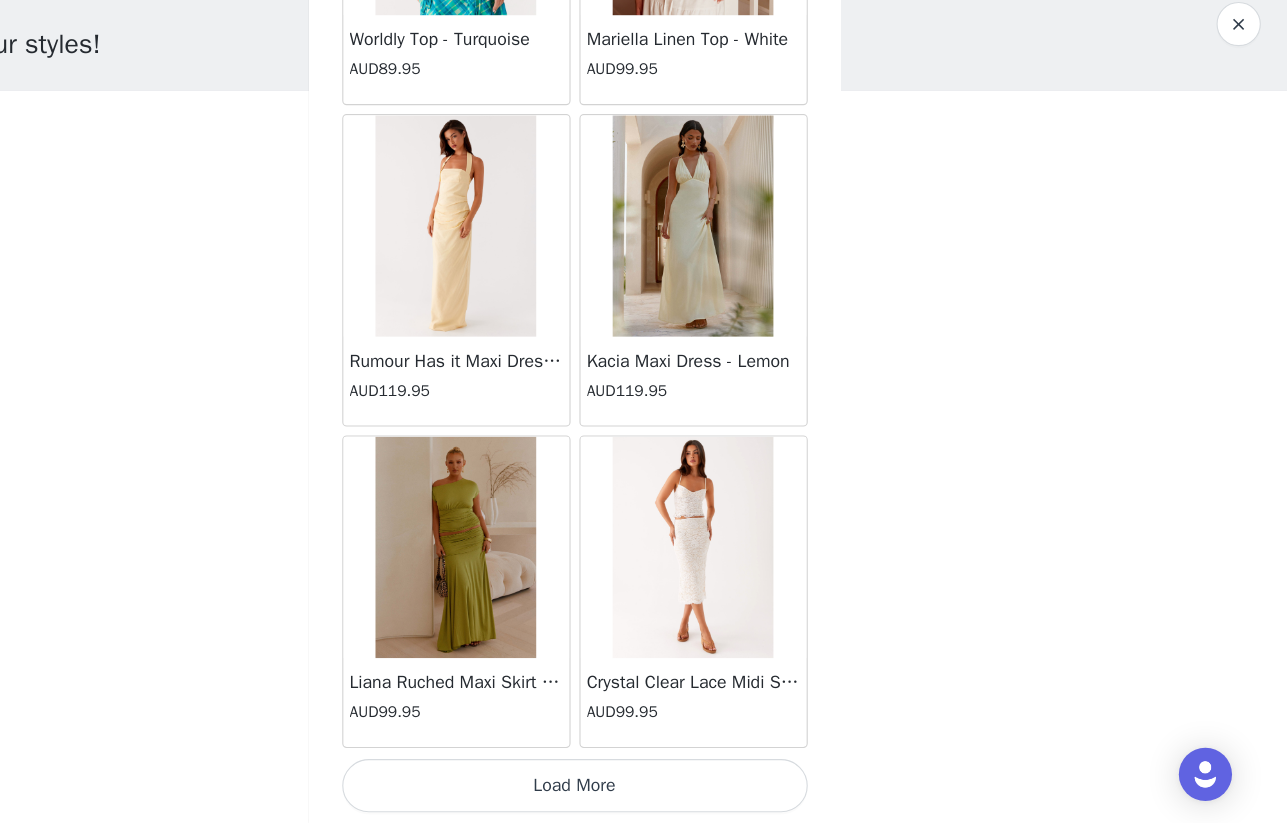 click on "Load More" at bounding box center (644, 789) 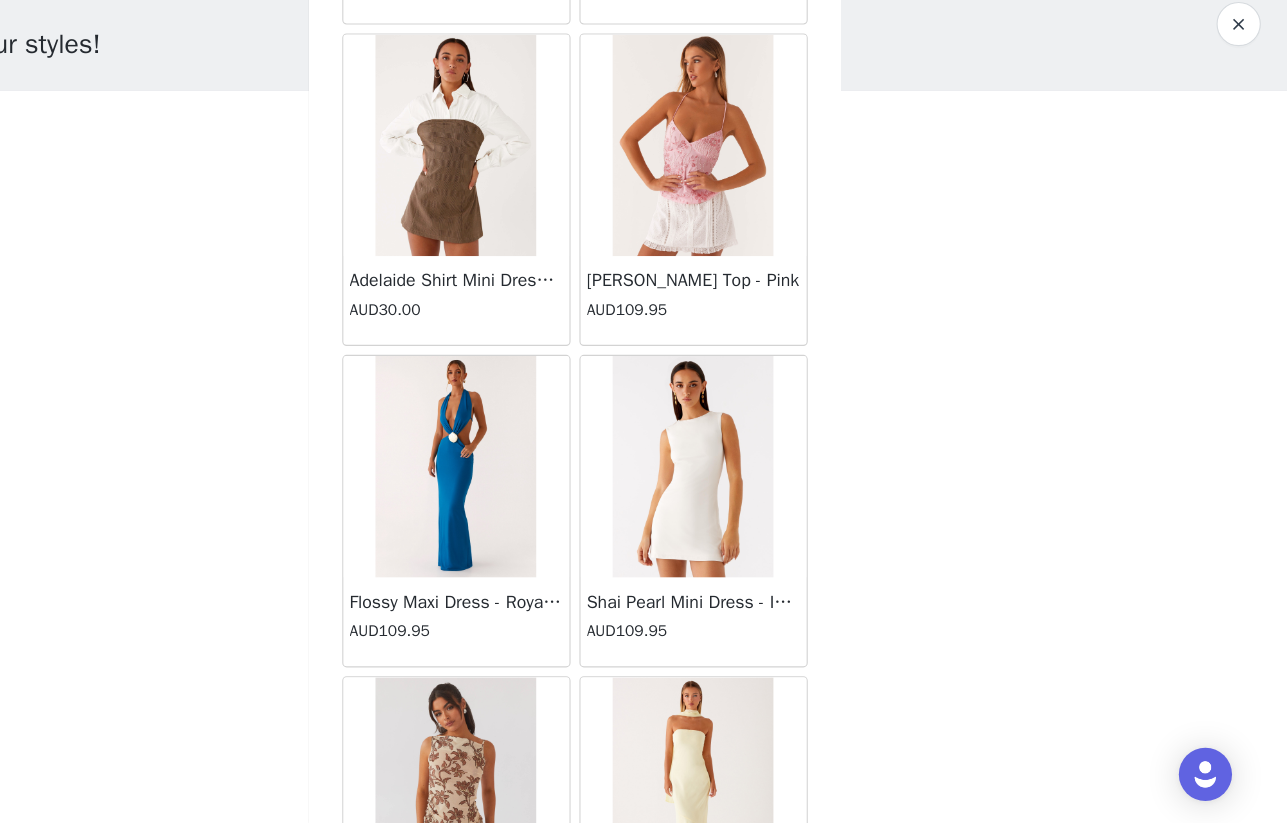 scroll, scrollTop: 31237, scrollLeft: 0, axis: vertical 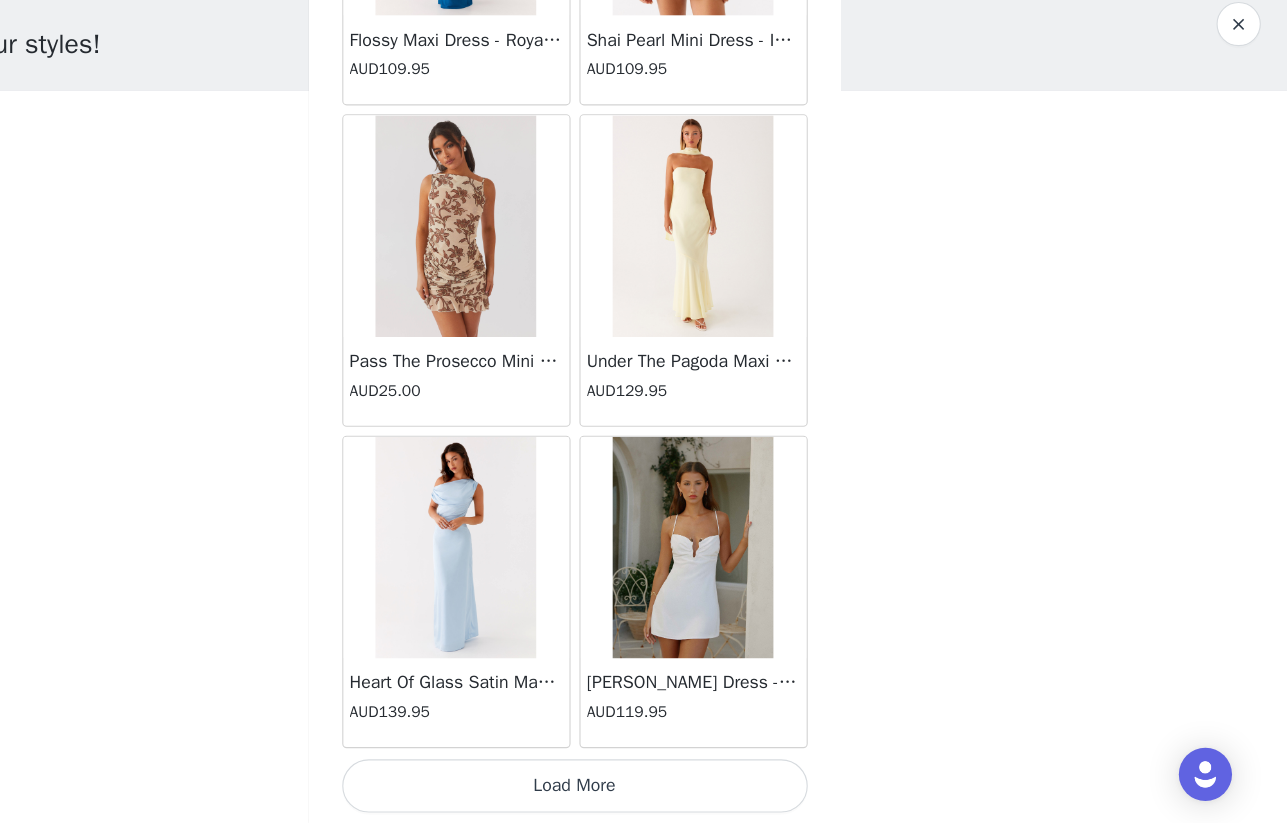 click on "Load More" at bounding box center [644, 789] 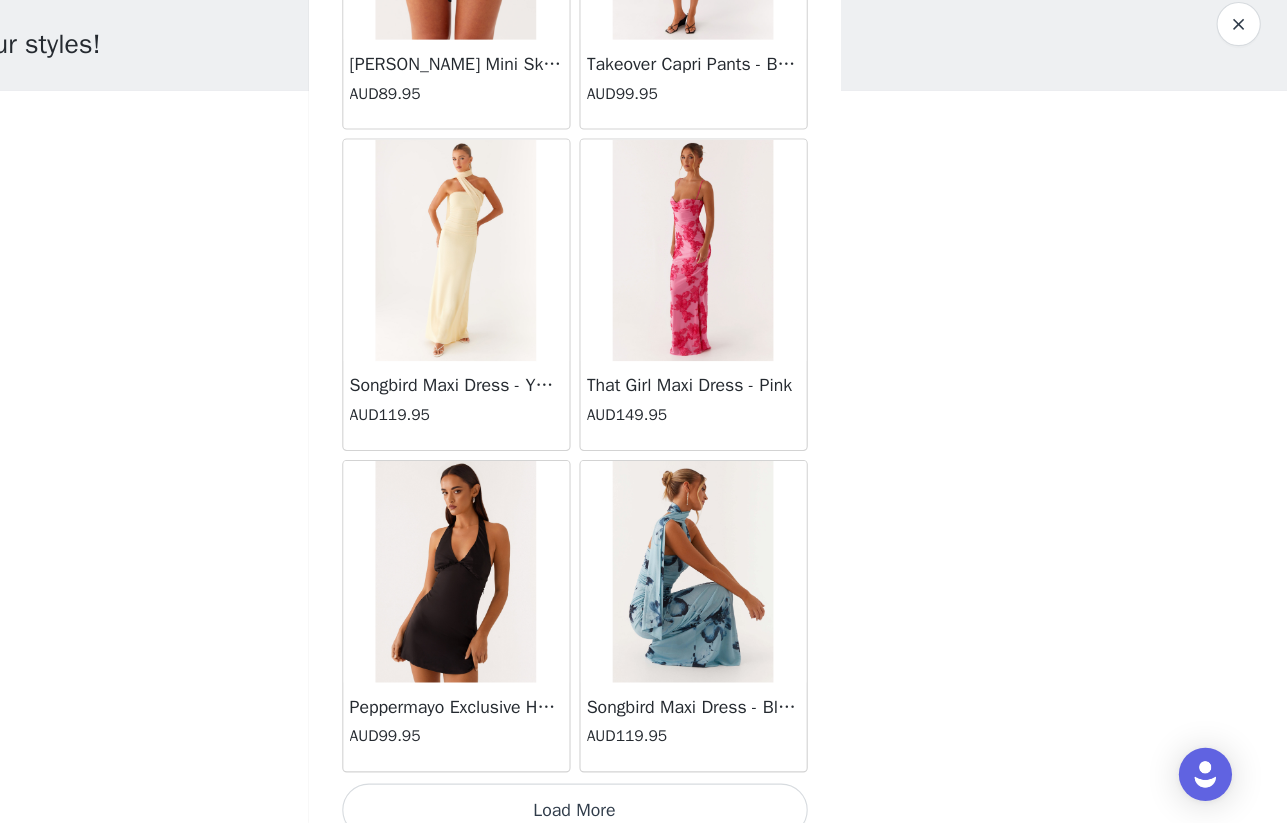 scroll, scrollTop: 34137, scrollLeft: 0, axis: vertical 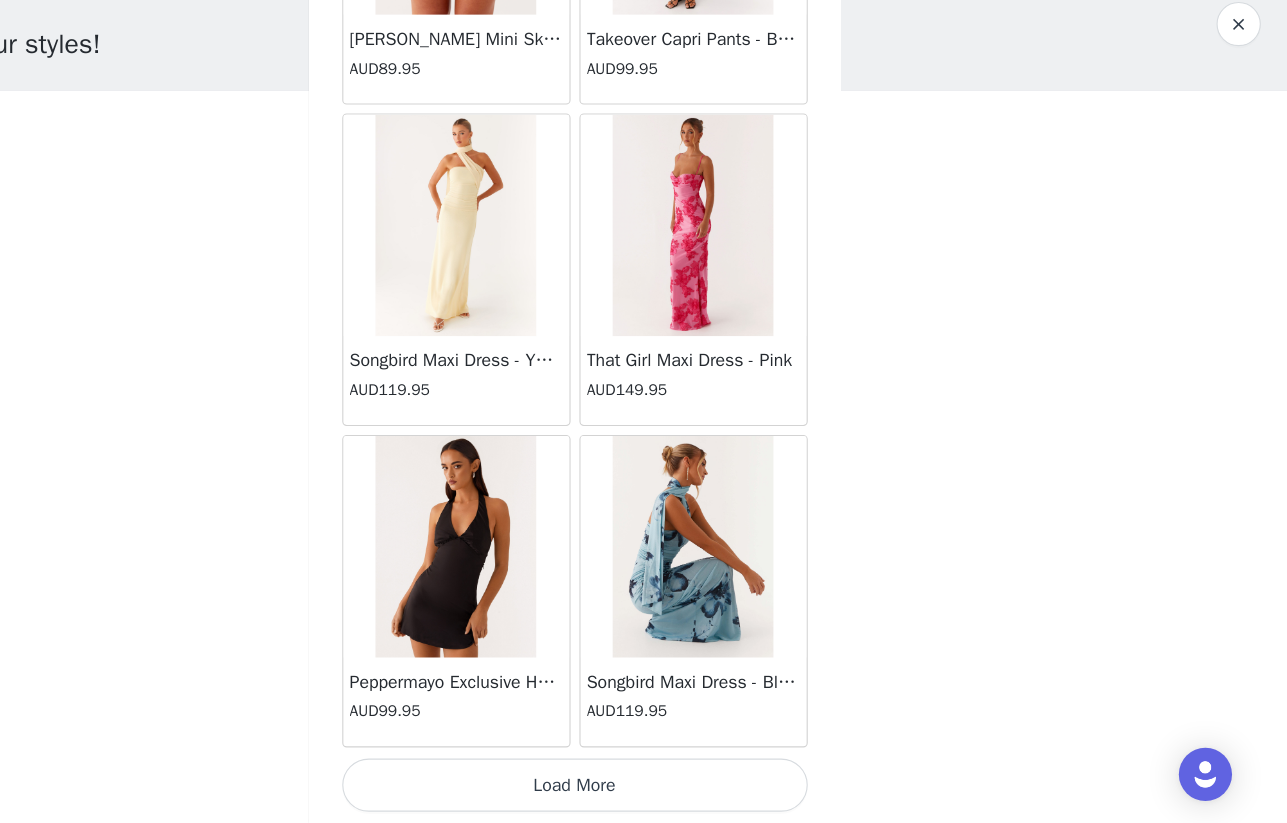 click on "Load More" at bounding box center [644, 789] 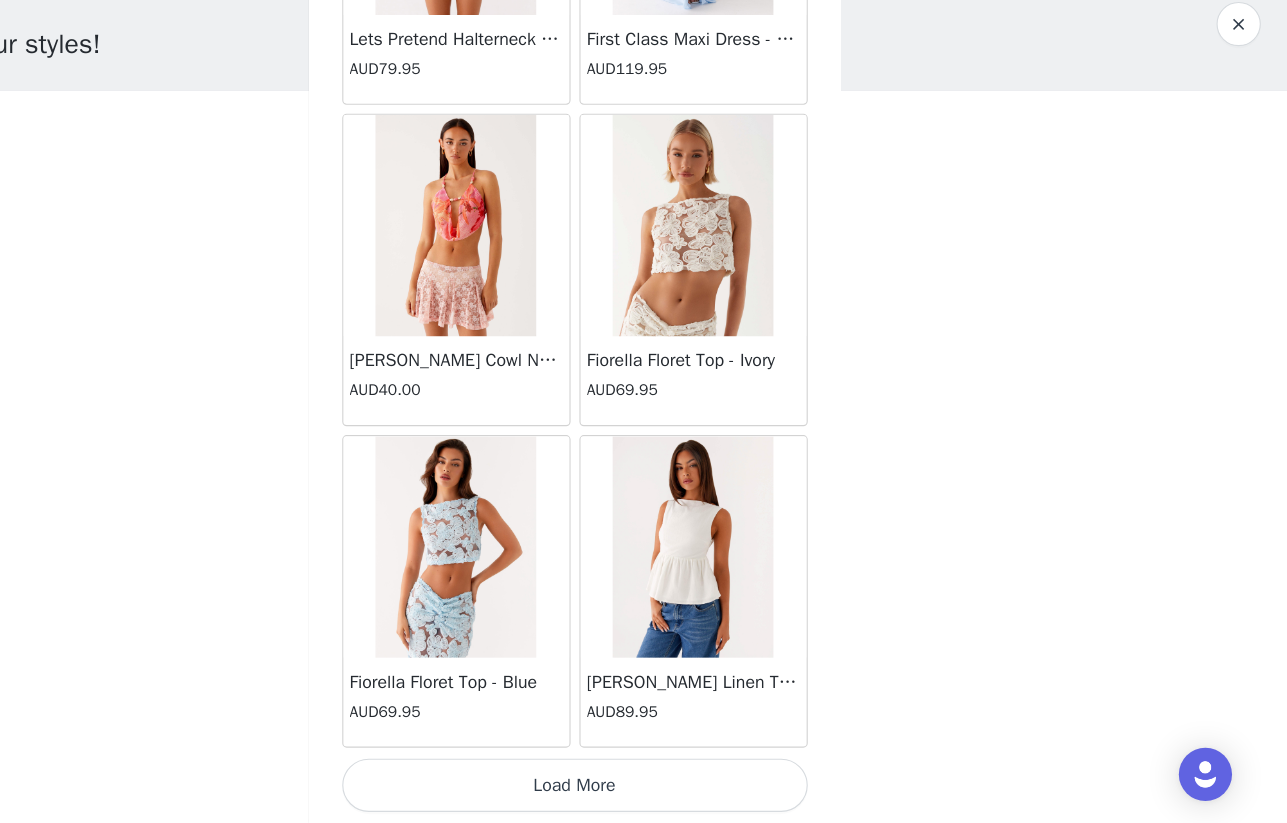 click on "Load More" at bounding box center [644, 789] 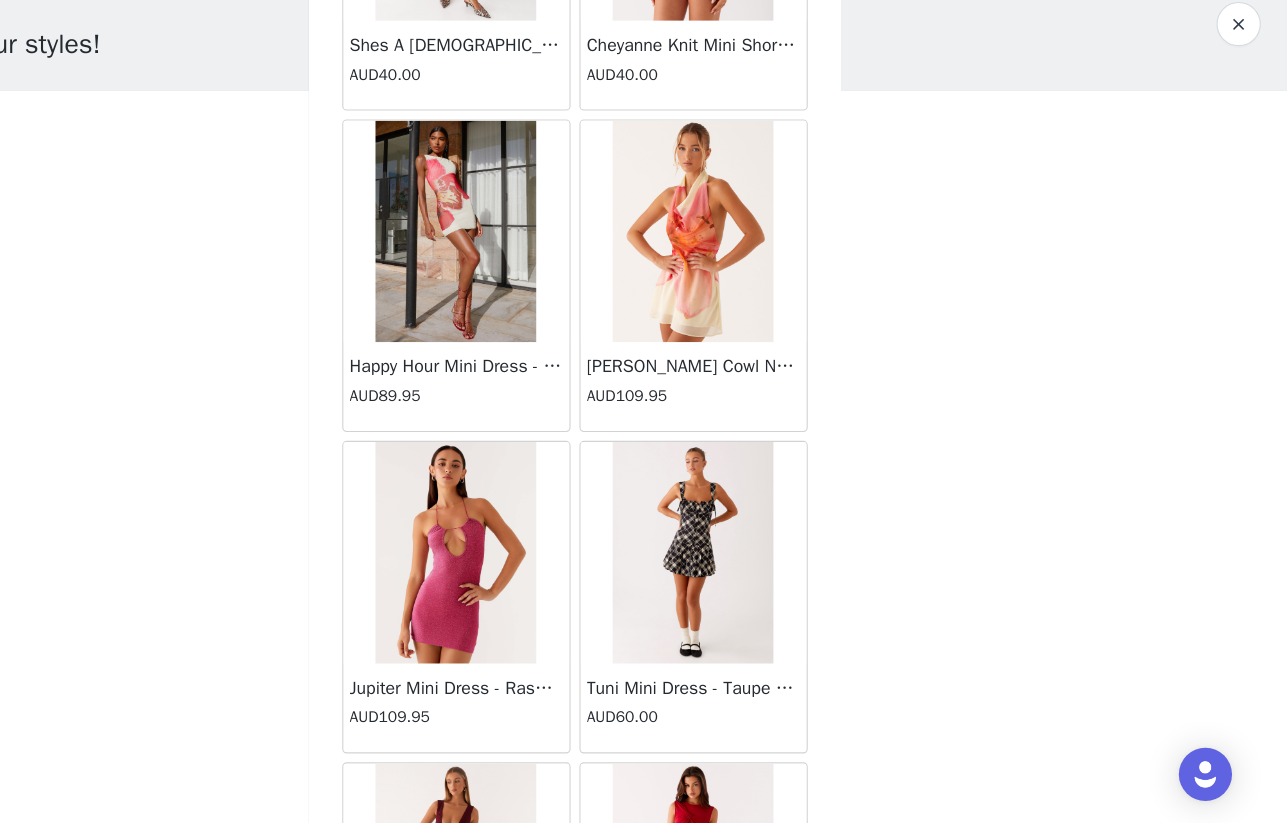 scroll, scrollTop: 39937, scrollLeft: 0, axis: vertical 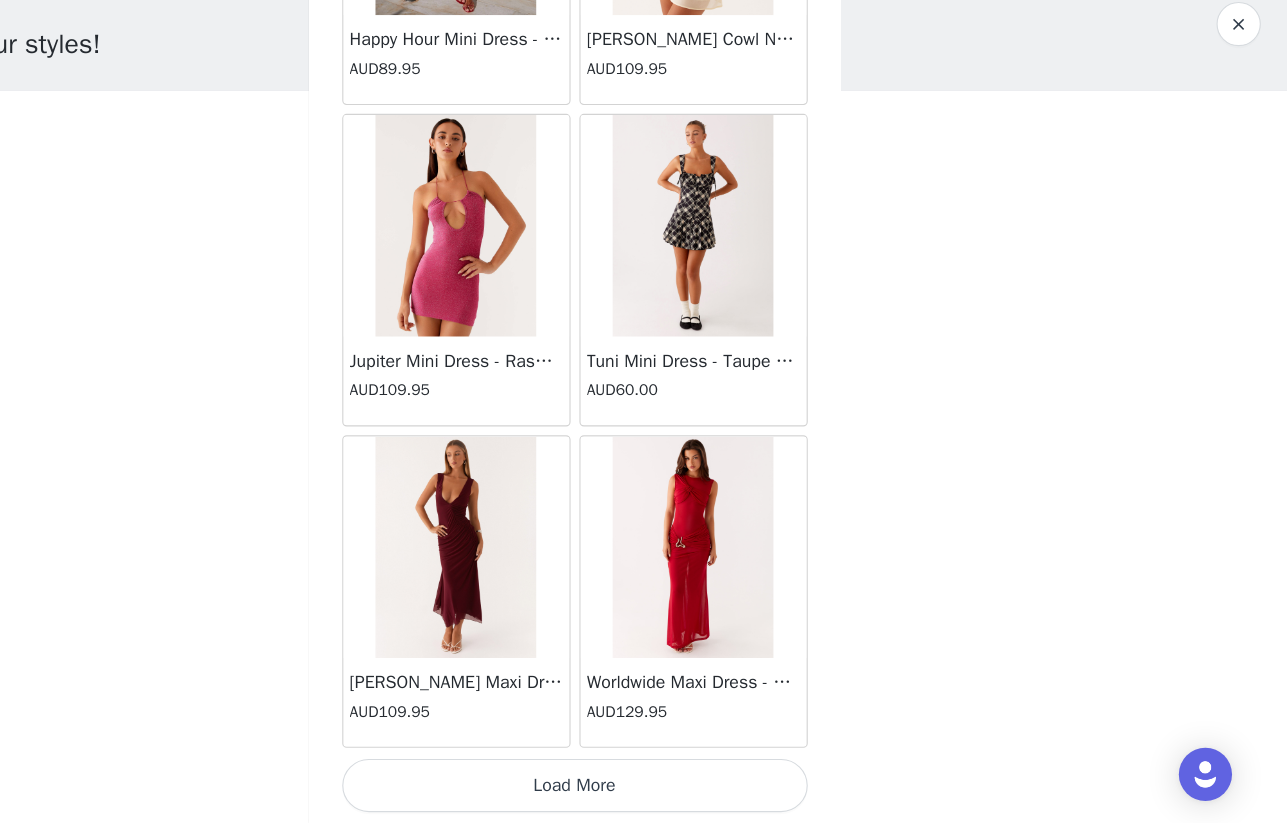 click on "Load More" at bounding box center [644, 789] 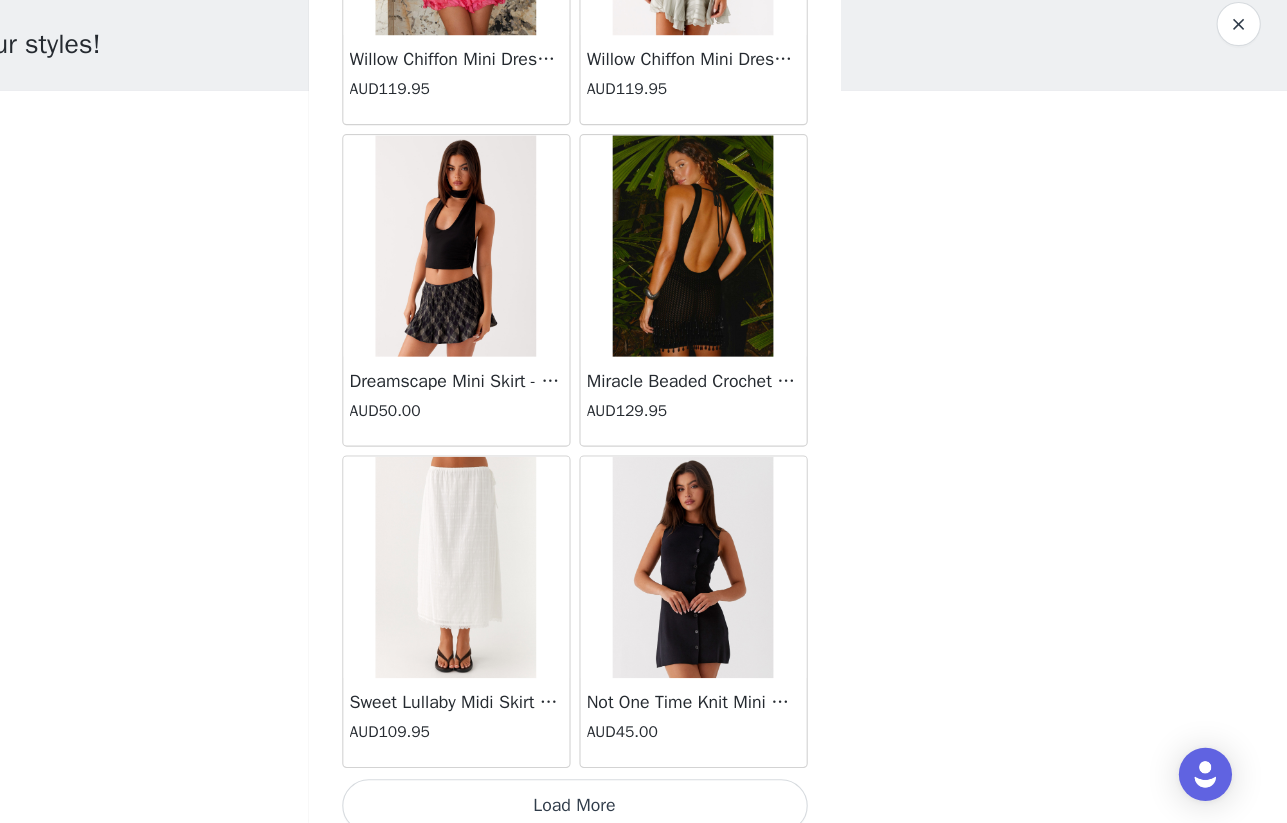 scroll, scrollTop: 42837, scrollLeft: 0, axis: vertical 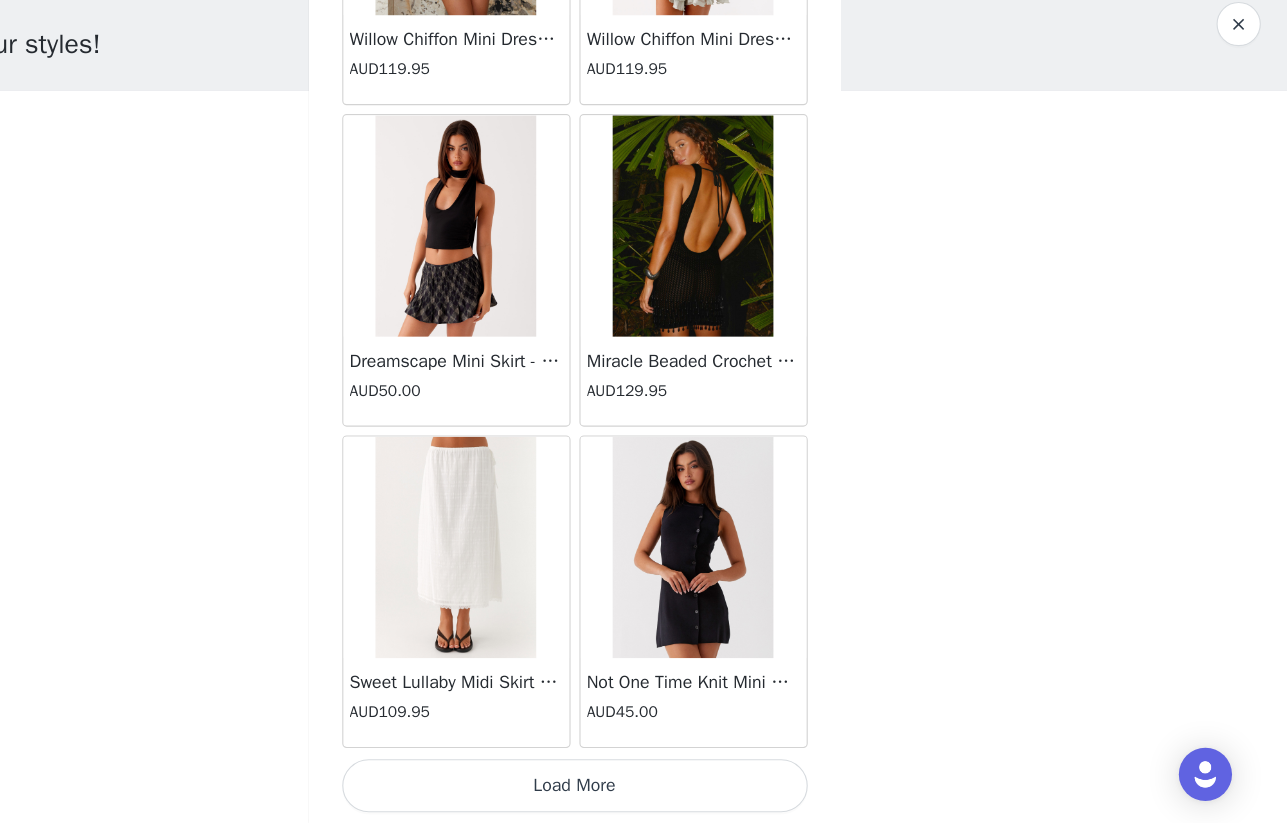 click on "Load More" at bounding box center (644, 789) 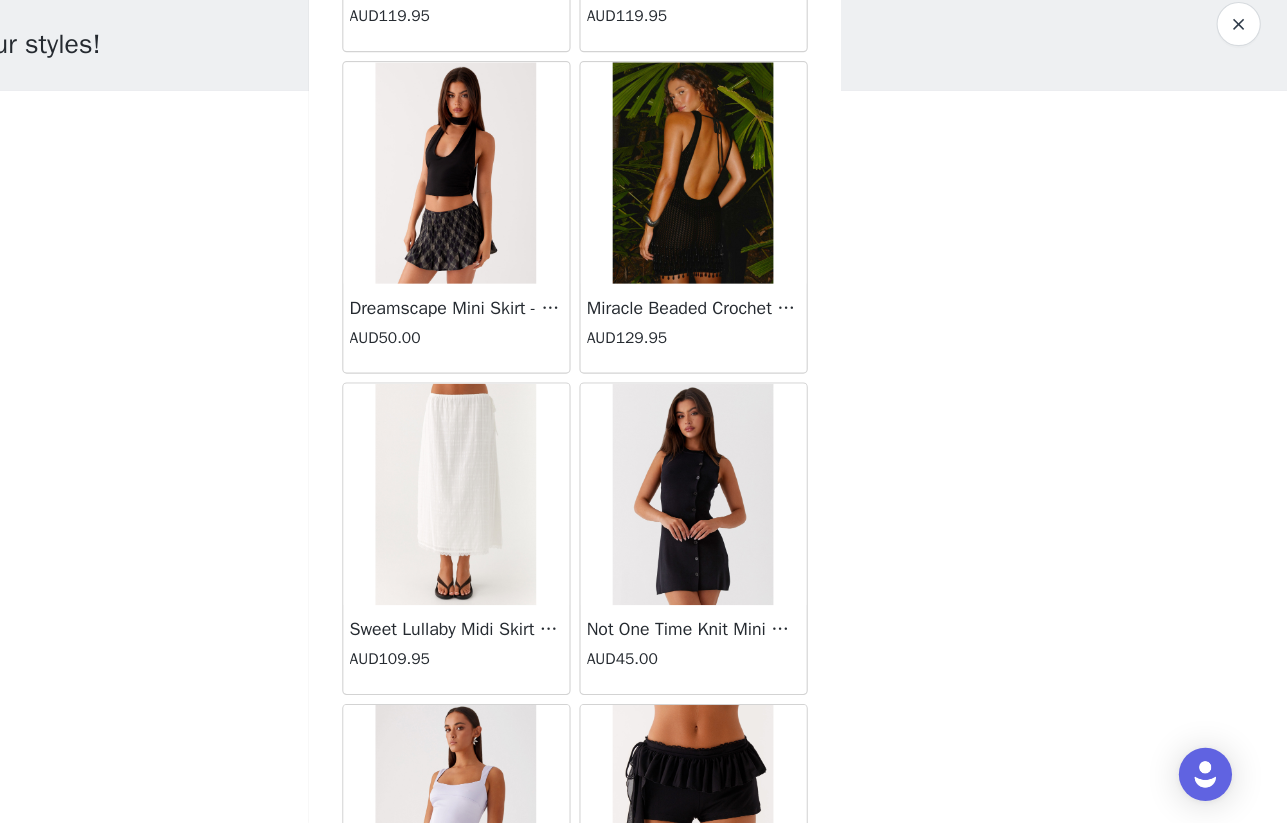 scroll, scrollTop: 42883, scrollLeft: 0, axis: vertical 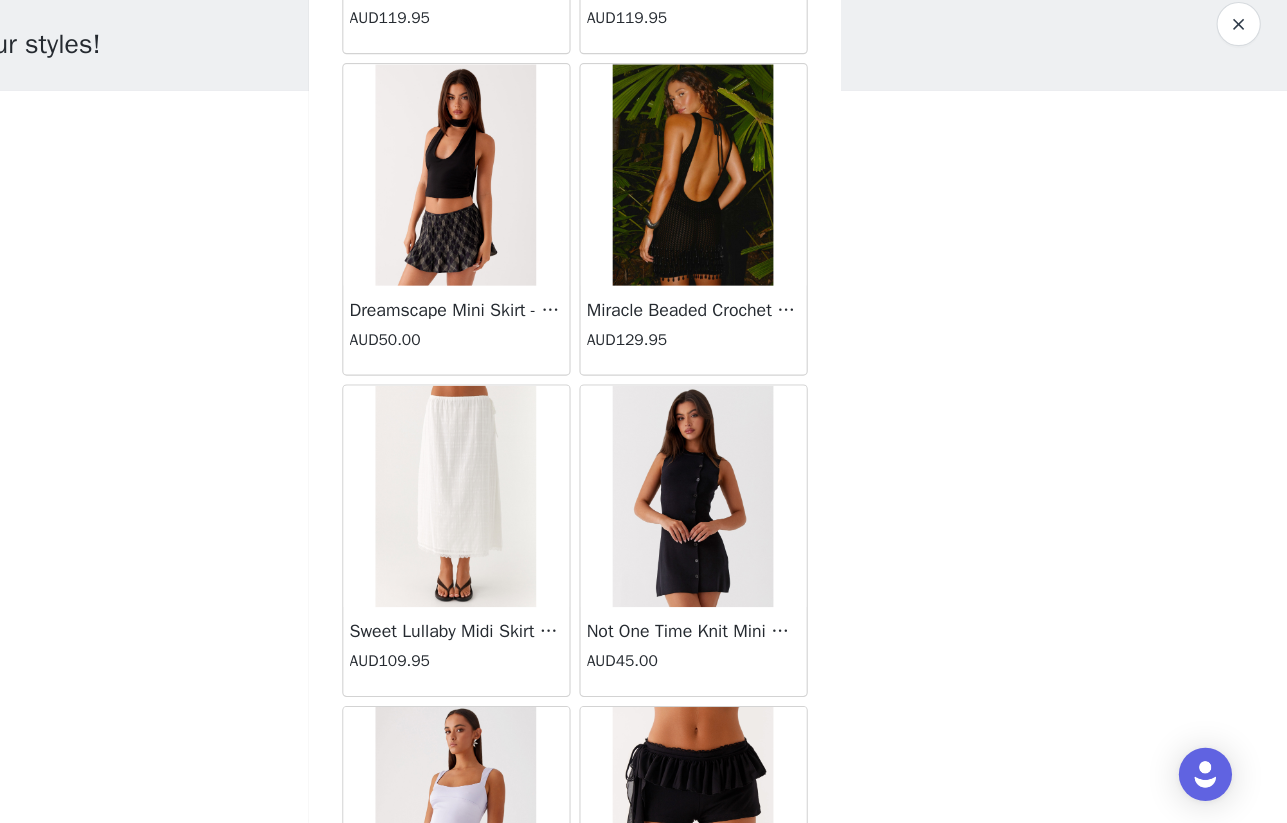 click on "Miracle Beaded Crochet Mini Dress - Black" at bounding box center [751, 360] 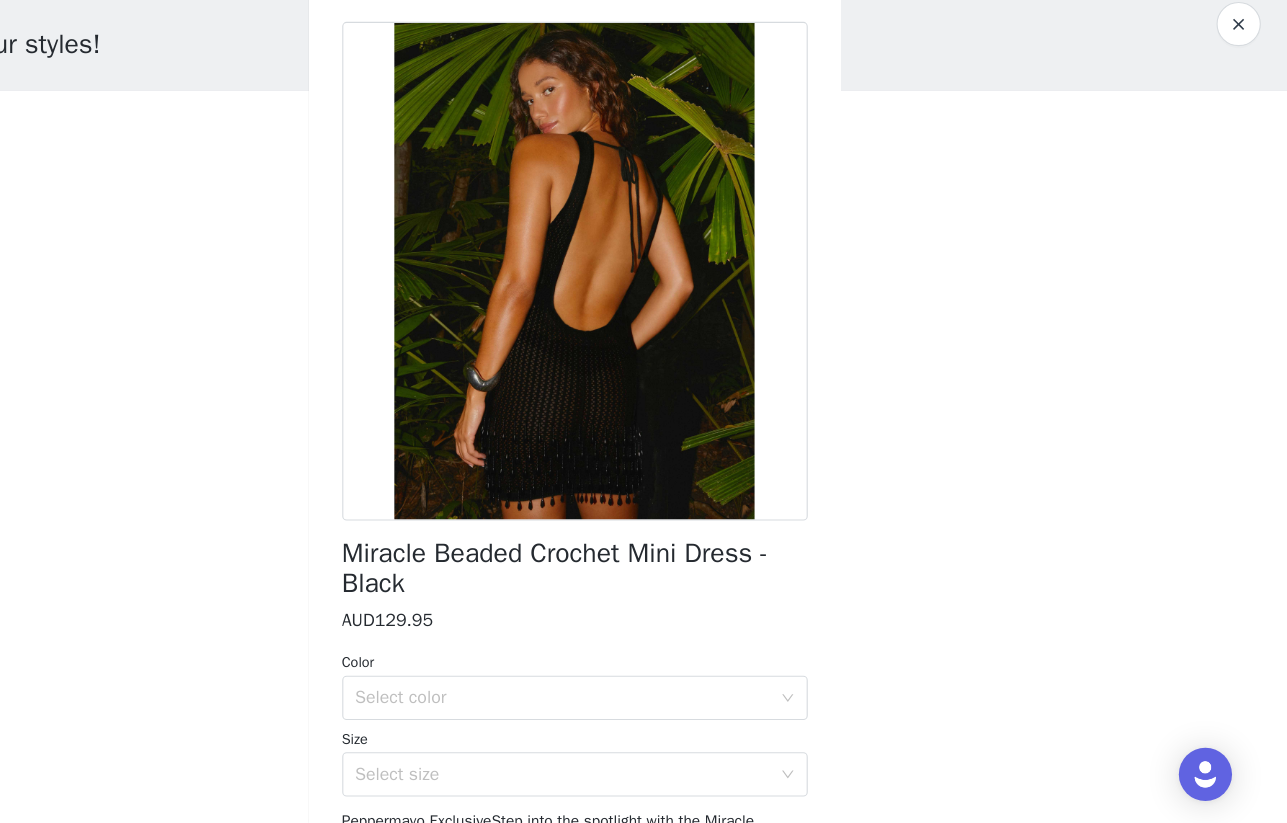 scroll, scrollTop: 33, scrollLeft: 0, axis: vertical 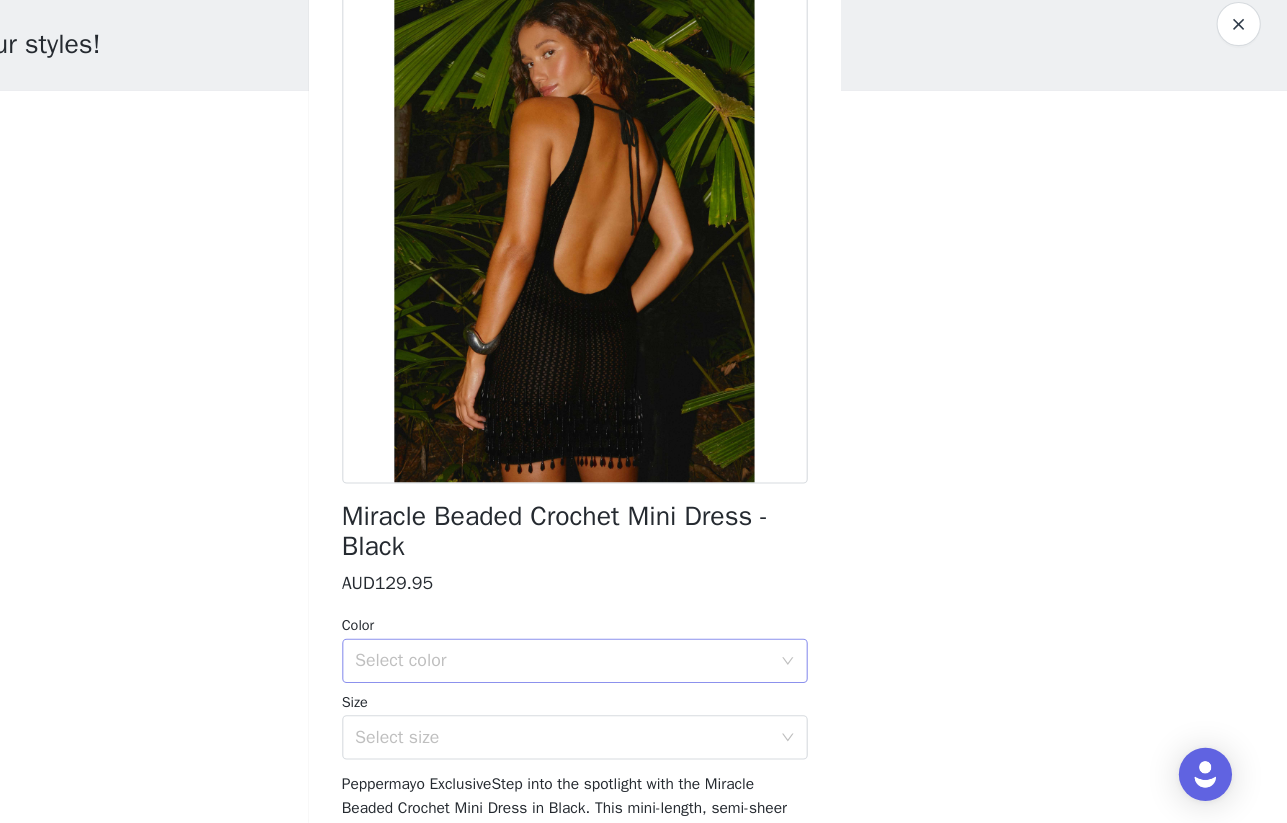click on "Select color" at bounding box center (633, 677) 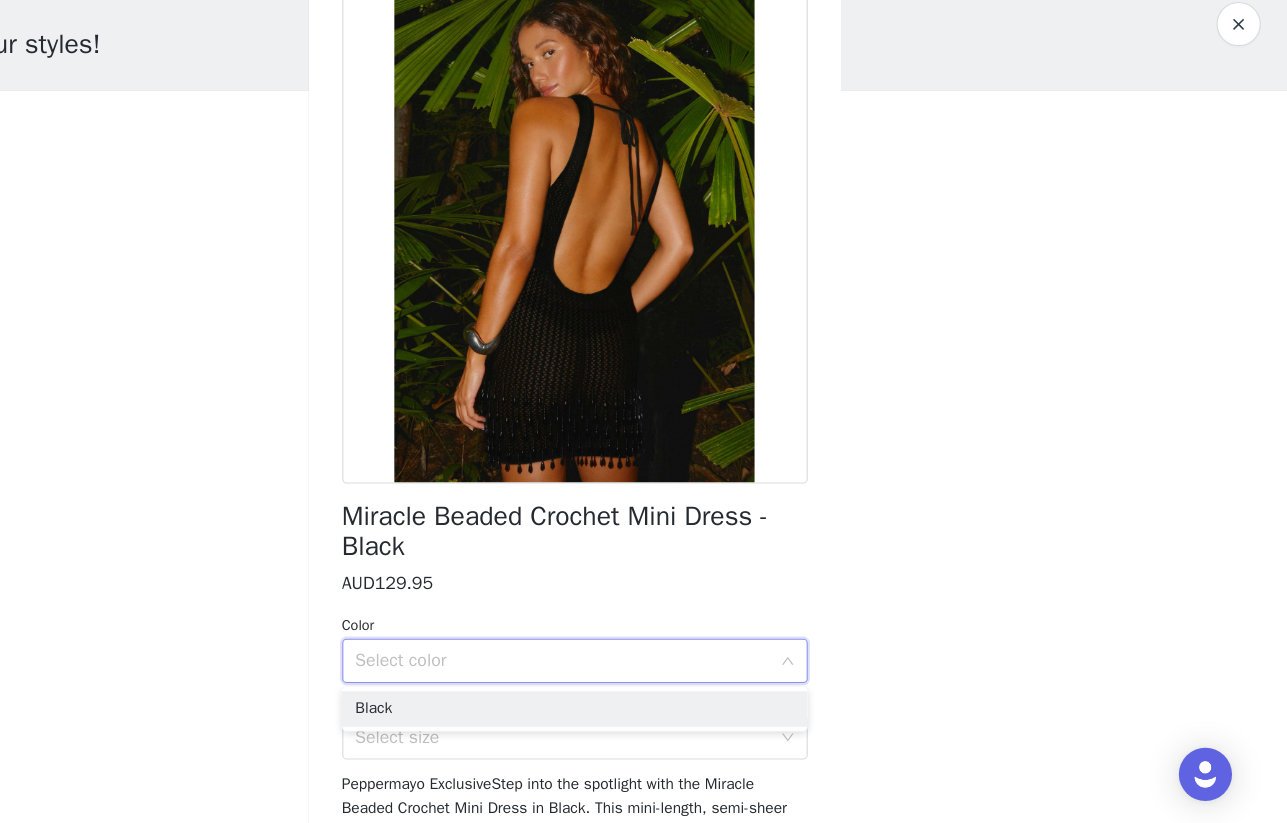 click on "Black" at bounding box center [644, 720] 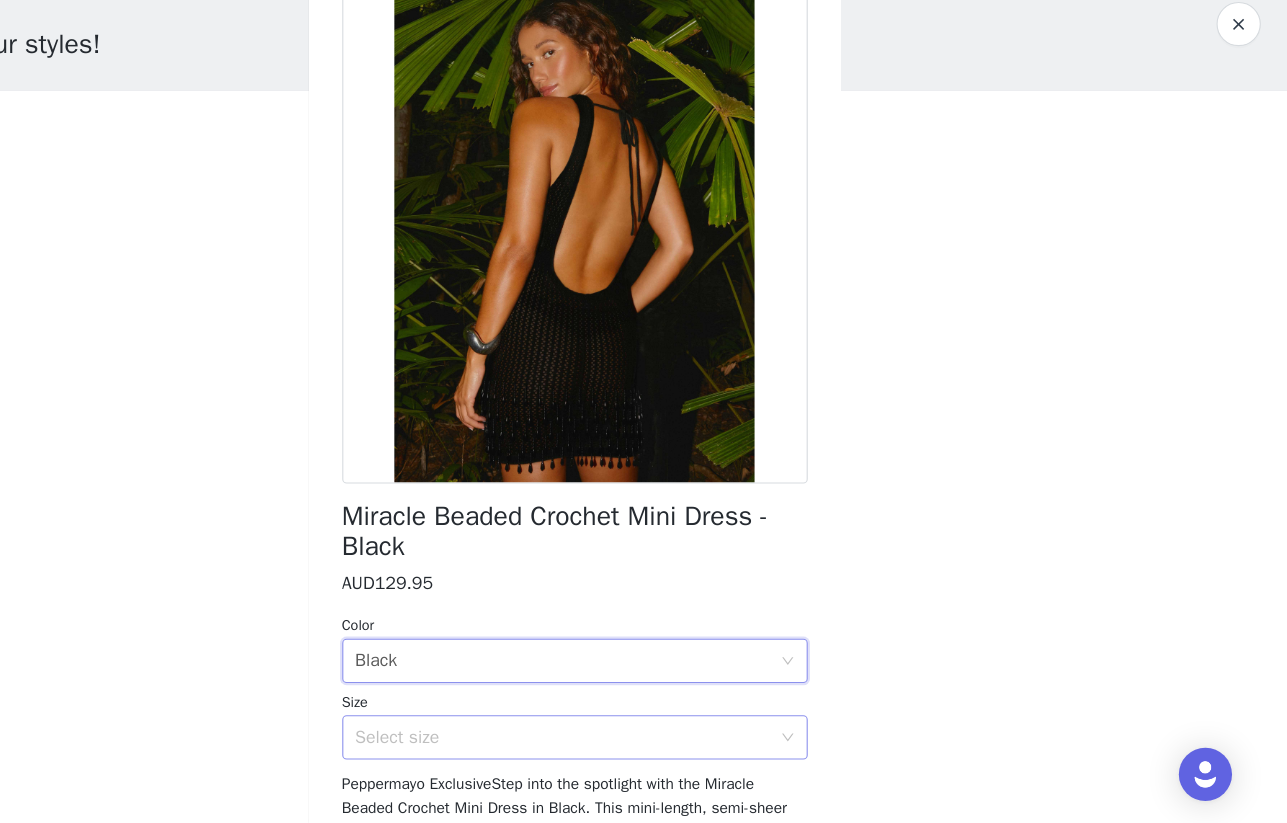 click on "Select size" at bounding box center (633, 746) 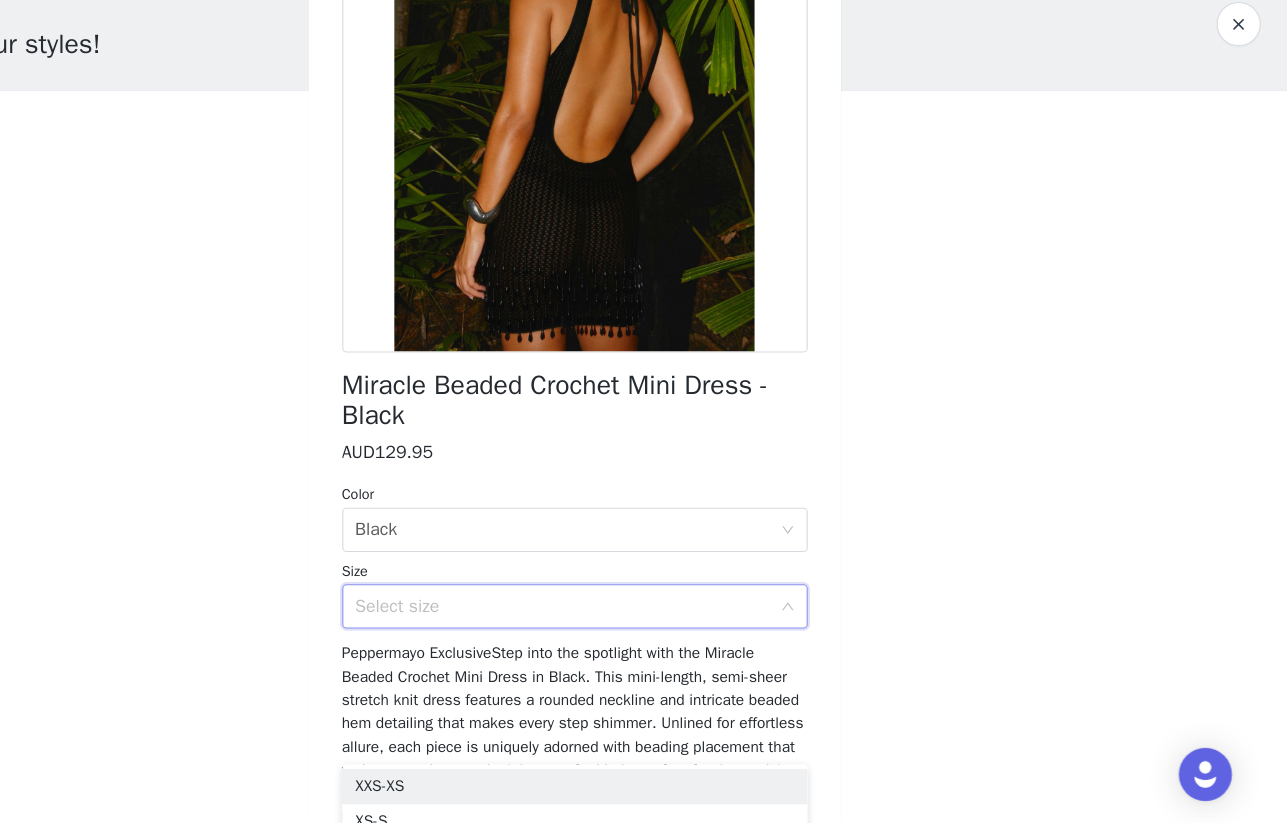 scroll, scrollTop: 175, scrollLeft: 0, axis: vertical 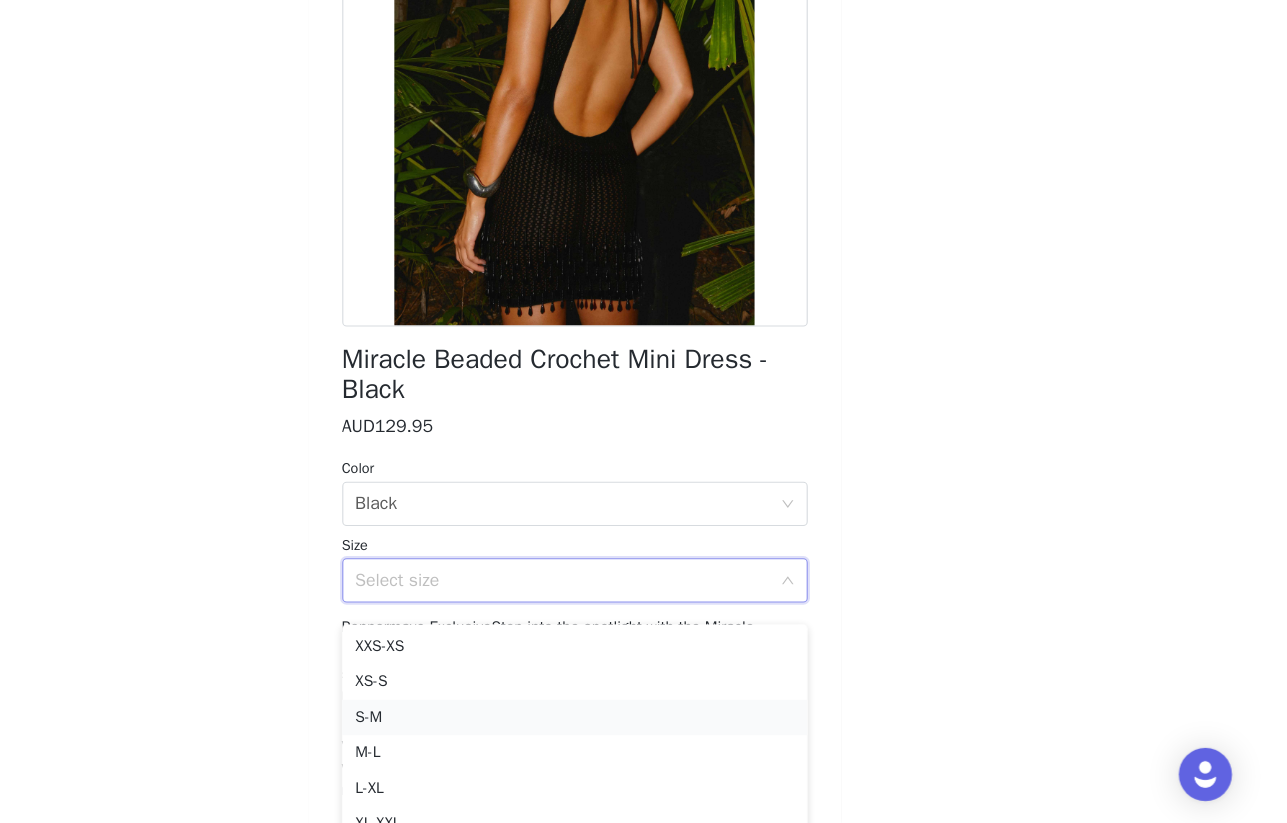 click on "S-M" at bounding box center (644, 728) 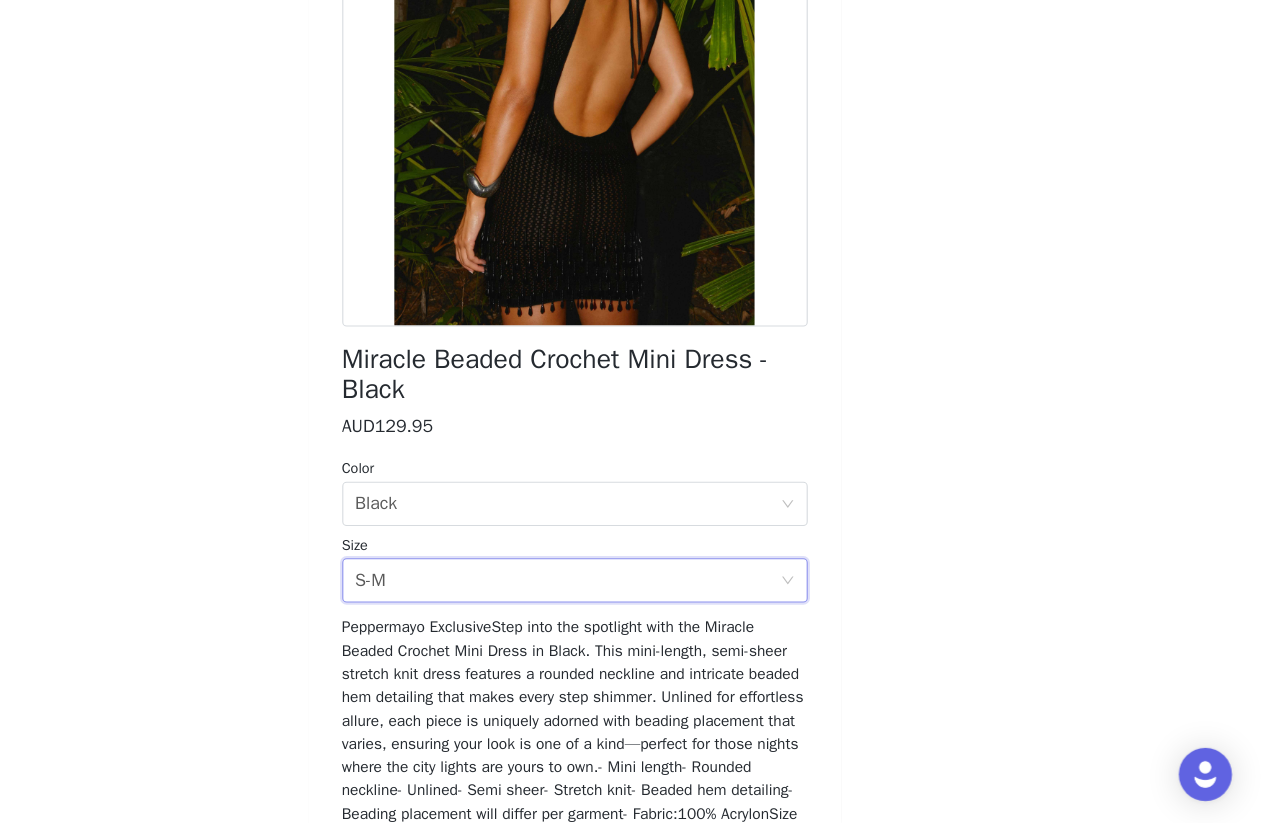 scroll, scrollTop: 0, scrollLeft: 0, axis: both 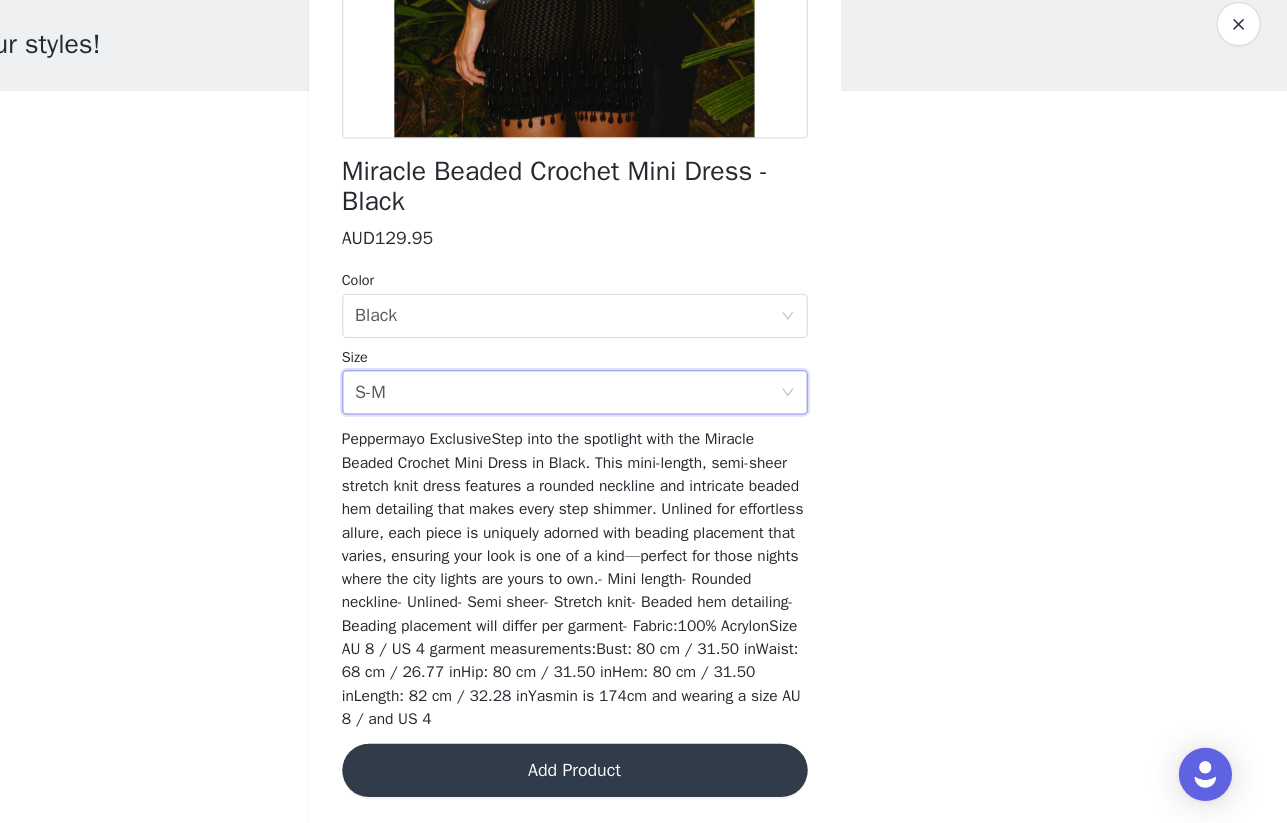 click on "Add Product" at bounding box center (644, 775) 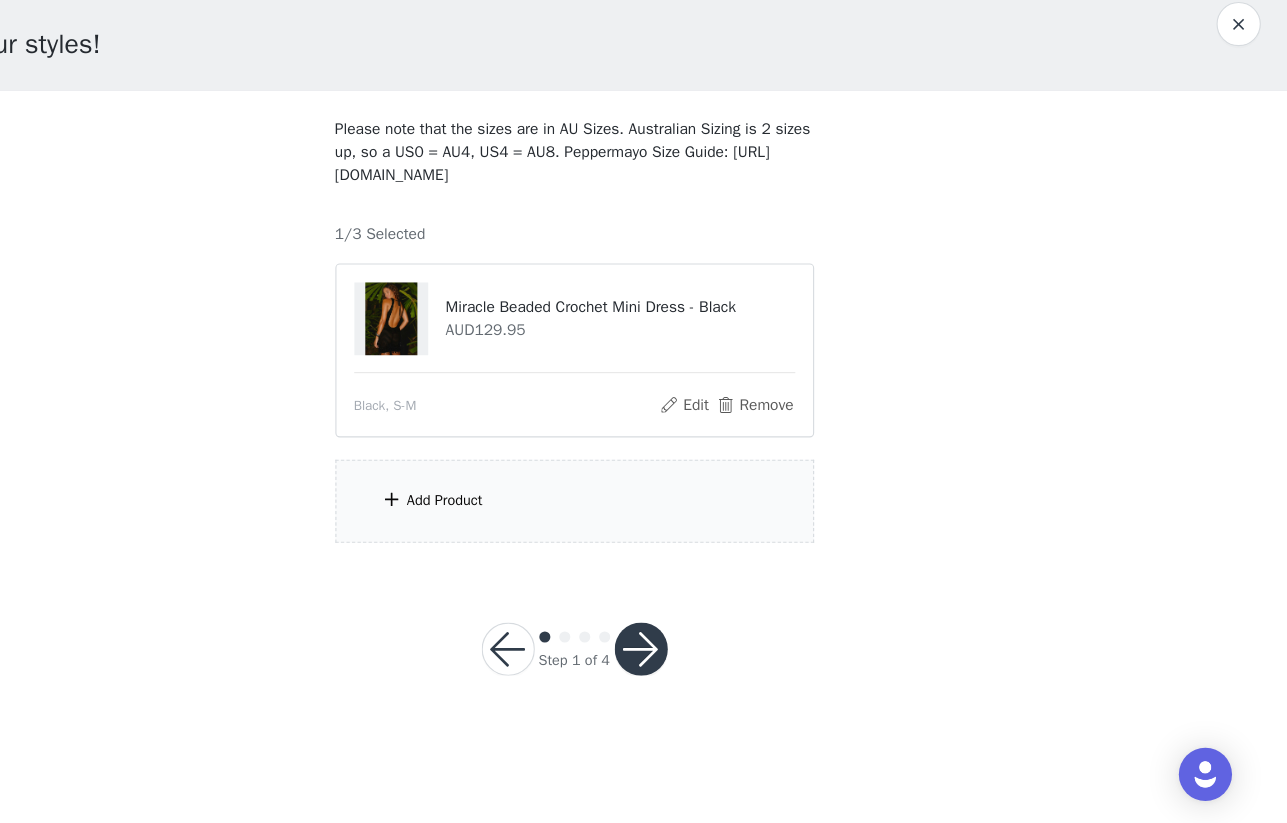 click on "Add Product" at bounding box center [644, 532] 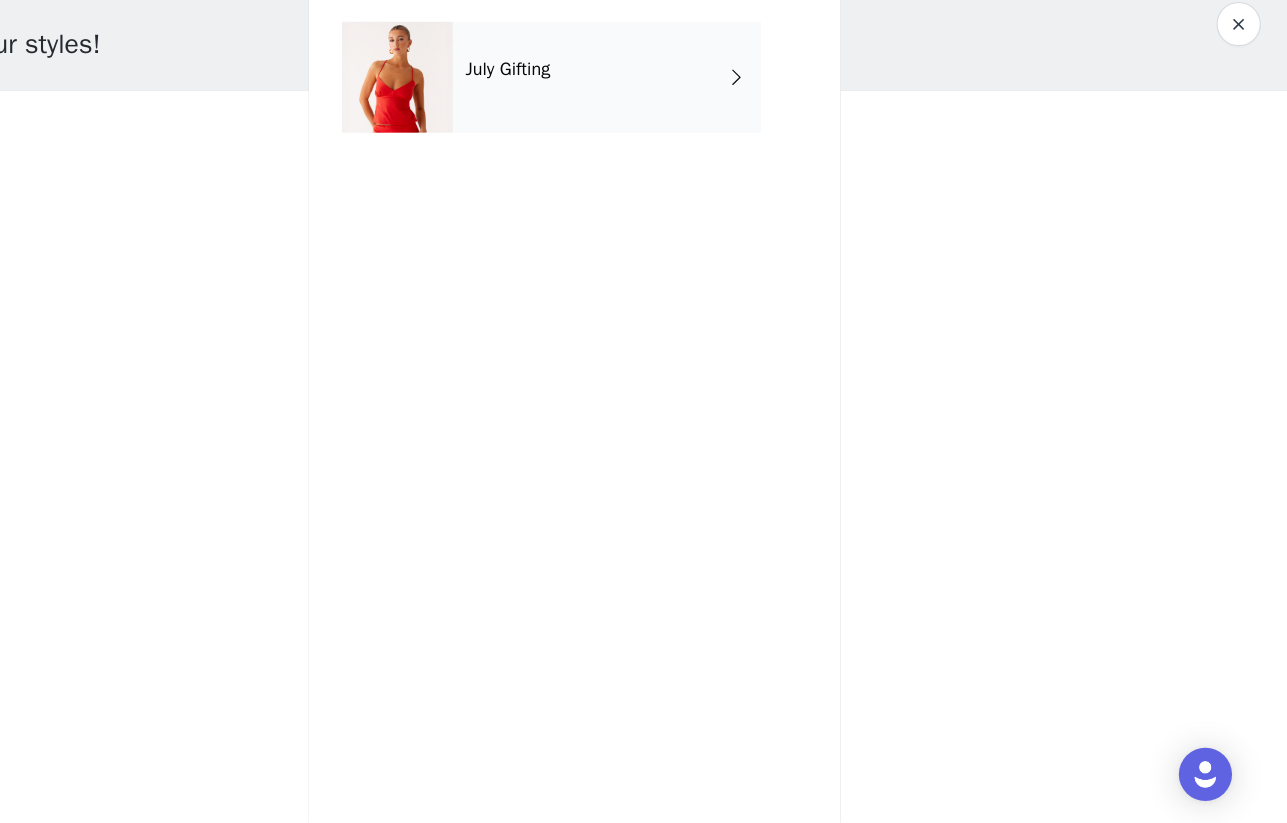 click on "July Gifting" at bounding box center [673, 150] 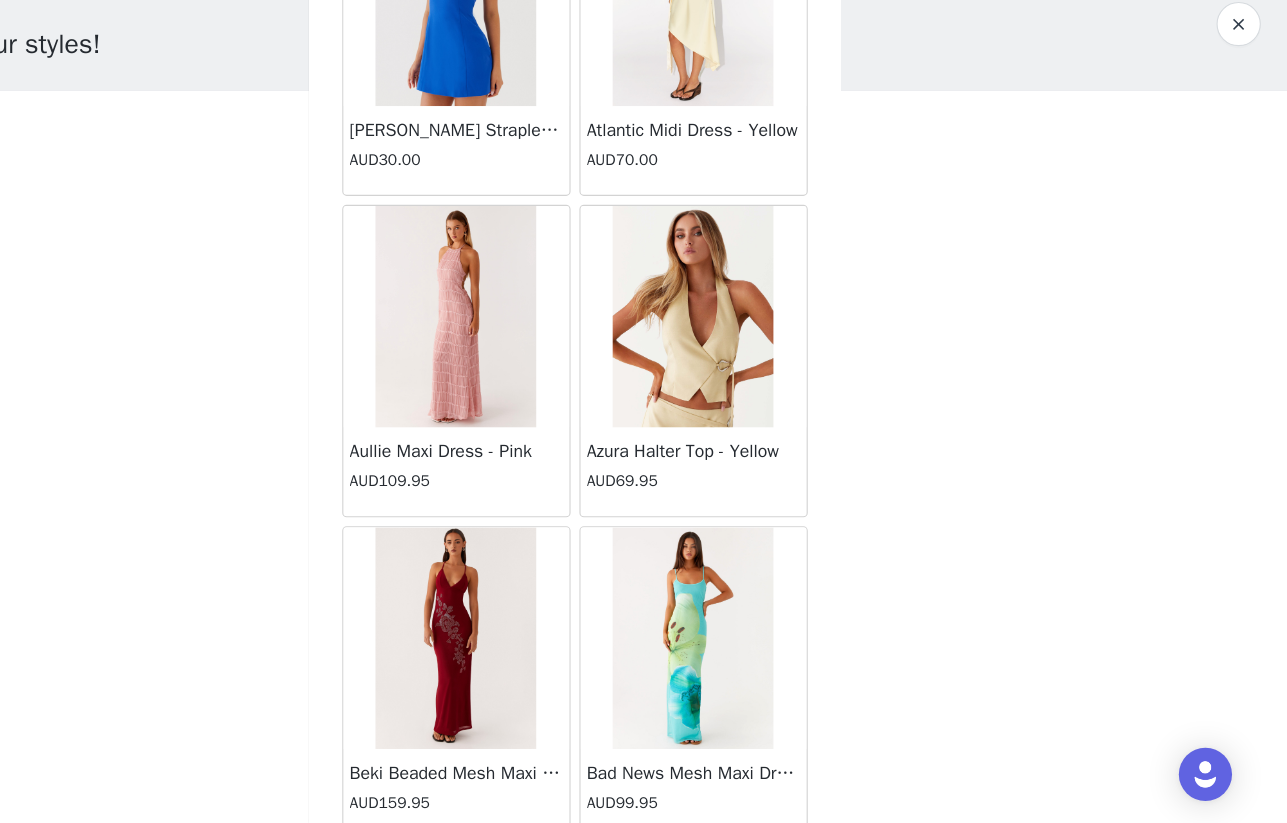scroll, scrollTop: 2237, scrollLeft: 0, axis: vertical 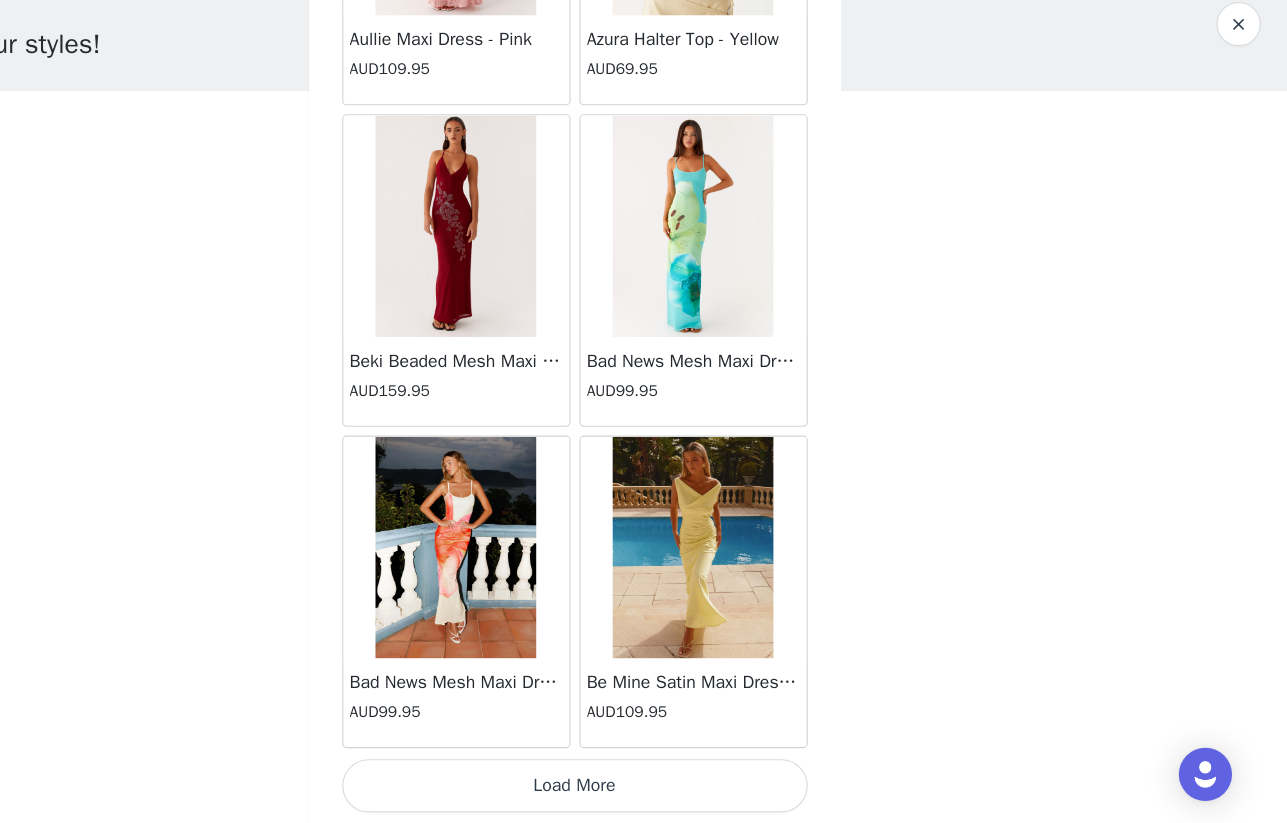 click on "Load More" at bounding box center (644, 789) 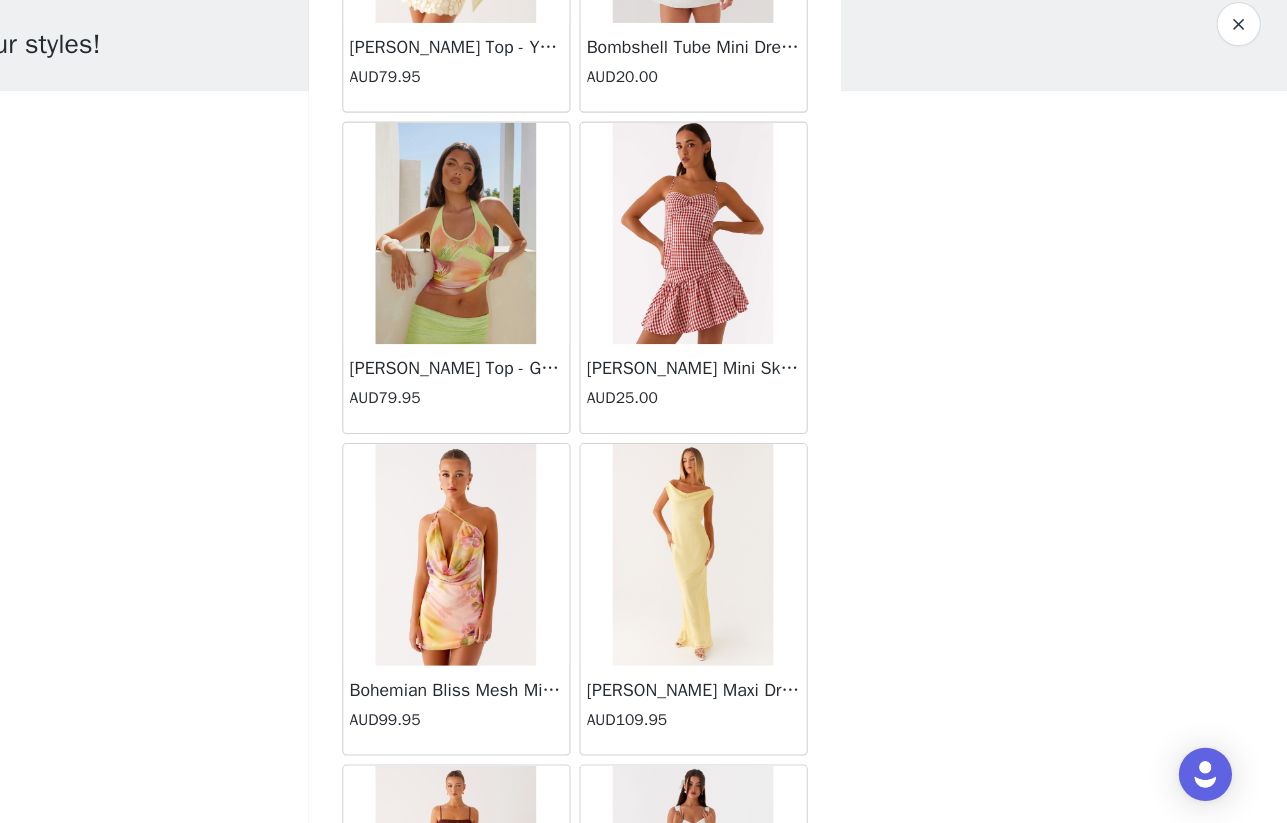scroll, scrollTop: 5137, scrollLeft: 0, axis: vertical 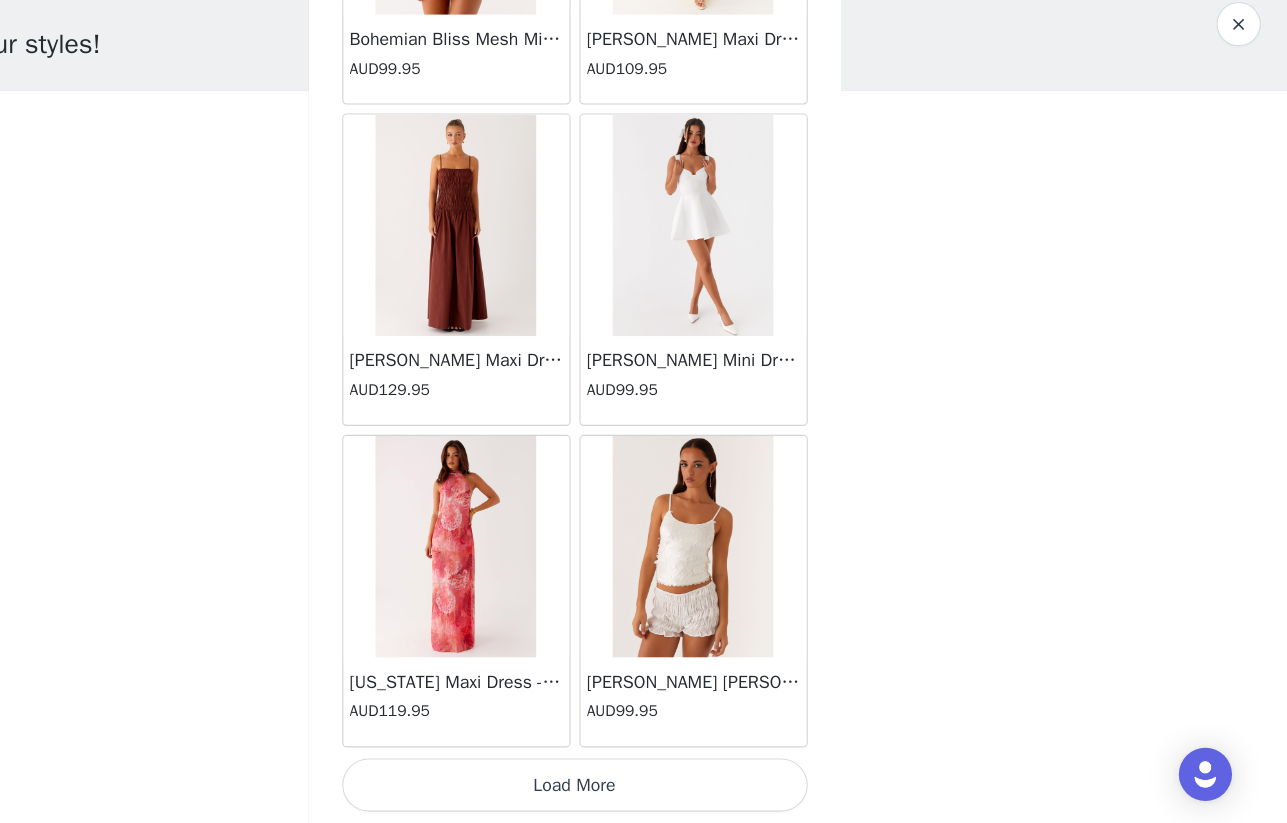 click on "Load More" at bounding box center (644, 789) 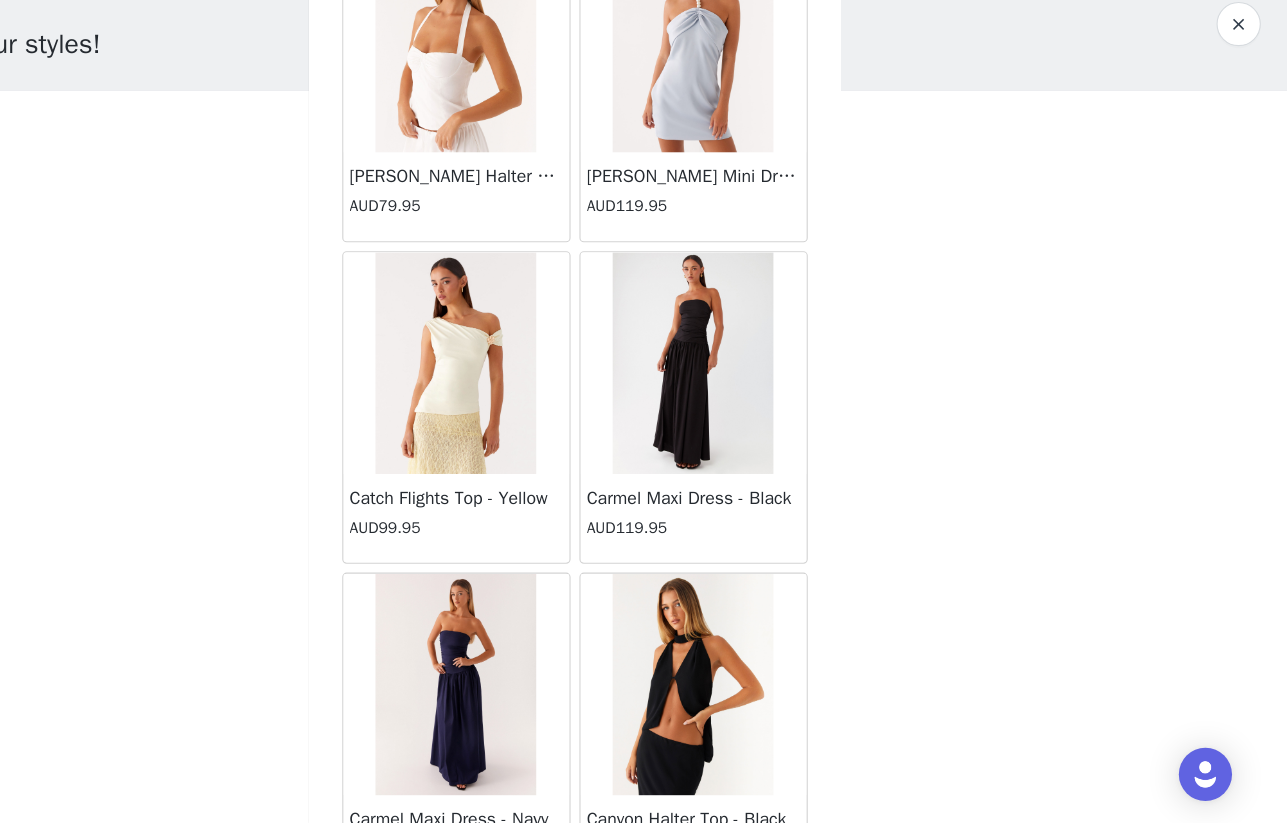 scroll, scrollTop: 8037, scrollLeft: 0, axis: vertical 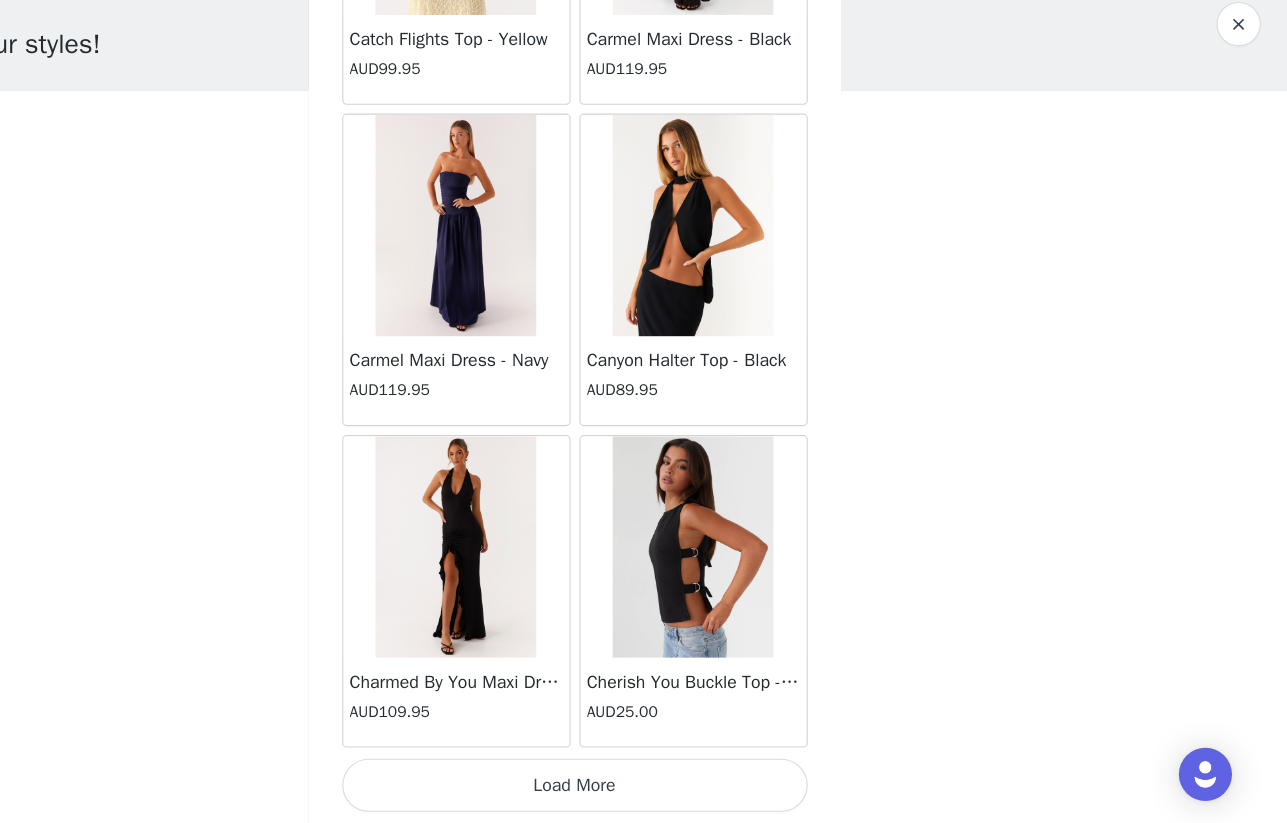 click on "Load More" at bounding box center [644, 789] 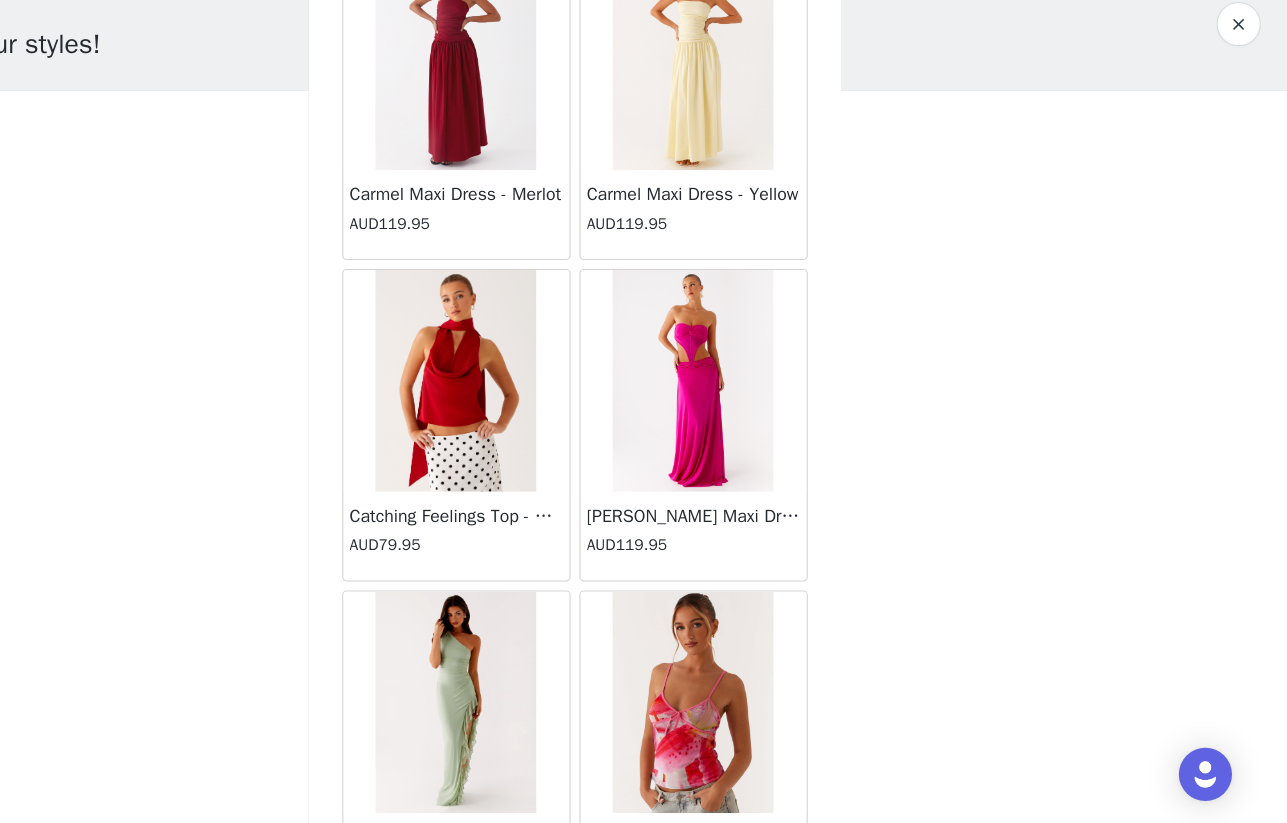 scroll, scrollTop: 10937, scrollLeft: 0, axis: vertical 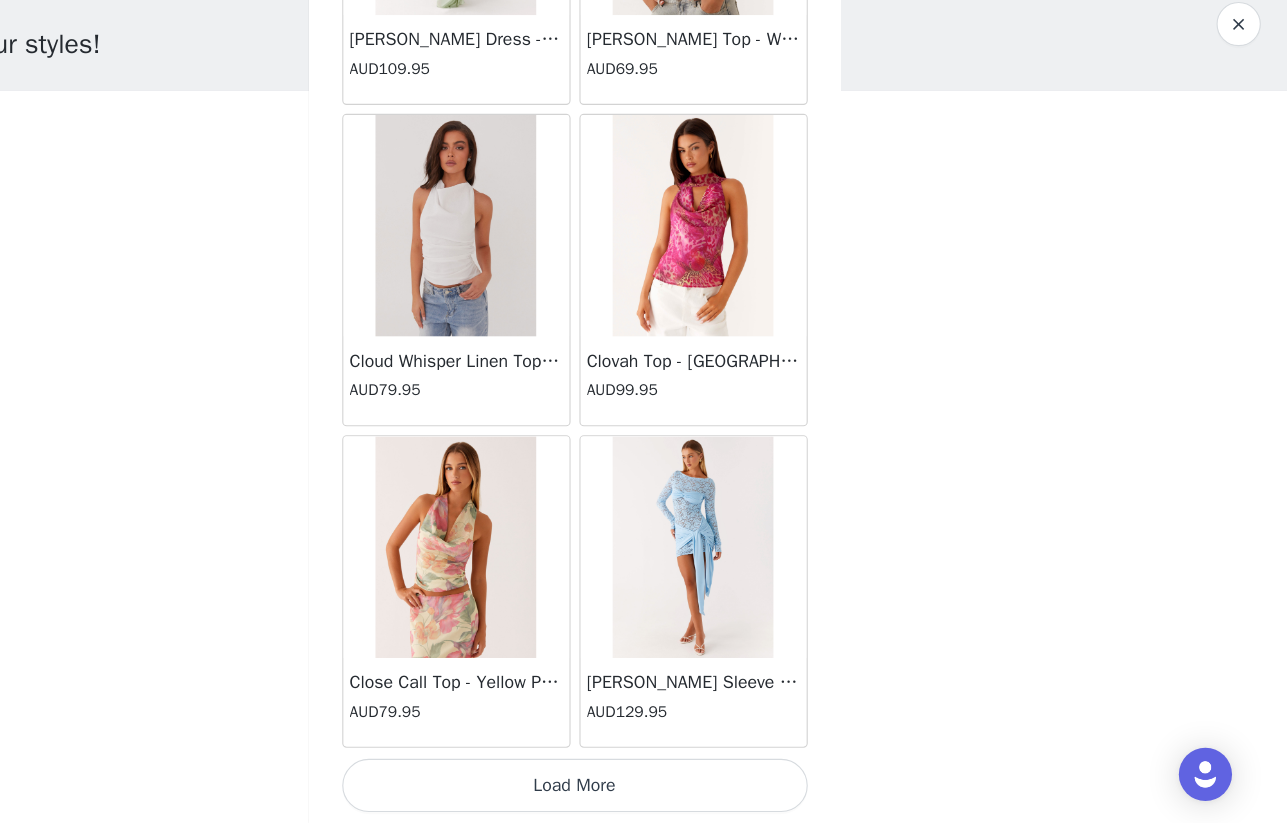 click on "Load More" at bounding box center (644, 789) 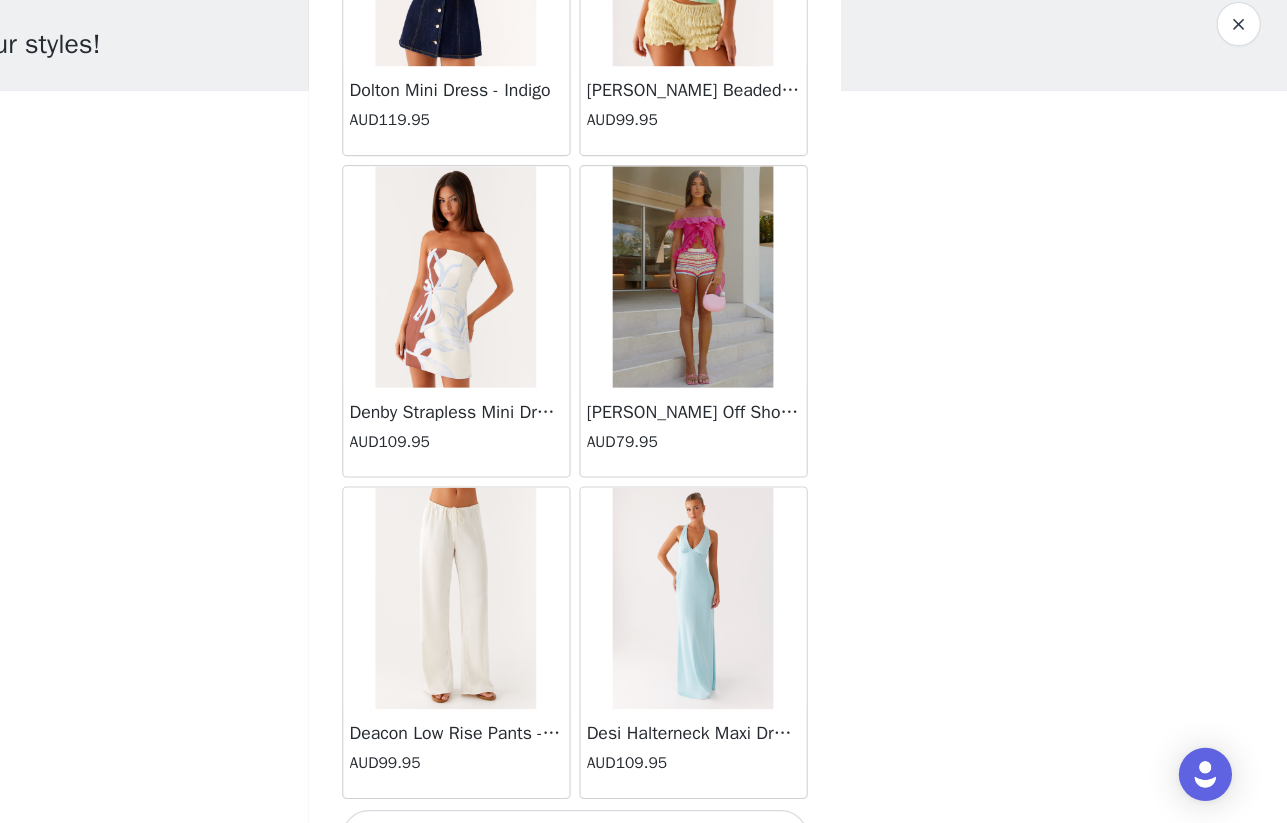 scroll, scrollTop: 13837, scrollLeft: 0, axis: vertical 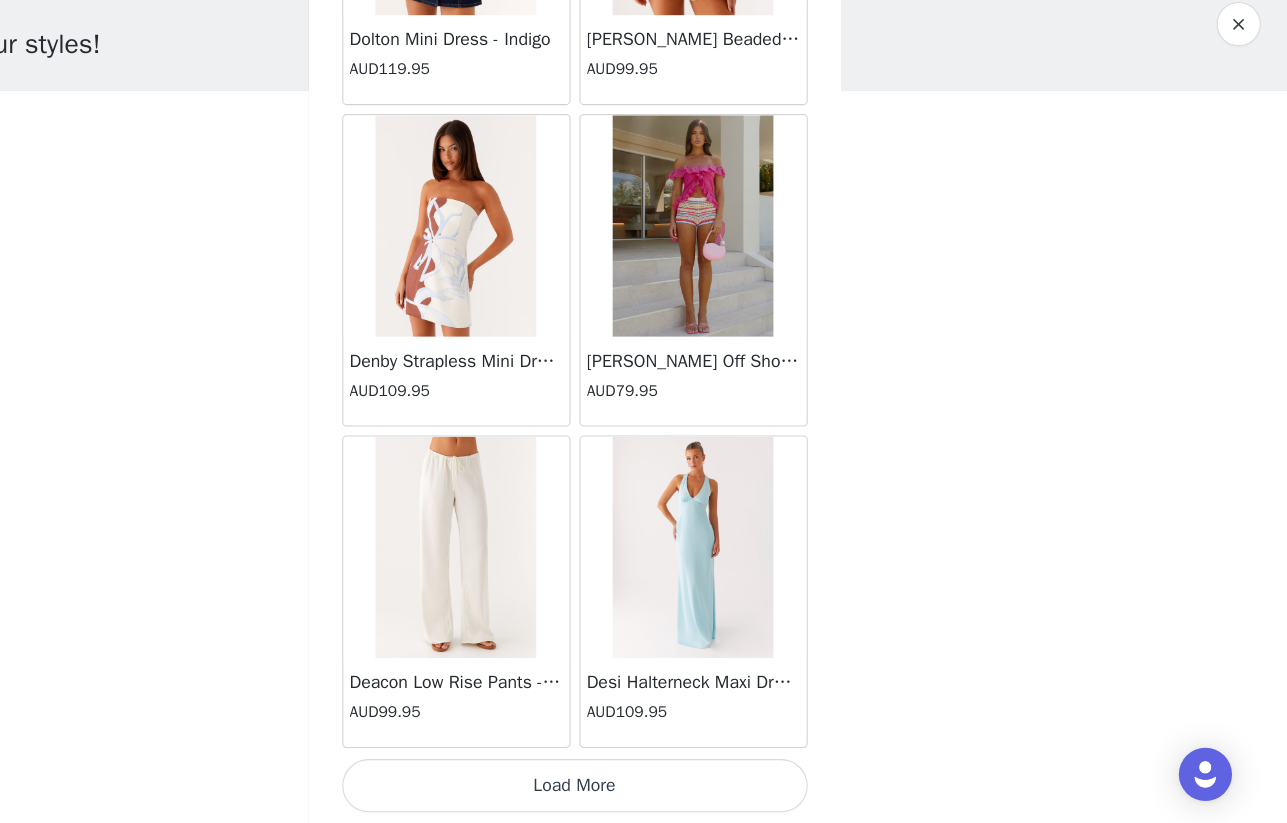 click on "Load More" at bounding box center (644, 789) 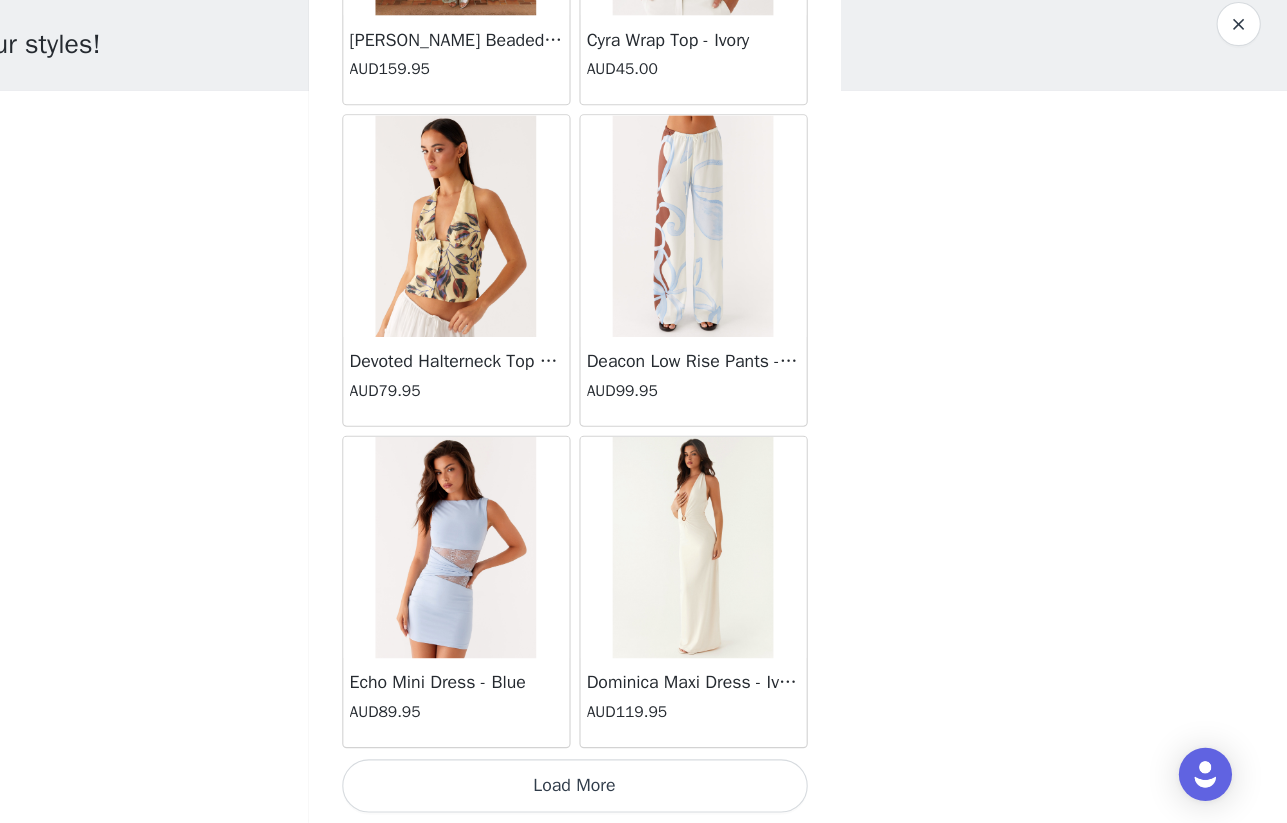click on "Load More" at bounding box center [644, 789] 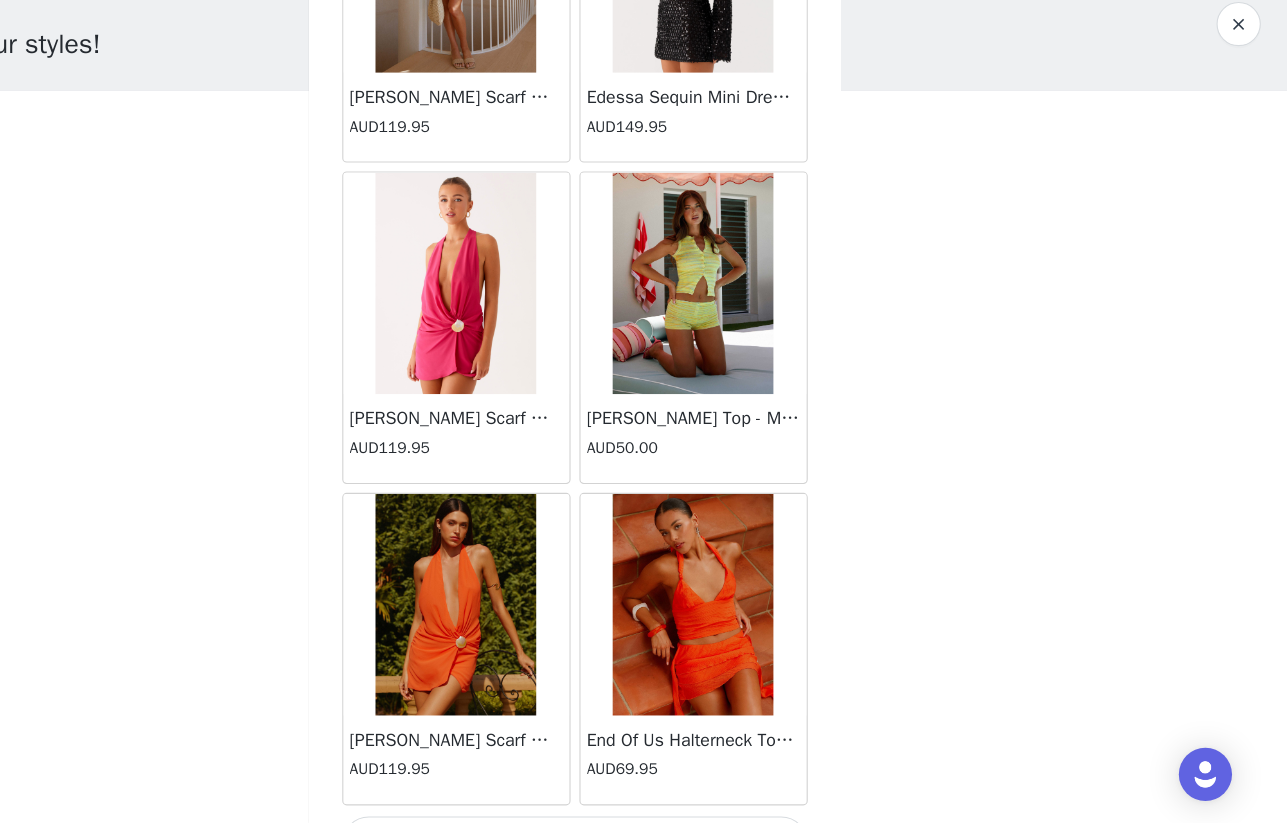 scroll, scrollTop: 19637, scrollLeft: 0, axis: vertical 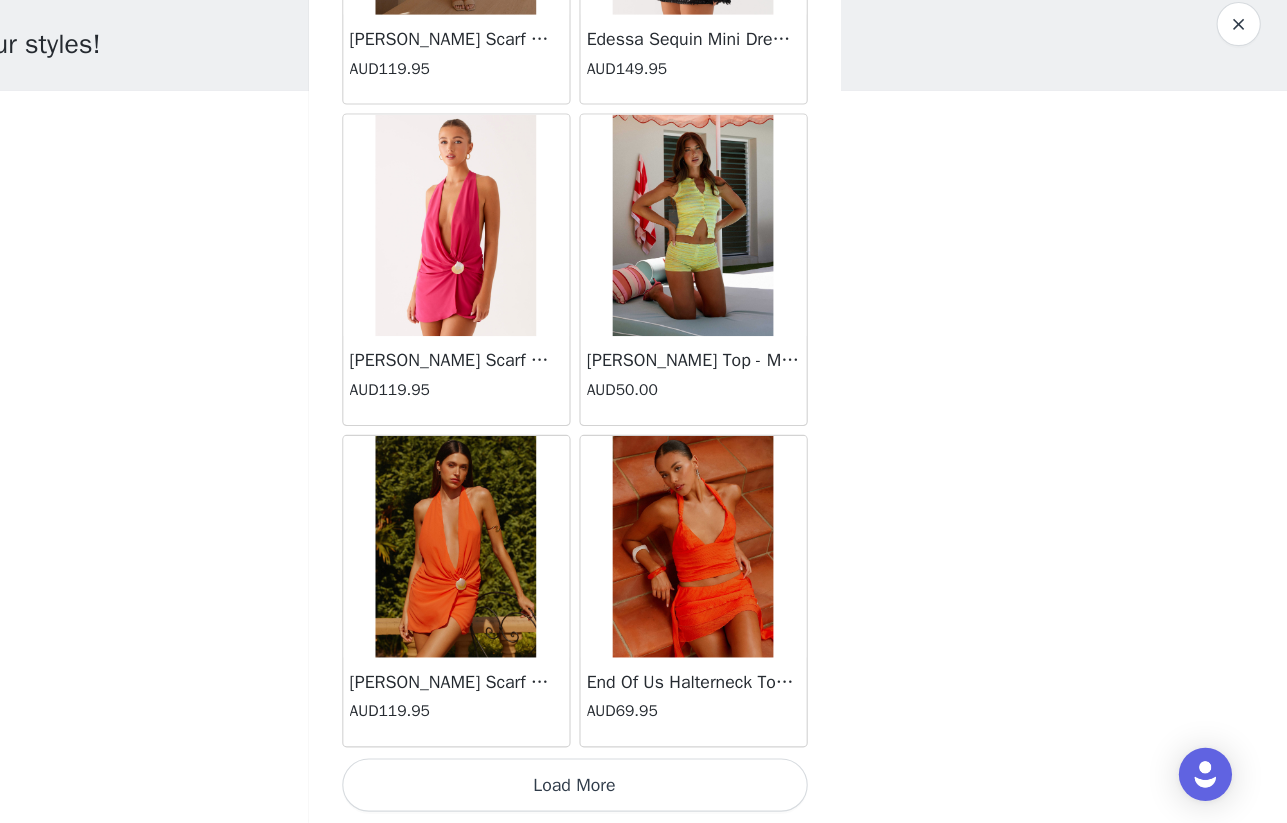 click on "Load More" at bounding box center (644, 789) 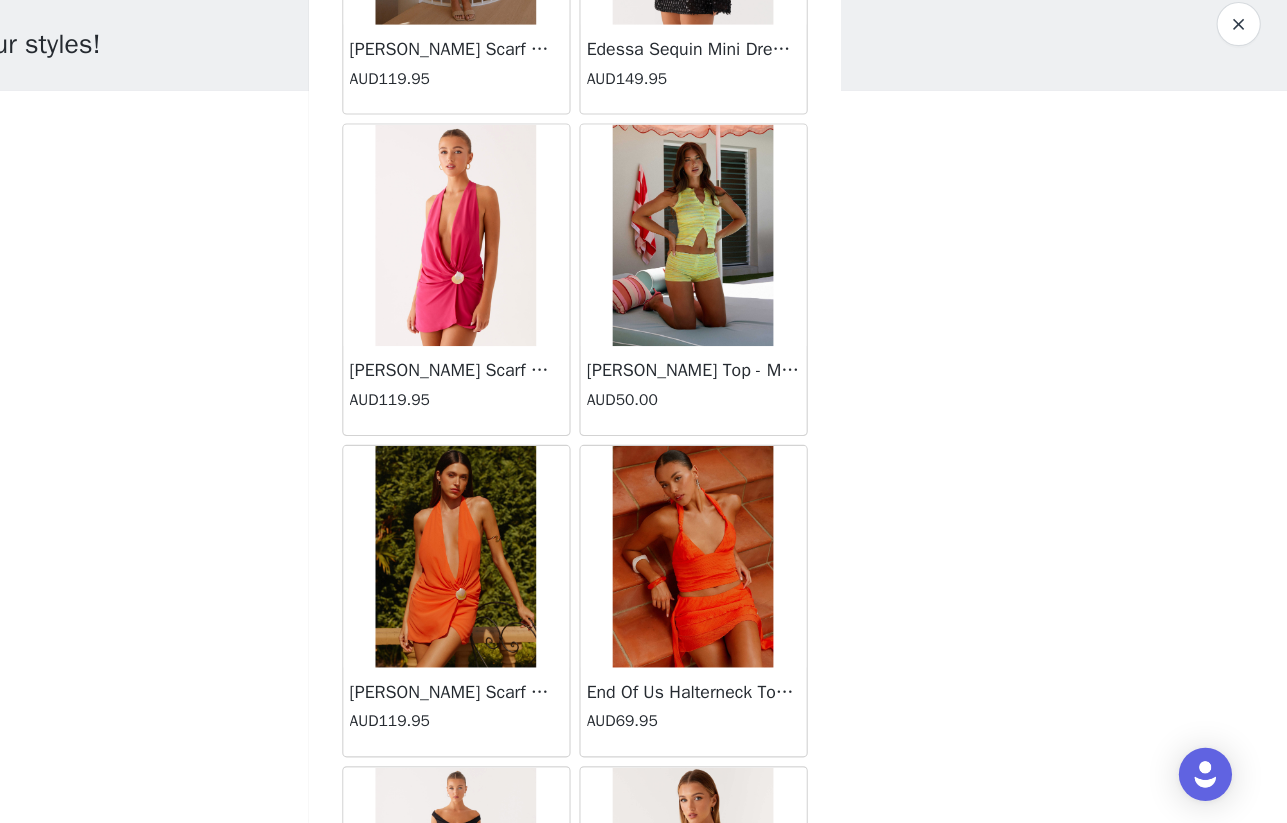 scroll, scrollTop: 19637, scrollLeft: 0, axis: vertical 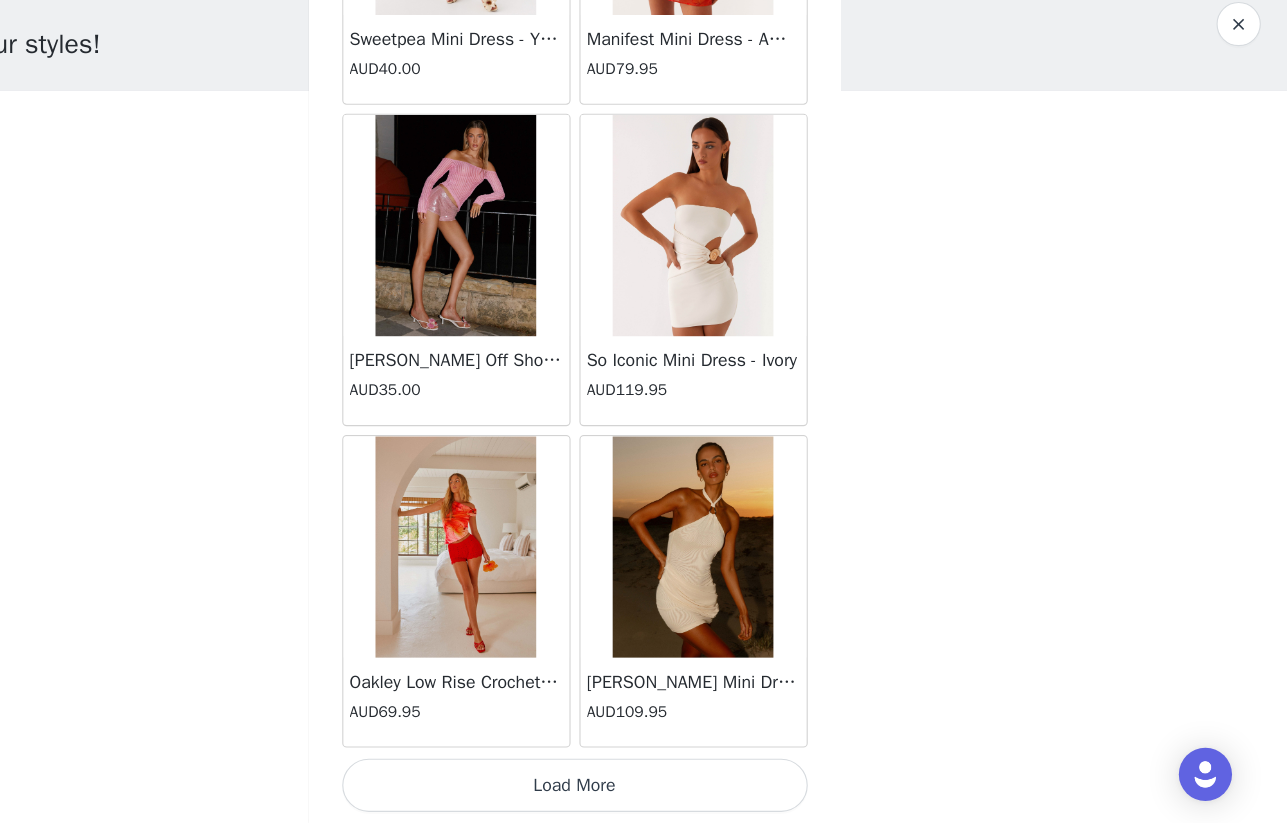 click on "Load More" at bounding box center (644, 789) 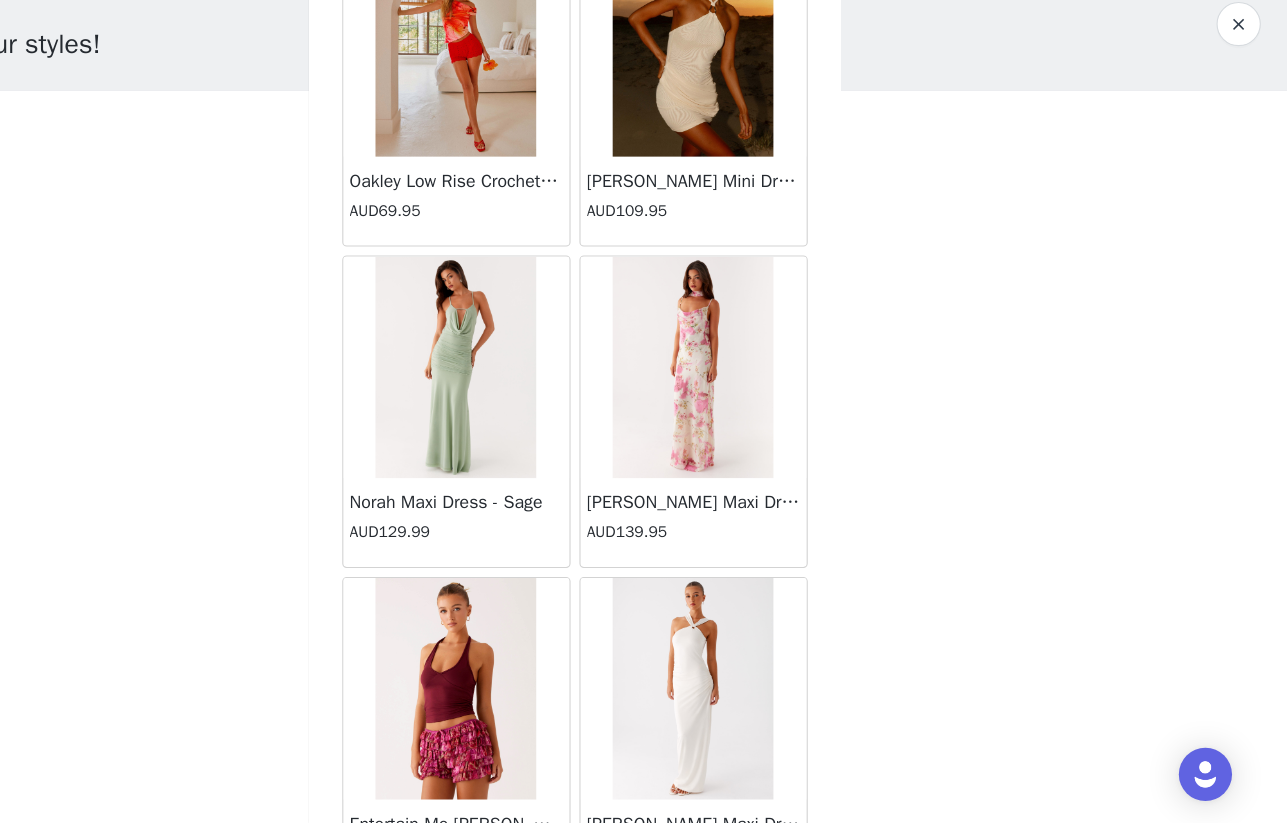 scroll, scrollTop: 22987, scrollLeft: 0, axis: vertical 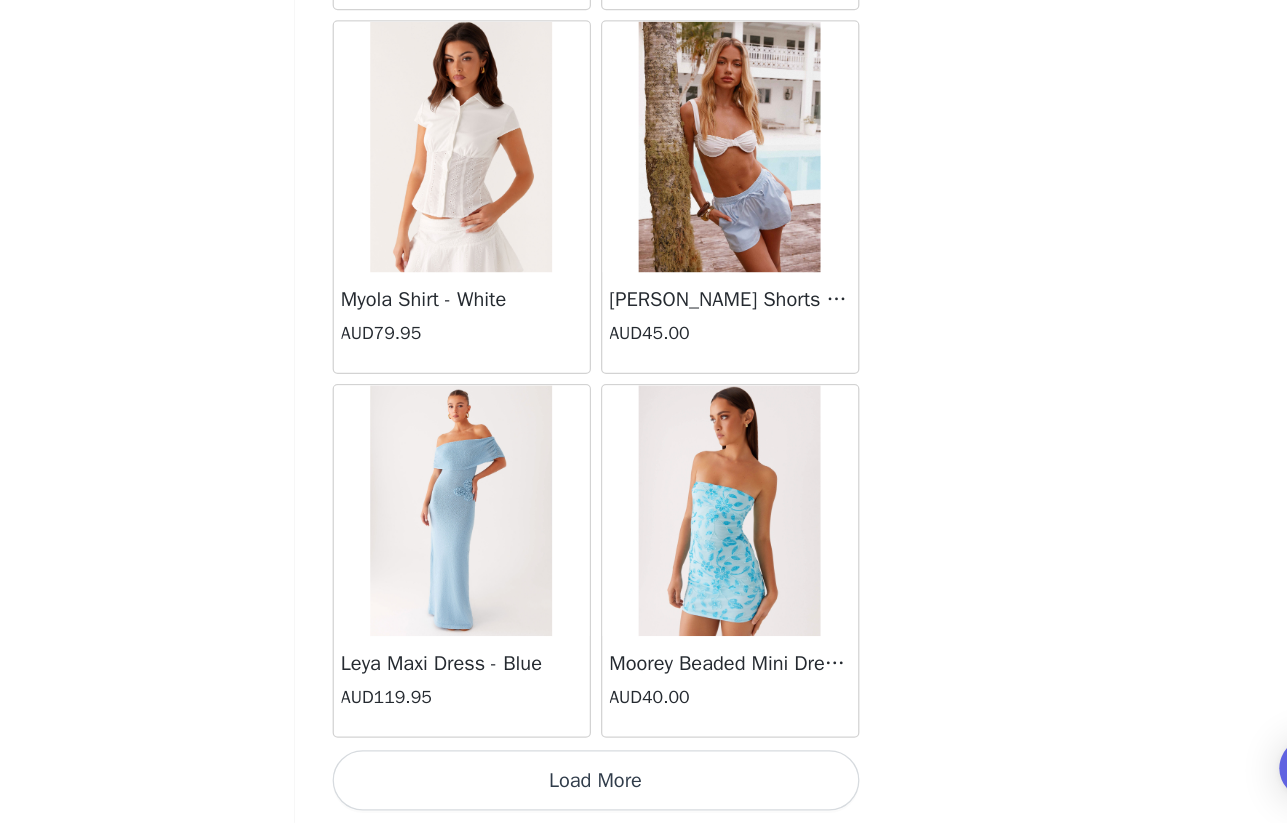 click on "Load More" at bounding box center (644, 789) 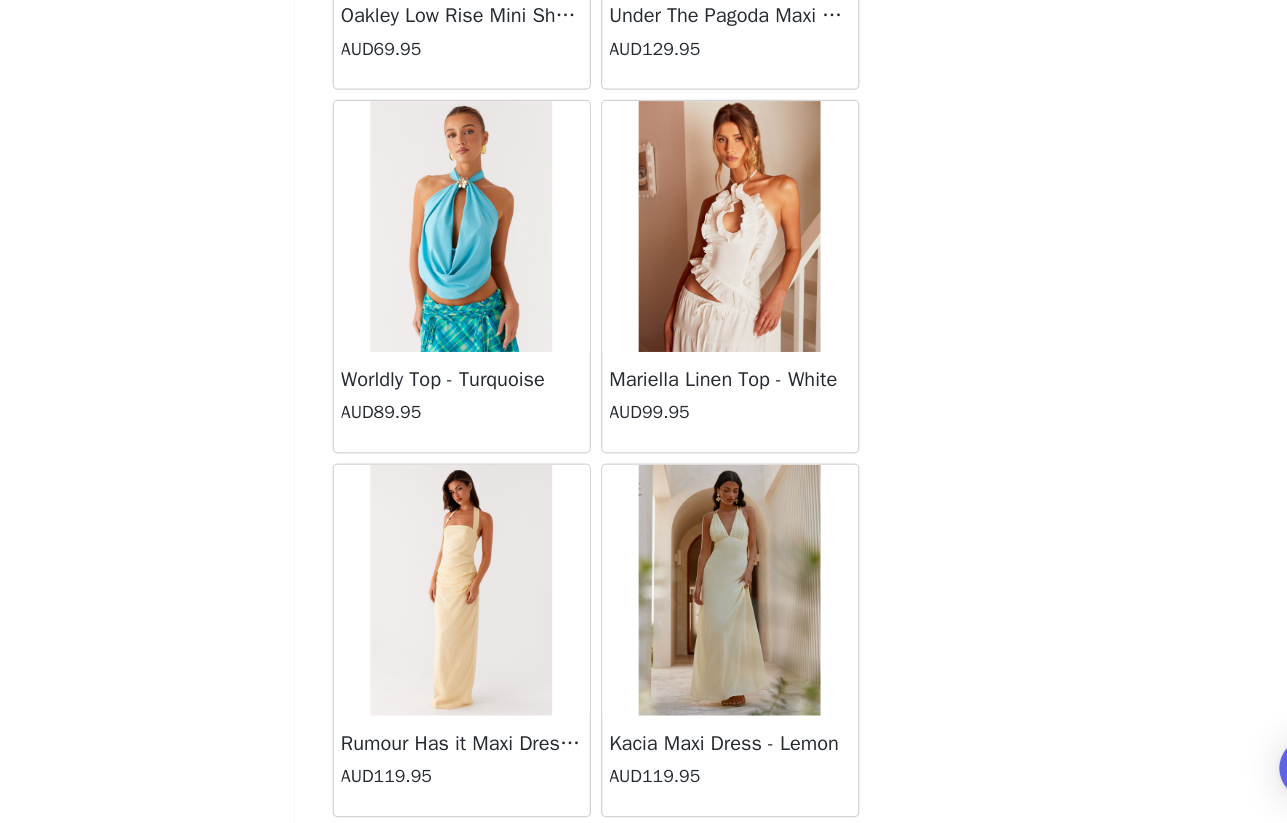 scroll, scrollTop: 28337, scrollLeft: 0, axis: vertical 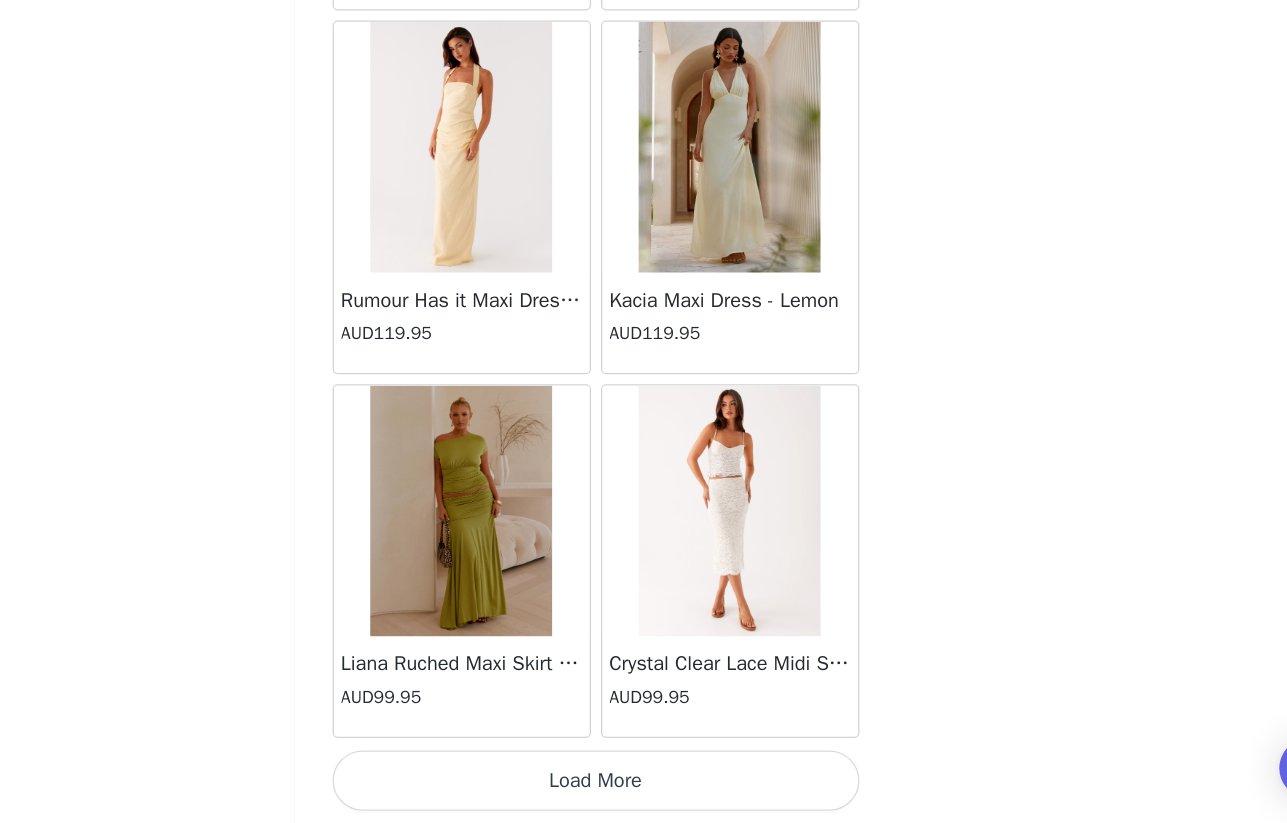 click on "Load More" at bounding box center (644, 789) 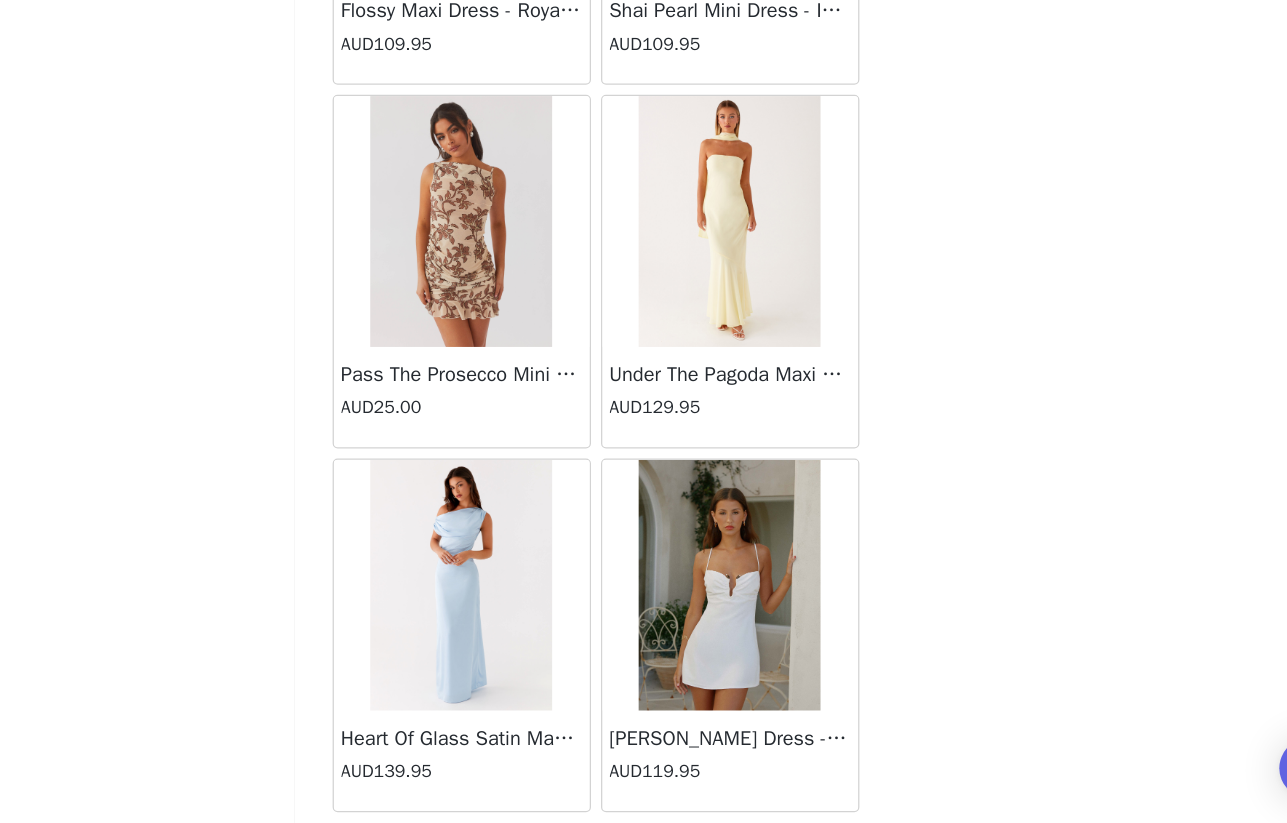 scroll, scrollTop: 31237, scrollLeft: 0, axis: vertical 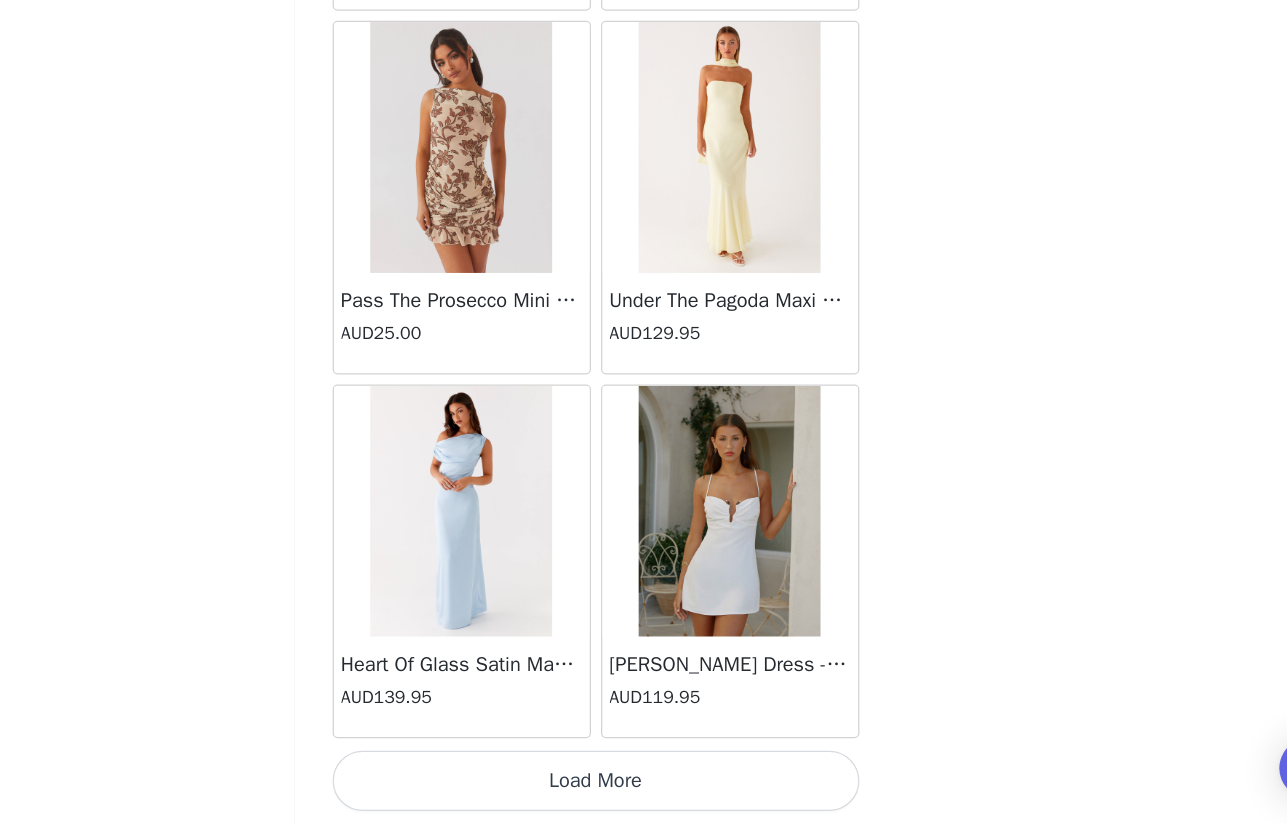 click on "Load More" at bounding box center (644, 789) 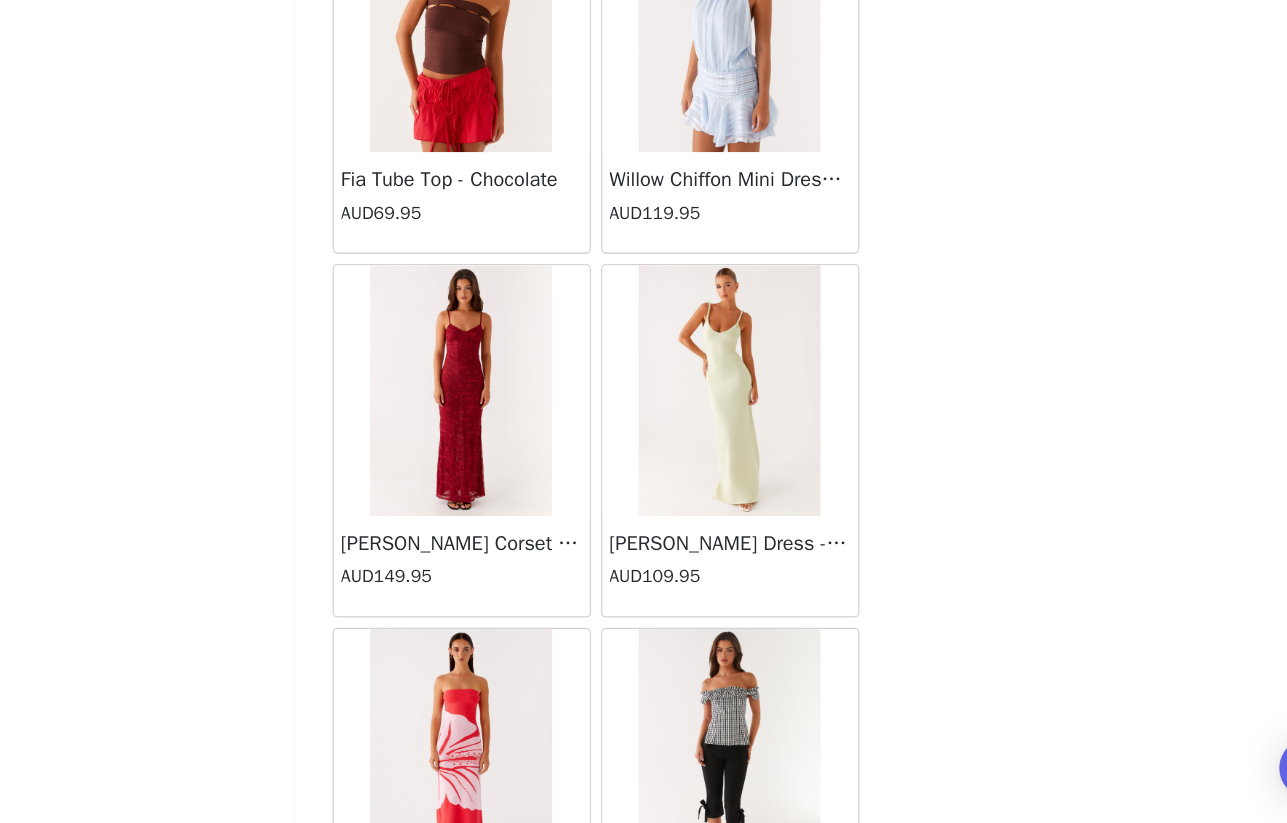 scroll, scrollTop: 33297, scrollLeft: 0, axis: vertical 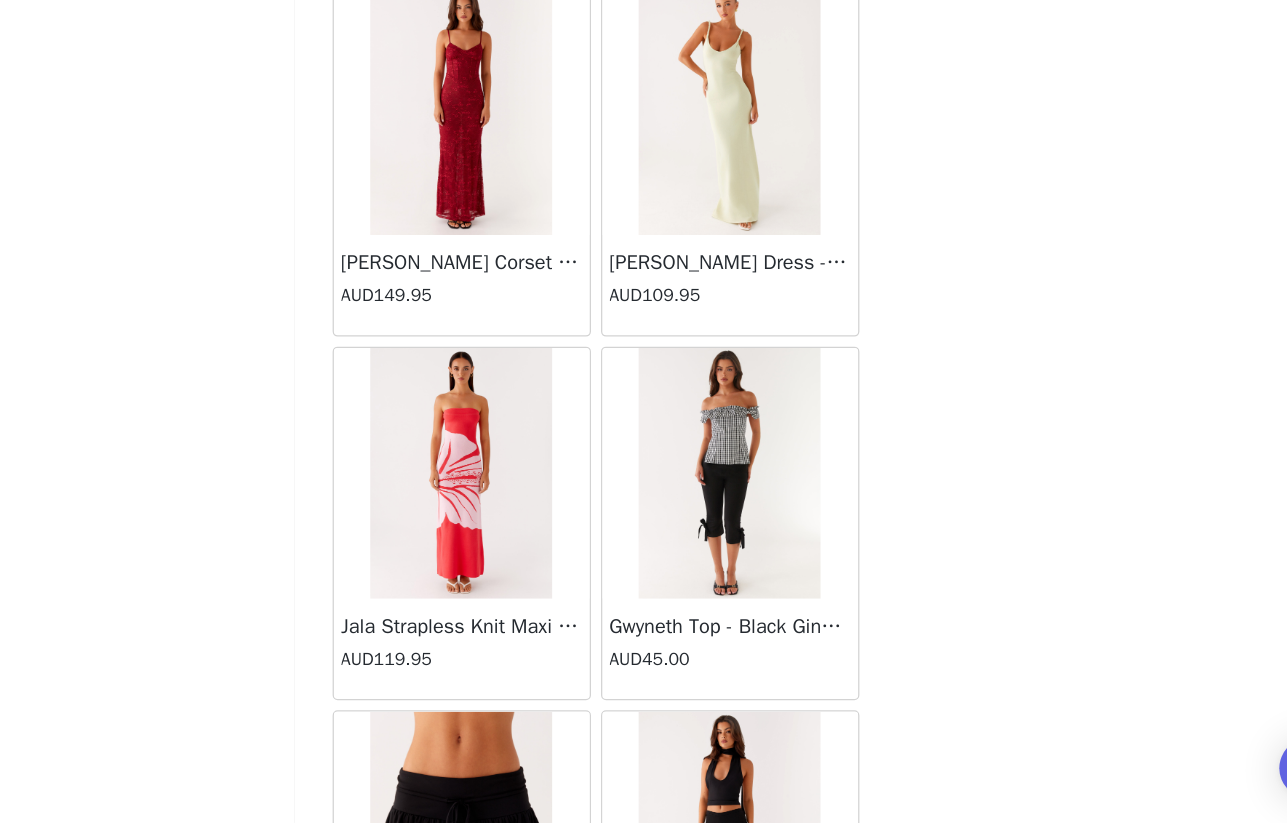 click at bounding box center [750, 254] 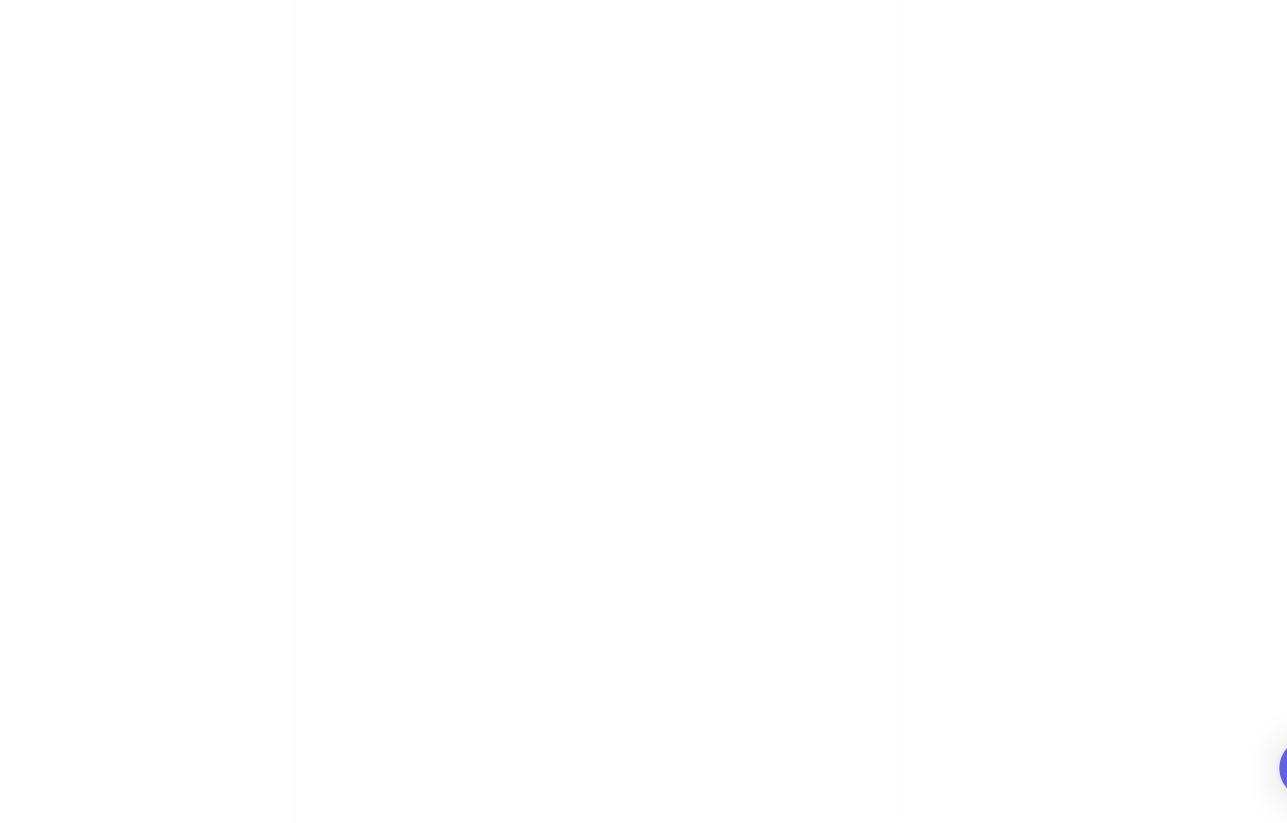scroll, scrollTop: 255, scrollLeft: 0, axis: vertical 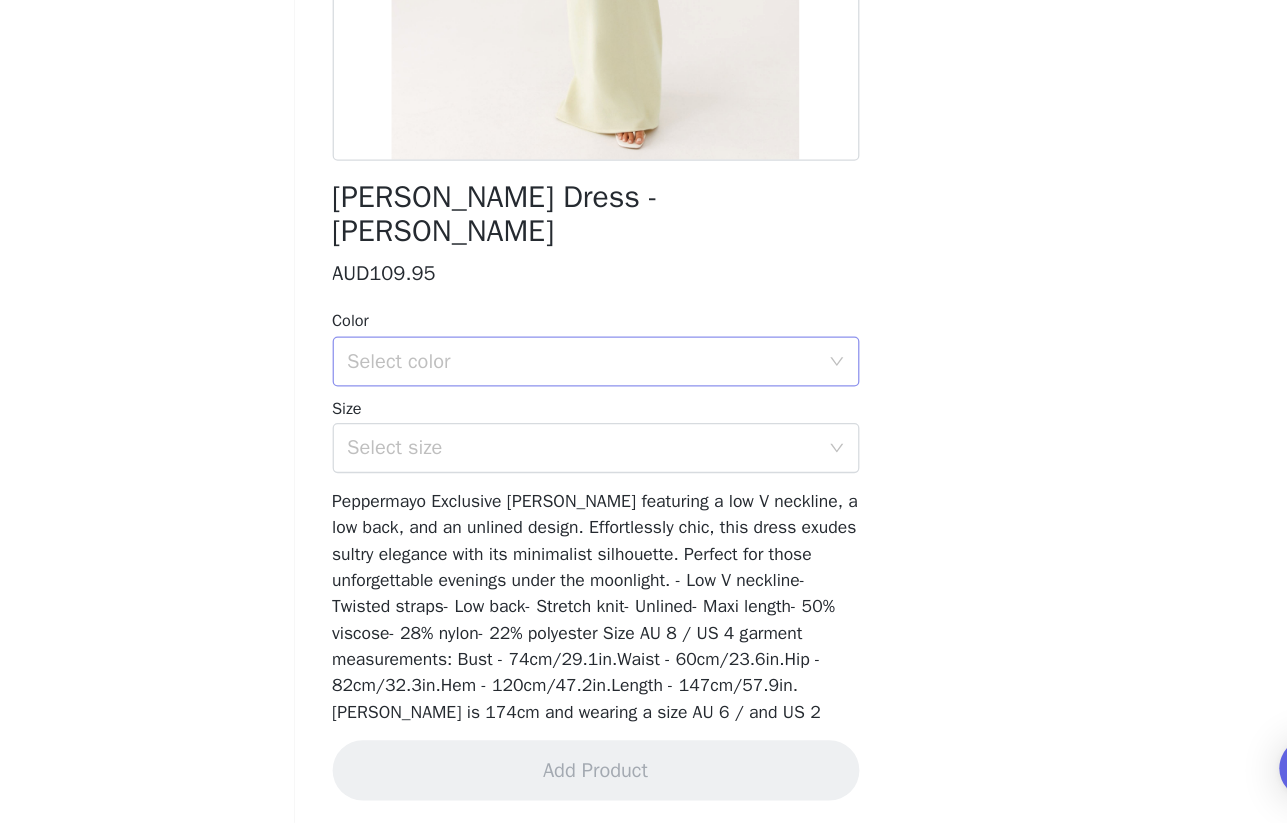 click on "Select color" at bounding box center (633, 455) 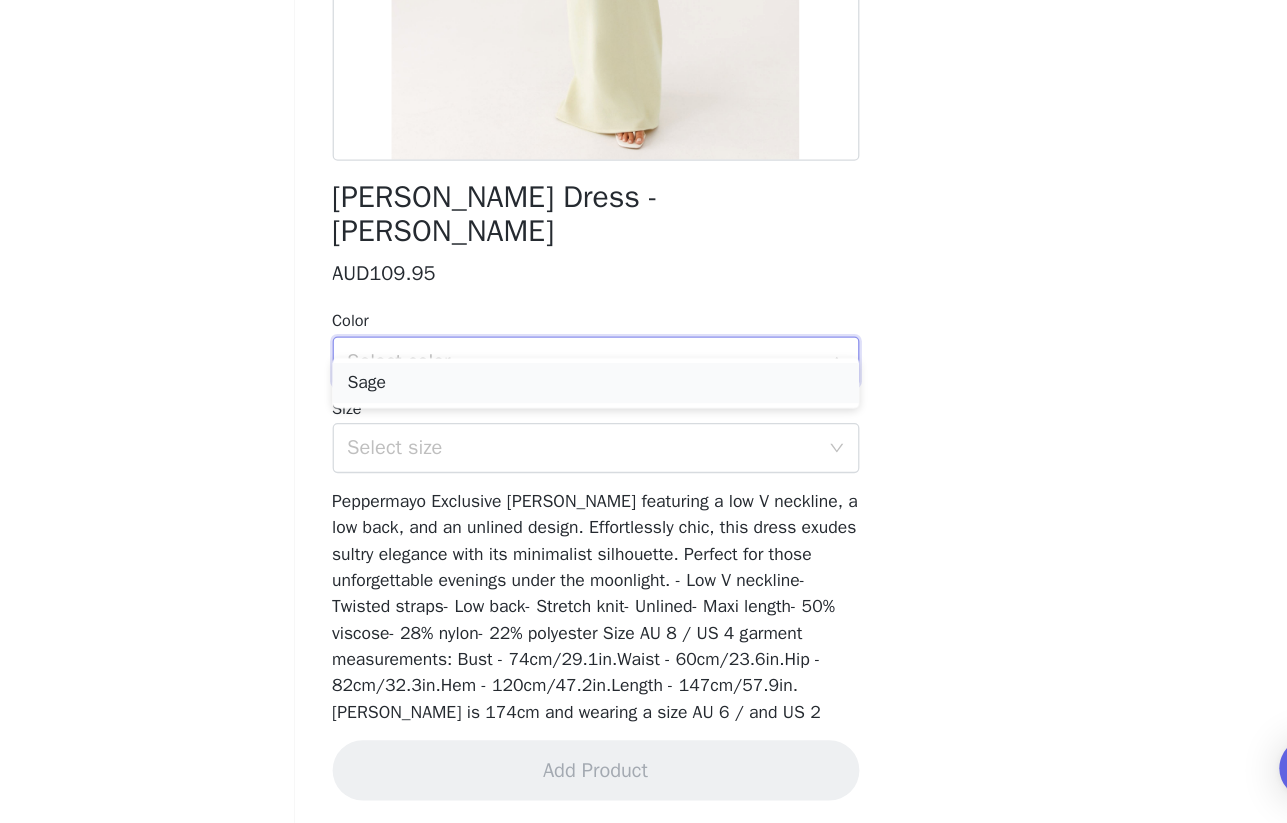 click on "Sage" at bounding box center [644, 472] 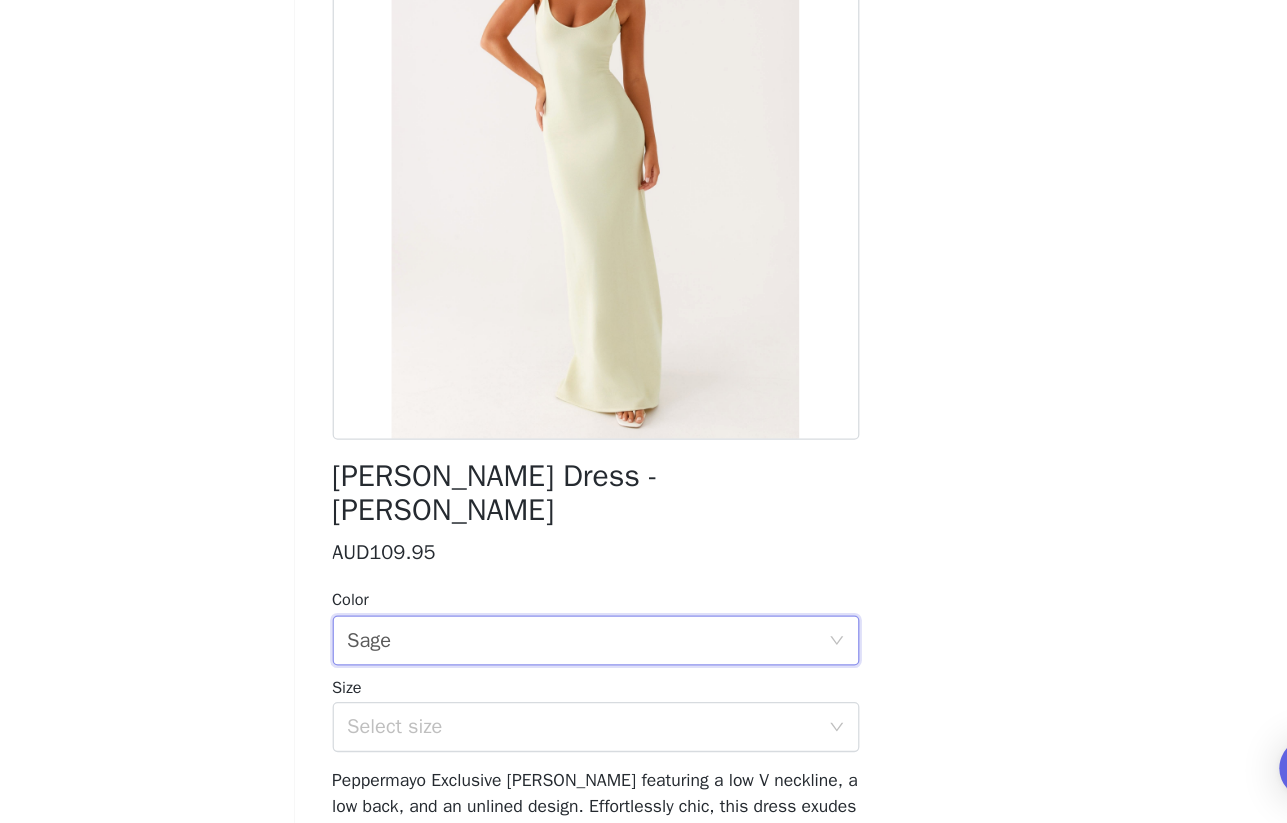 scroll, scrollTop: 0, scrollLeft: 0, axis: both 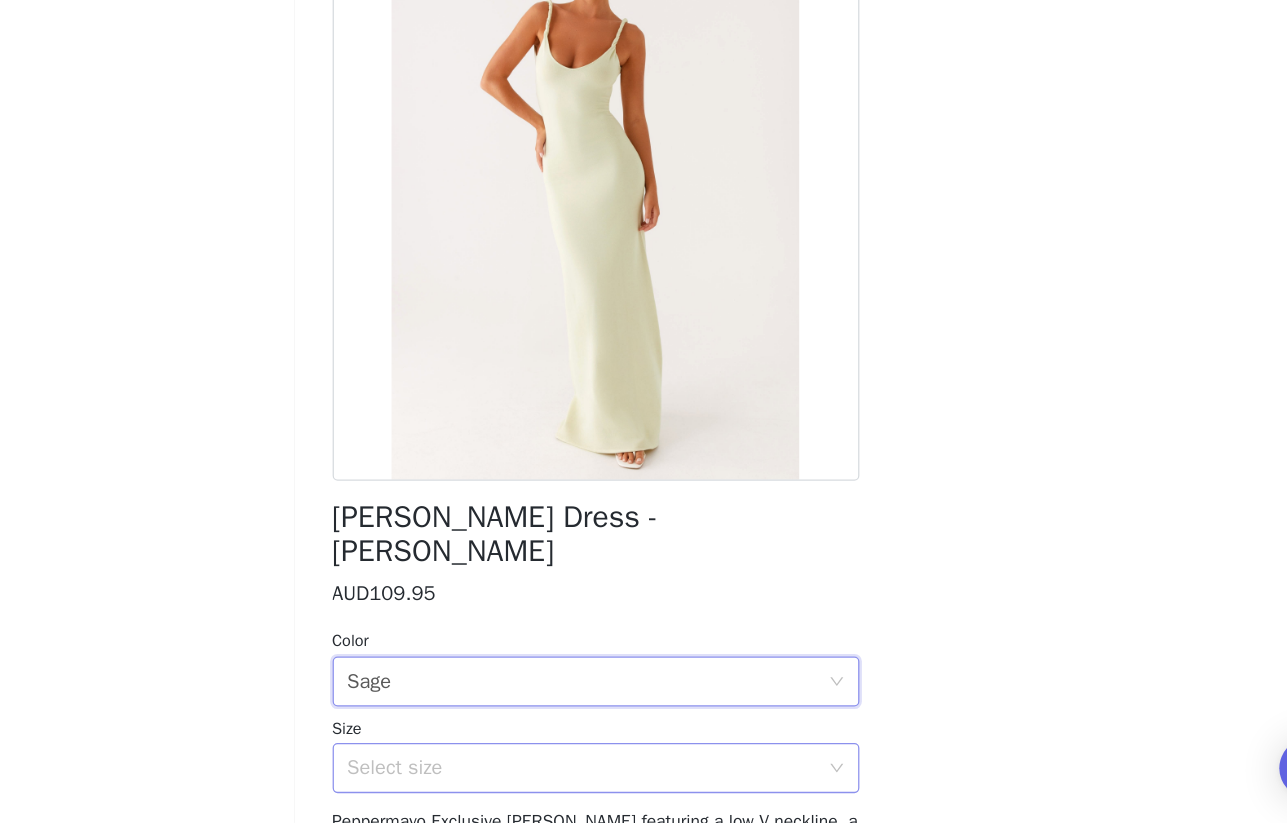 click on "Select size" at bounding box center (633, 779) 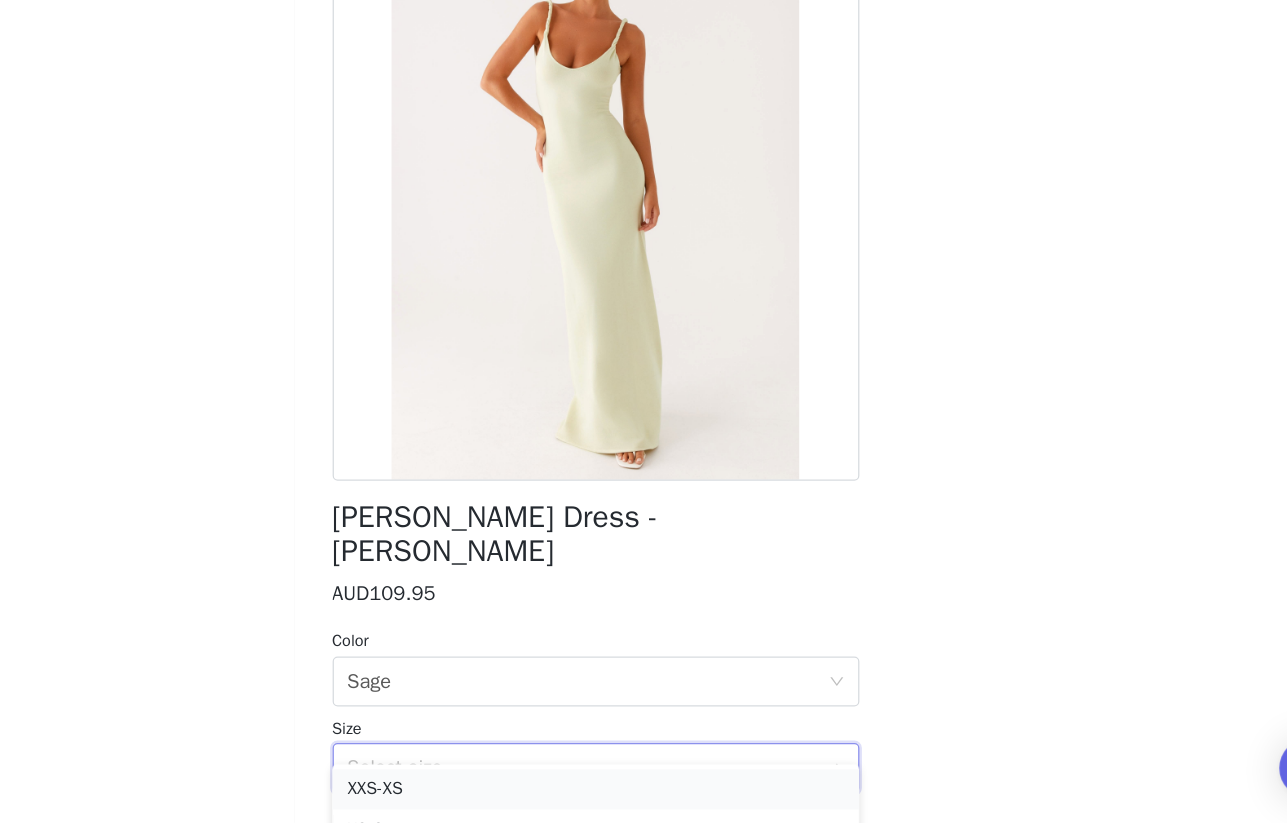 scroll, scrollTop: 121, scrollLeft: 0, axis: vertical 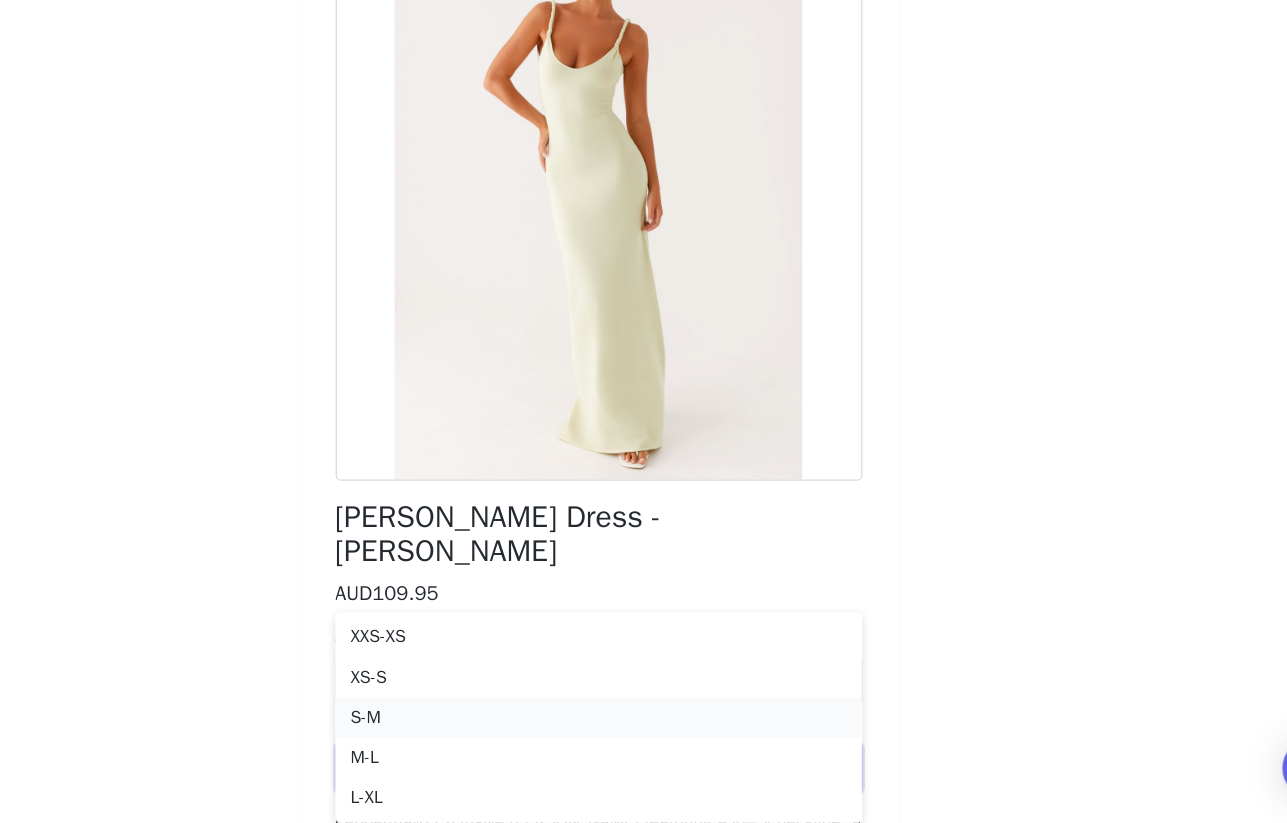 click on "S-M" at bounding box center (644, 739) 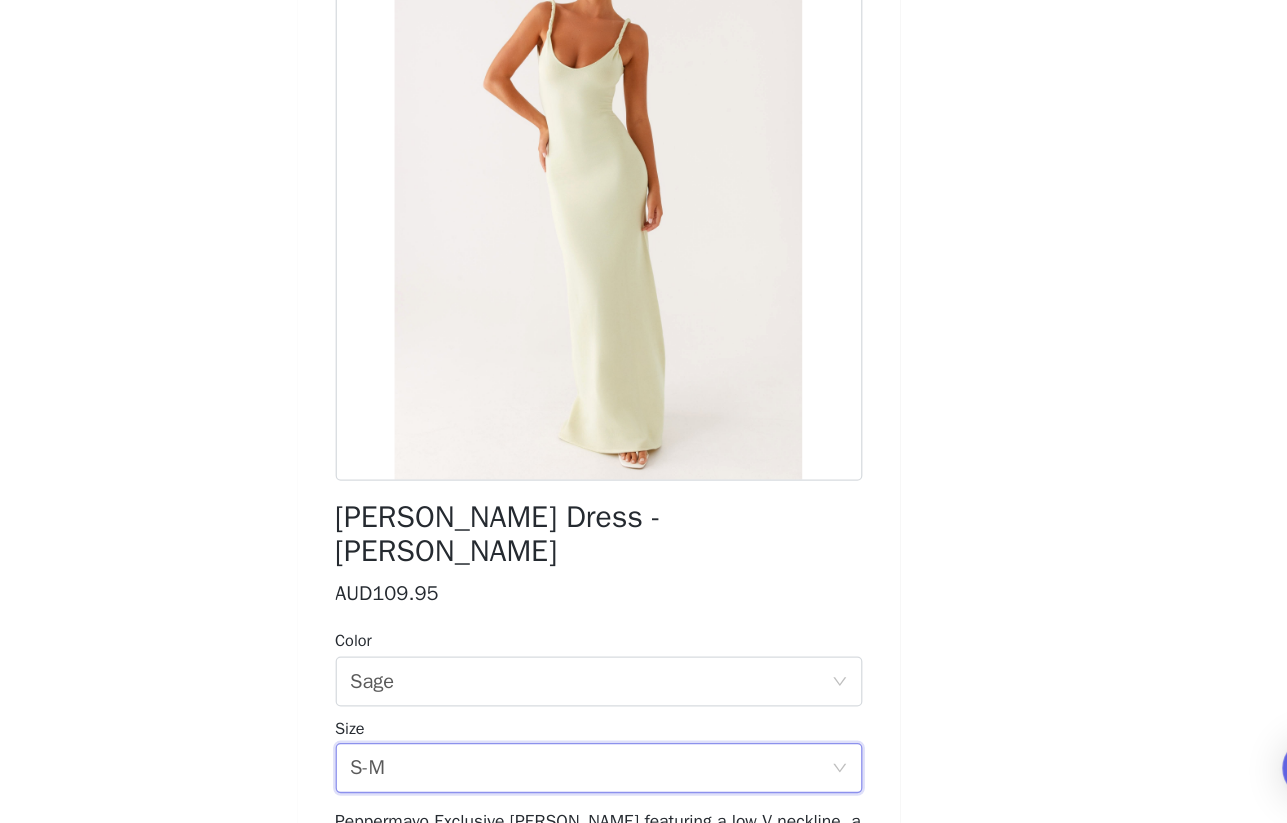 scroll, scrollTop: 0, scrollLeft: 0, axis: both 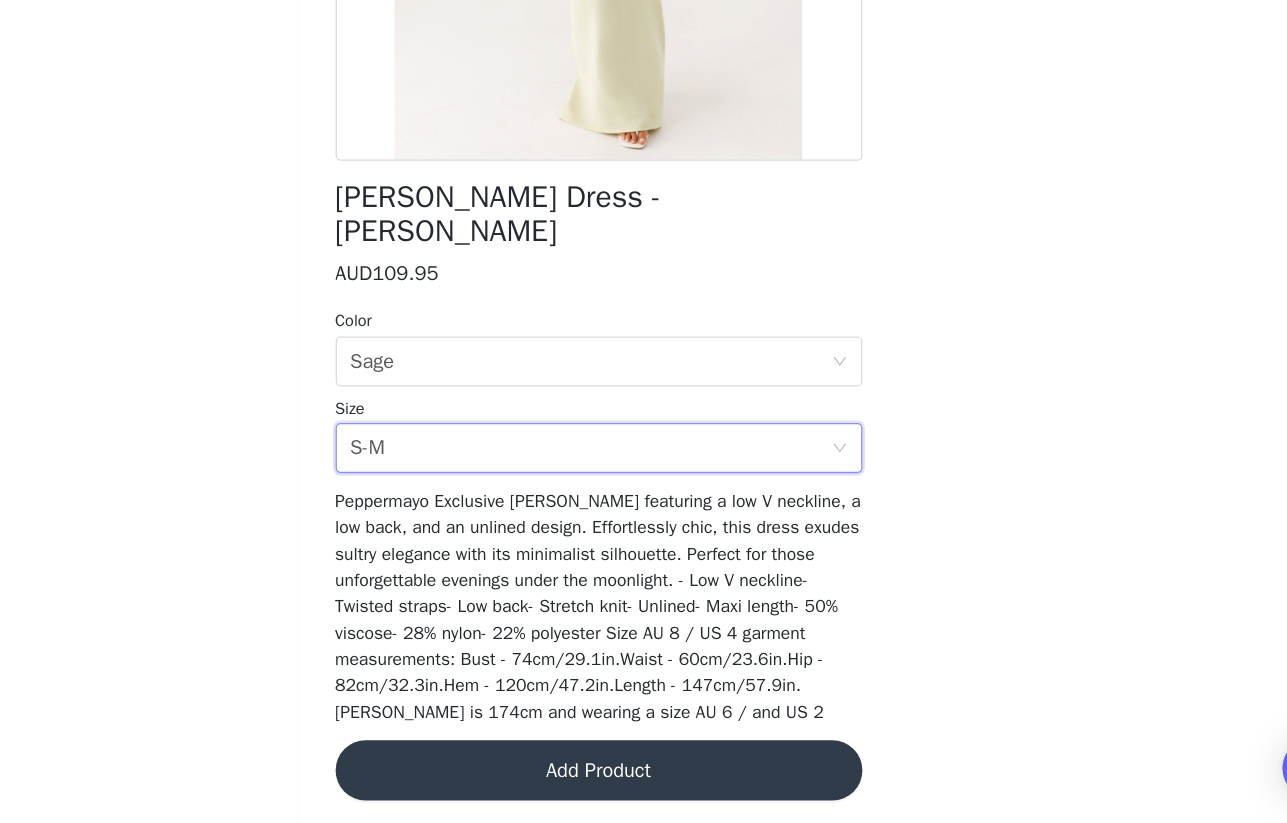 click on "Add Product" at bounding box center [644, 781] 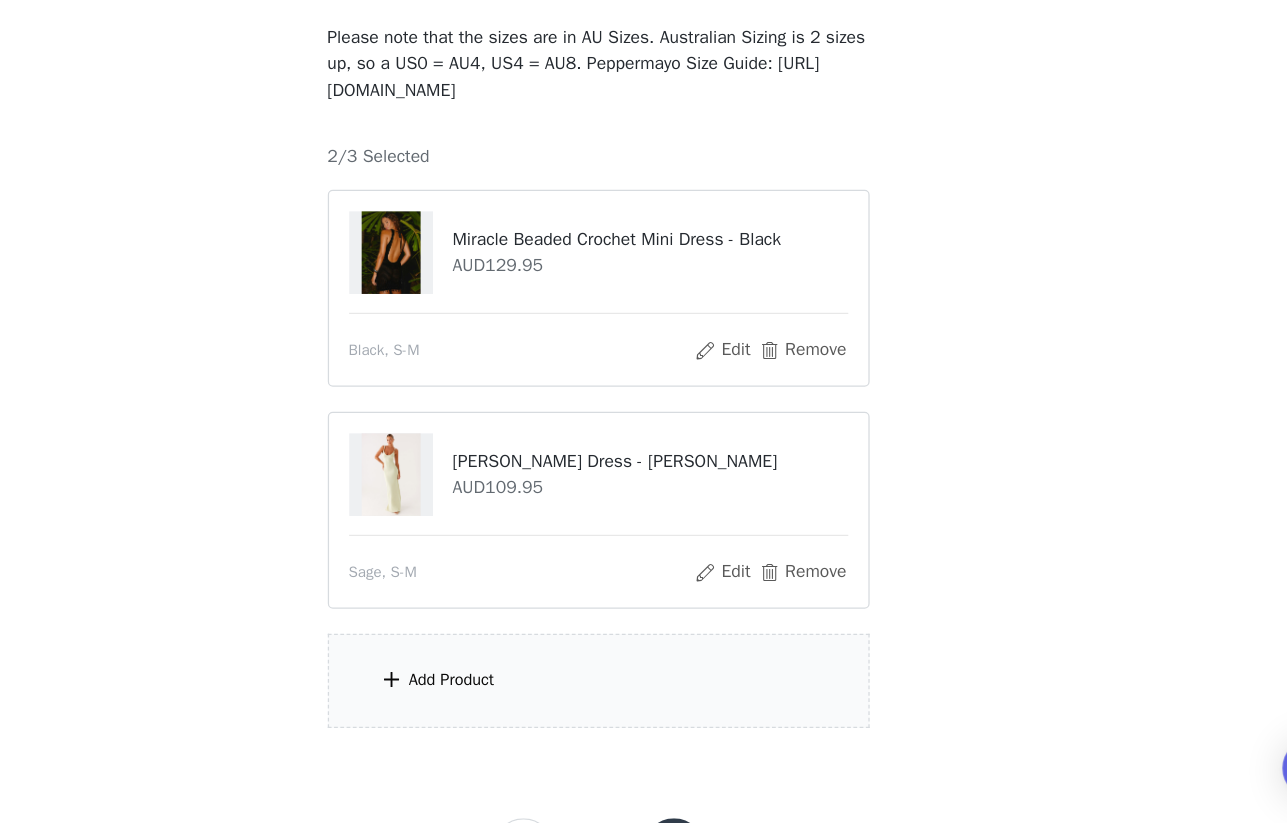 click on "Add Product" at bounding box center (644, 709) 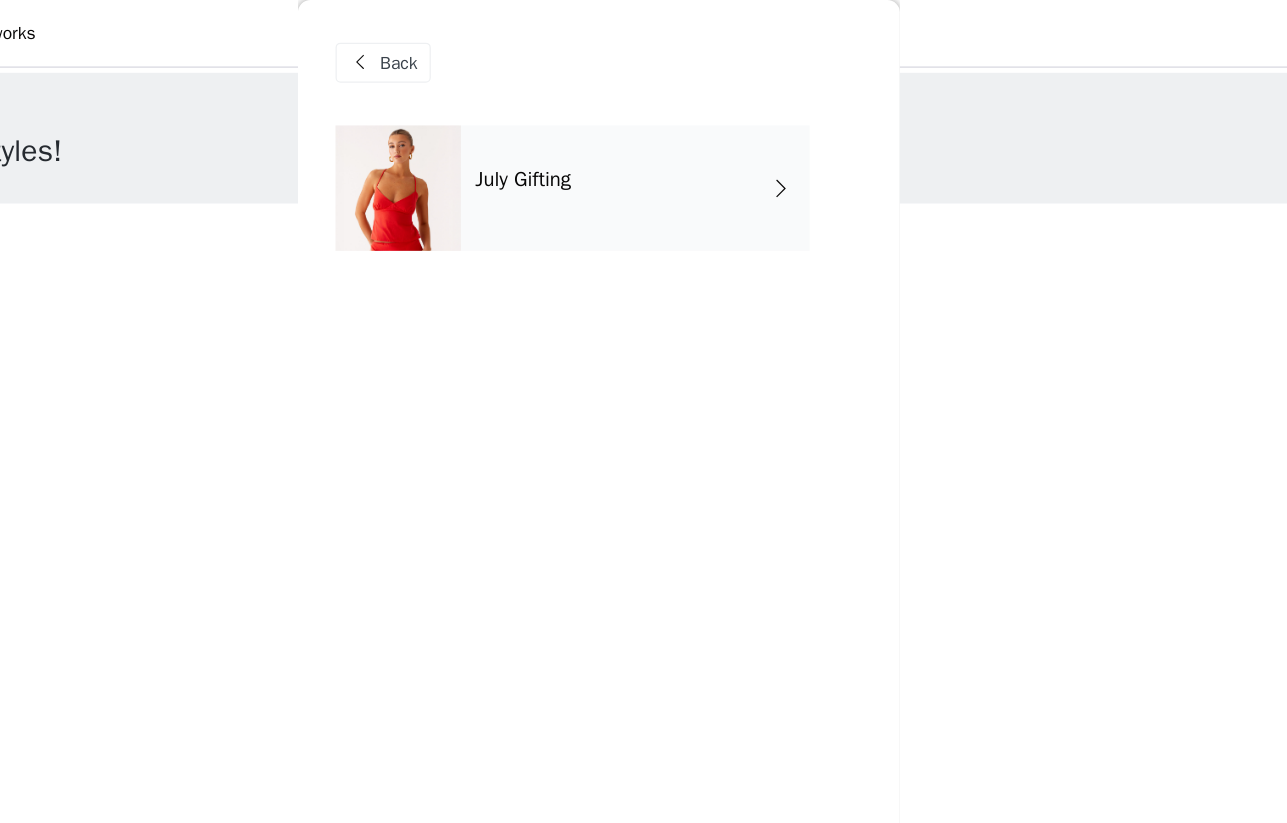 click on "July Gifting" at bounding box center [673, 150] 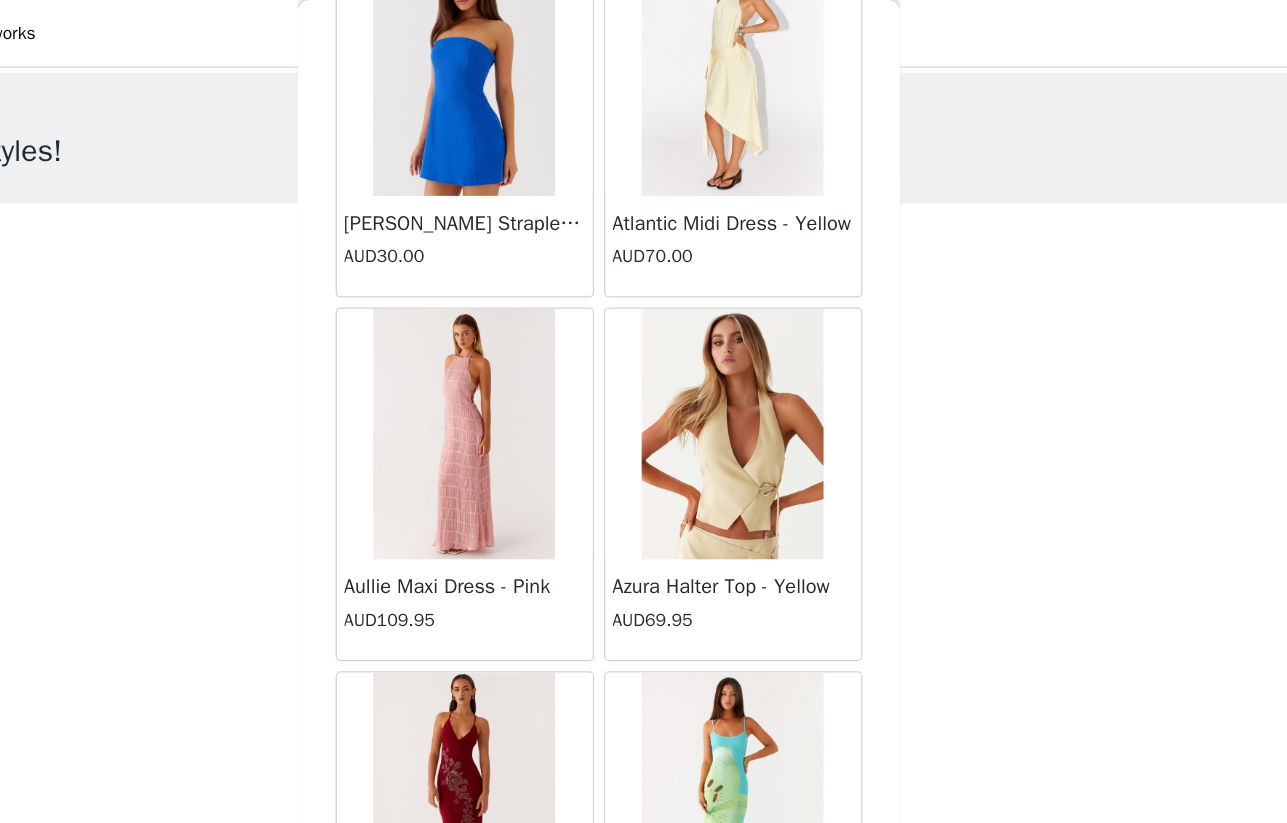 scroll, scrollTop: 2237, scrollLeft: 0, axis: vertical 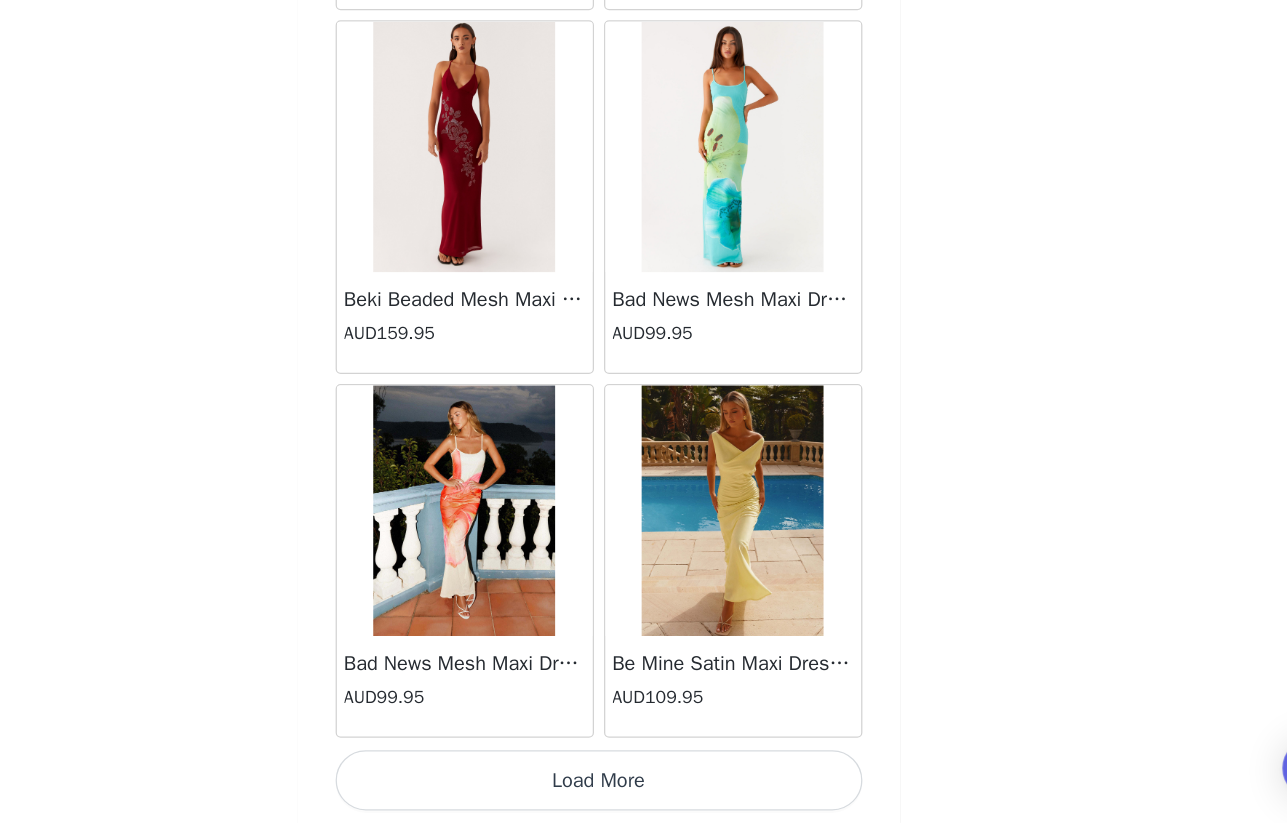 click on "Load More" at bounding box center (644, 789) 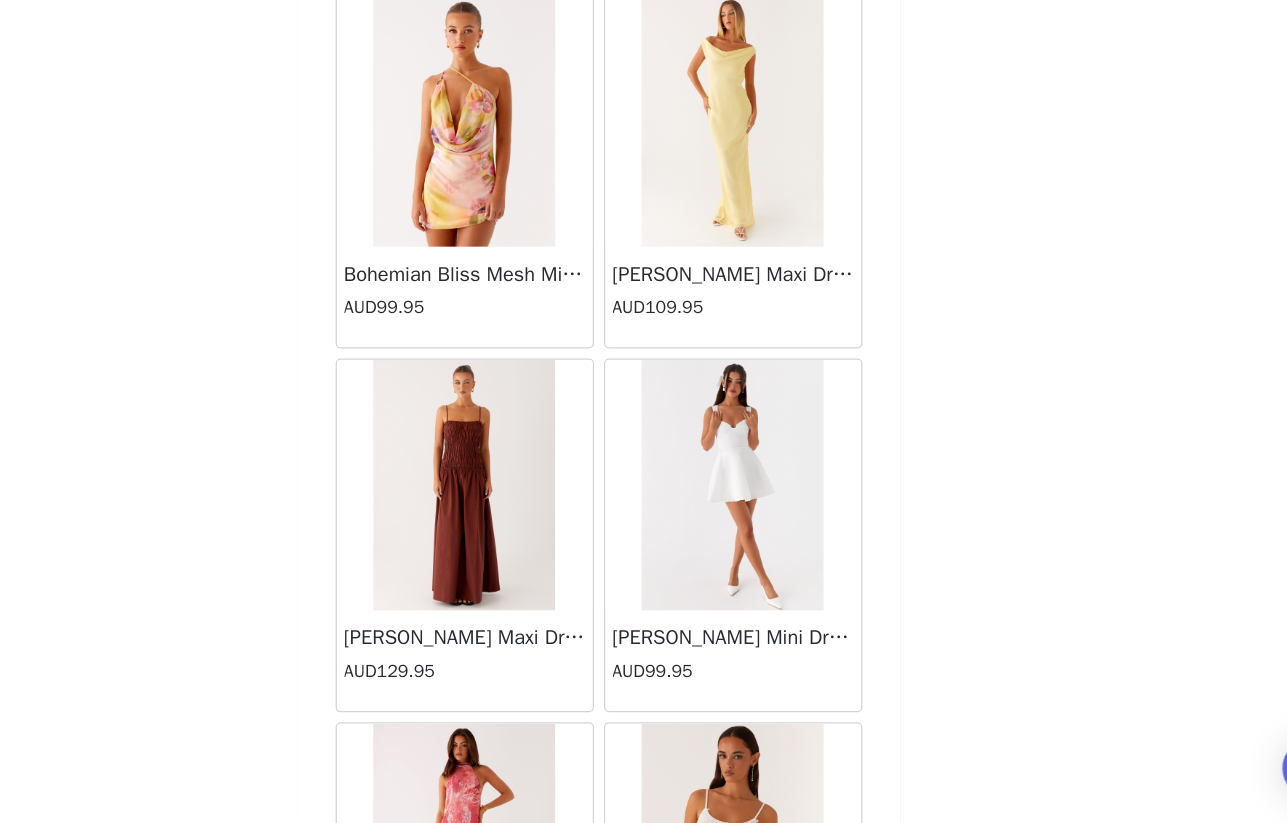 scroll, scrollTop: 5137, scrollLeft: 0, axis: vertical 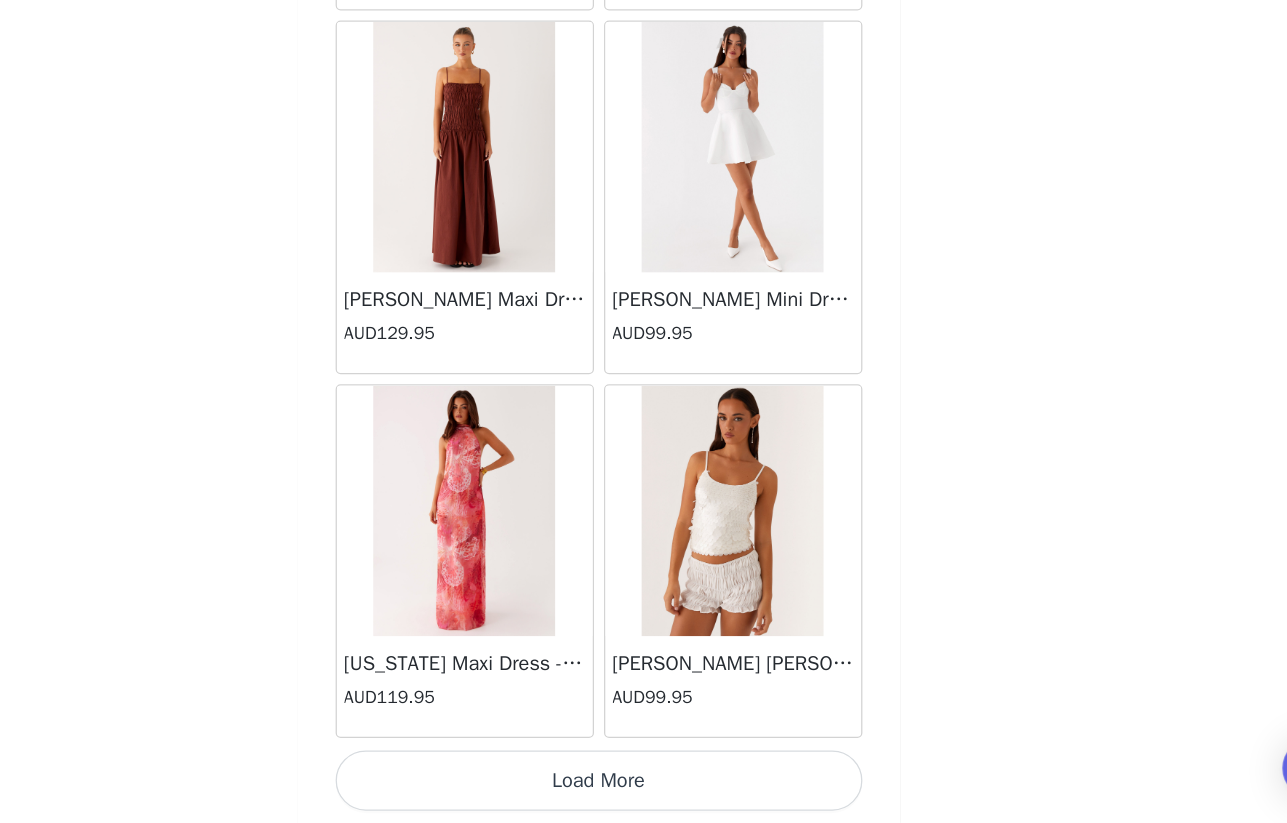 click on "Load More" at bounding box center [644, 789] 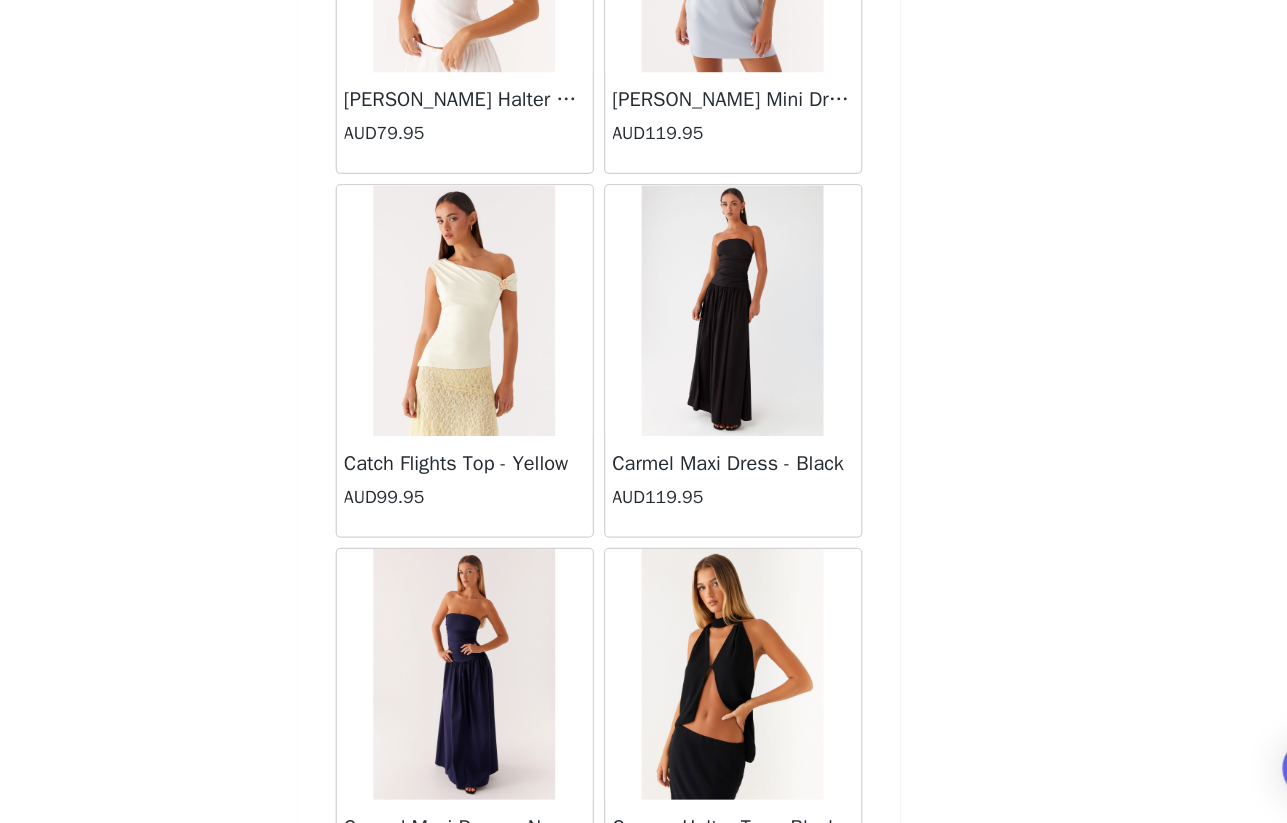 scroll, scrollTop: 8037, scrollLeft: 0, axis: vertical 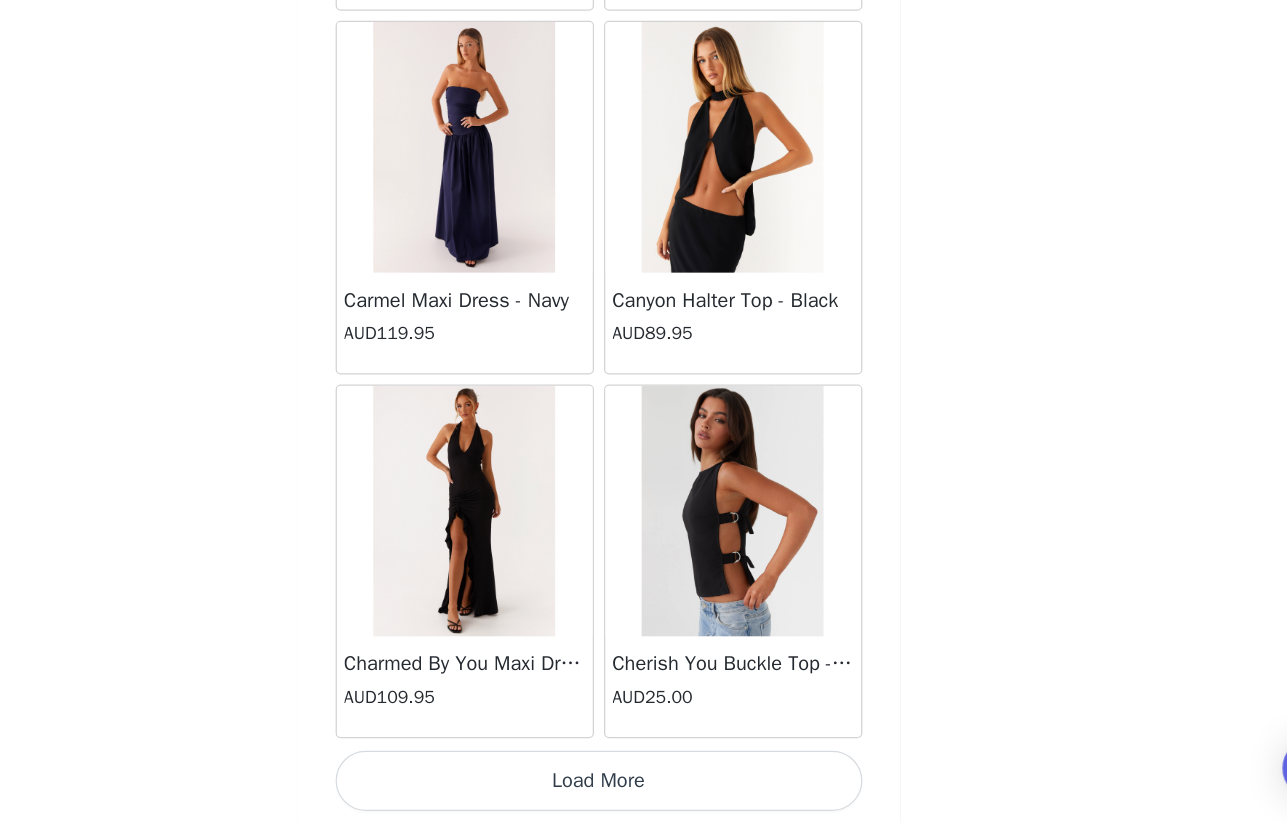 click on "Load More" at bounding box center [644, 789] 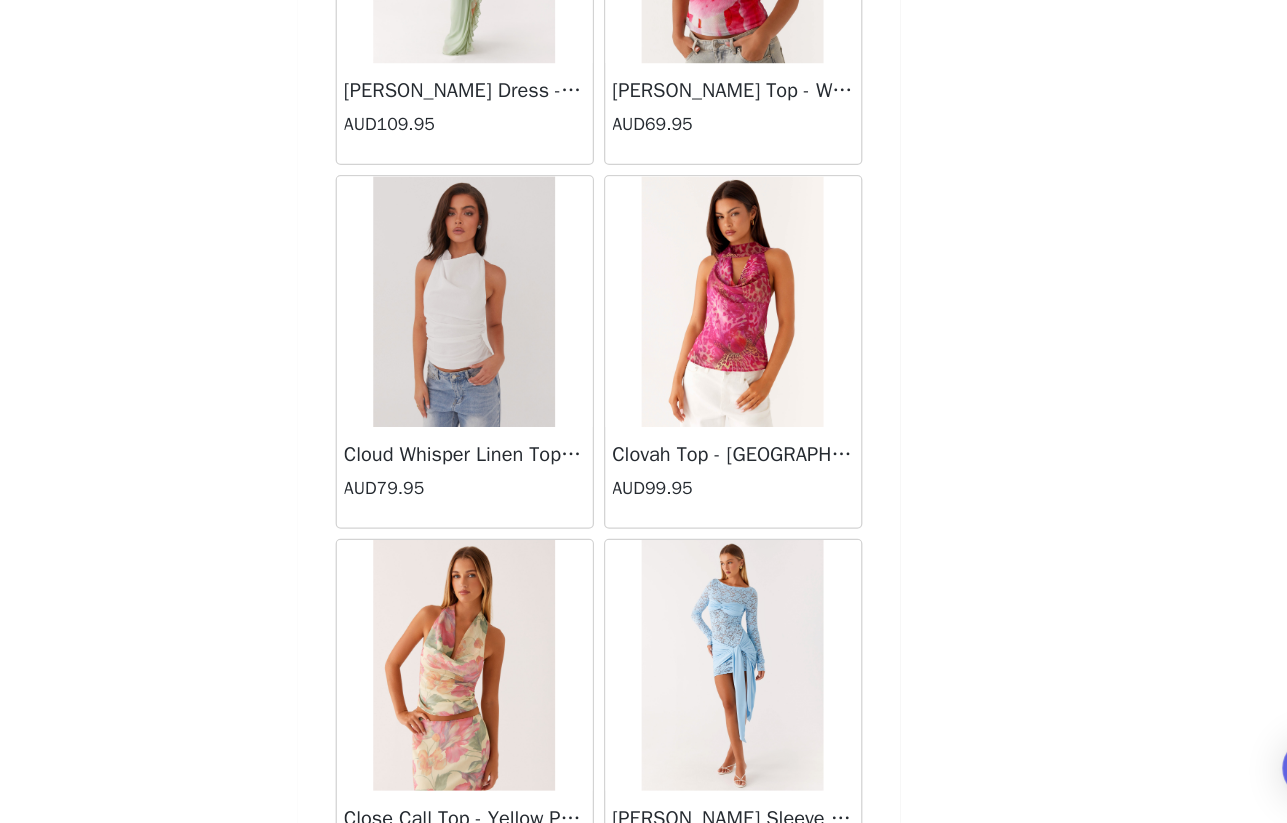 scroll, scrollTop: 10937, scrollLeft: 0, axis: vertical 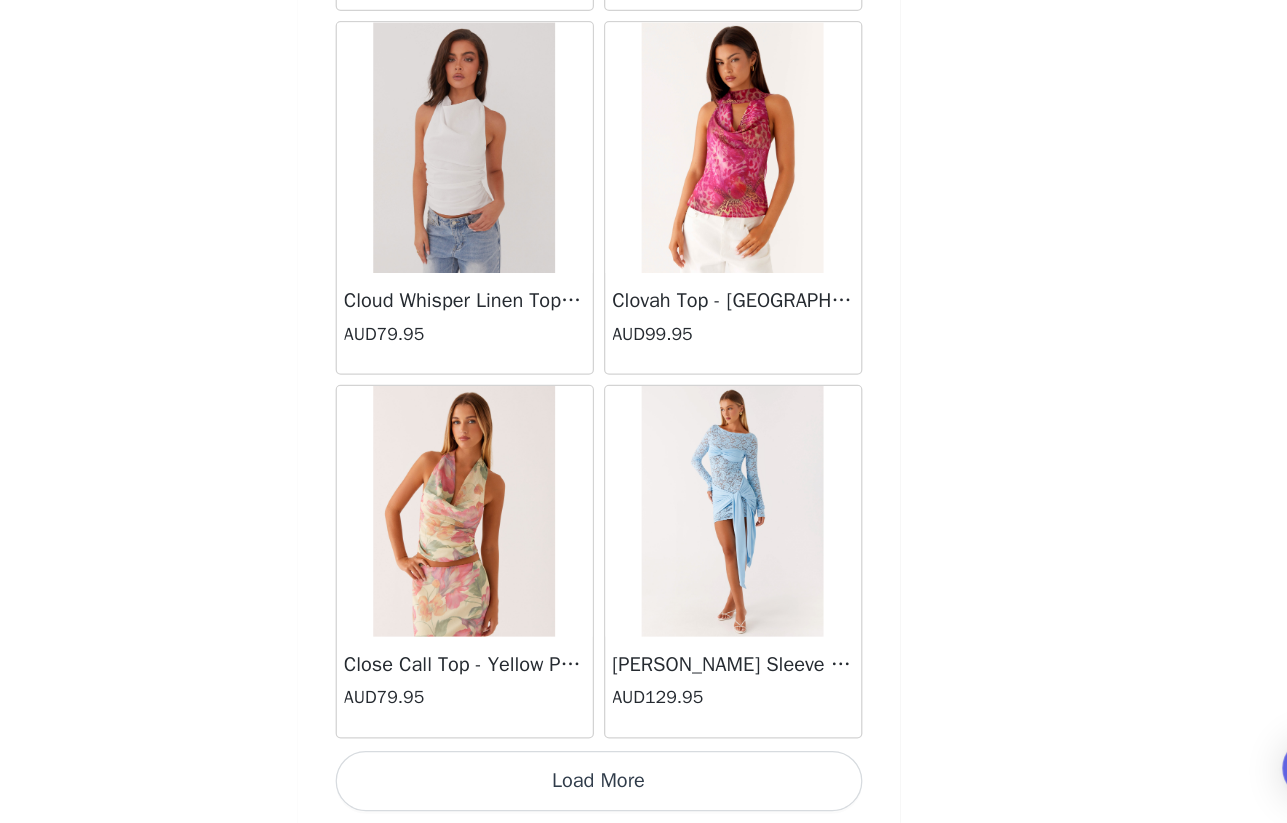 click on "Load More" at bounding box center (644, 789) 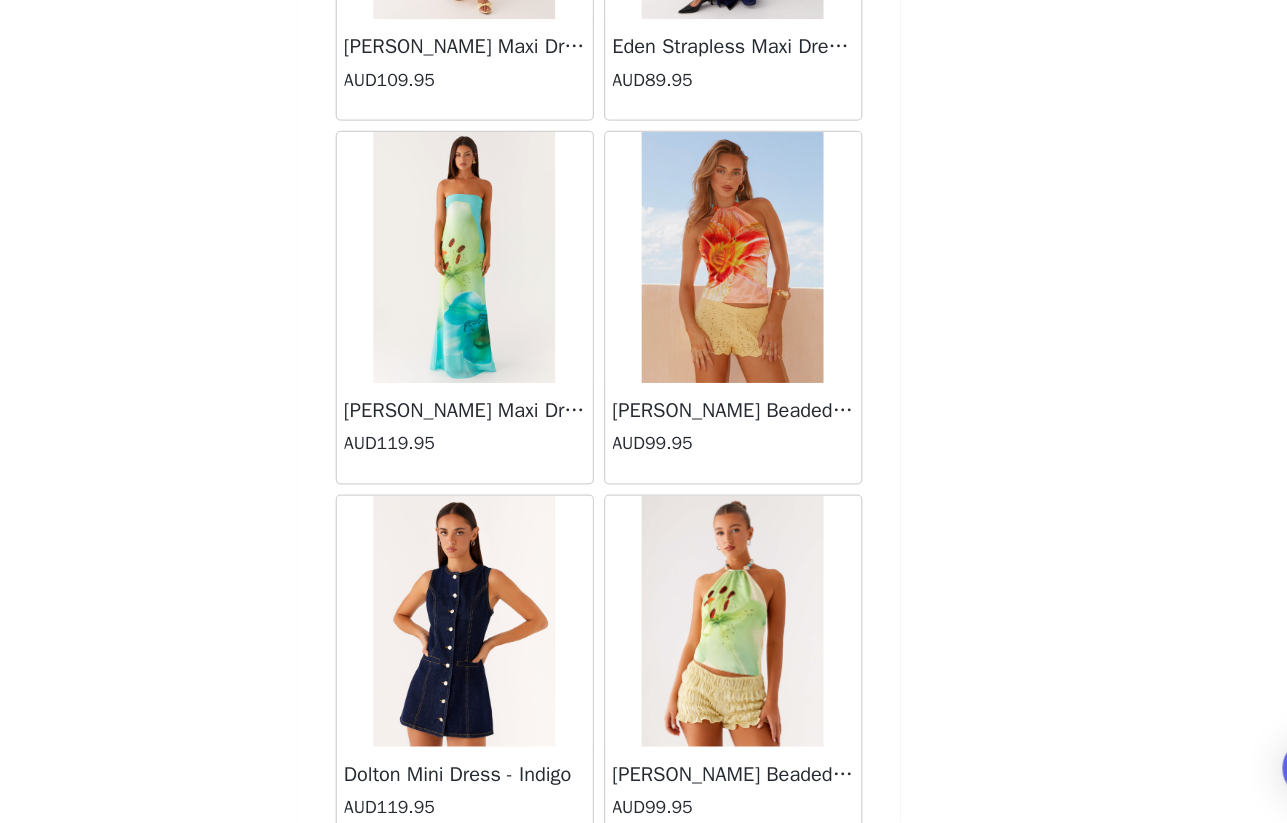 scroll, scrollTop: 13837, scrollLeft: 0, axis: vertical 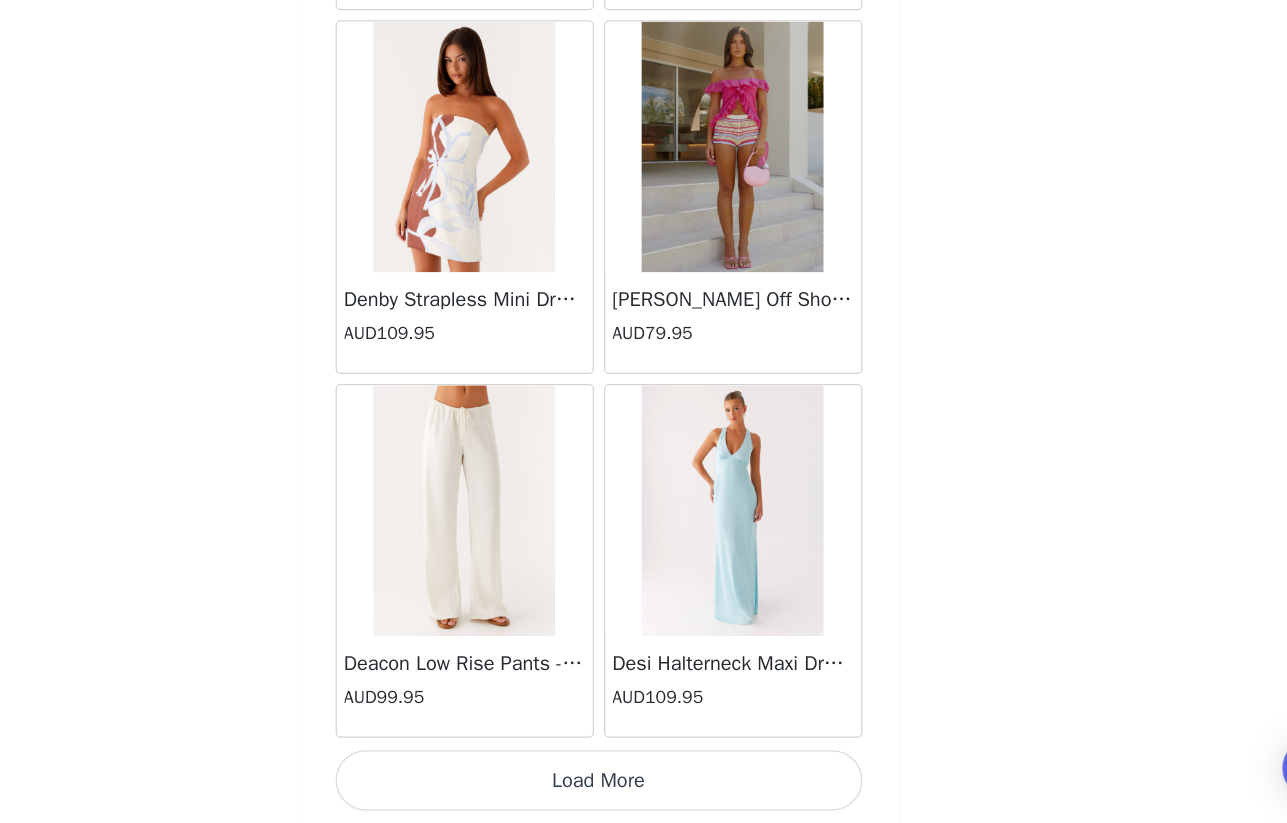 click on "Load More" at bounding box center [644, 789] 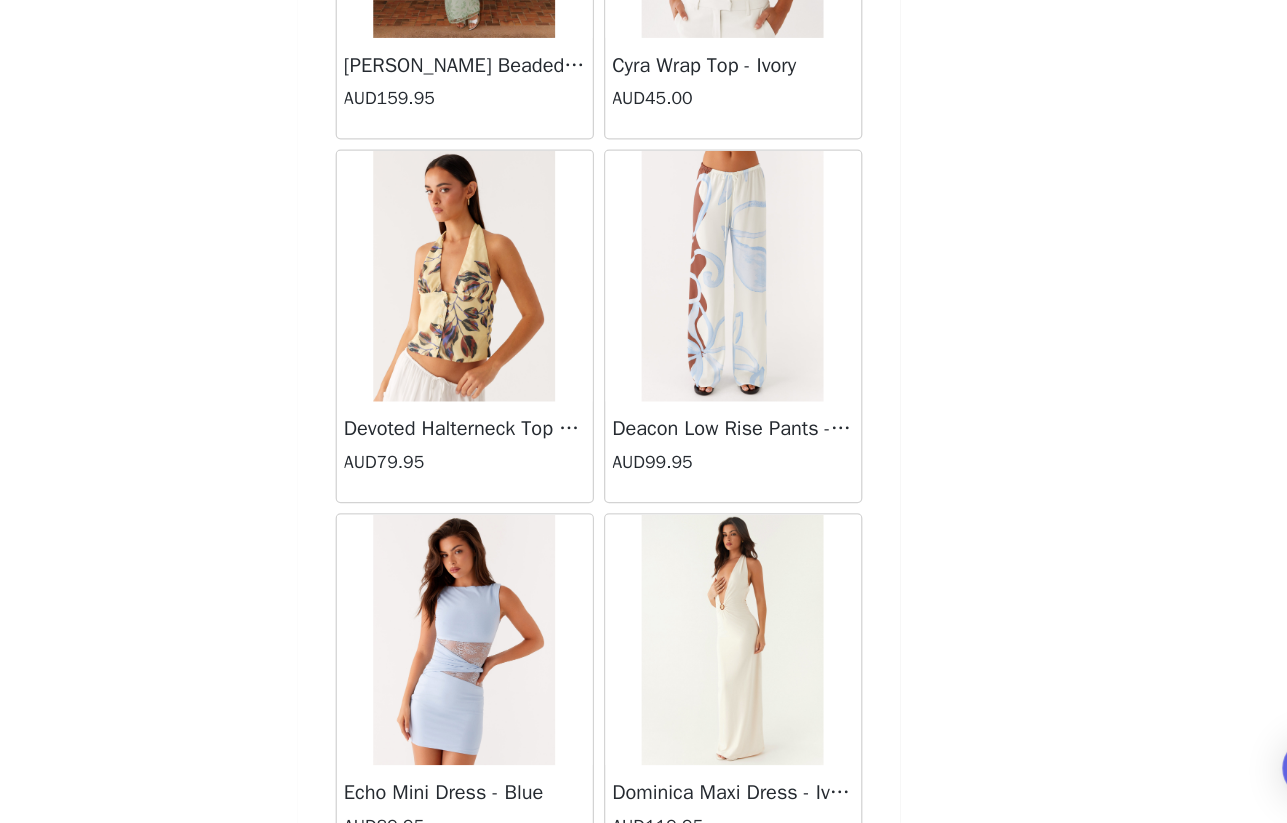 scroll, scrollTop: 16737, scrollLeft: 0, axis: vertical 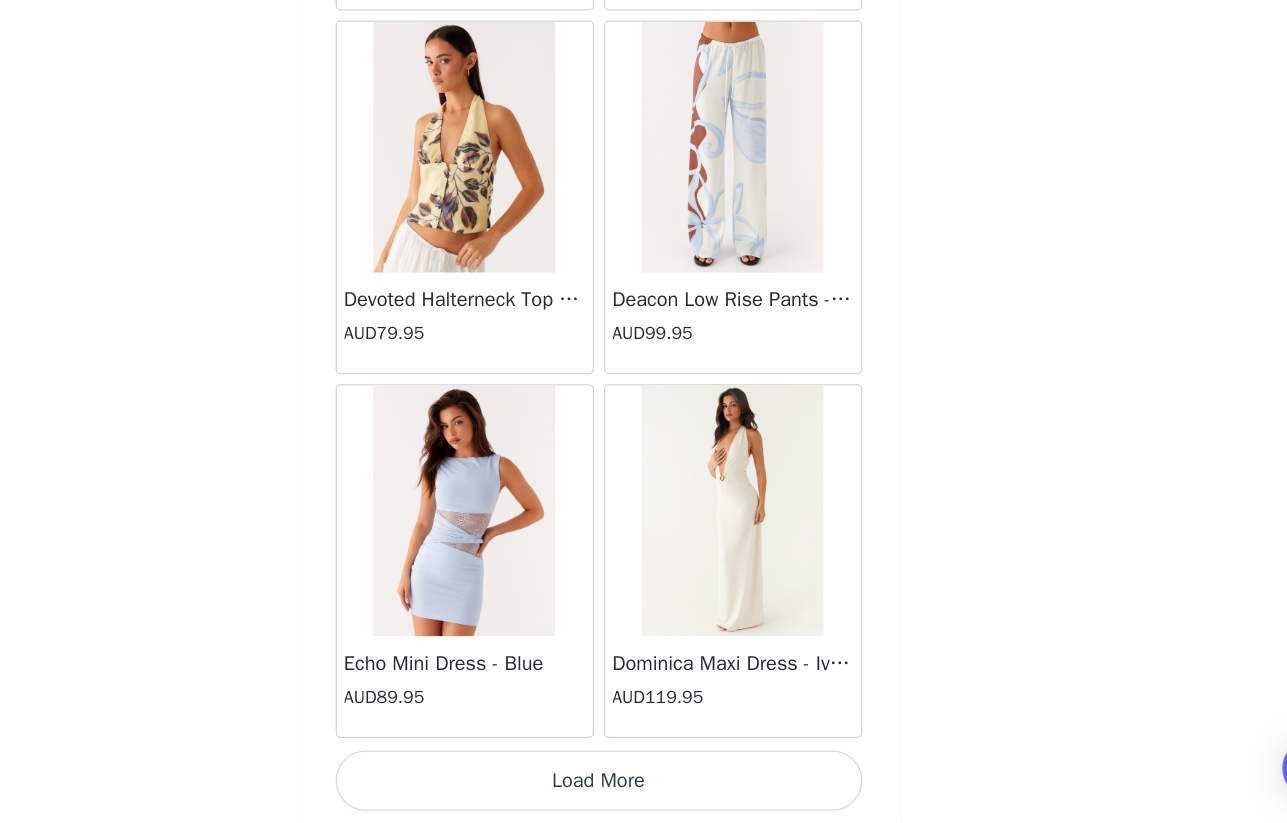 click on "Load More" at bounding box center [644, 789] 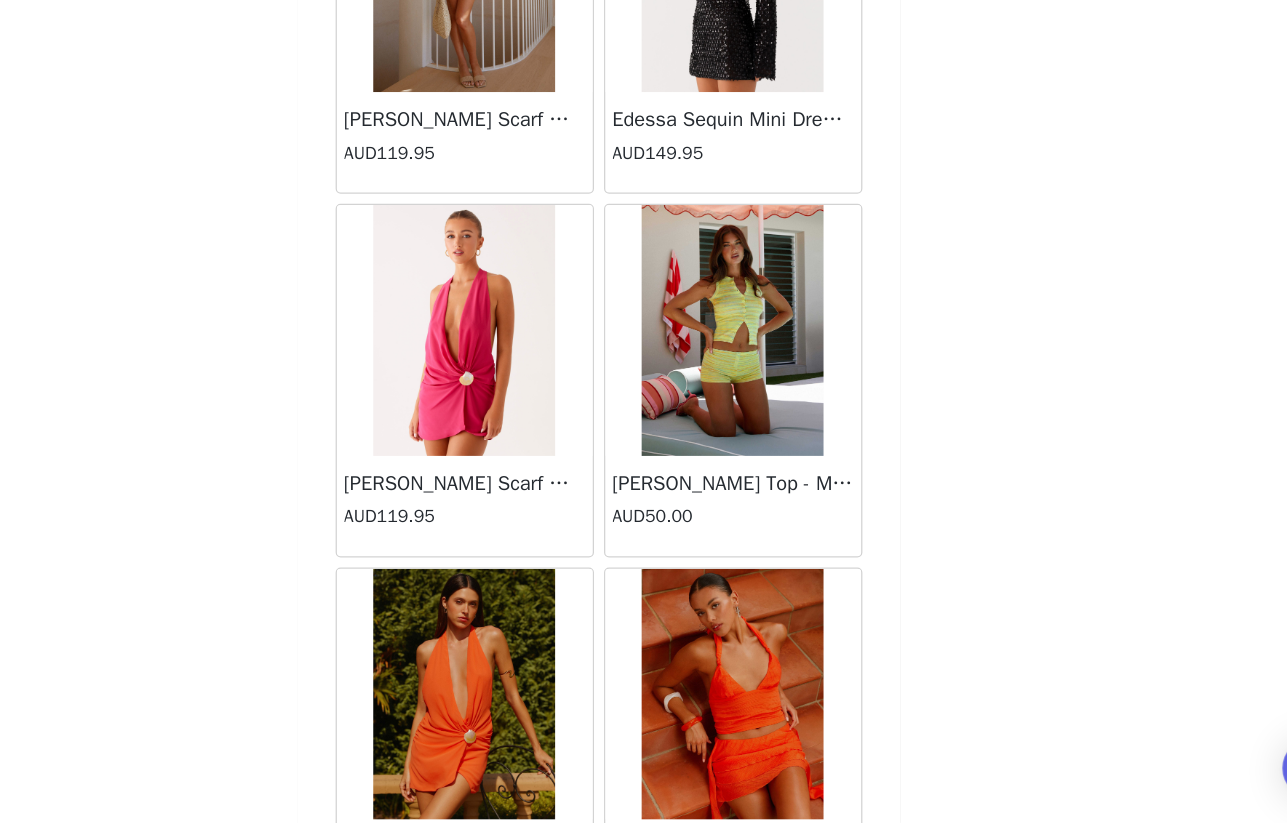 scroll, scrollTop: 19637, scrollLeft: 0, axis: vertical 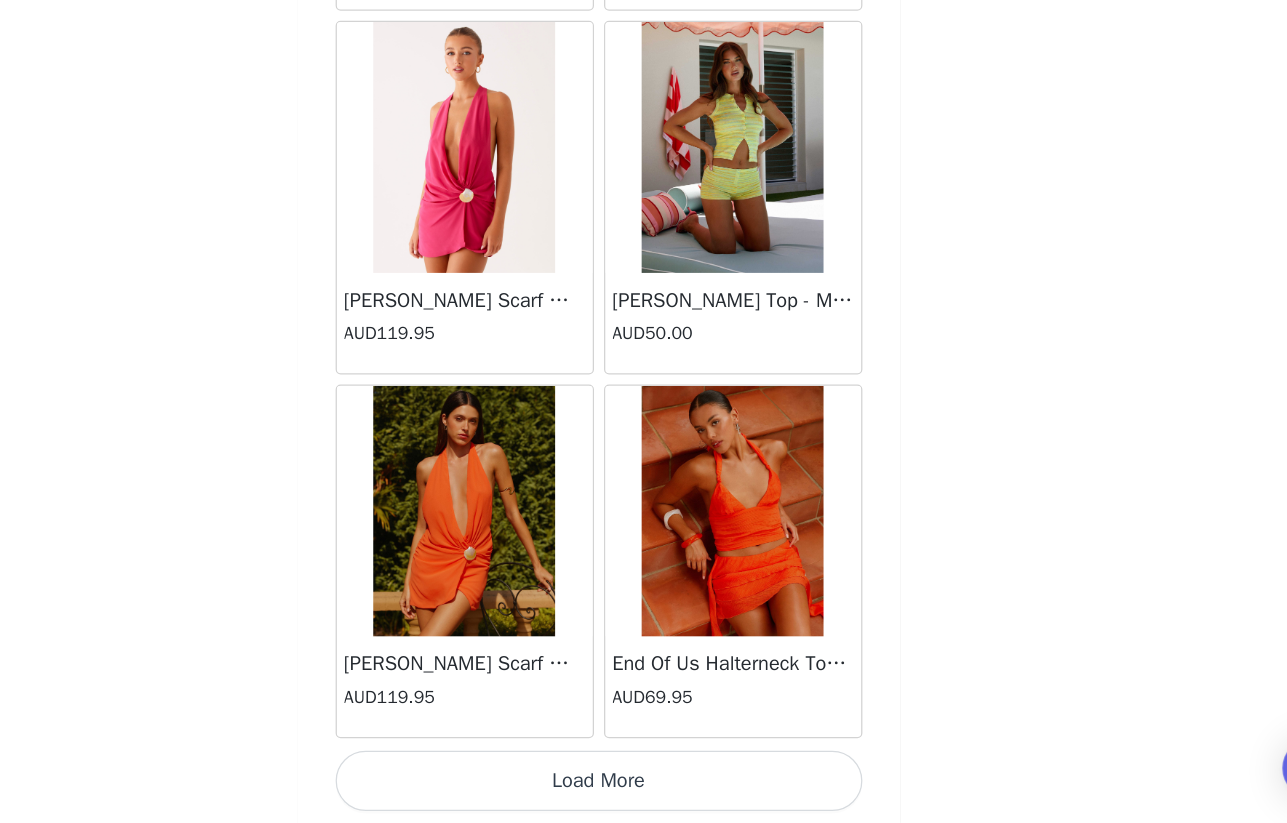 click on "Load More" at bounding box center (644, 789) 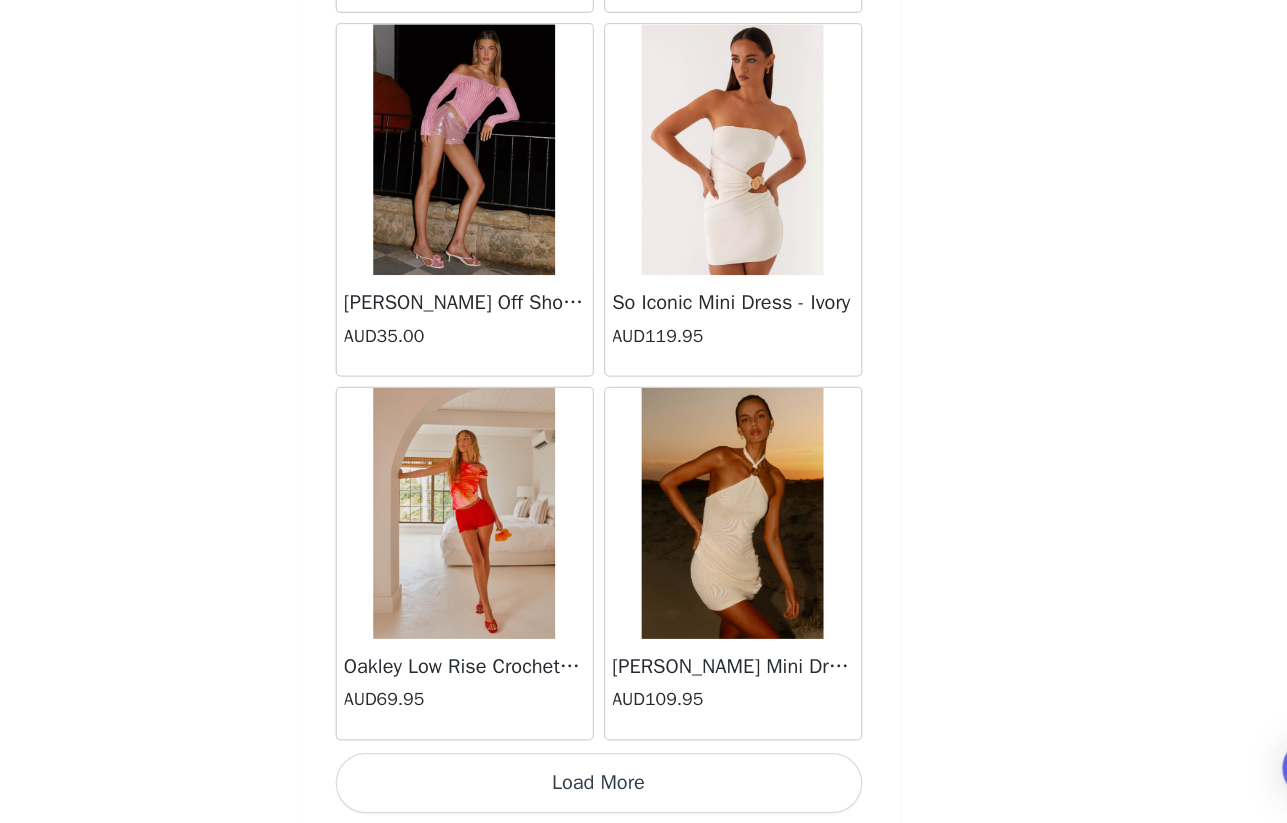 scroll, scrollTop: 22537, scrollLeft: 0, axis: vertical 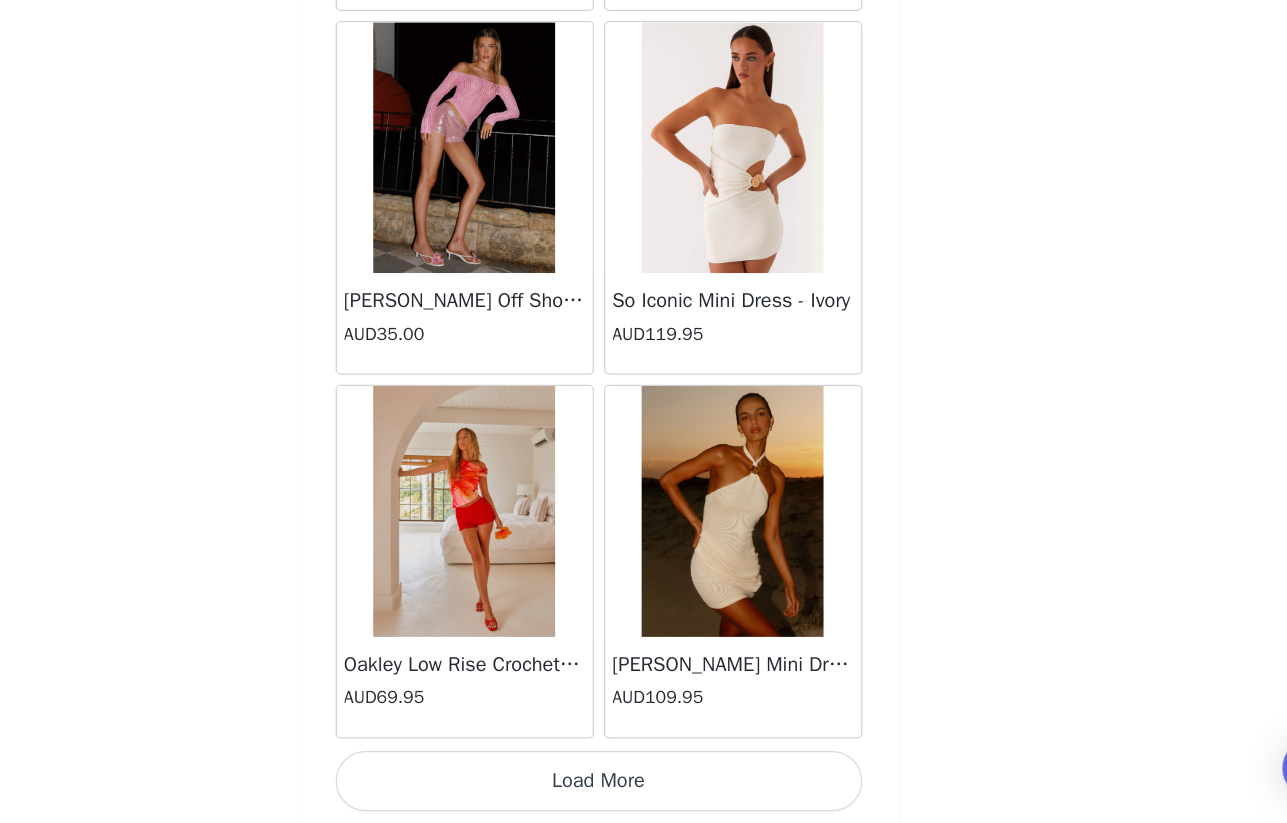 click on "Load More" at bounding box center [644, 789] 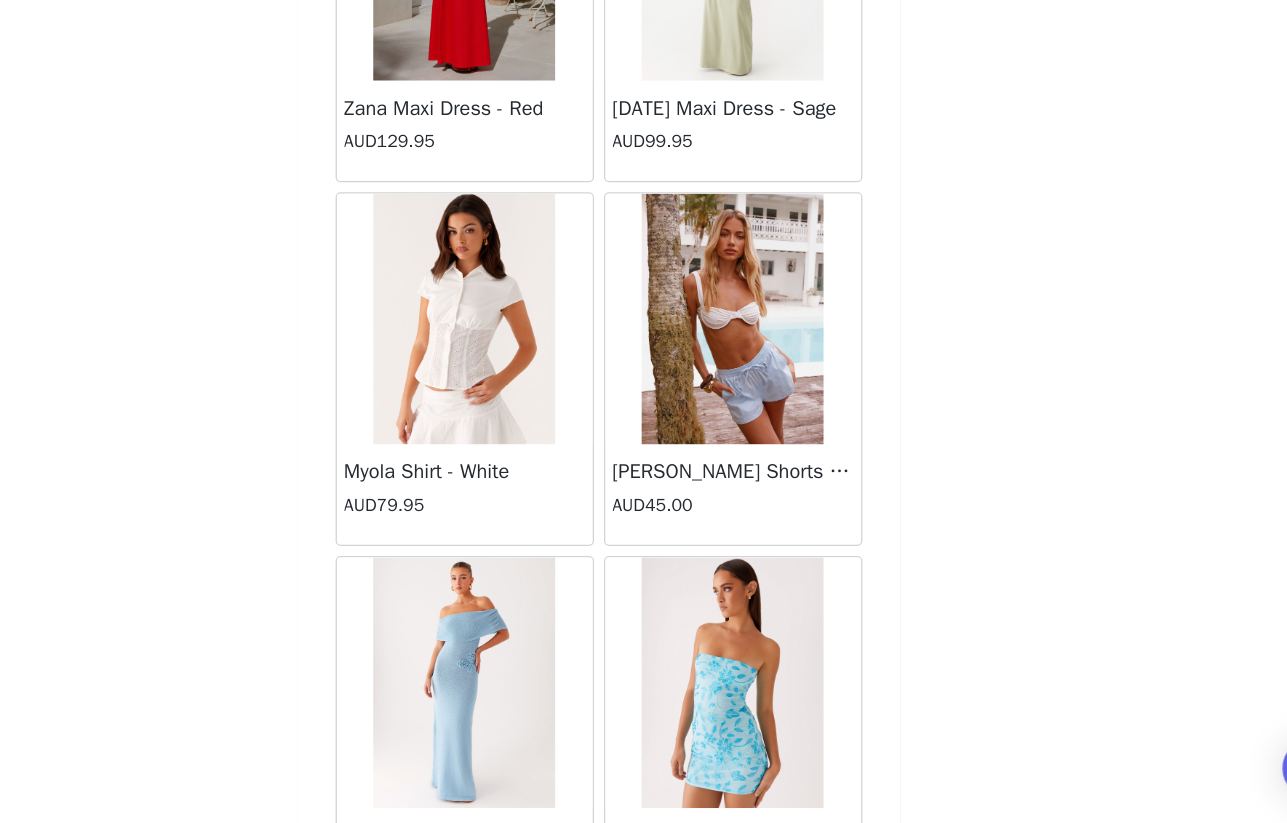 scroll, scrollTop: 25437, scrollLeft: 0, axis: vertical 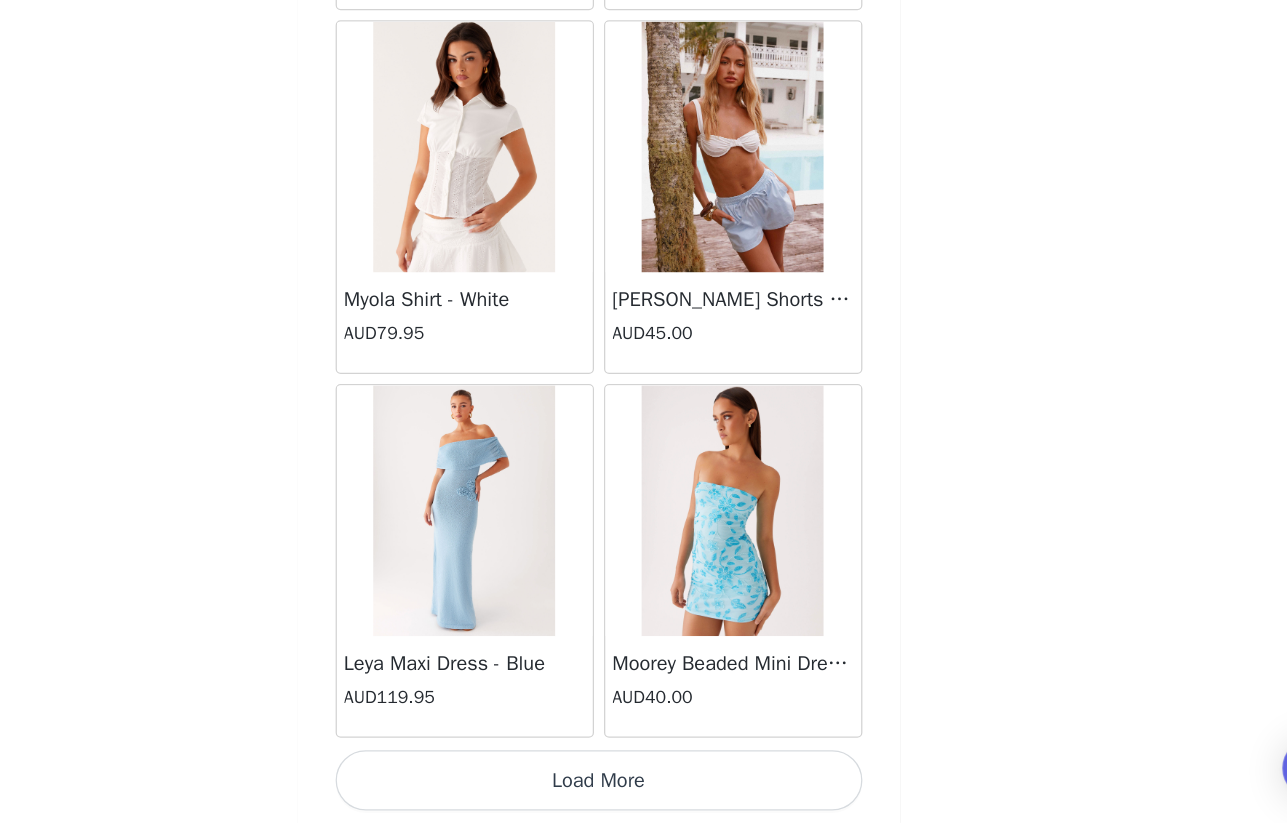 click on "Load More" at bounding box center [644, 789] 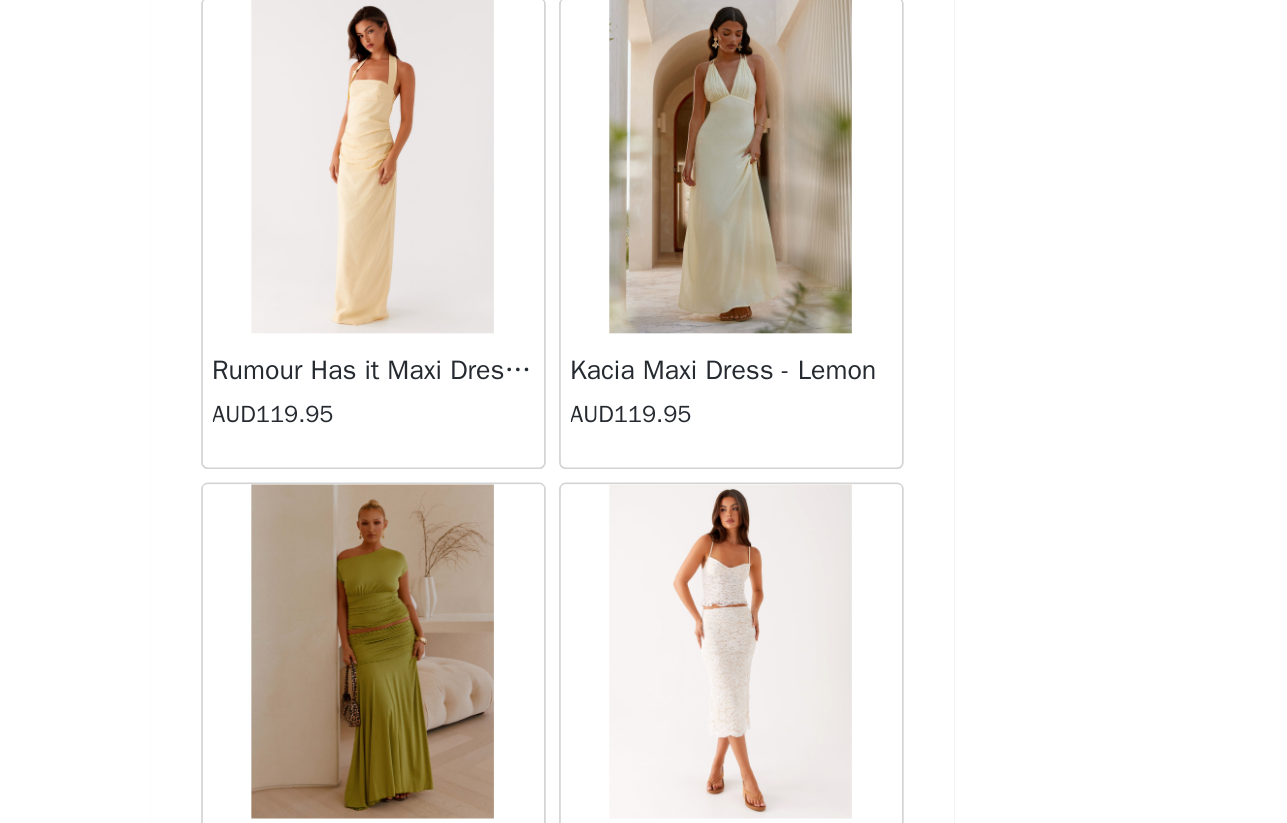 scroll, scrollTop: 28337, scrollLeft: 0, axis: vertical 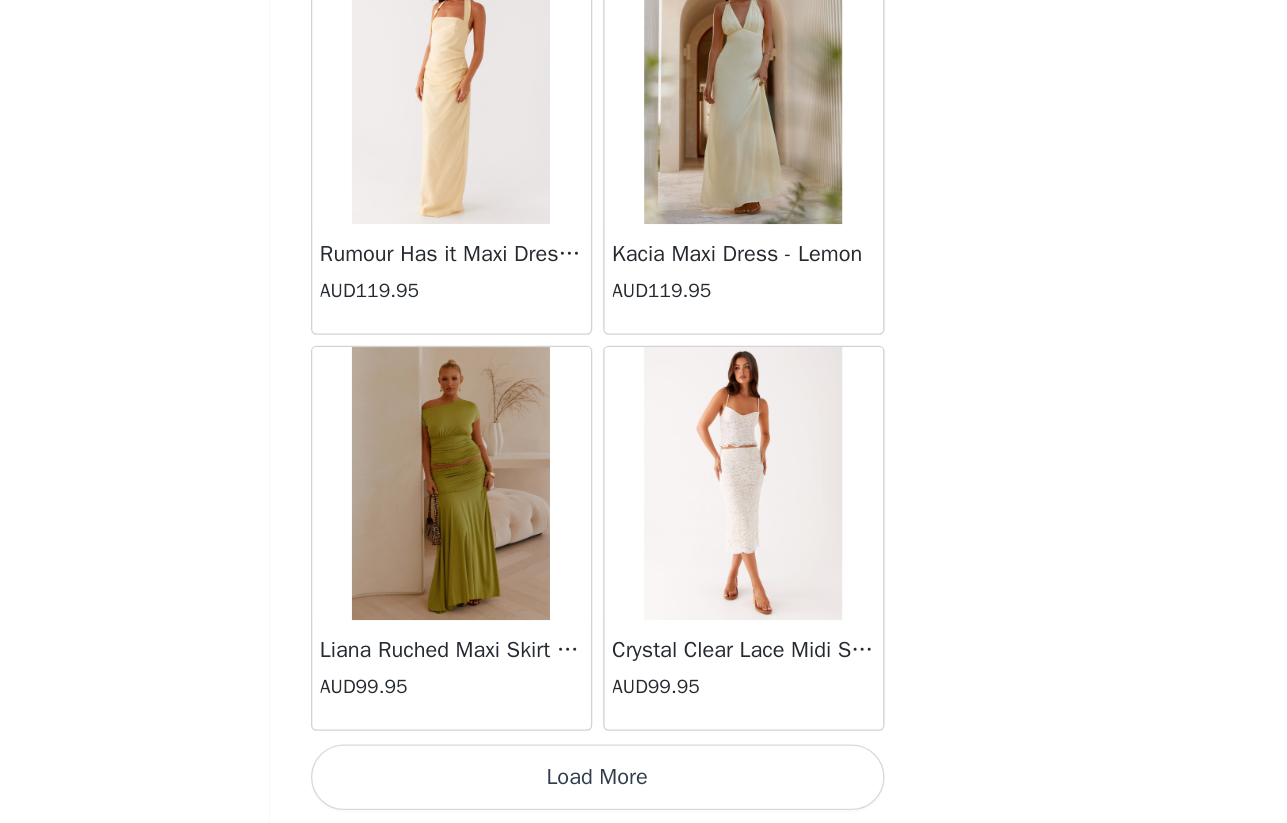 click on "Load More" at bounding box center [644, 789] 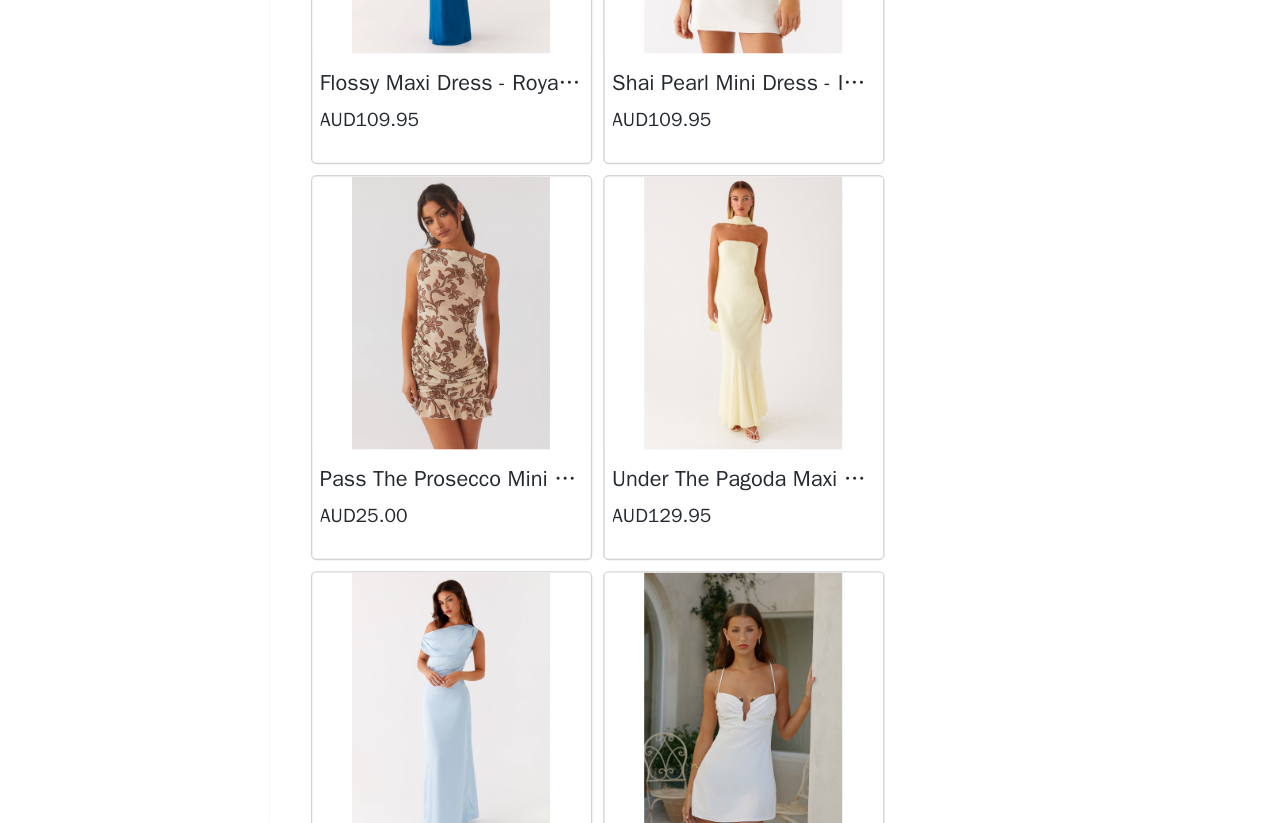 scroll, scrollTop: 31237, scrollLeft: 0, axis: vertical 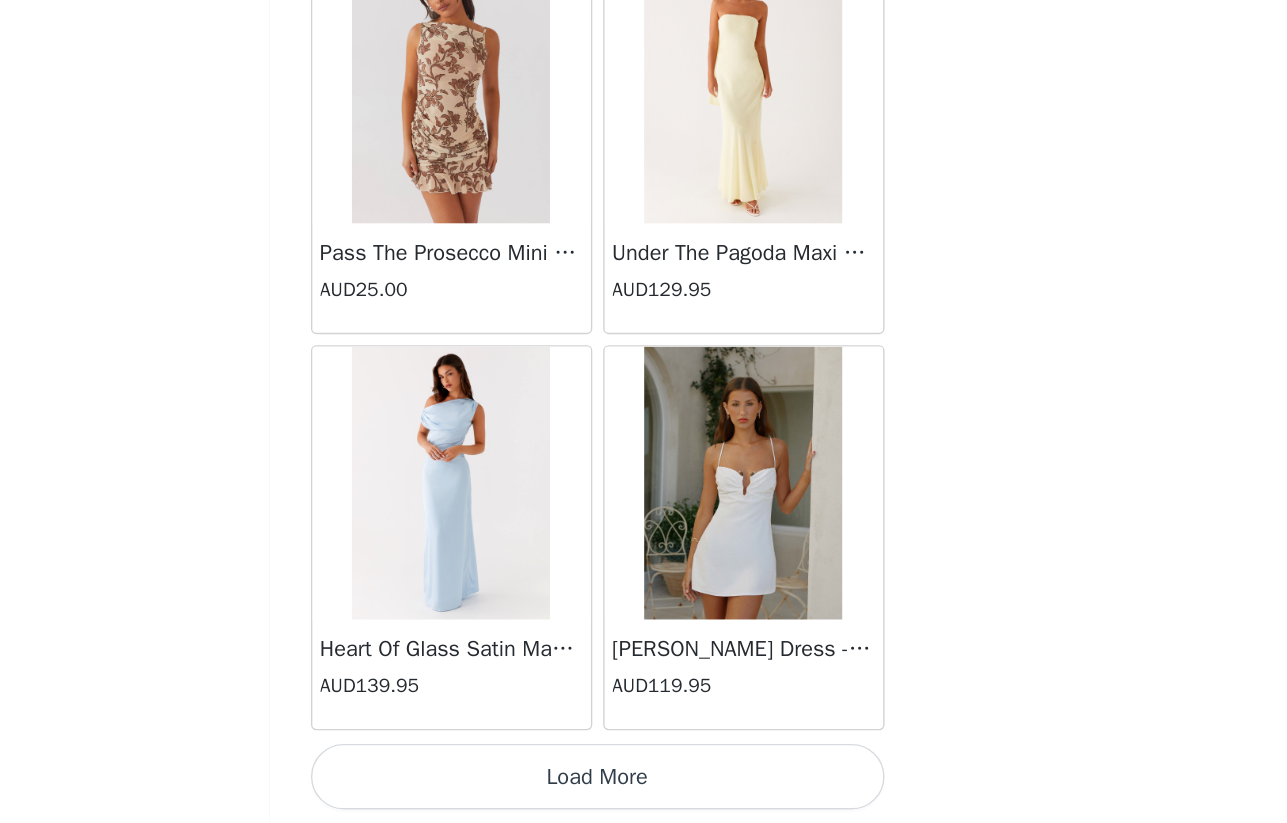 click on "Load More" at bounding box center [644, 789] 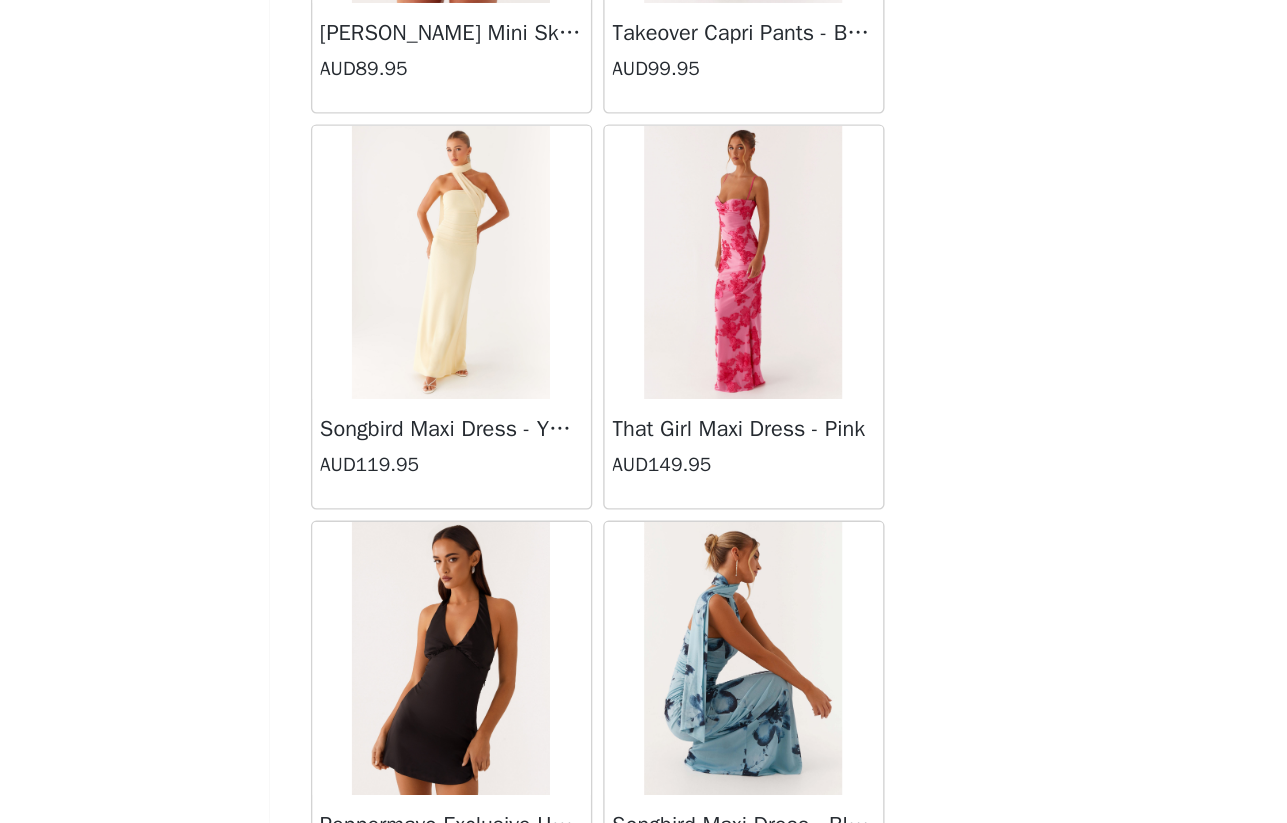 scroll, scrollTop: 34137, scrollLeft: 0, axis: vertical 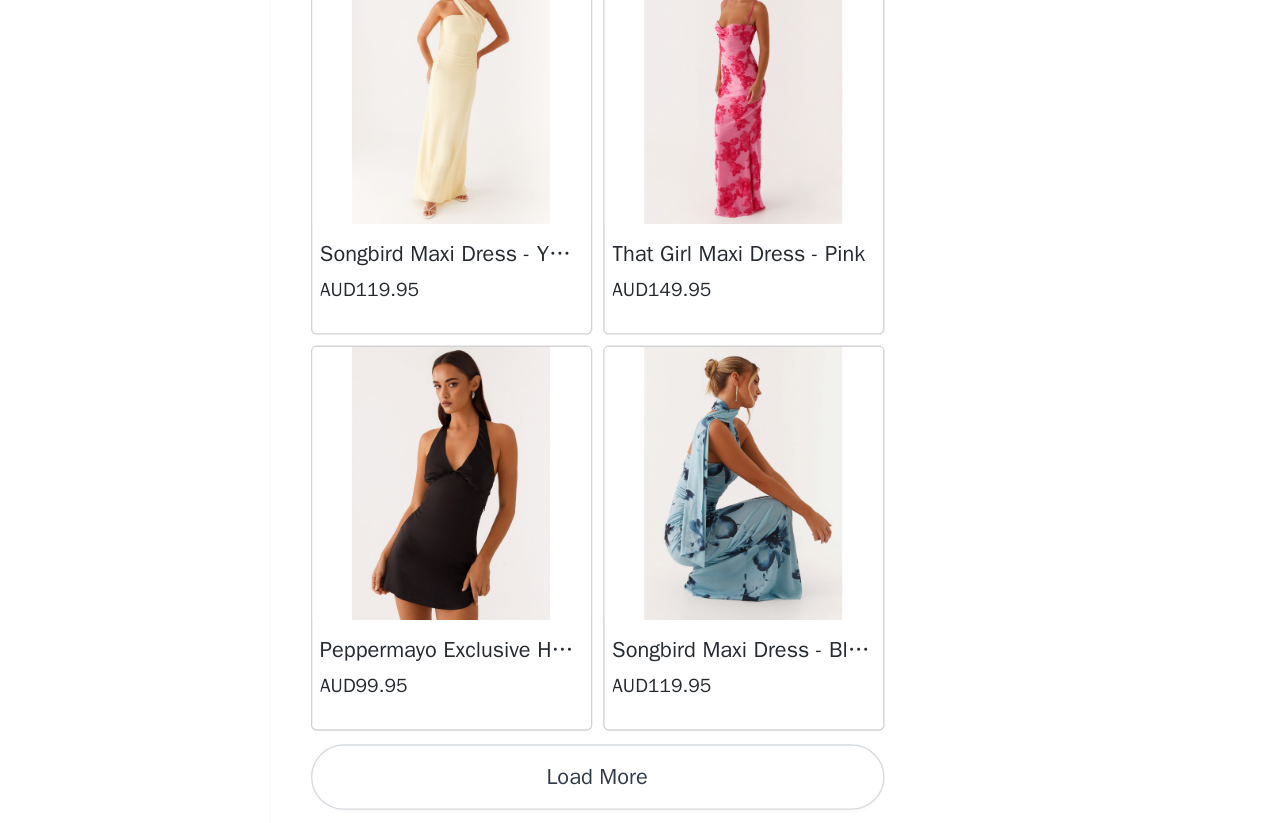 click on "Load More" at bounding box center [644, 789] 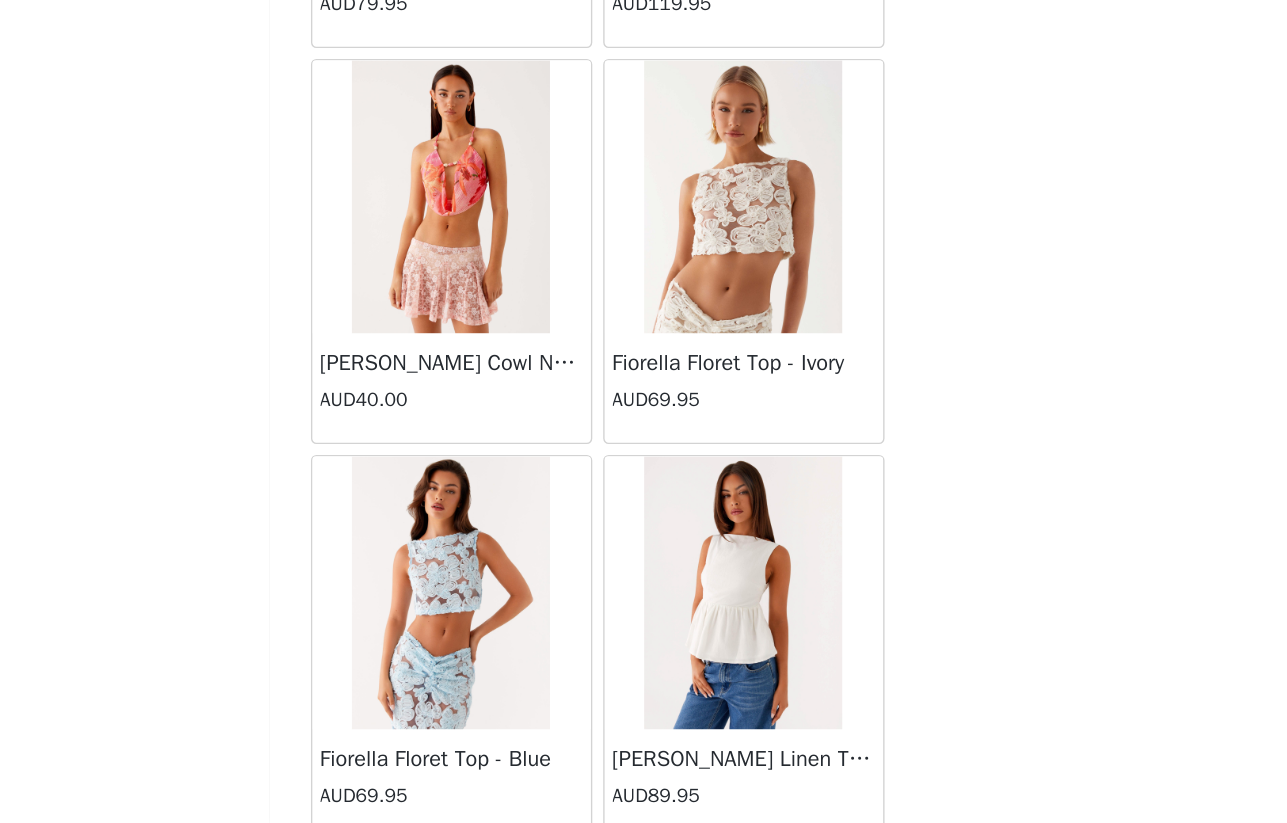 scroll, scrollTop: 37037, scrollLeft: 0, axis: vertical 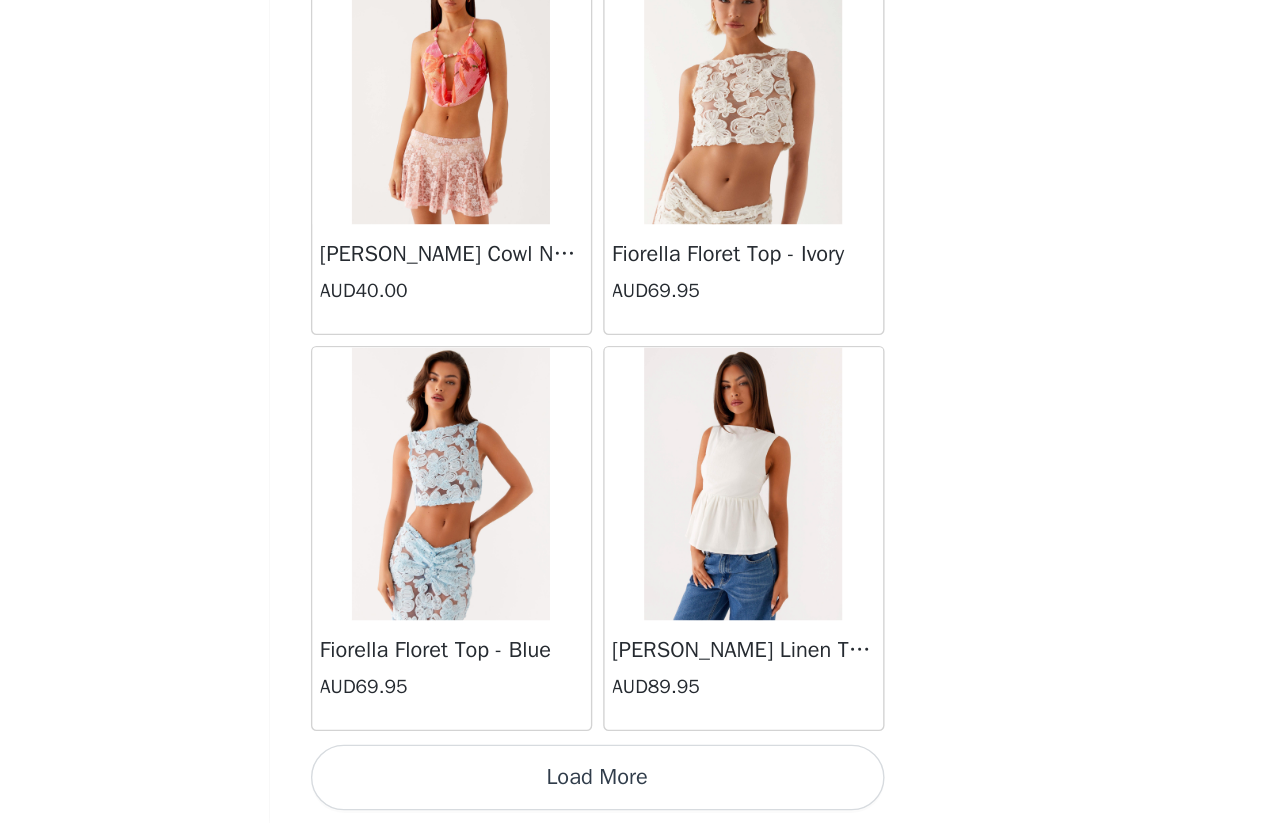 click on "Load More" at bounding box center (644, 789) 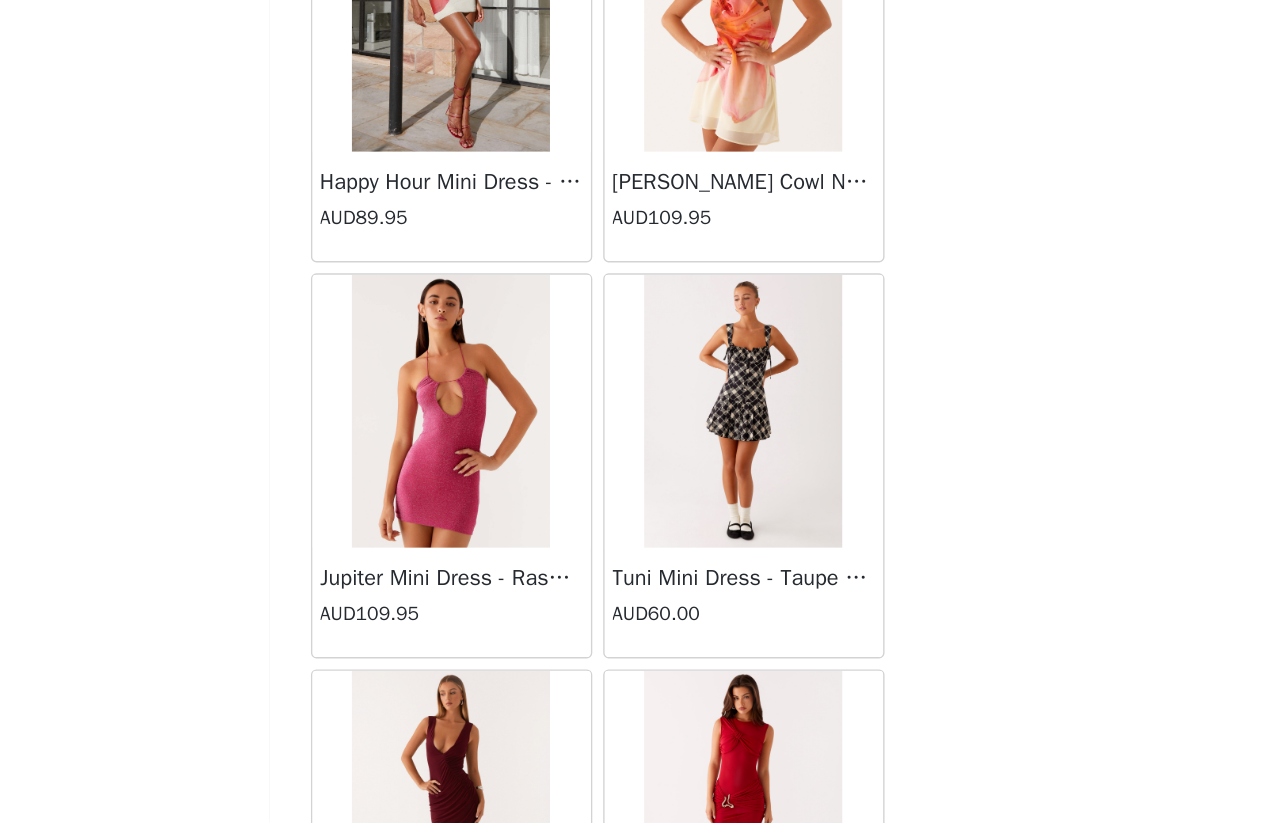 scroll, scrollTop: 39937, scrollLeft: 0, axis: vertical 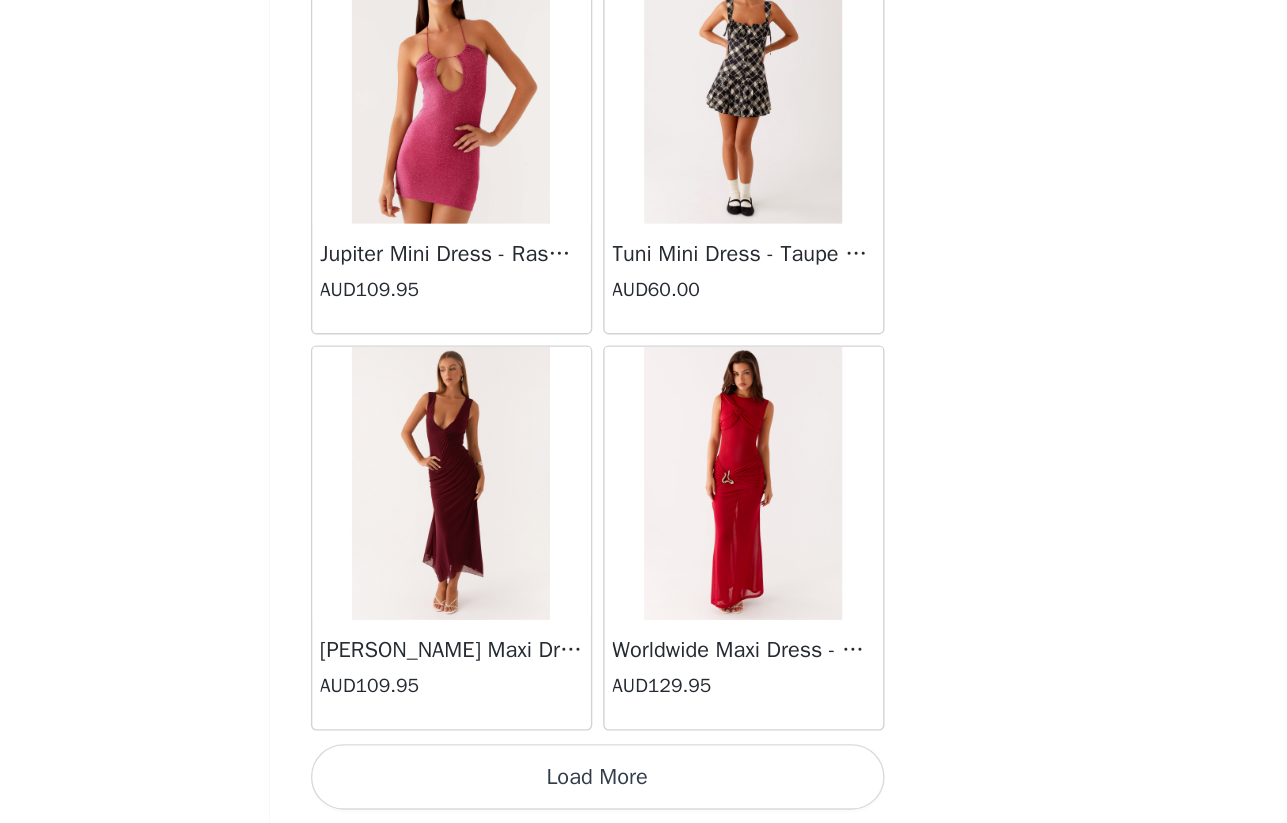 click on "Load More" at bounding box center (644, 789) 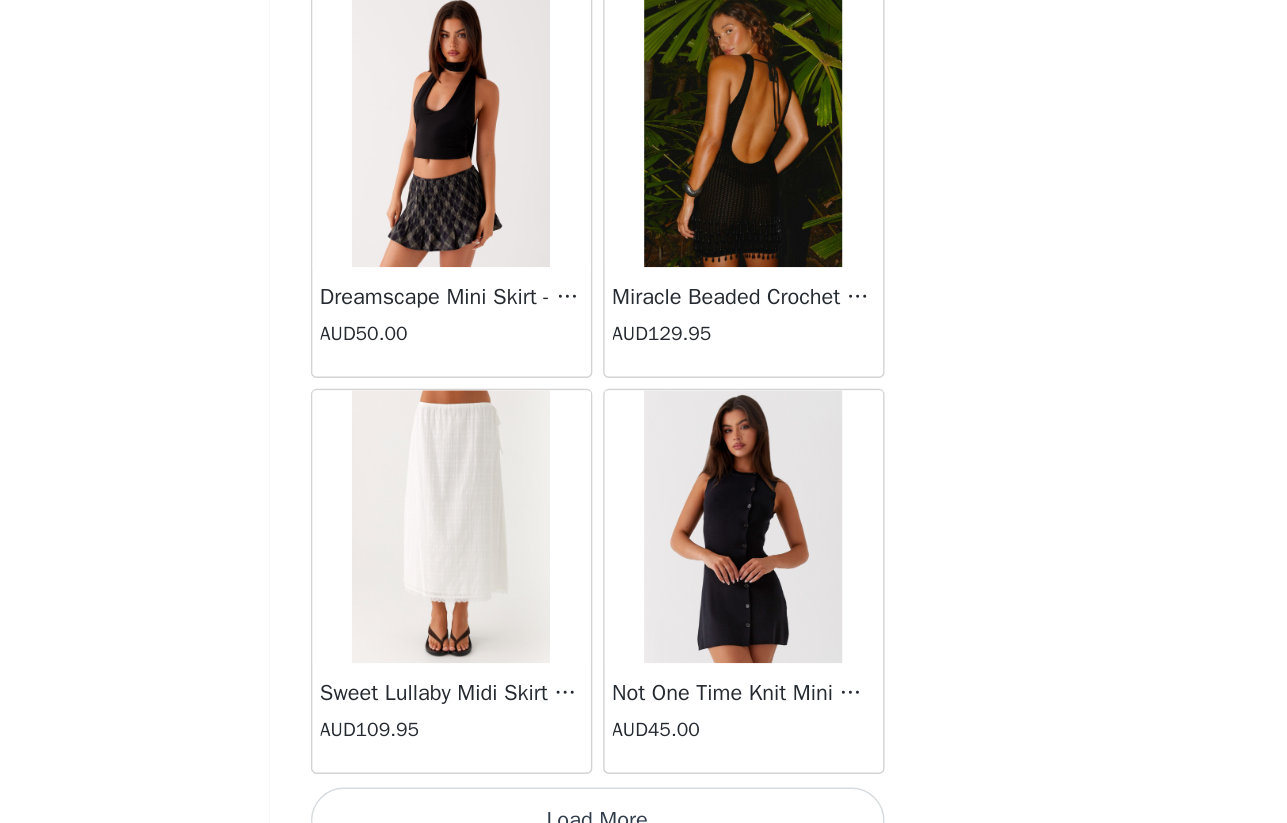 scroll, scrollTop: 42837, scrollLeft: 0, axis: vertical 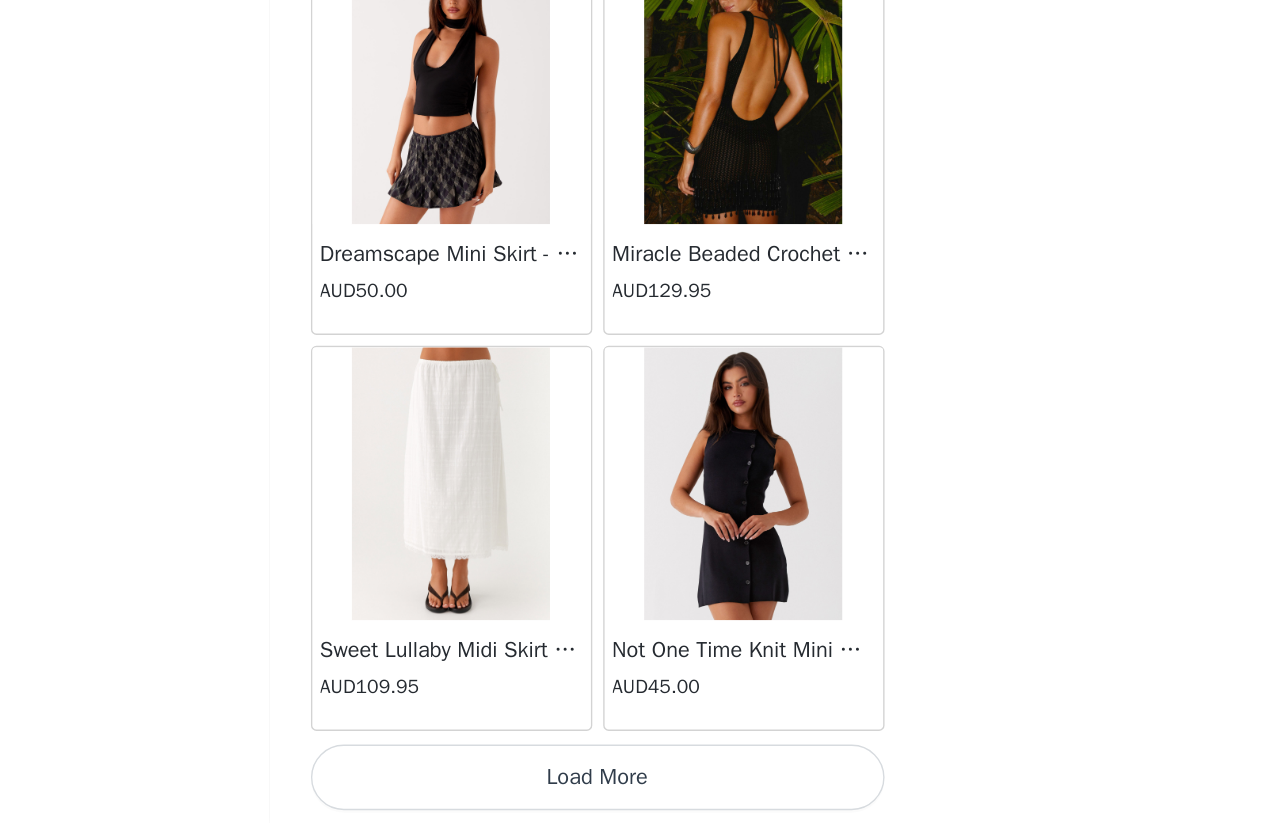 click on "Load More" at bounding box center (644, 789) 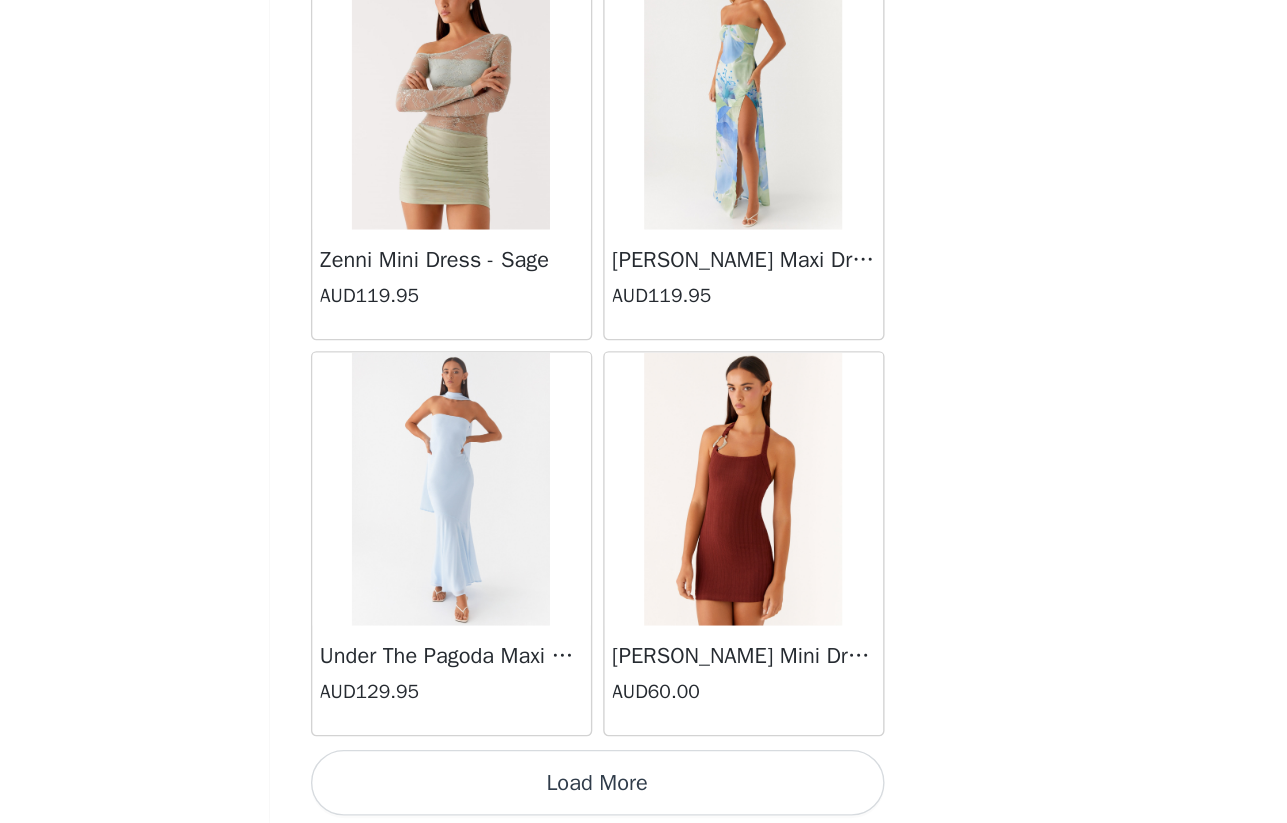 scroll, scrollTop: 45737, scrollLeft: 0, axis: vertical 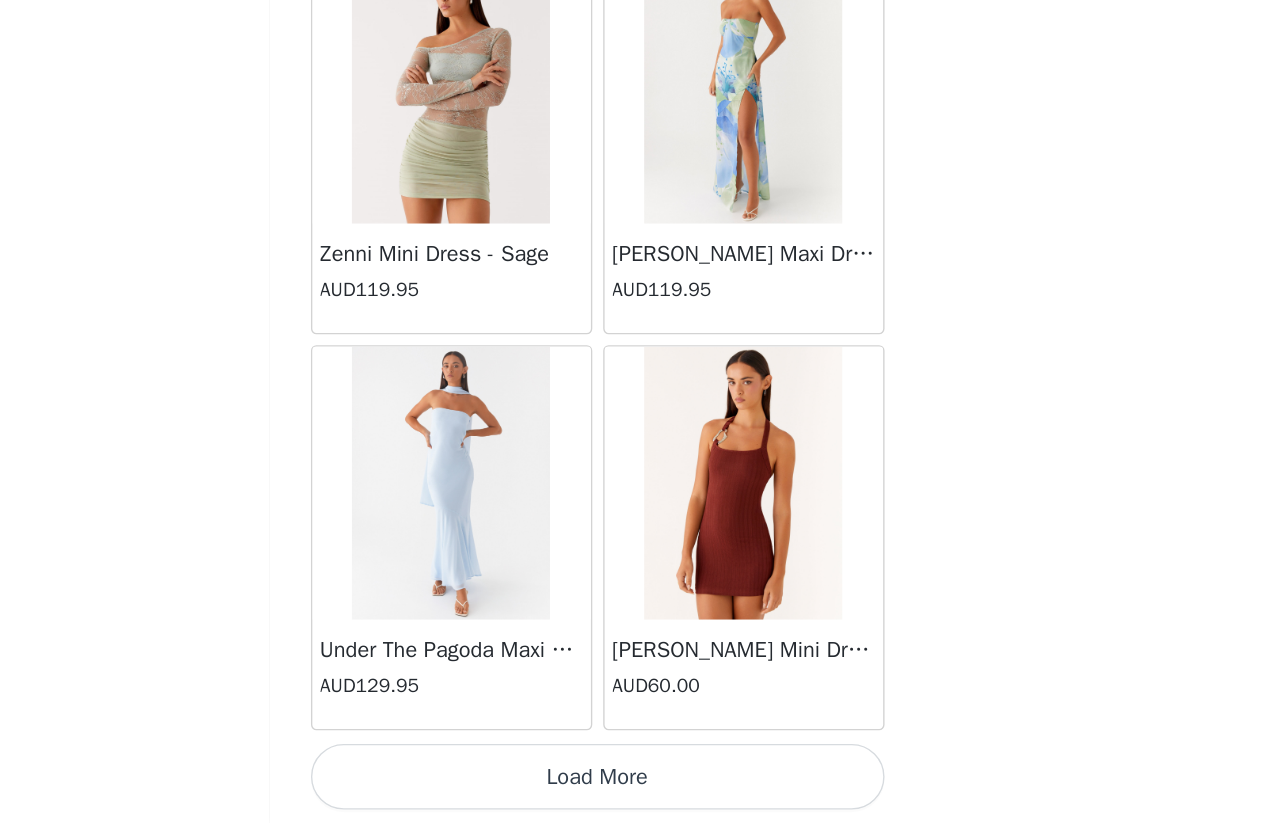 click on "Load More" at bounding box center [644, 789] 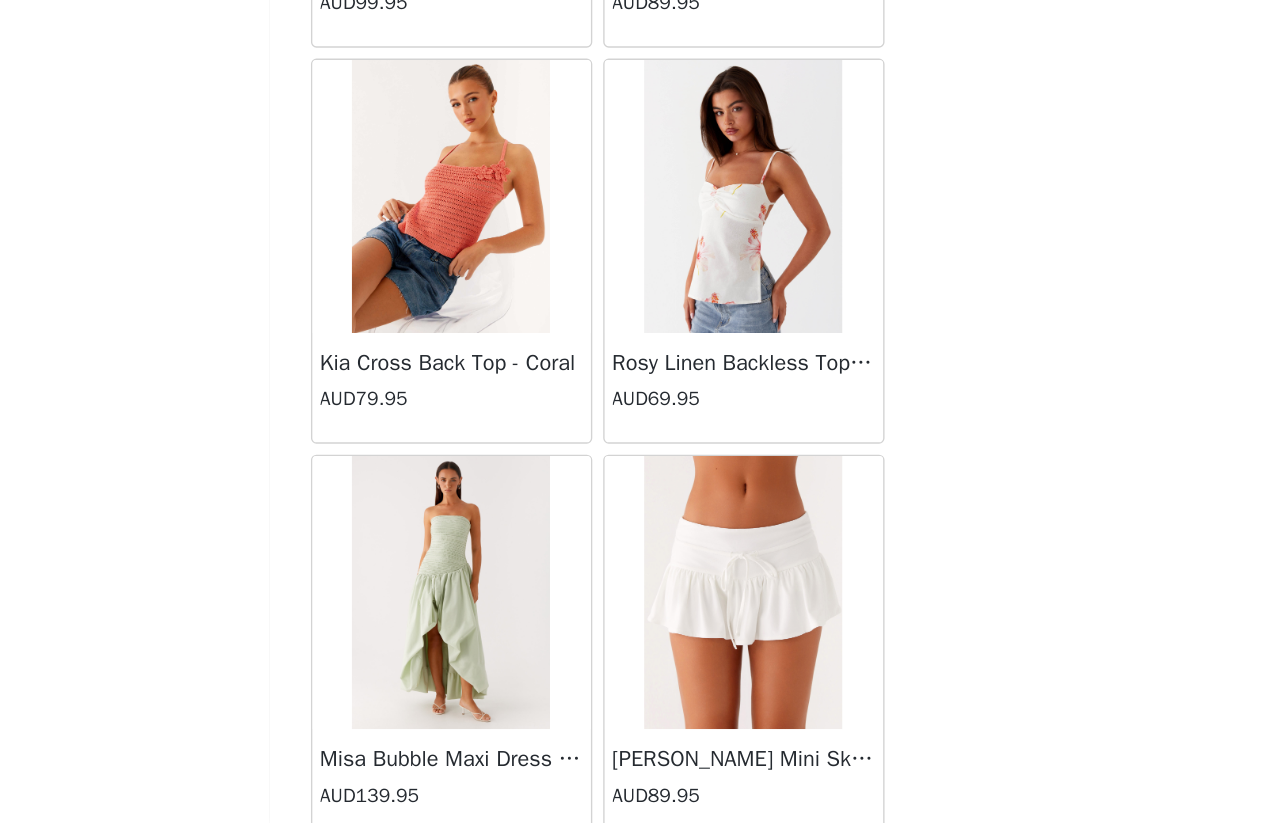 scroll, scrollTop: 48637, scrollLeft: 0, axis: vertical 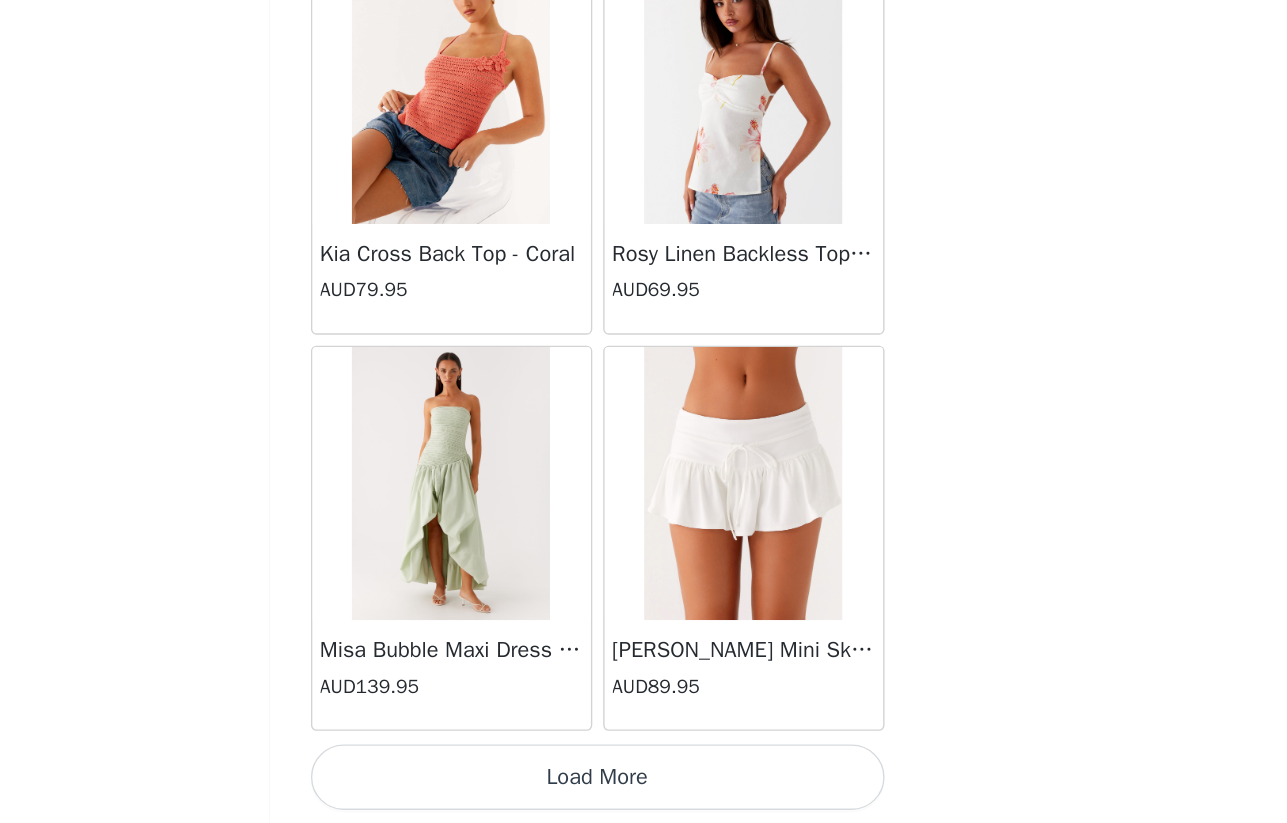 click on "Load More" at bounding box center [644, 789] 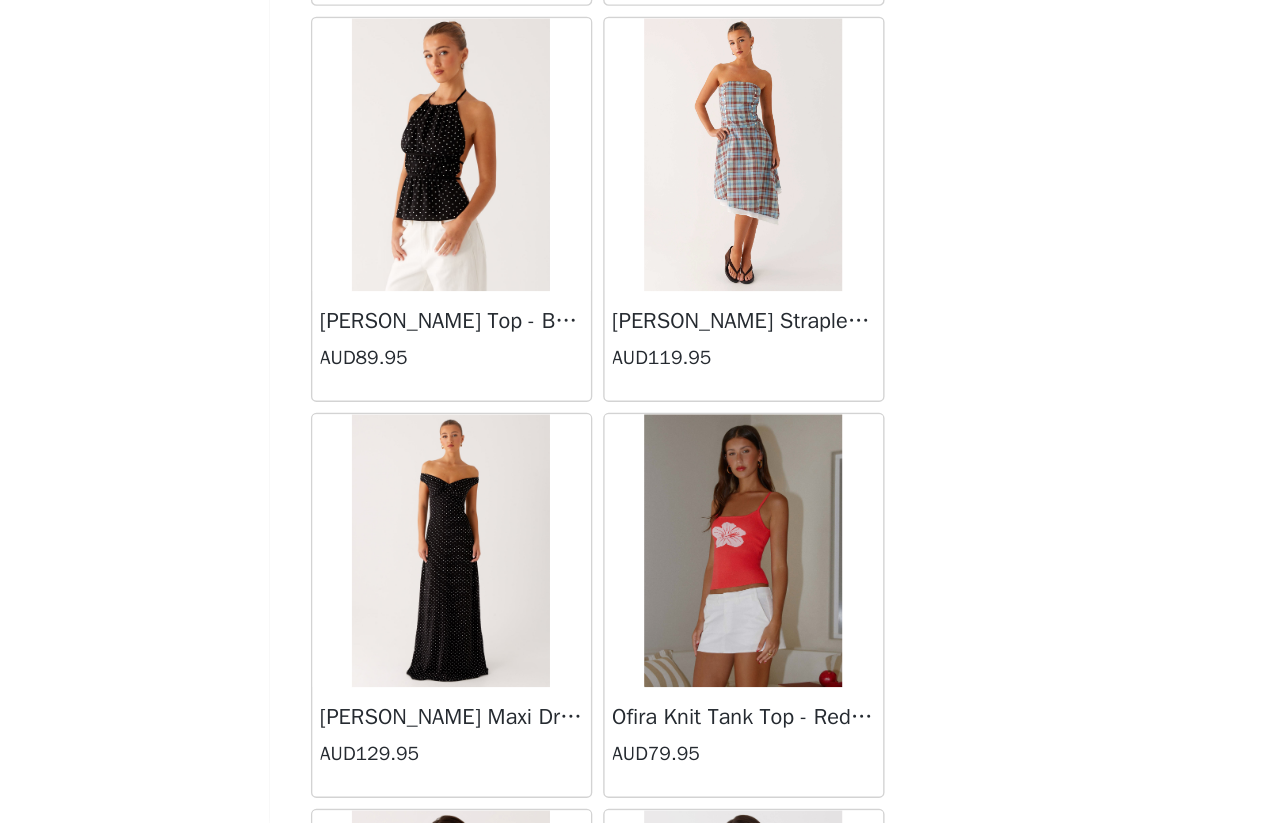 scroll, scrollTop: 49705, scrollLeft: 0, axis: vertical 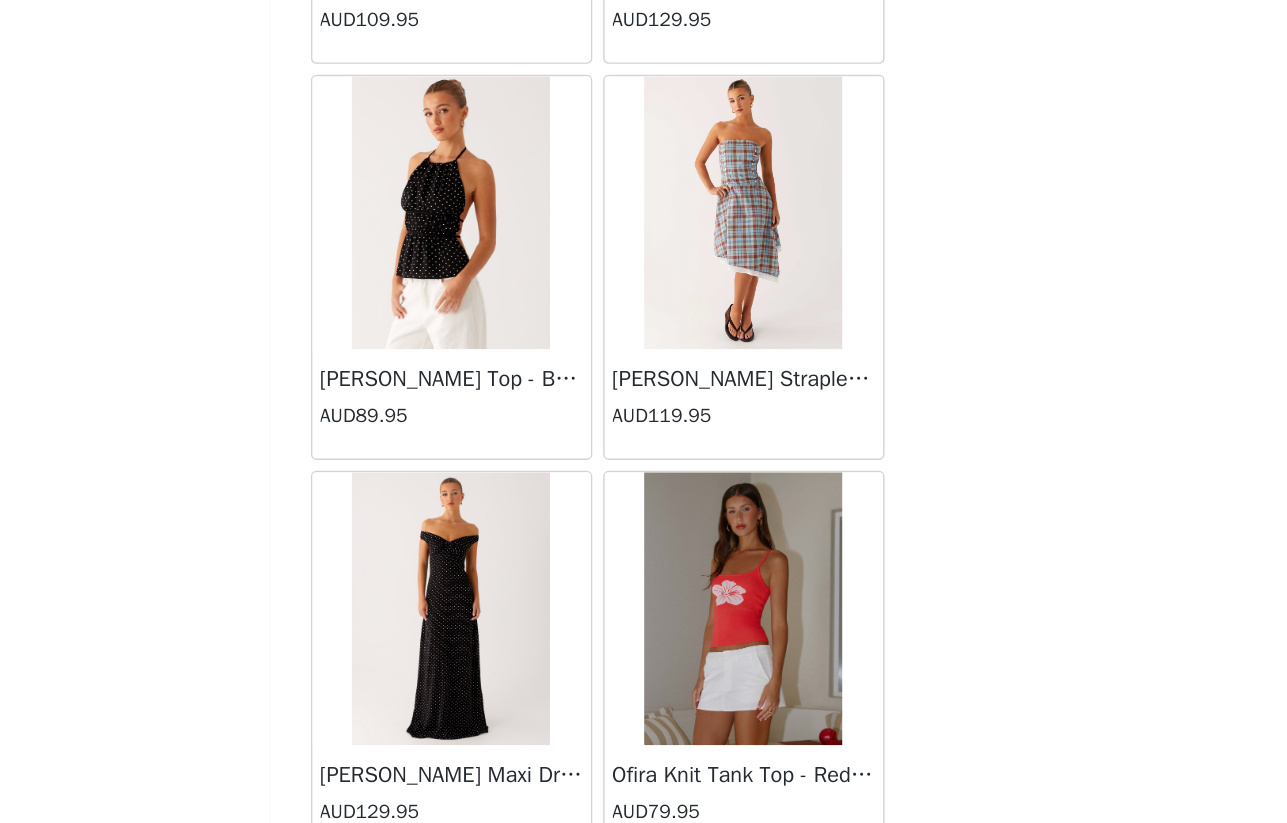 click at bounding box center [750, 666] 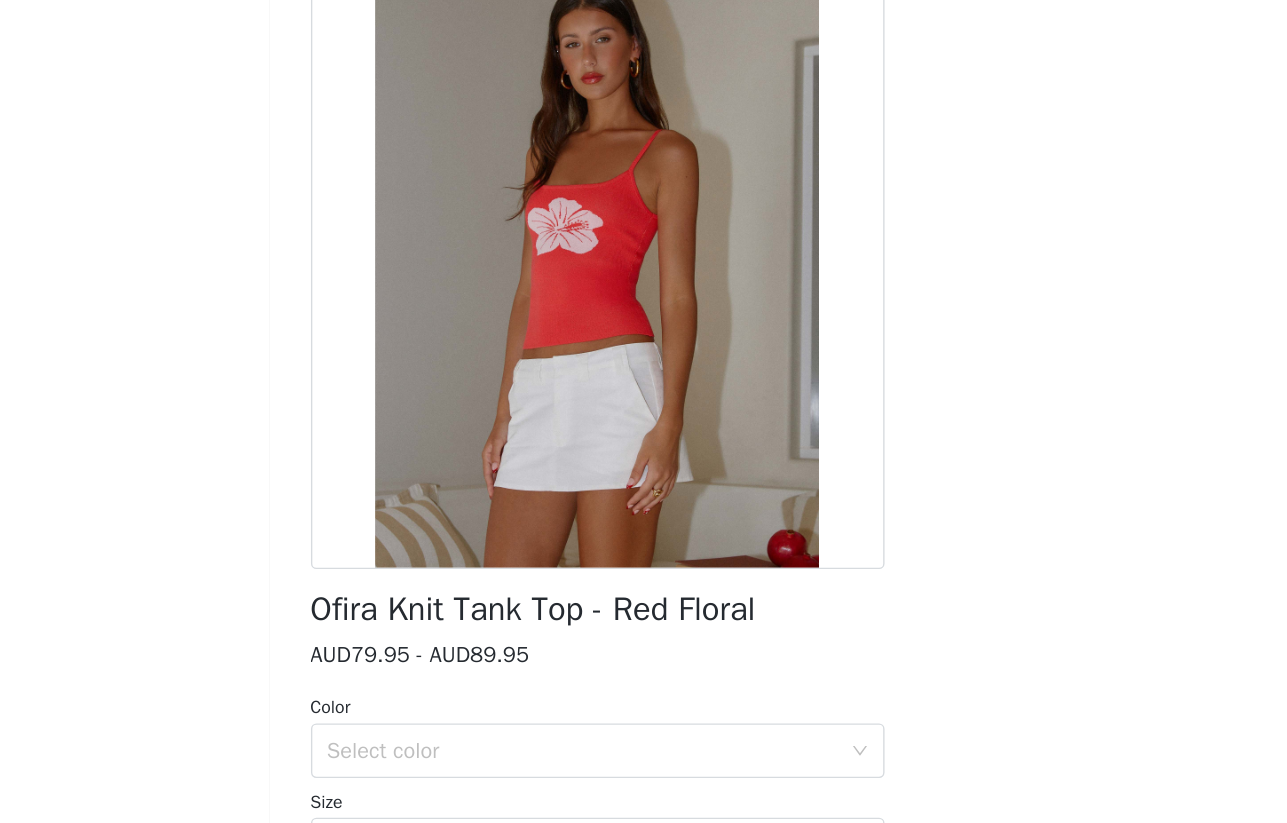 scroll, scrollTop: 0, scrollLeft: 0, axis: both 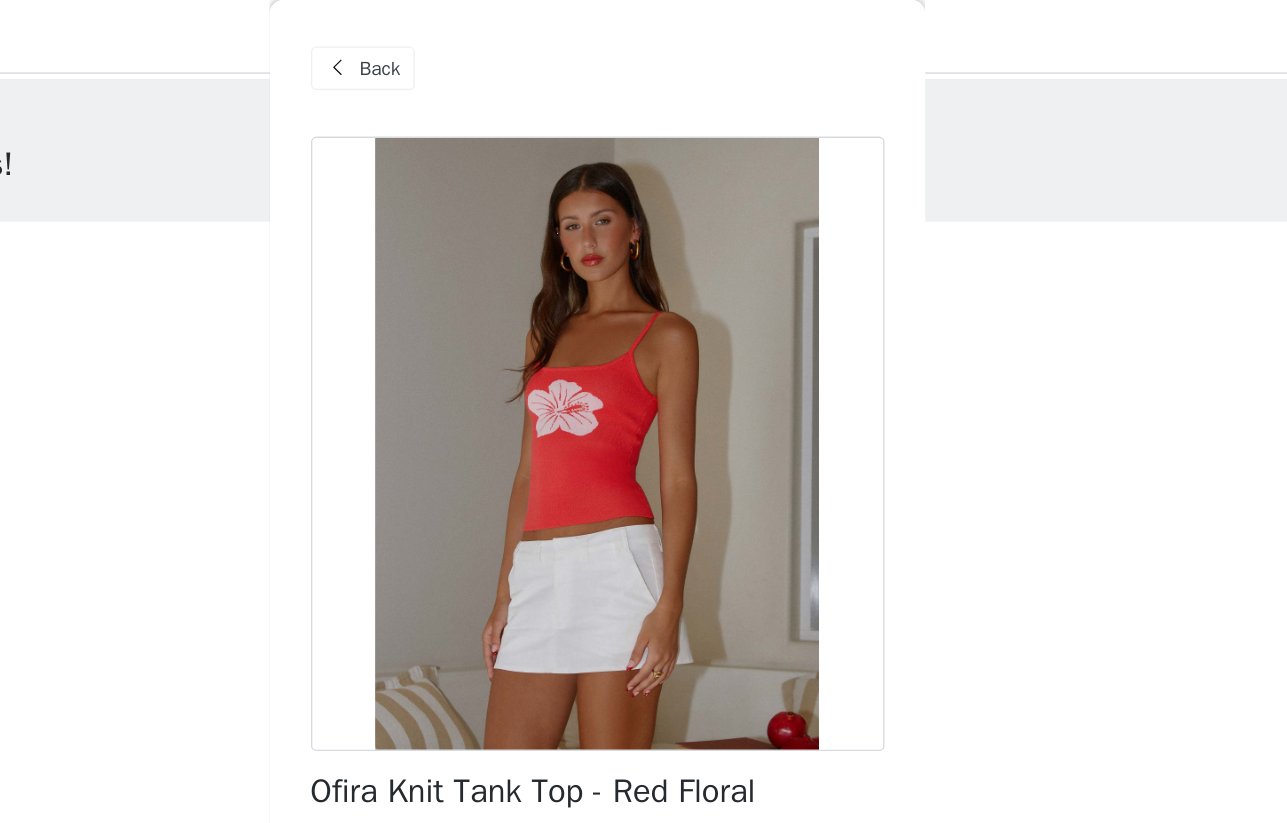 click on "Back" at bounding box center [472, 50] 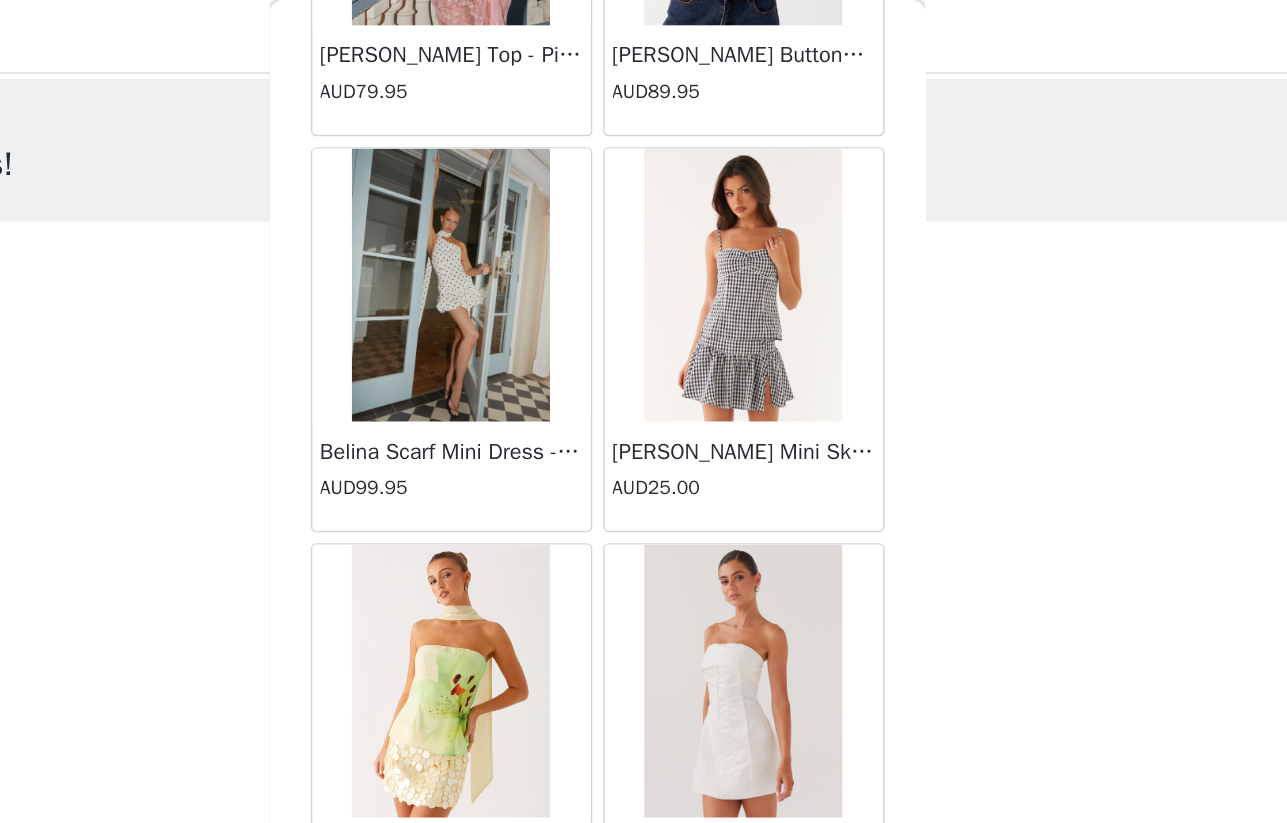 scroll, scrollTop: 4056, scrollLeft: 0, axis: vertical 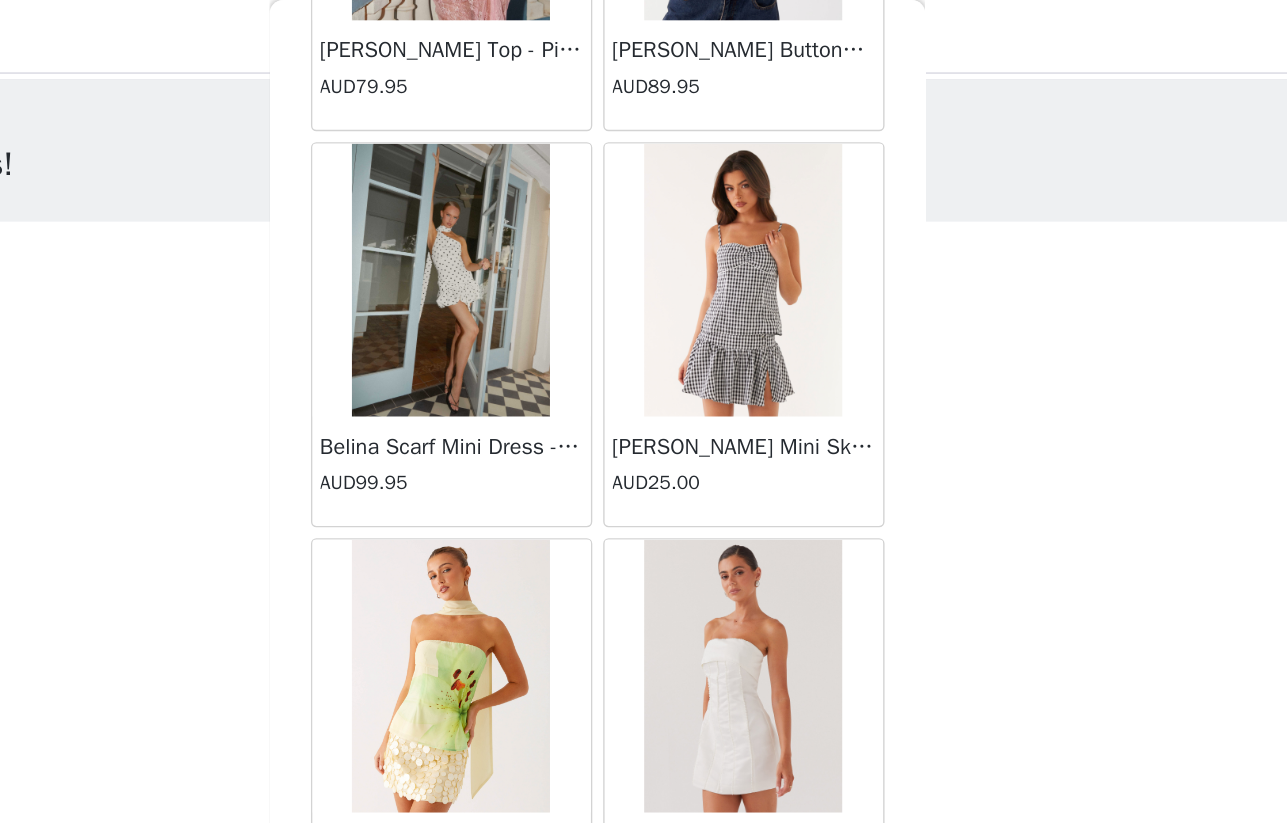 click at bounding box center [536, 205] 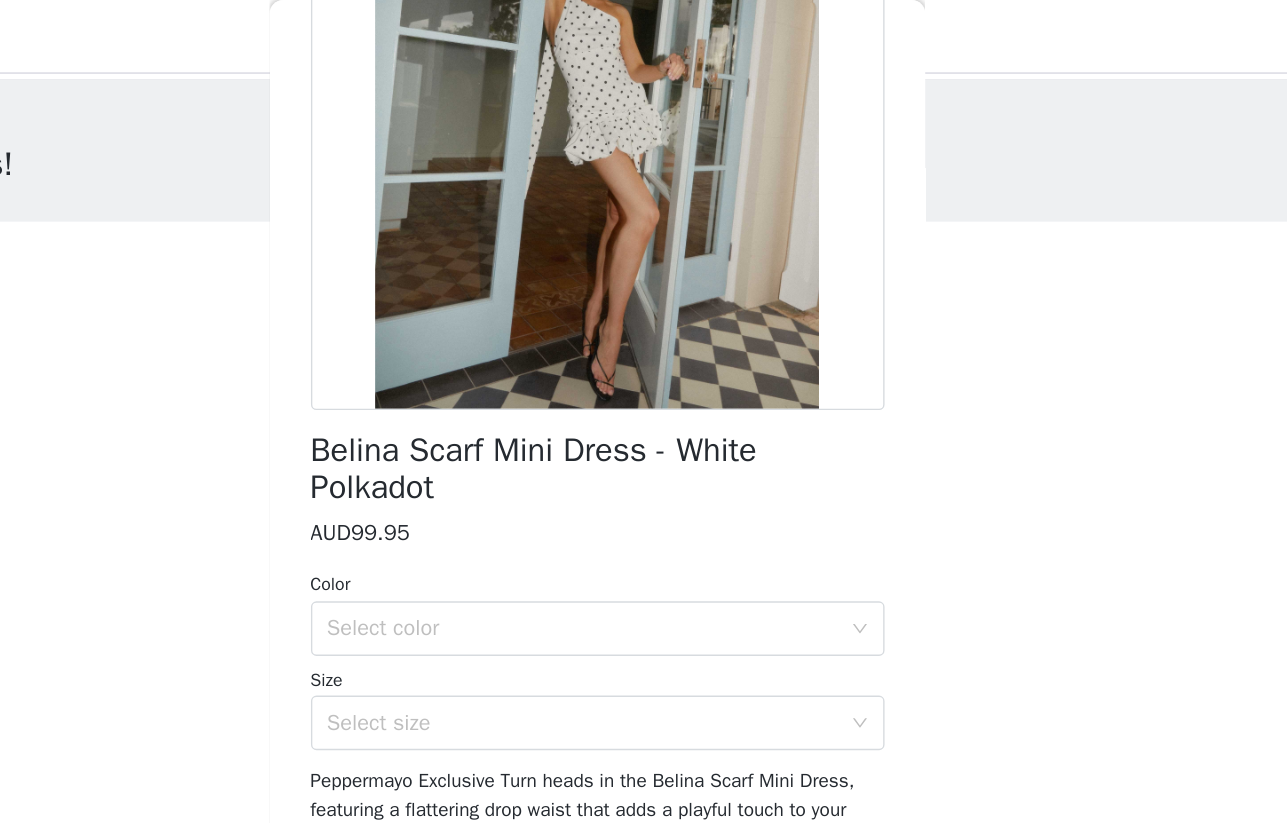 scroll, scrollTop: 254, scrollLeft: 0, axis: vertical 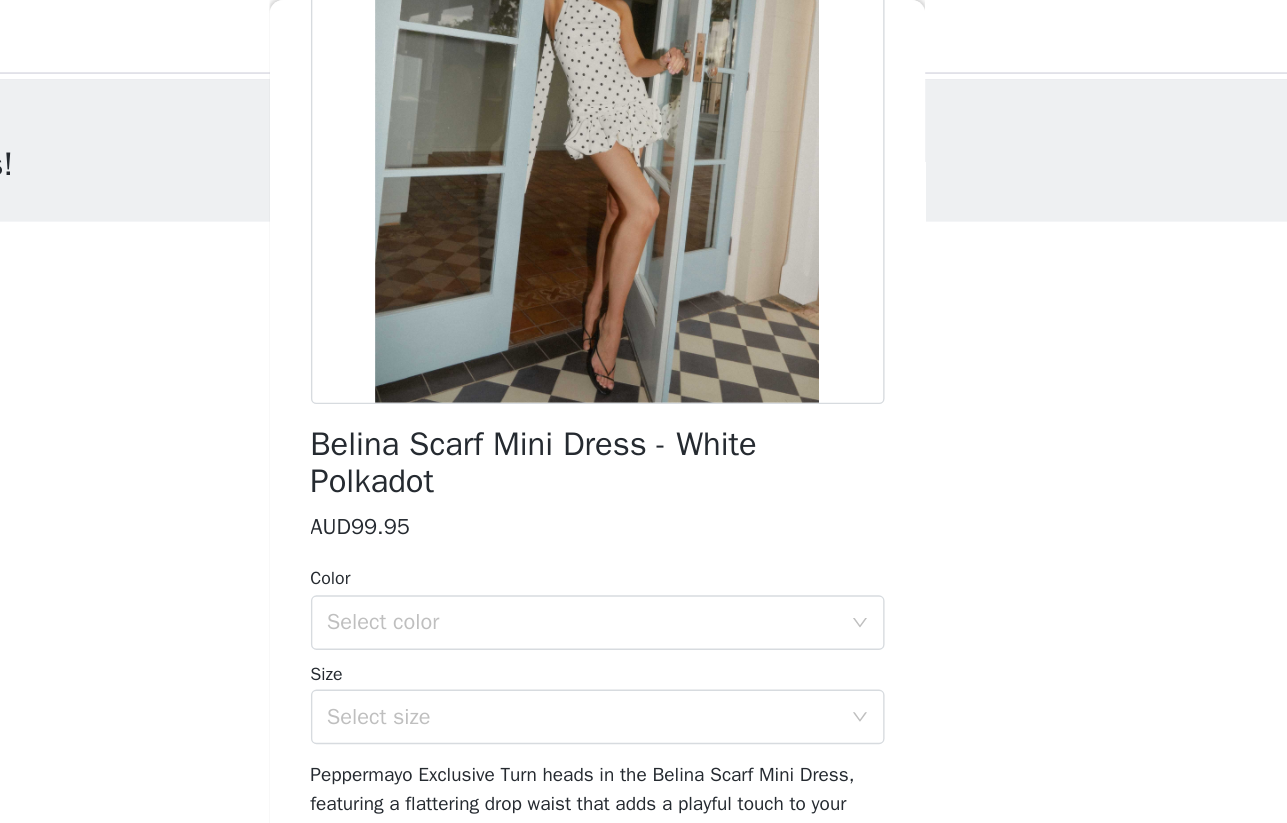 click on "Belina Scarf Mini Dress - White Polkadot" at bounding box center (644, 339) 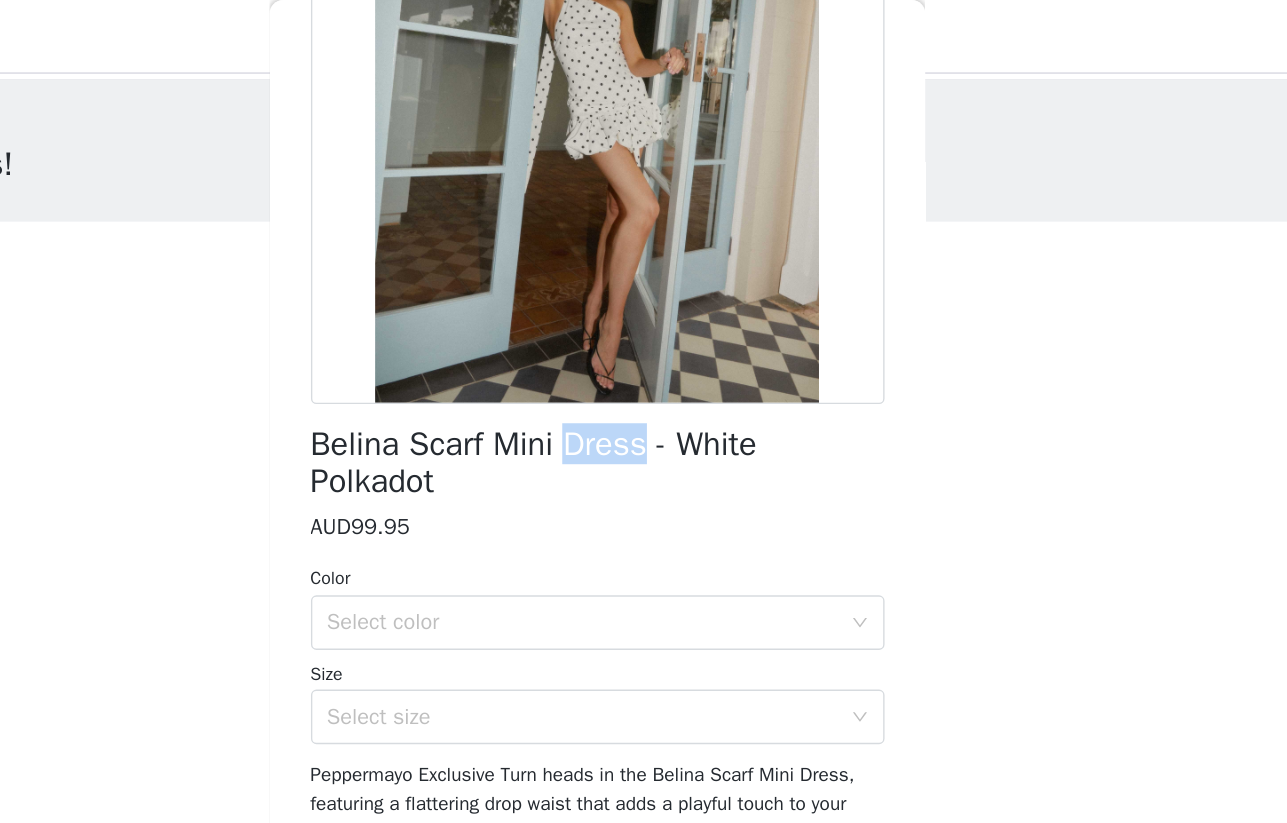 click on "Belina Scarf Mini Dress - White Polkadot" at bounding box center [644, 339] 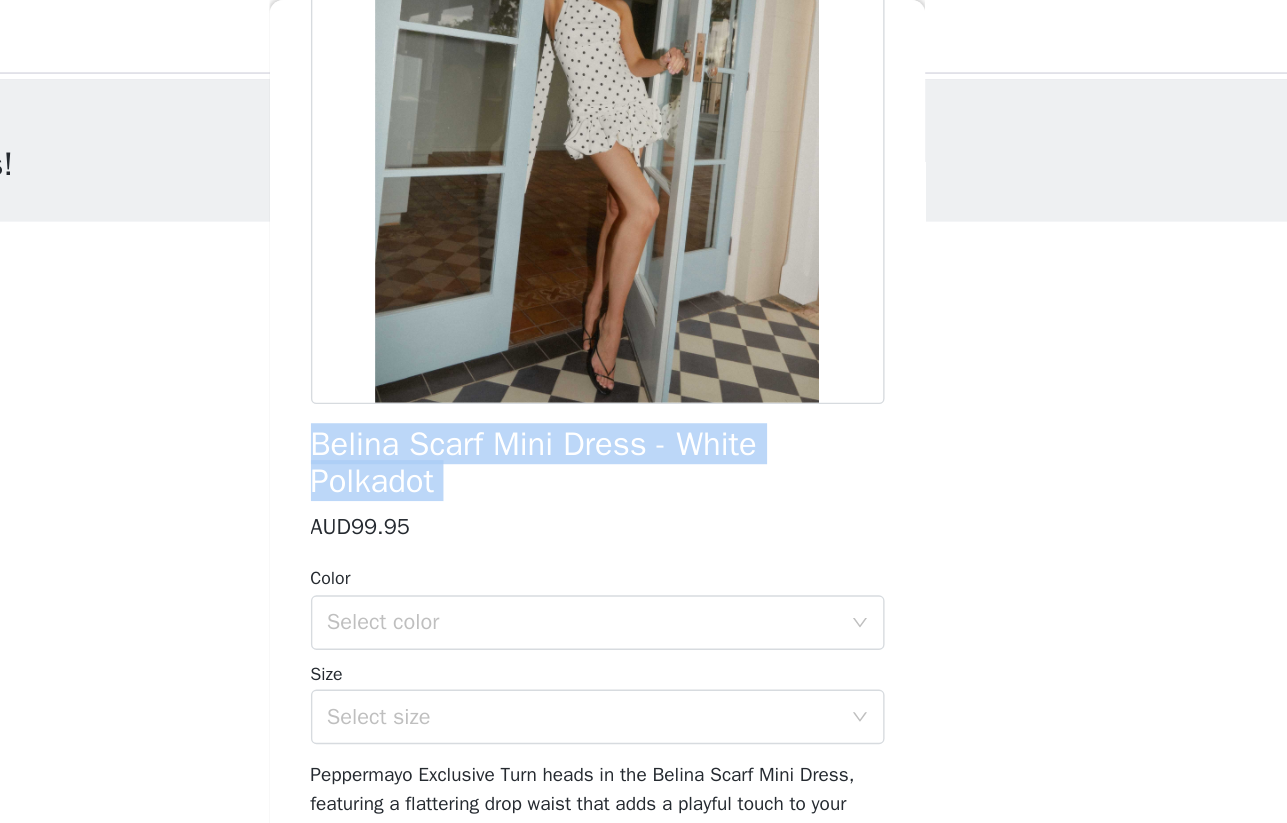 click on "Belina Scarf Mini Dress - White Polkadot" at bounding box center [644, 339] 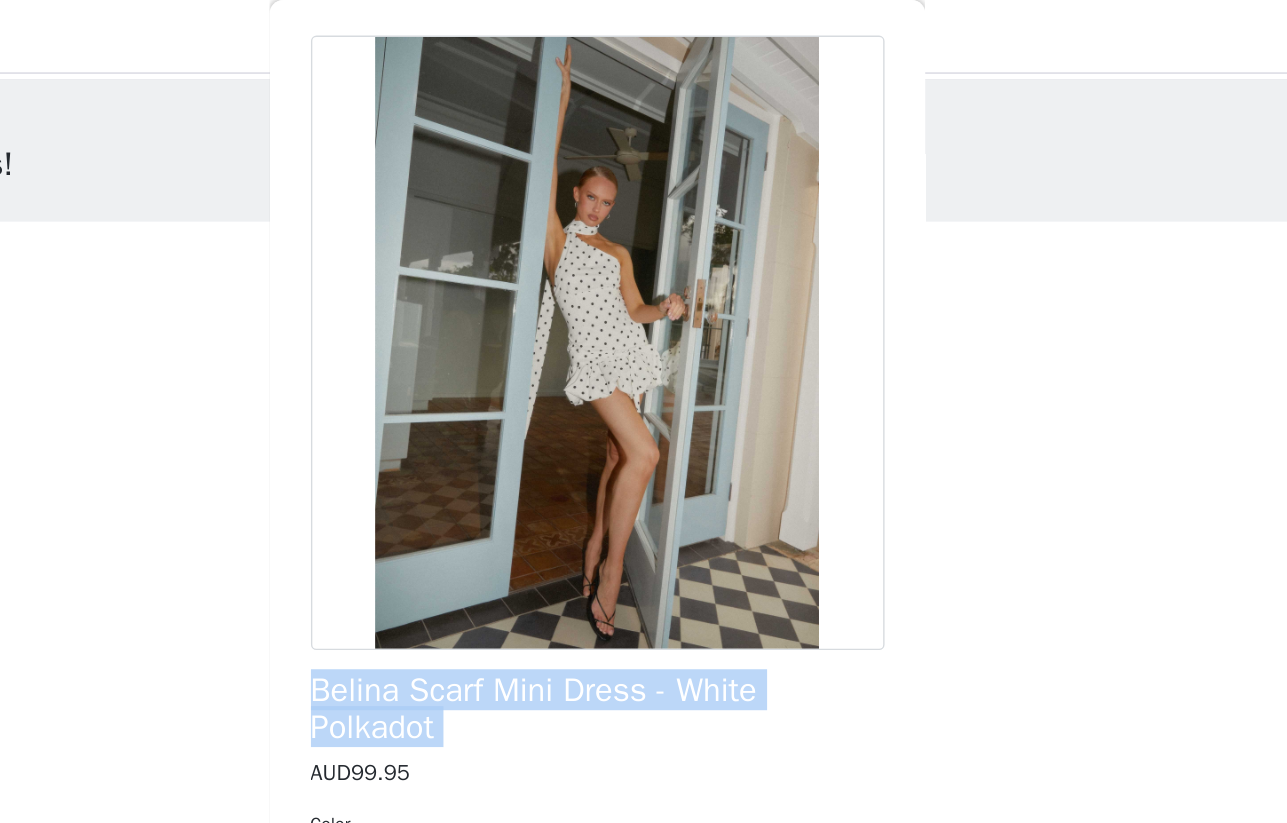 scroll, scrollTop: 26, scrollLeft: 0, axis: vertical 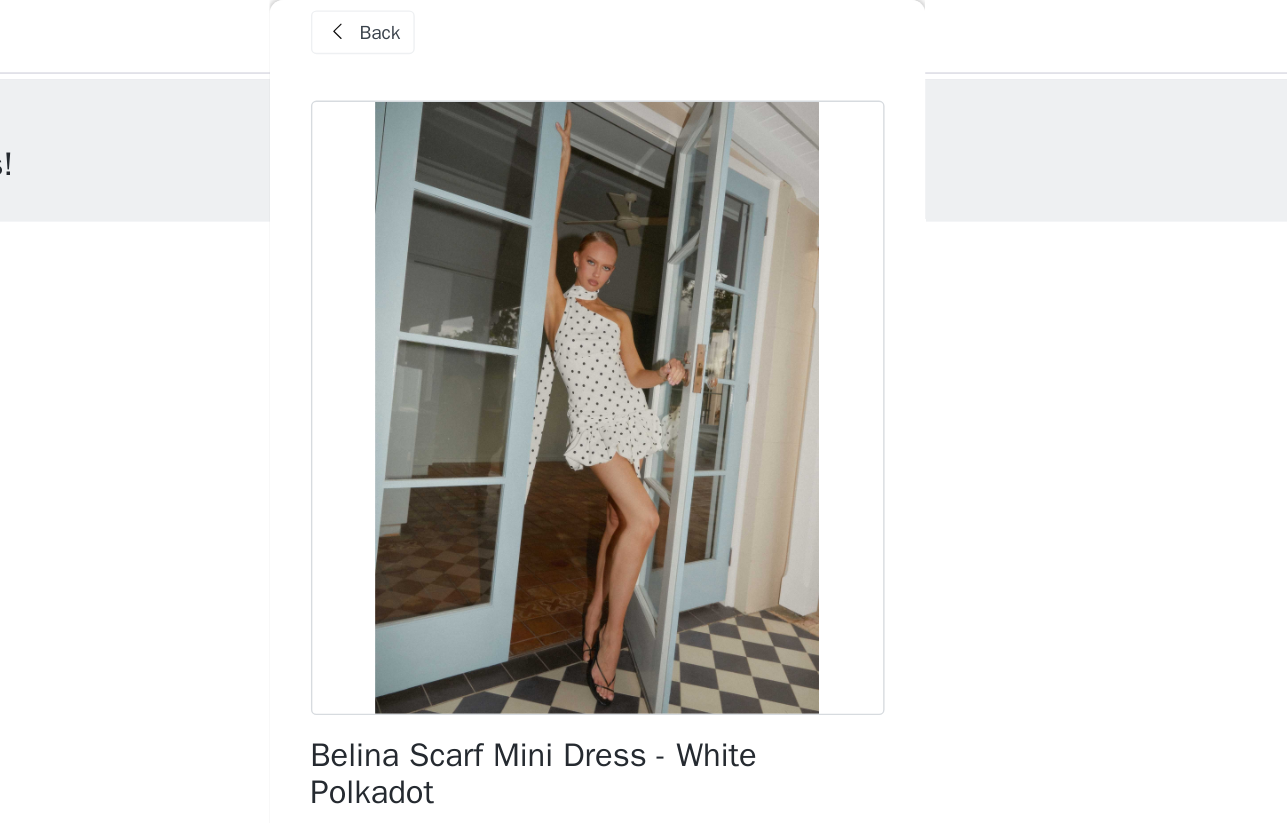click on "Back" at bounding box center [485, 24] 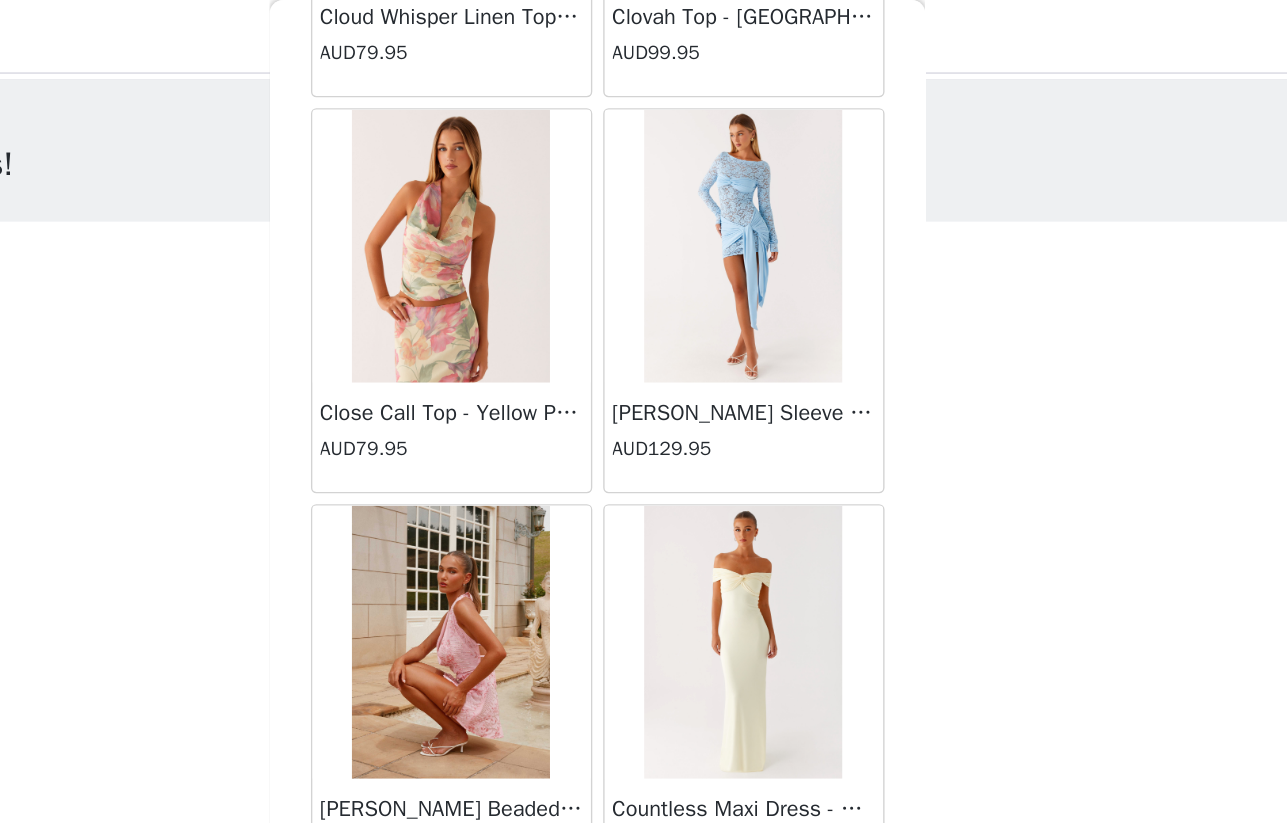 scroll, scrollTop: 11336, scrollLeft: 0, axis: vertical 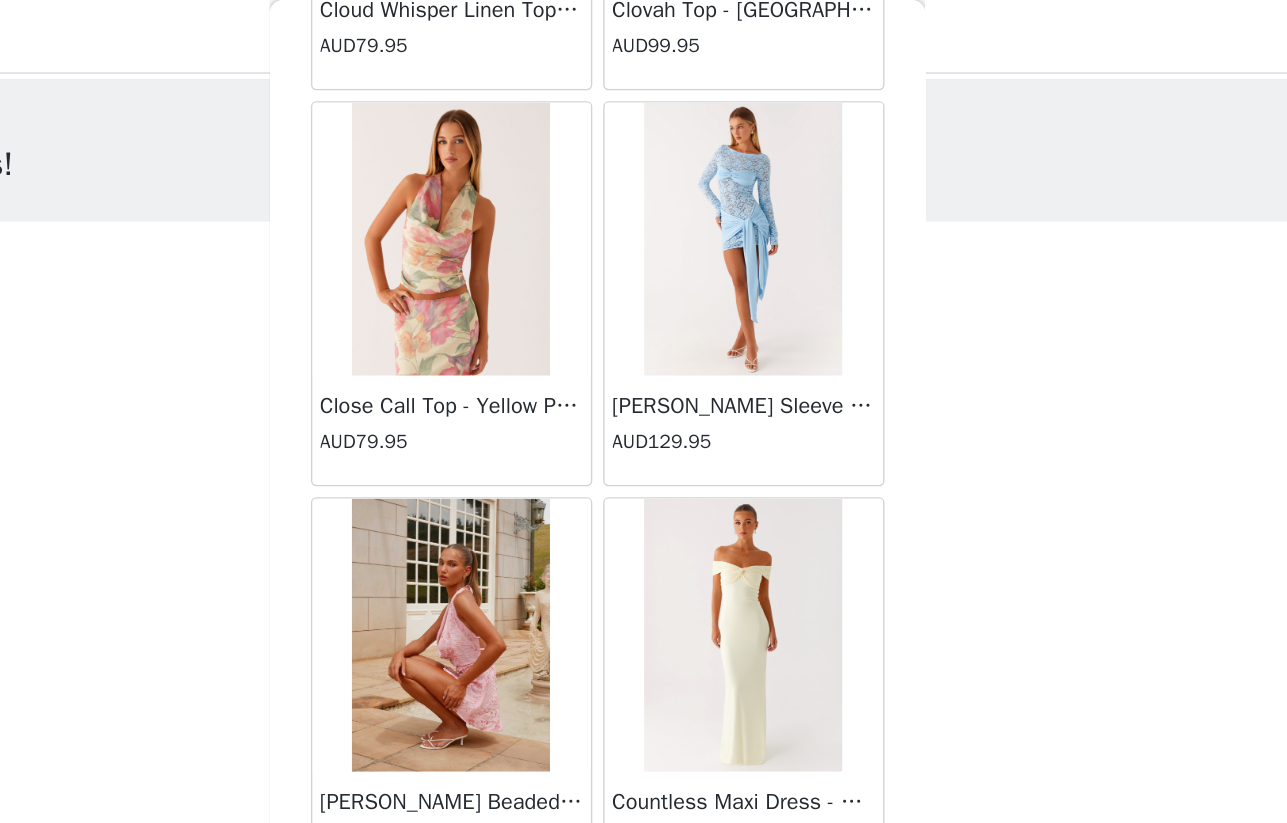 click at bounding box center [750, 175] 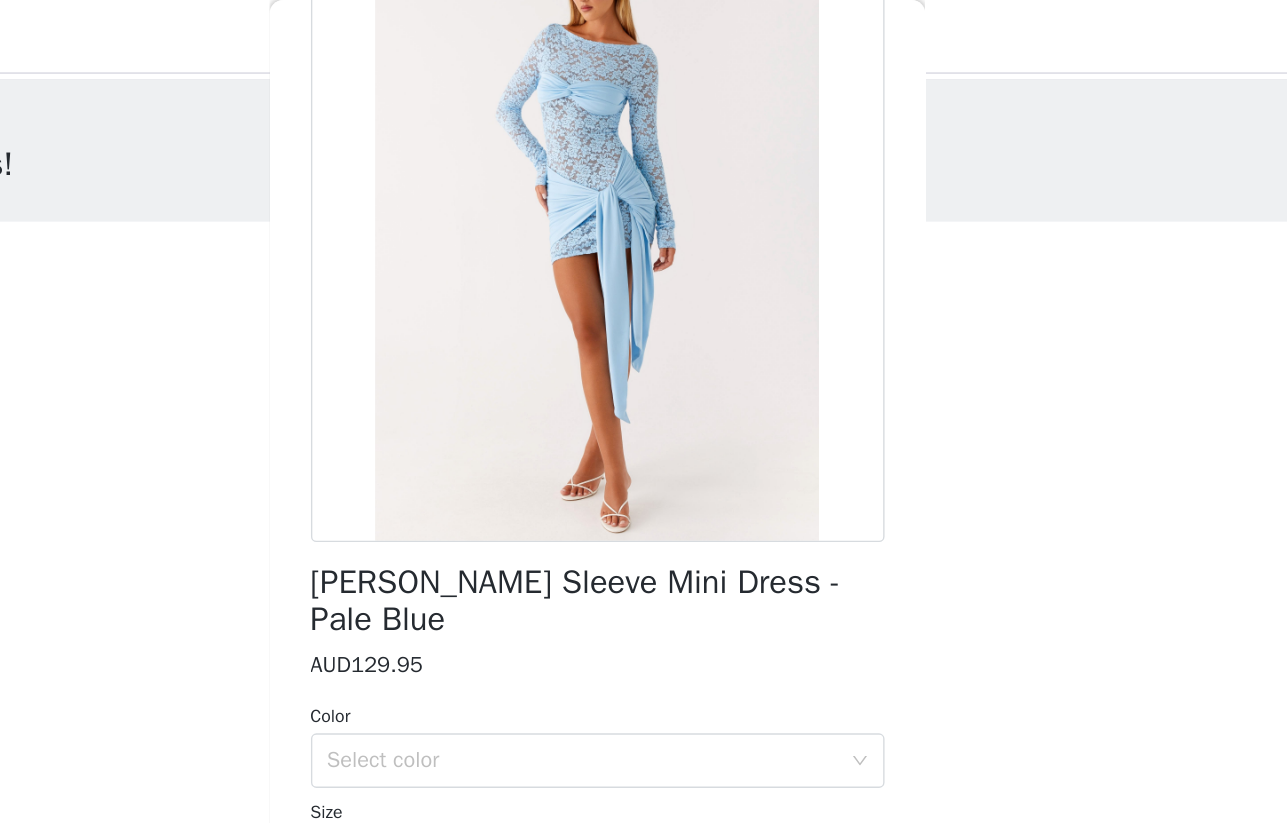 scroll, scrollTop: 261, scrollLeft: 0, axis: vertical 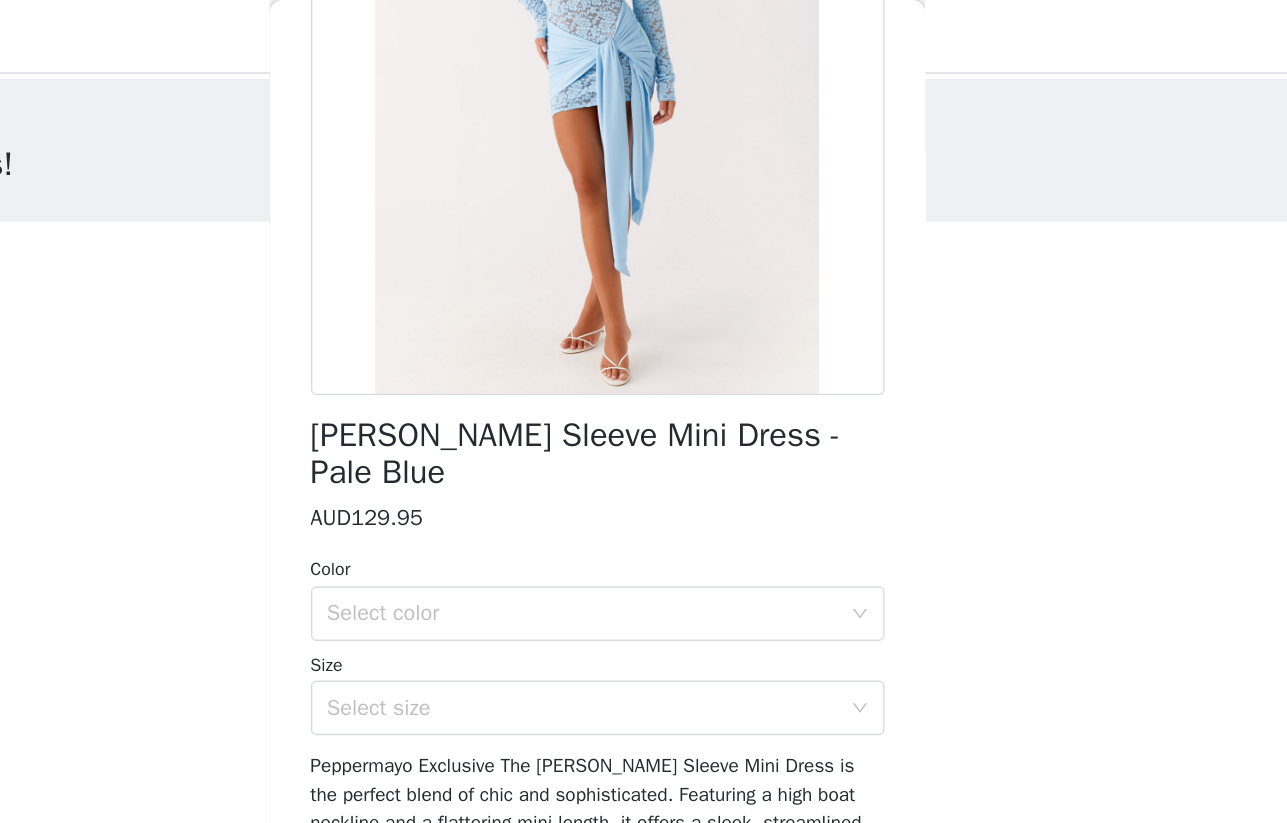 click on "[PERSON_NAME] Sleeve Mini Dress - Pale Blue" at bounding box center [644, 332] 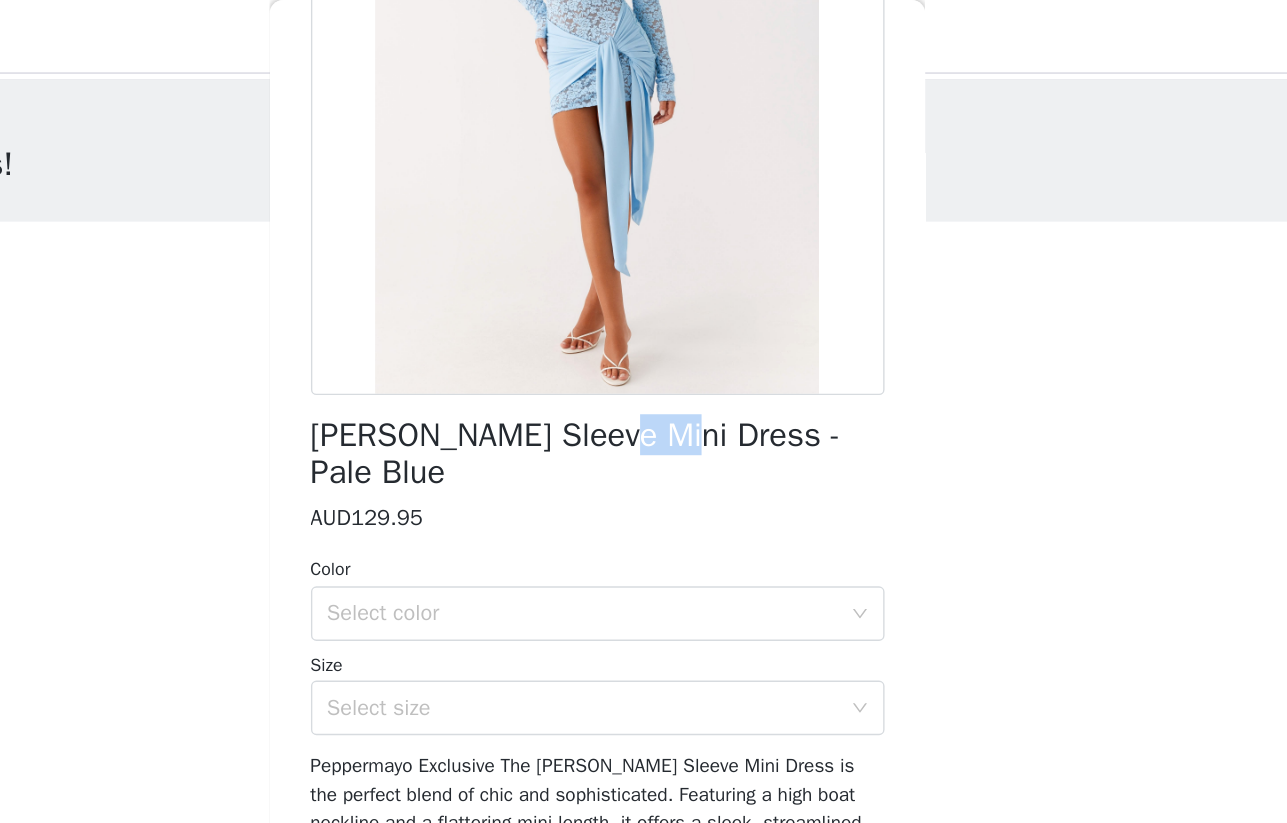 click on "[PERSON_NAME] Sleeve Mini Dress - Pale Blue" at bounding box center (644, 332) 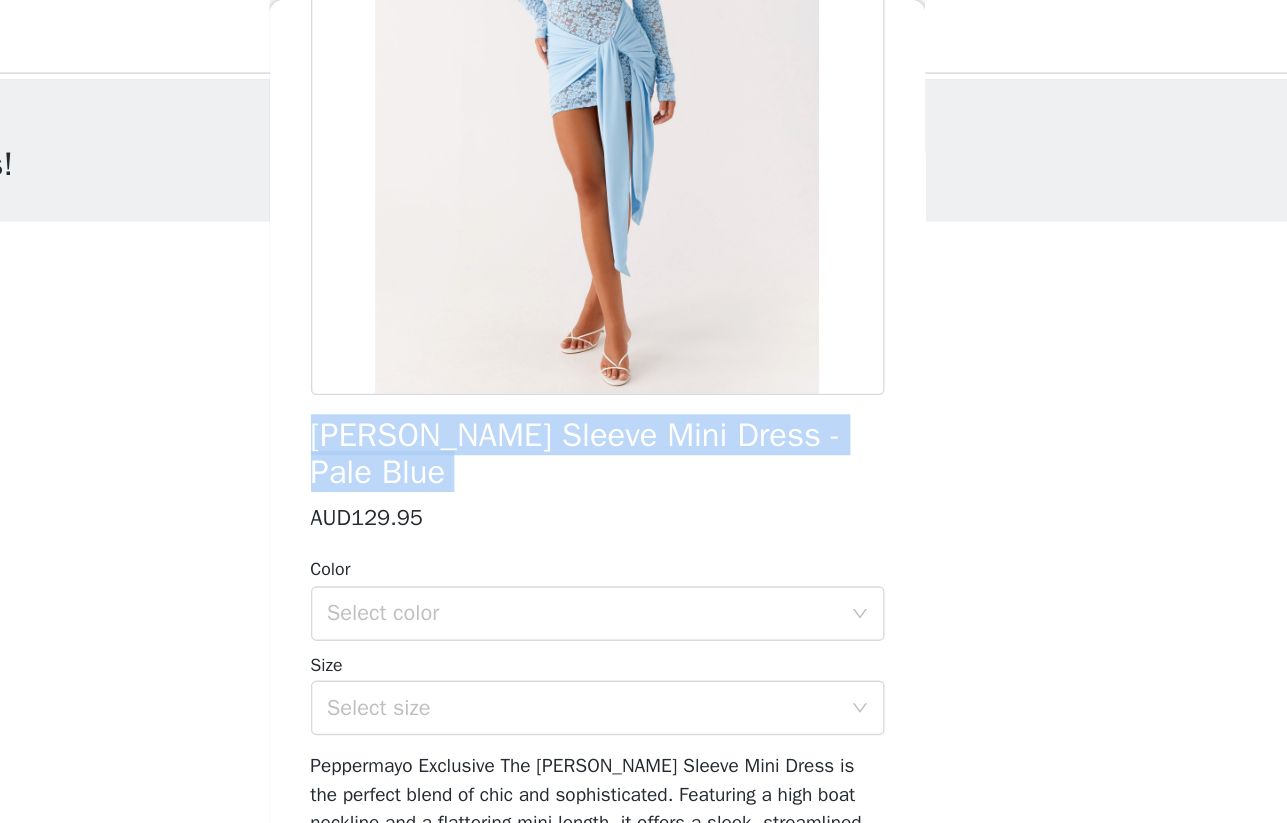 click on "[PERSON_NAME] Sleeve Mini Dress - Pale Blue" at bounding box center (644, 332) 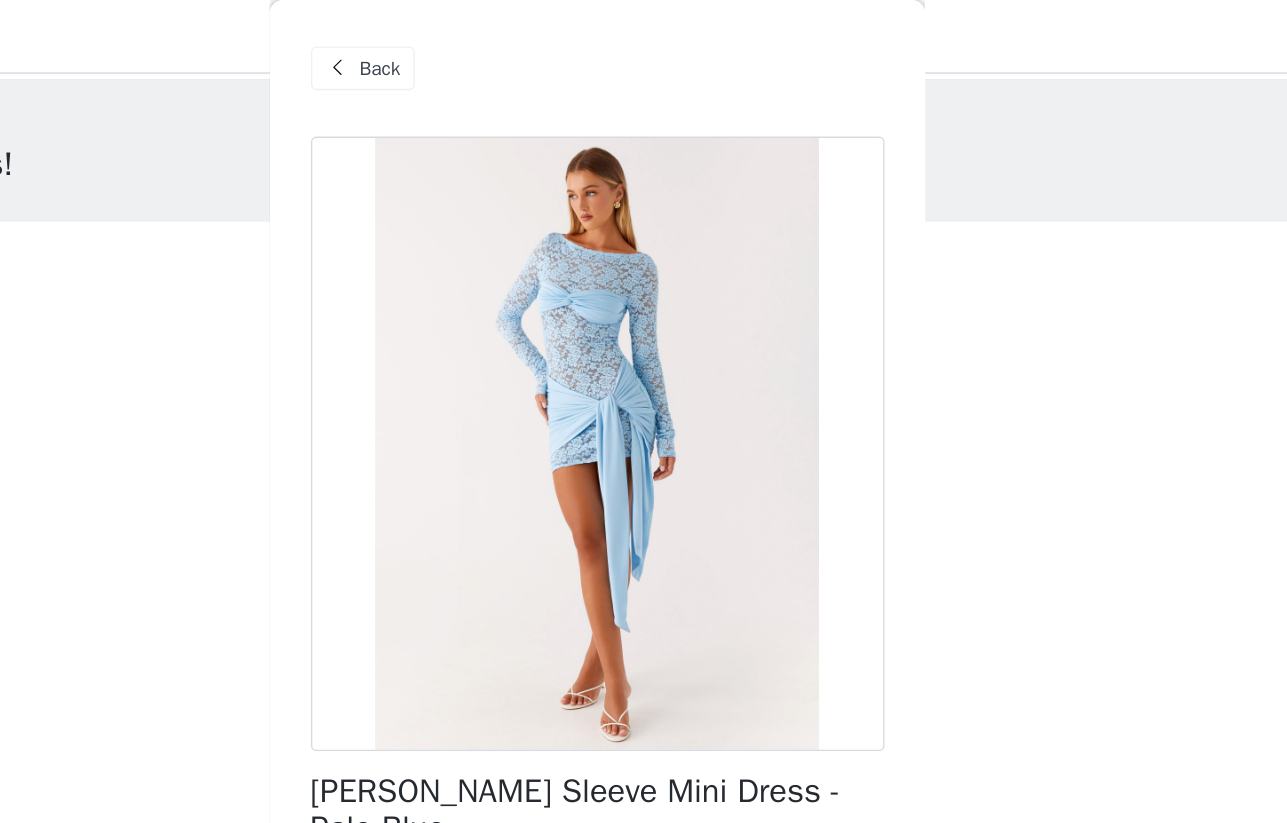 click on "Back" at bounding box center [485, 50] 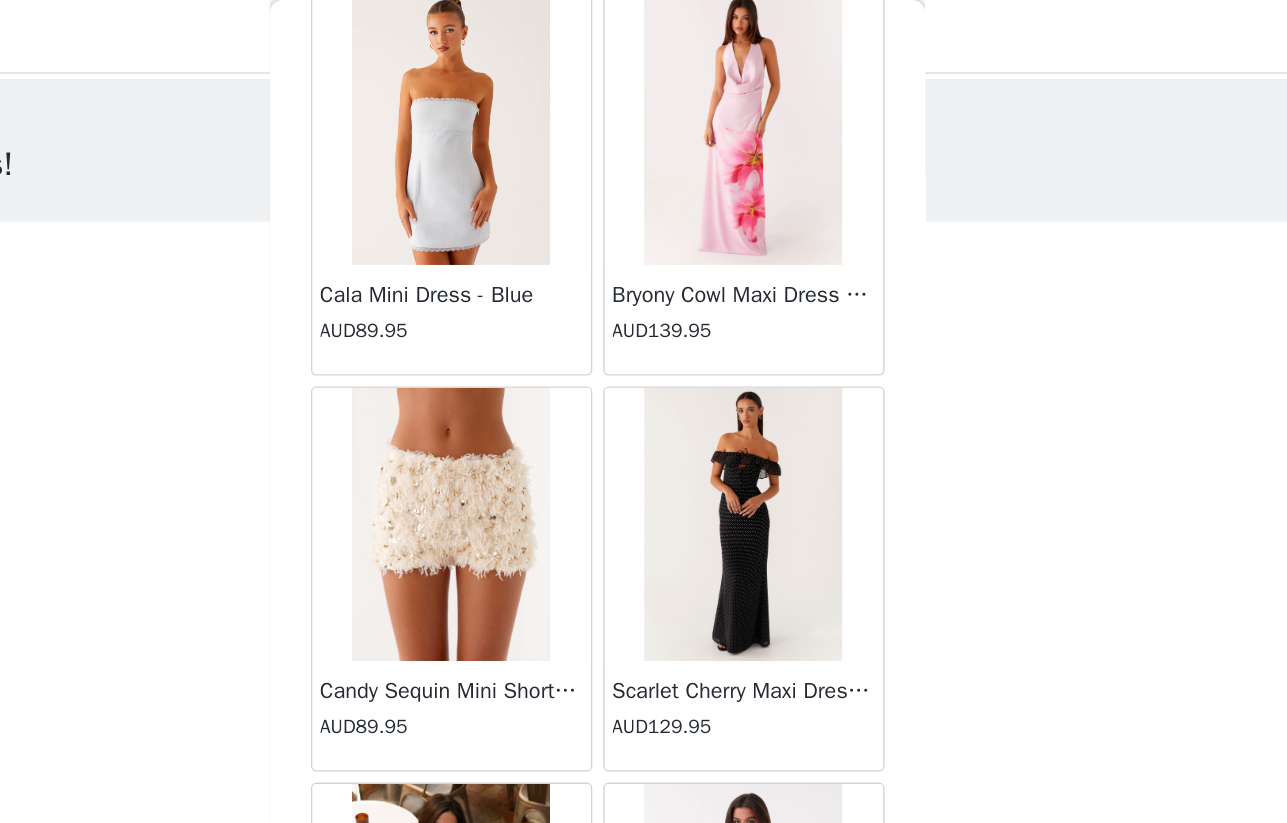 scroll, scrollTop: 6189, scrollLeft: 0, axis: vertical 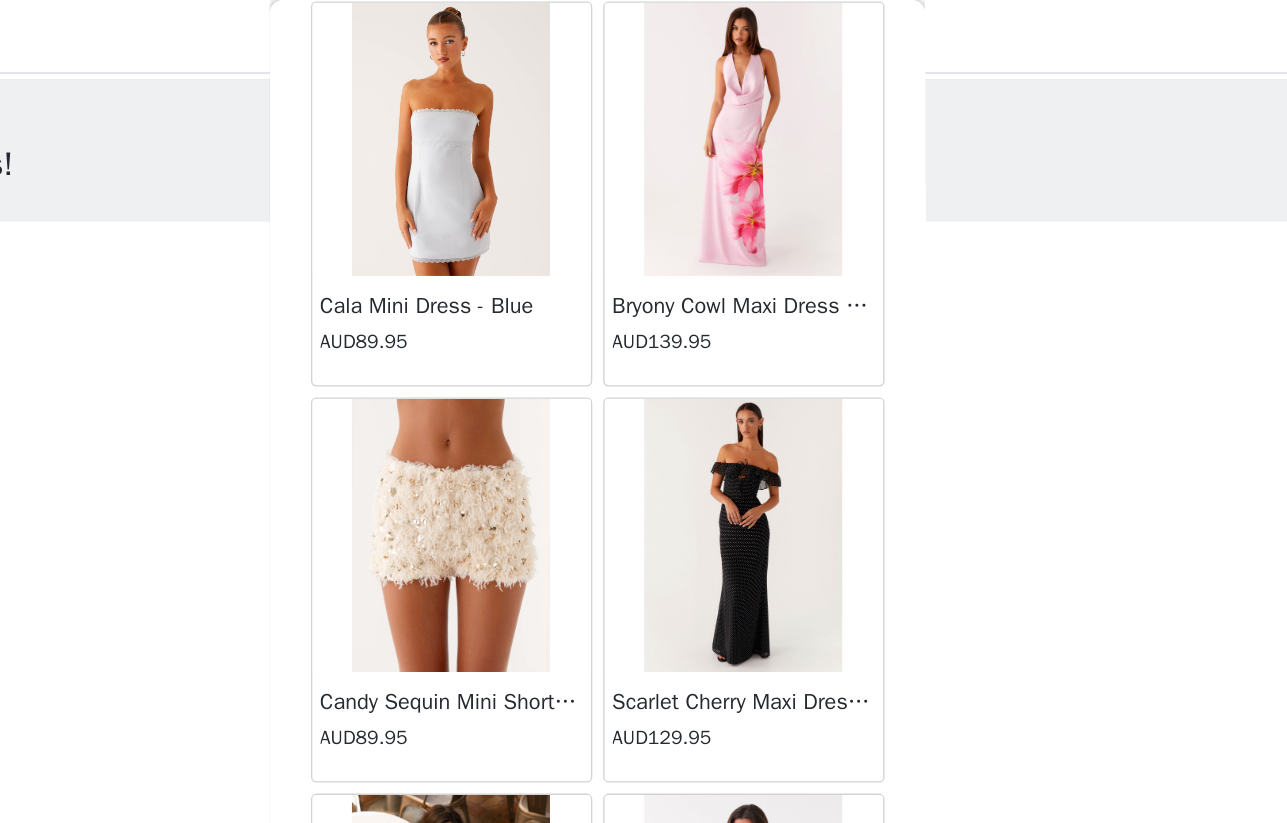 click at bounding box center [536, 102] 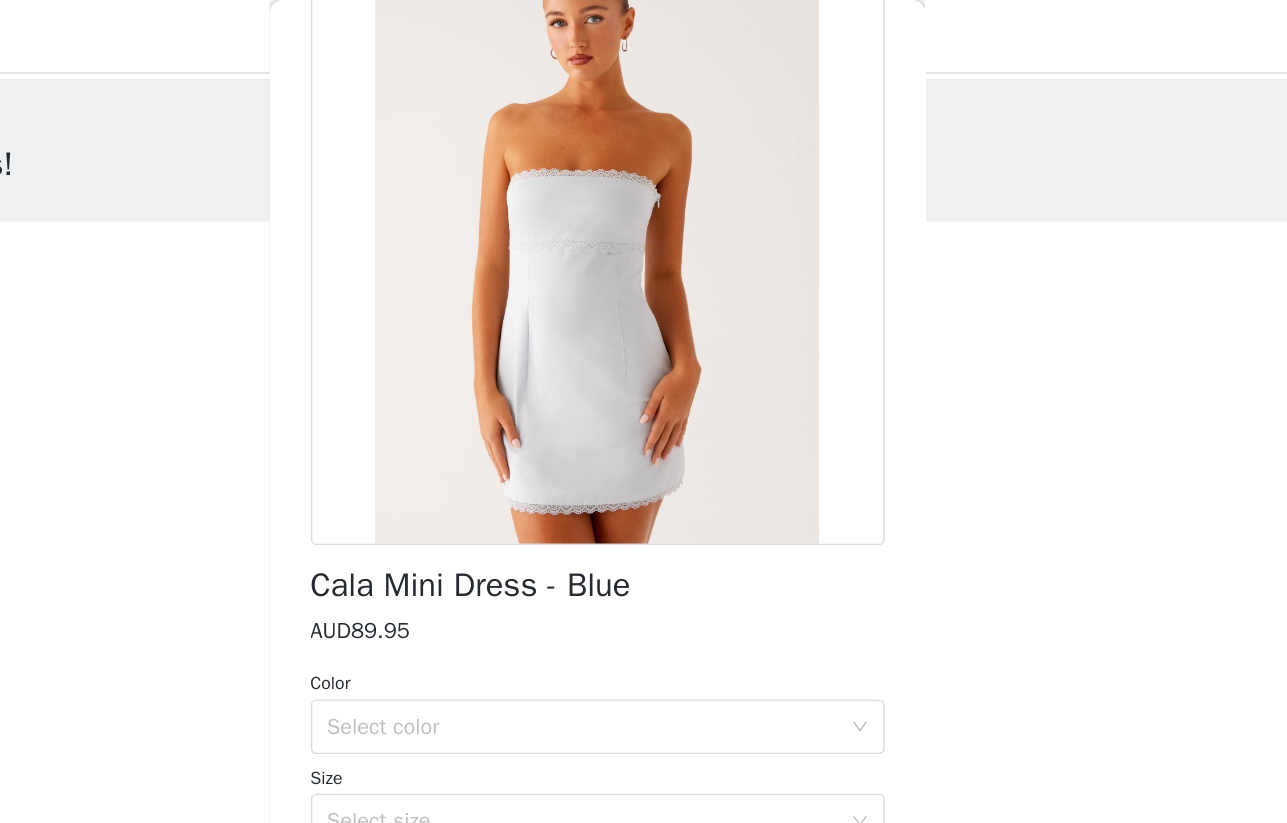 scroll, scrollTop: 276, scrollLeft: 0, axis: vertical 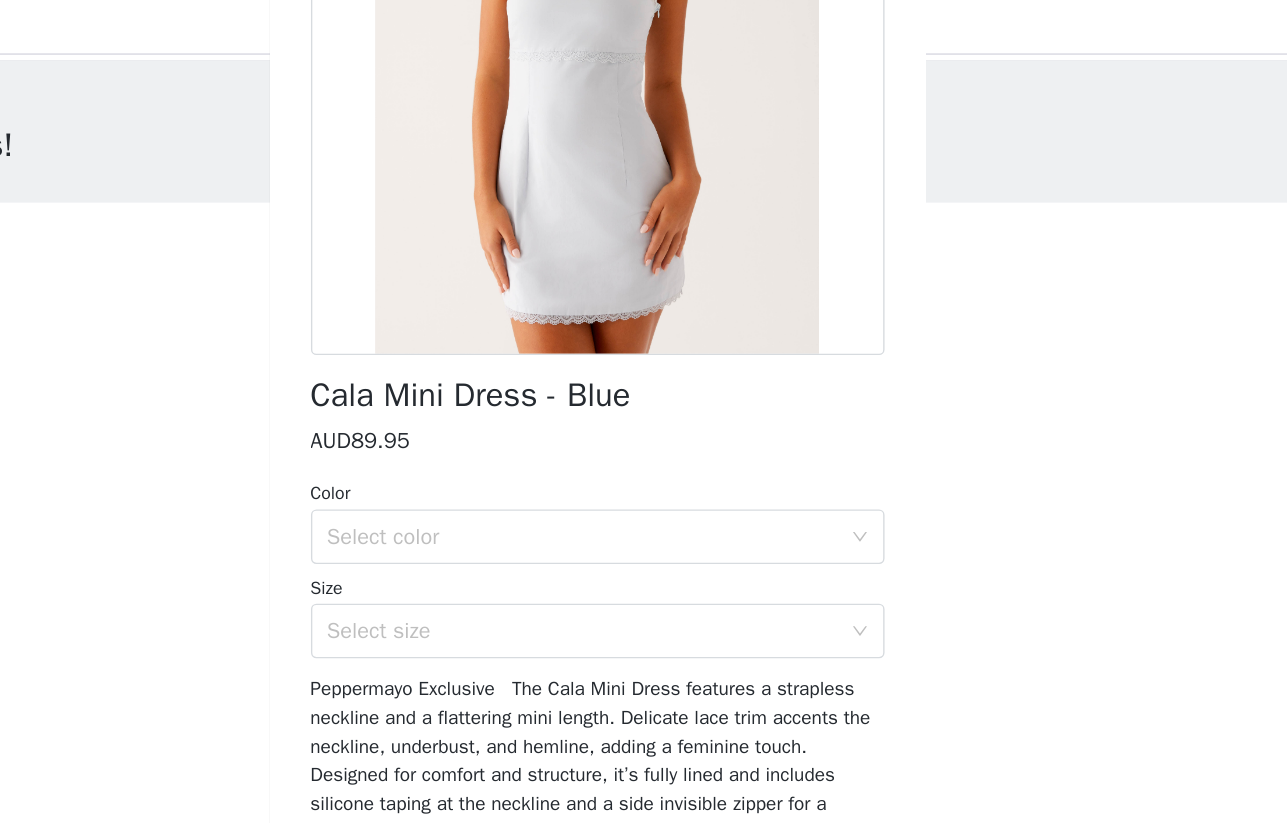 click on "Cala Mini Dress - Blue" at bounding box center [551, 303] 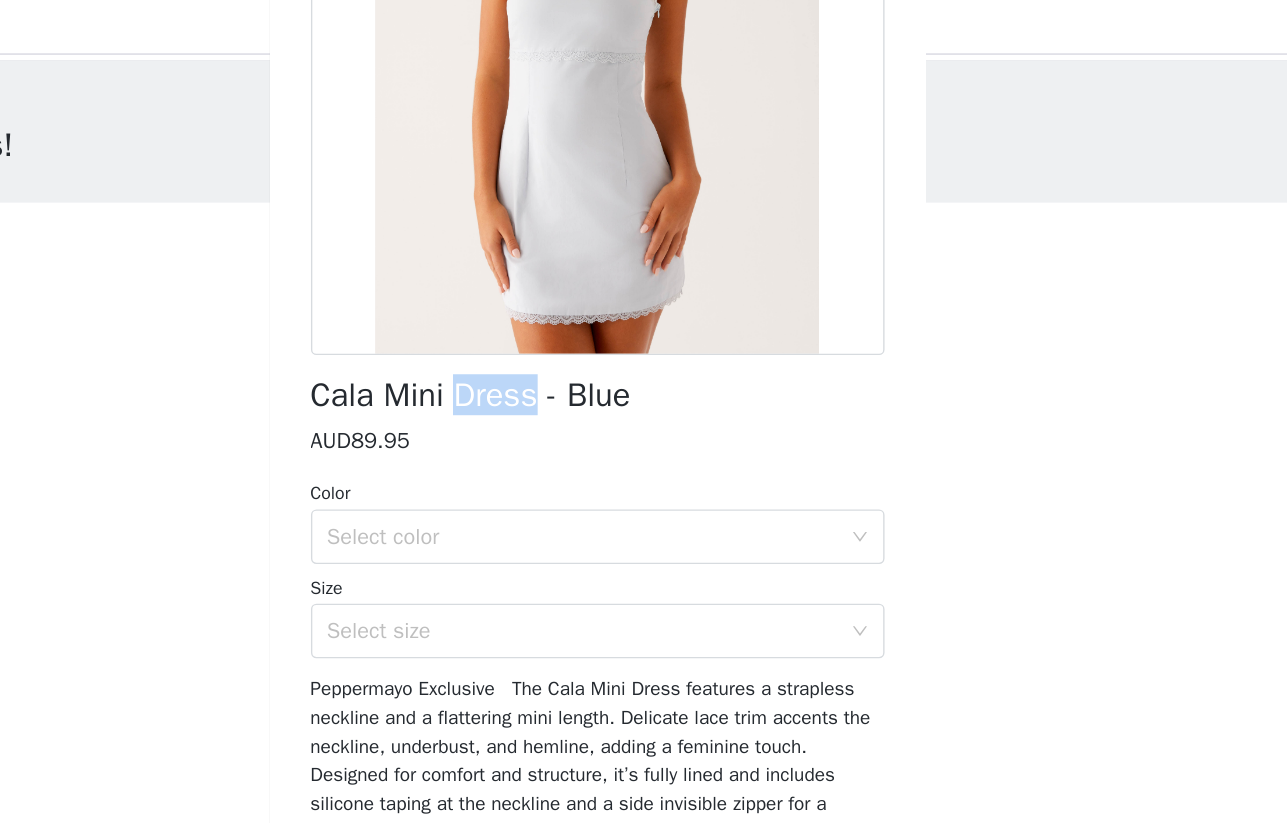 click on "Cala Mini Dress - Blue" at bounding box center (551, 303) 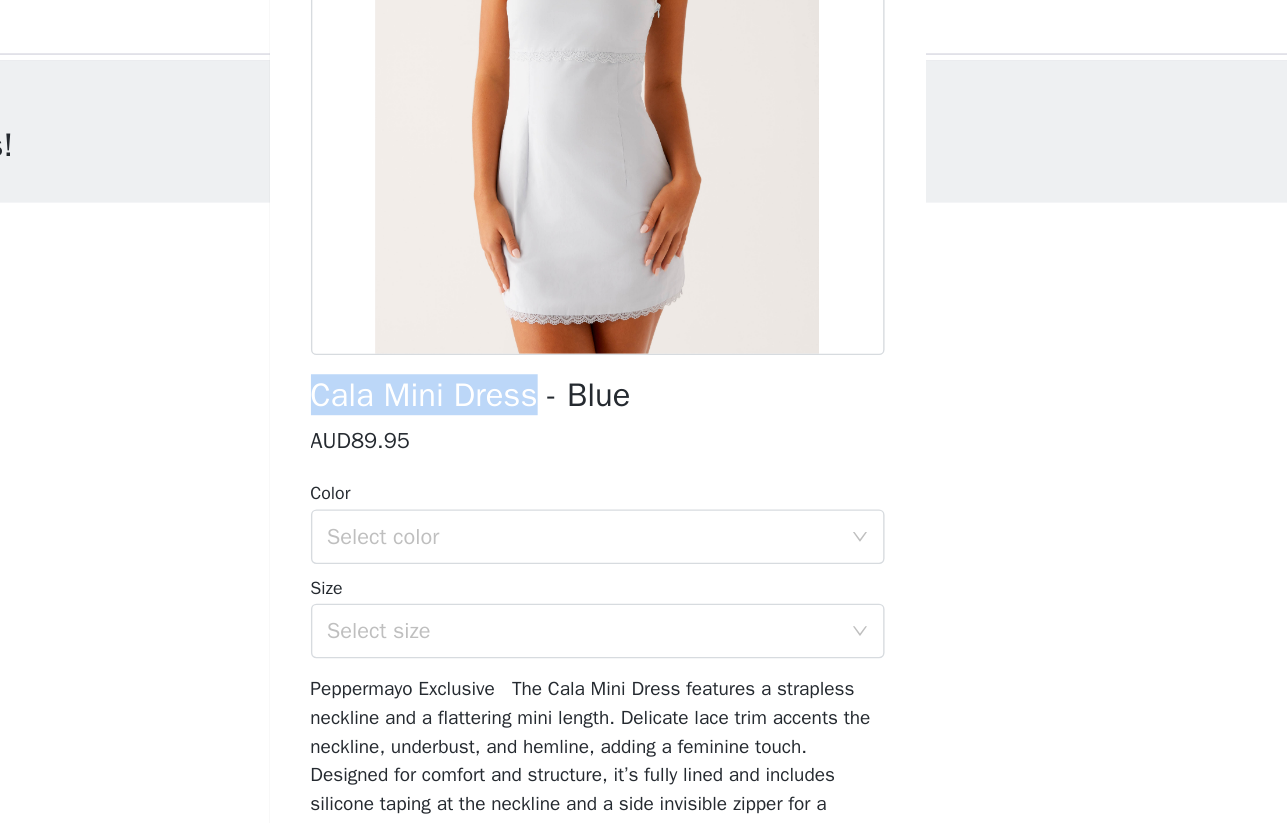 drag, startPoint x: 422, startPoint y: 295, endPoint x: 597, endPoint y: 297, distance: 175.01143 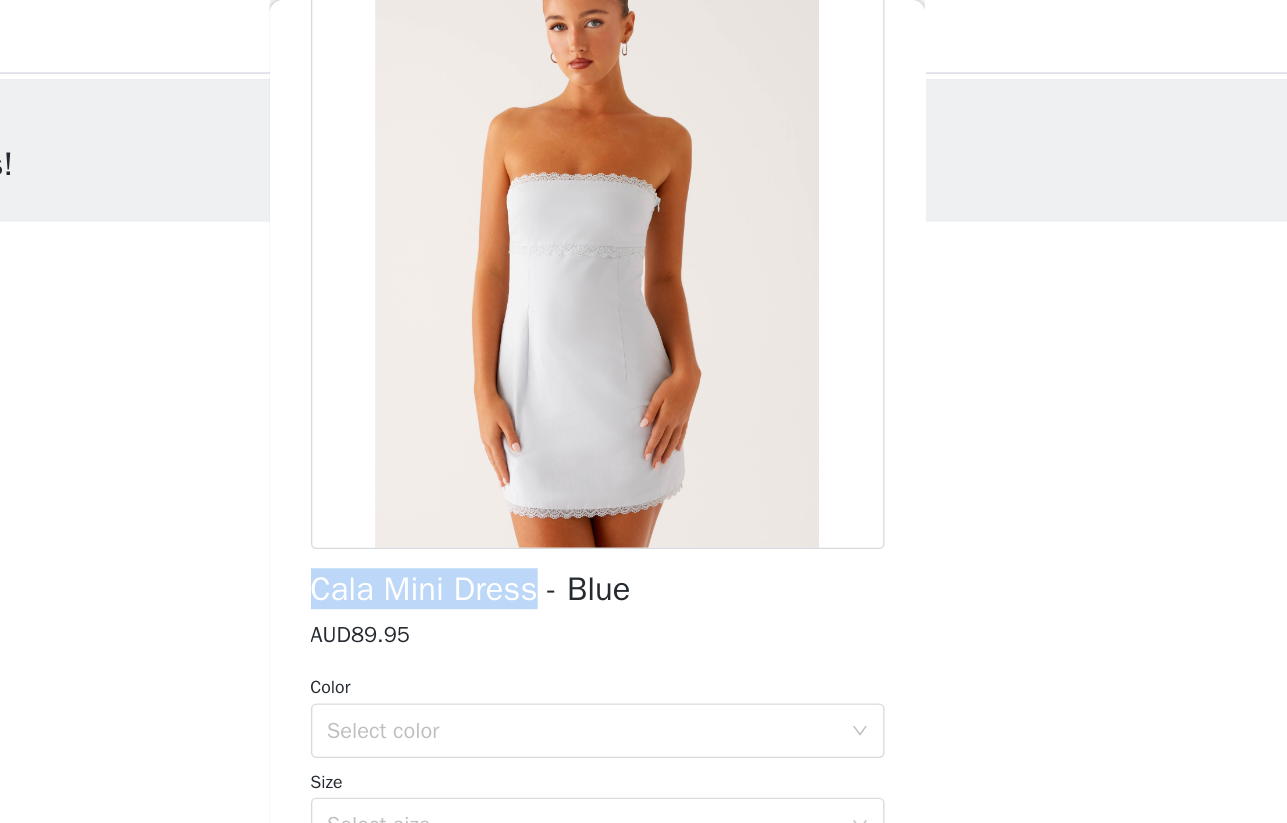 scroll, scrollTop: 0, scrollLeft: 0, axis: both 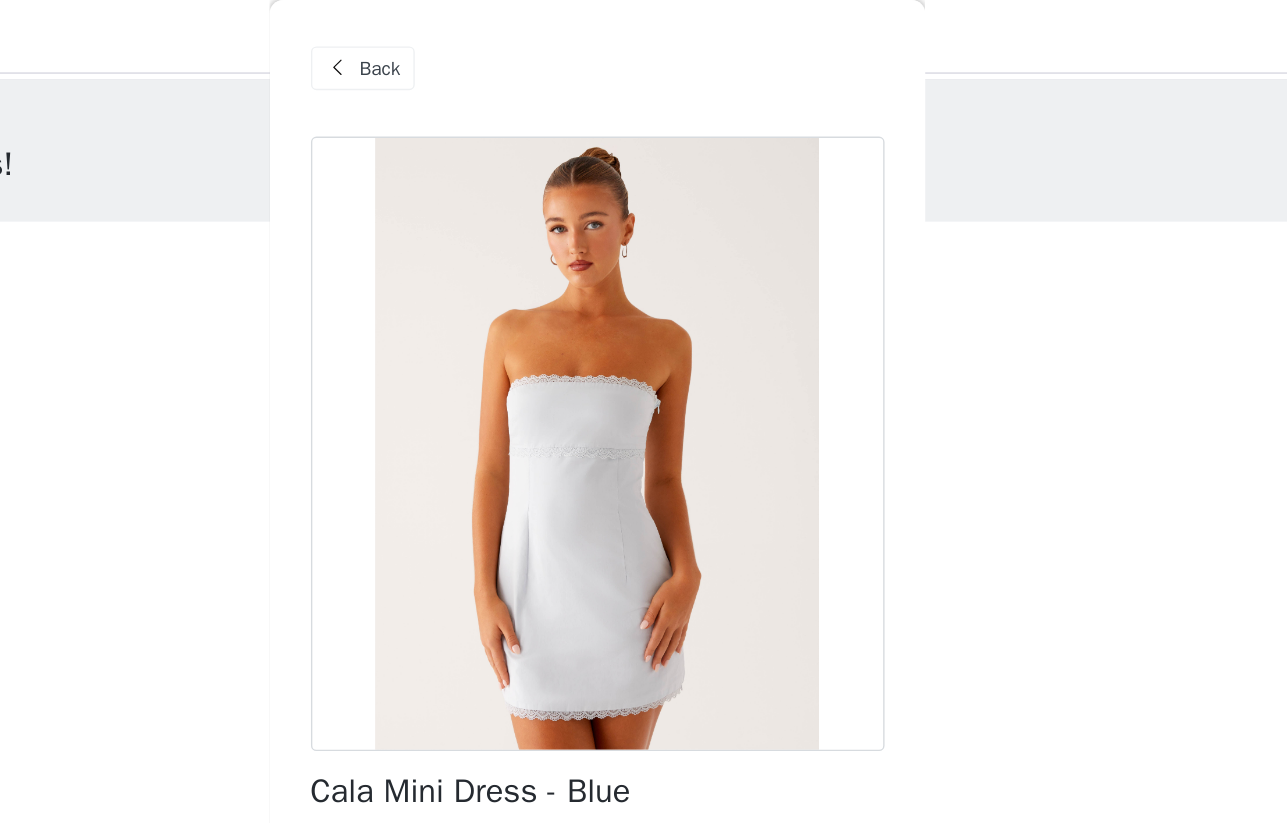 click on "Back" at bounding box center [485, 50] 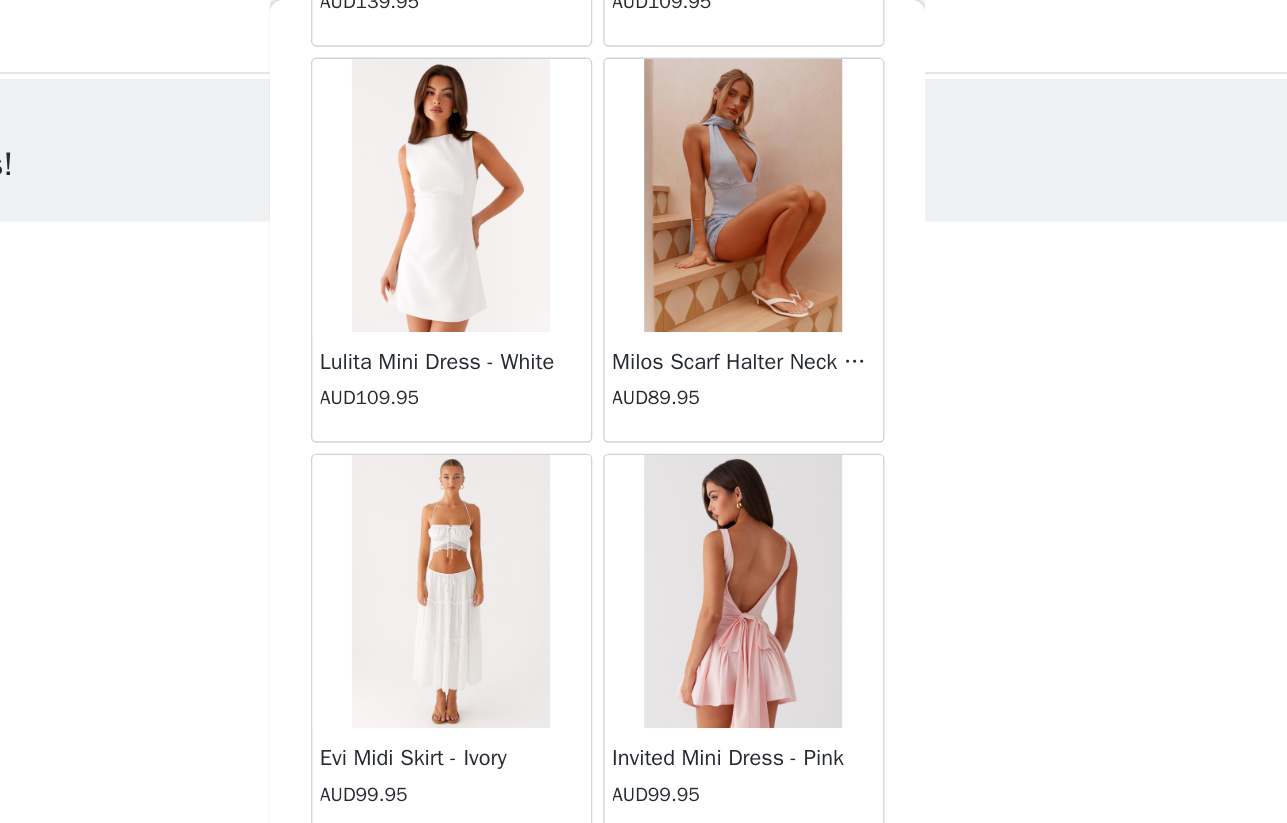 scroll, scrollTop: 21220, scrollLeft: 0, axis: vertical 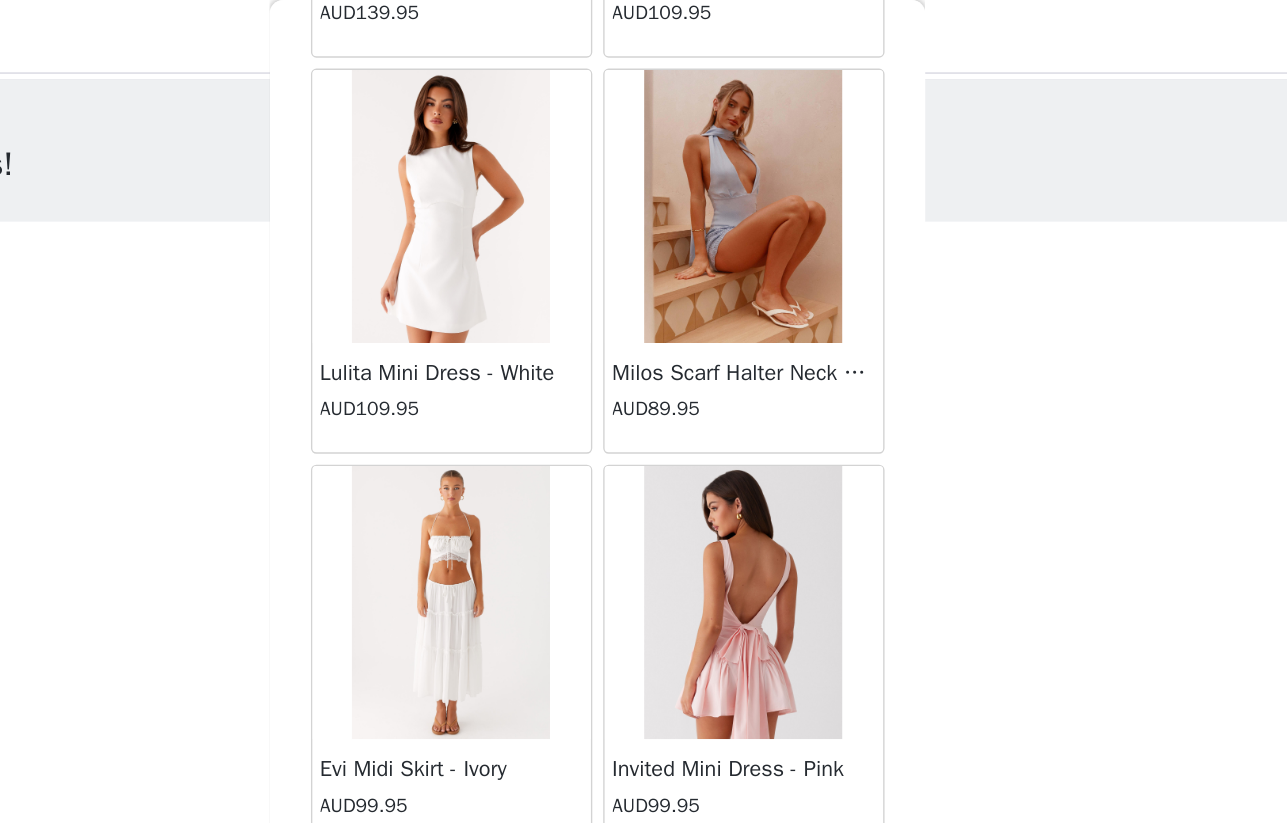click at bounding box center (750, 151) 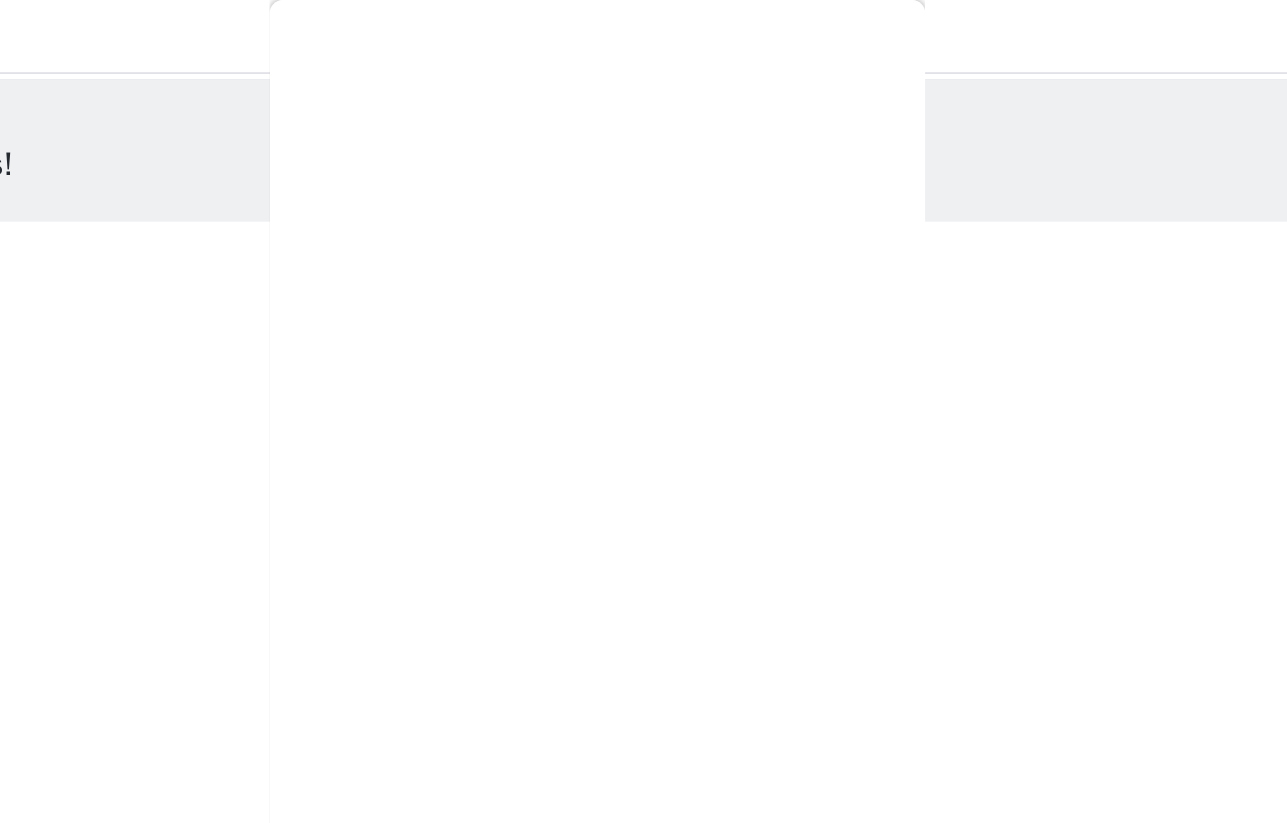 scroll, scrollTop: 0, scrollLeft: 0, axis: both 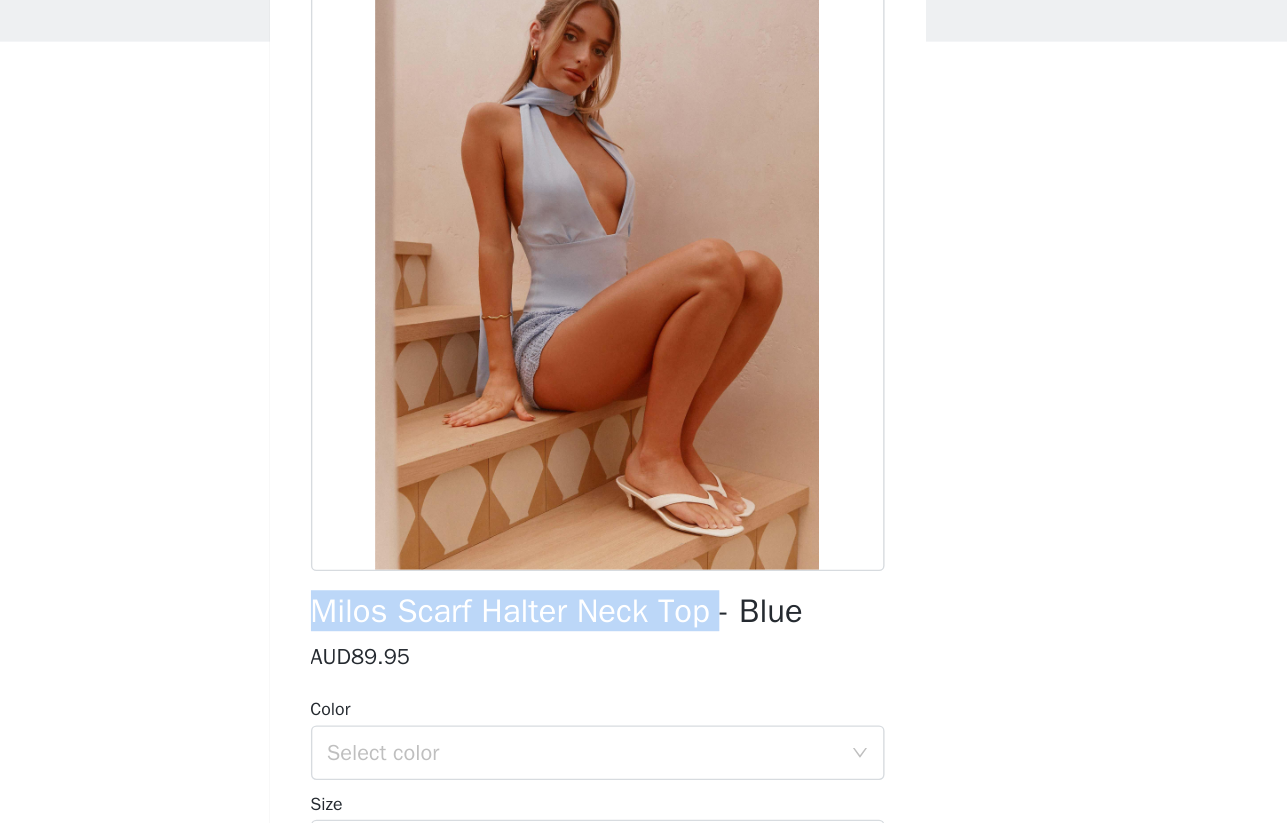 drag, startPoint x: 423, startPoint y: 578, endPoint x: 739, endPoint y: 592, distance: 316.30997 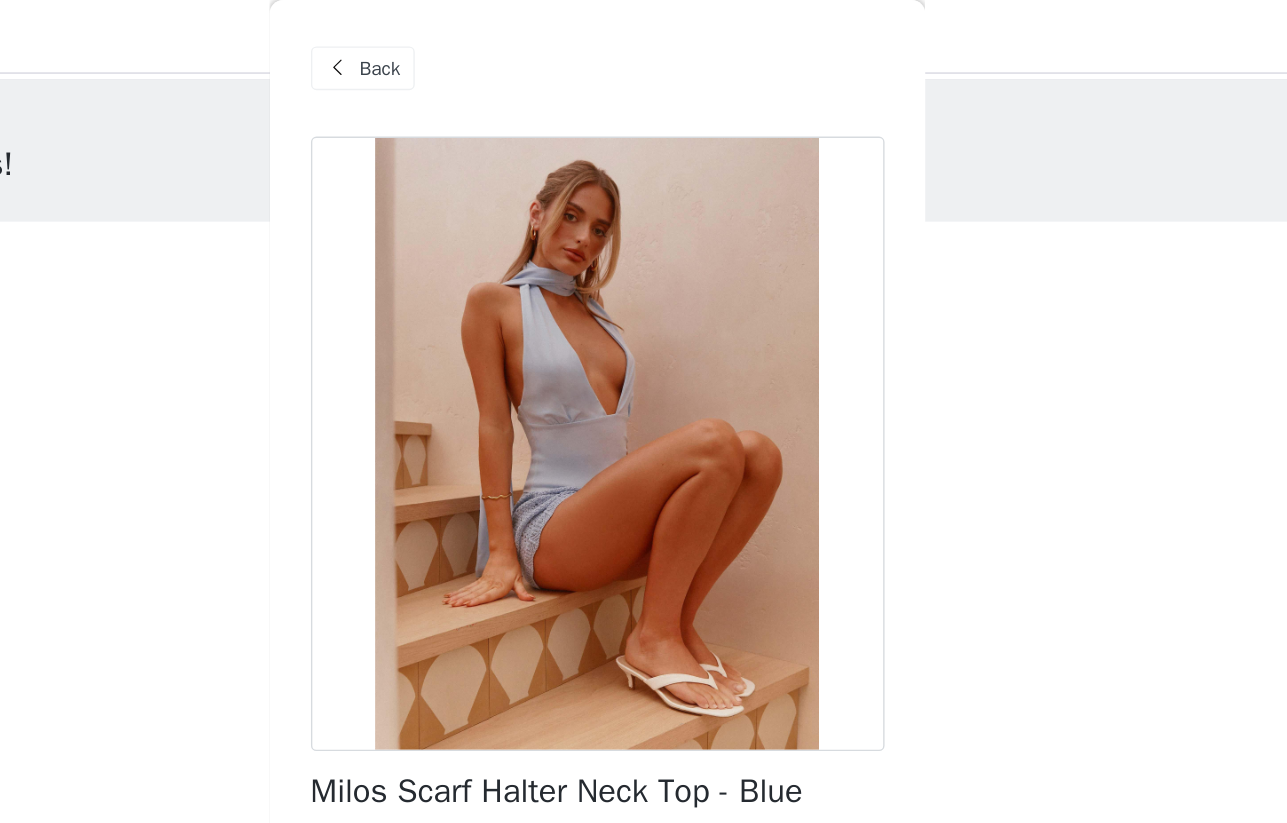 click at bounding box center [454, 50] 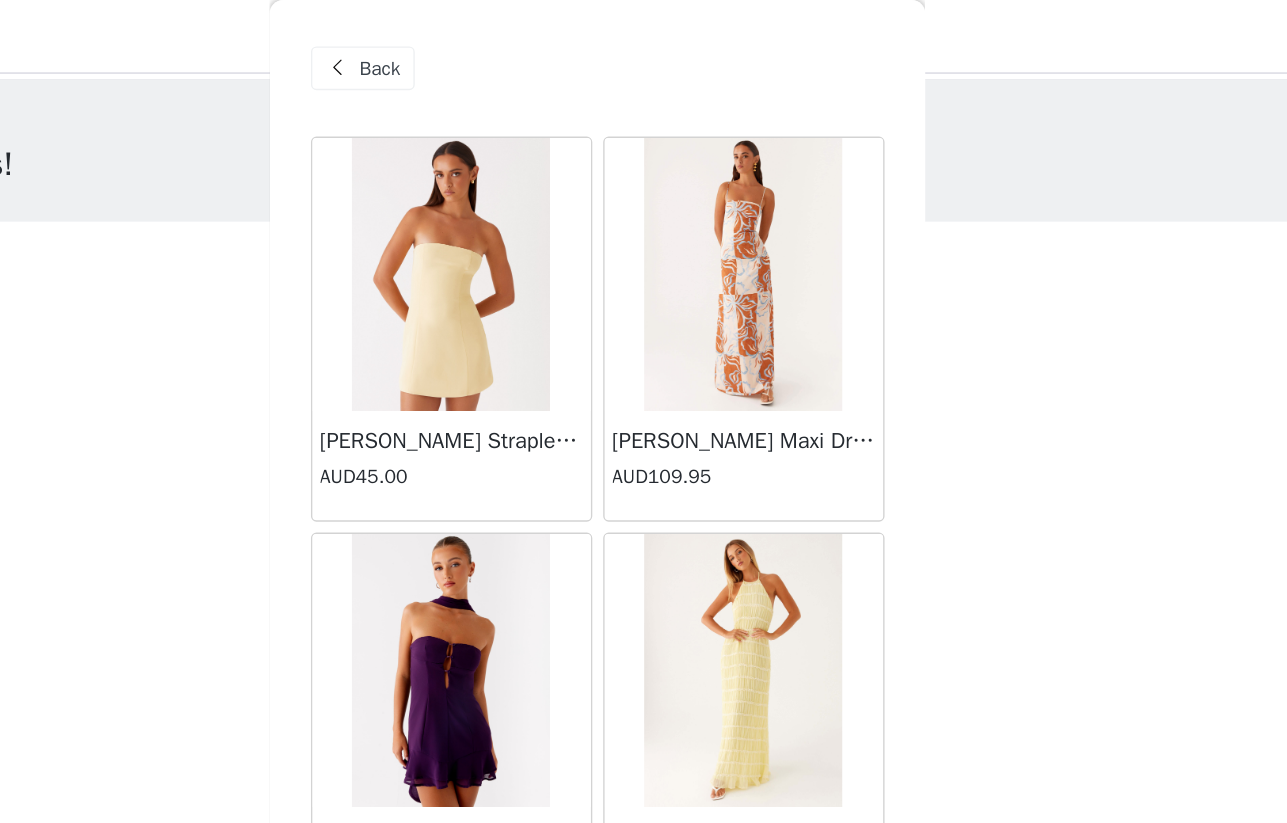 scroll, scrollTop: 28, scrollLeft: 0, axis: vertical 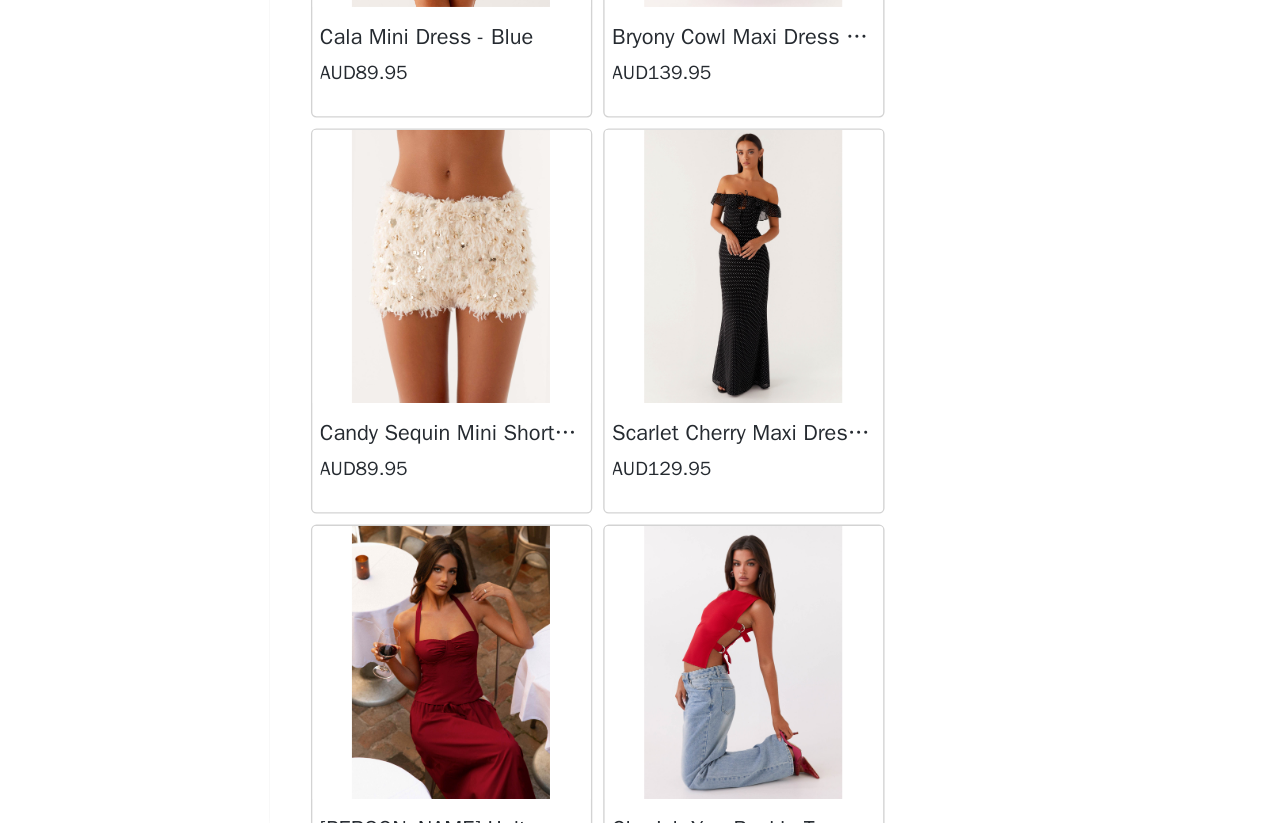 click at bounding box center (750, 415) 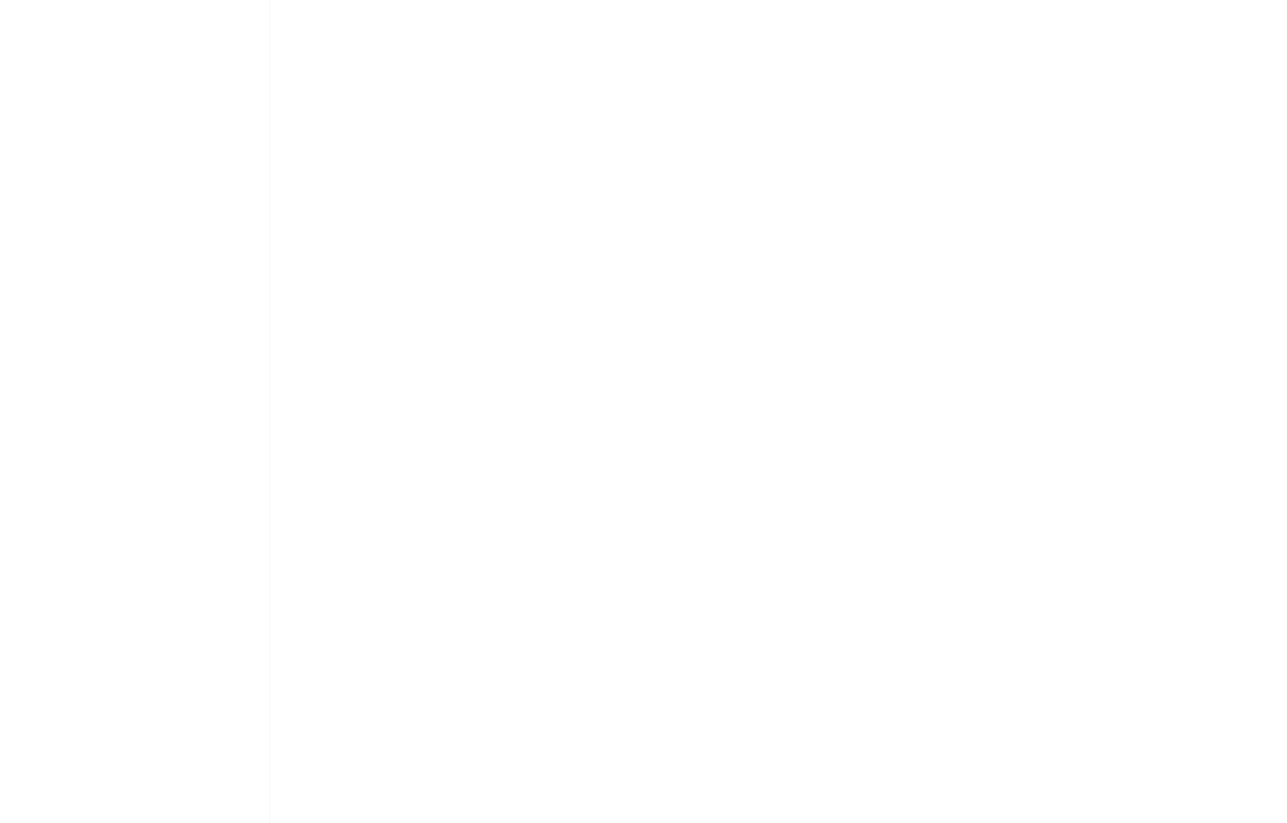 scroll, scrollTop: 0, scrollLeft: 0, axis: both 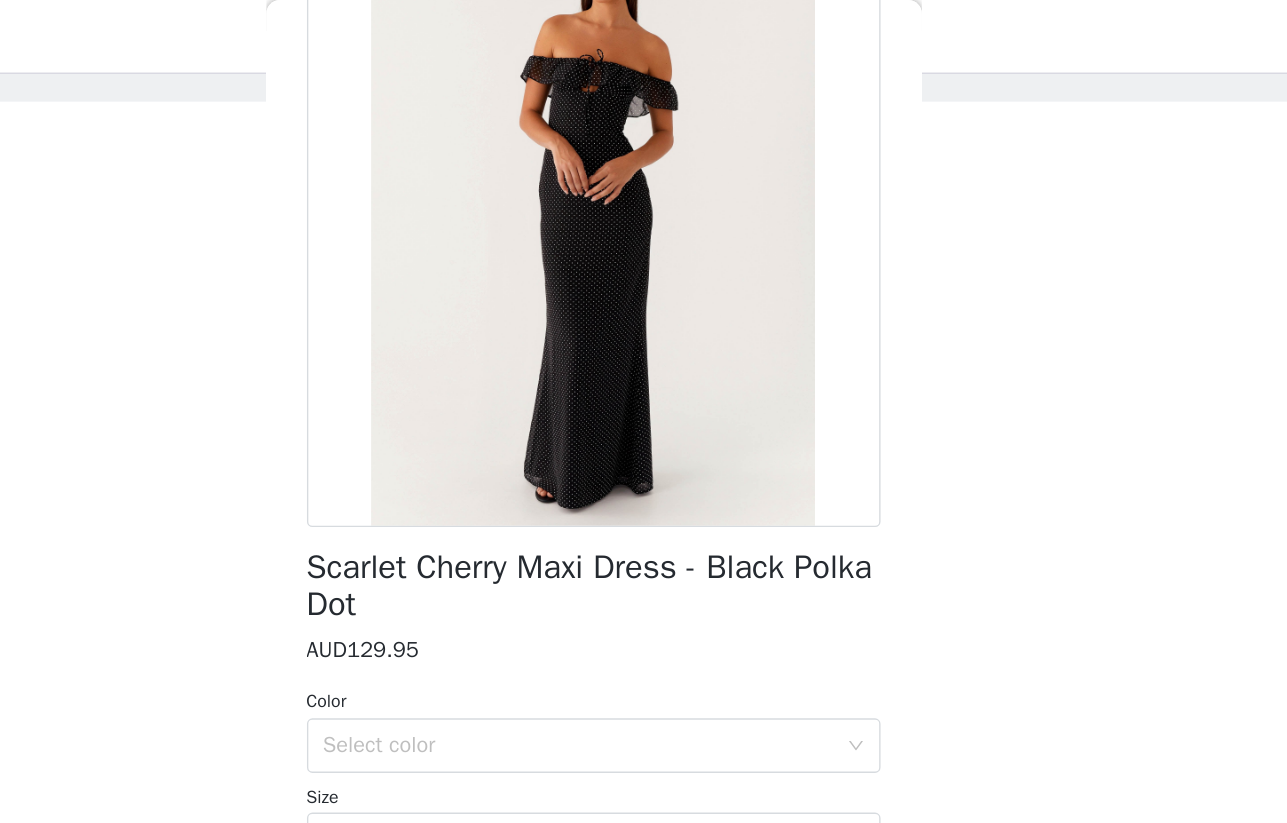 click on "Scarlet Cherry Maxi Dress - Black Polka Dot" at bounding box center [644, 429] 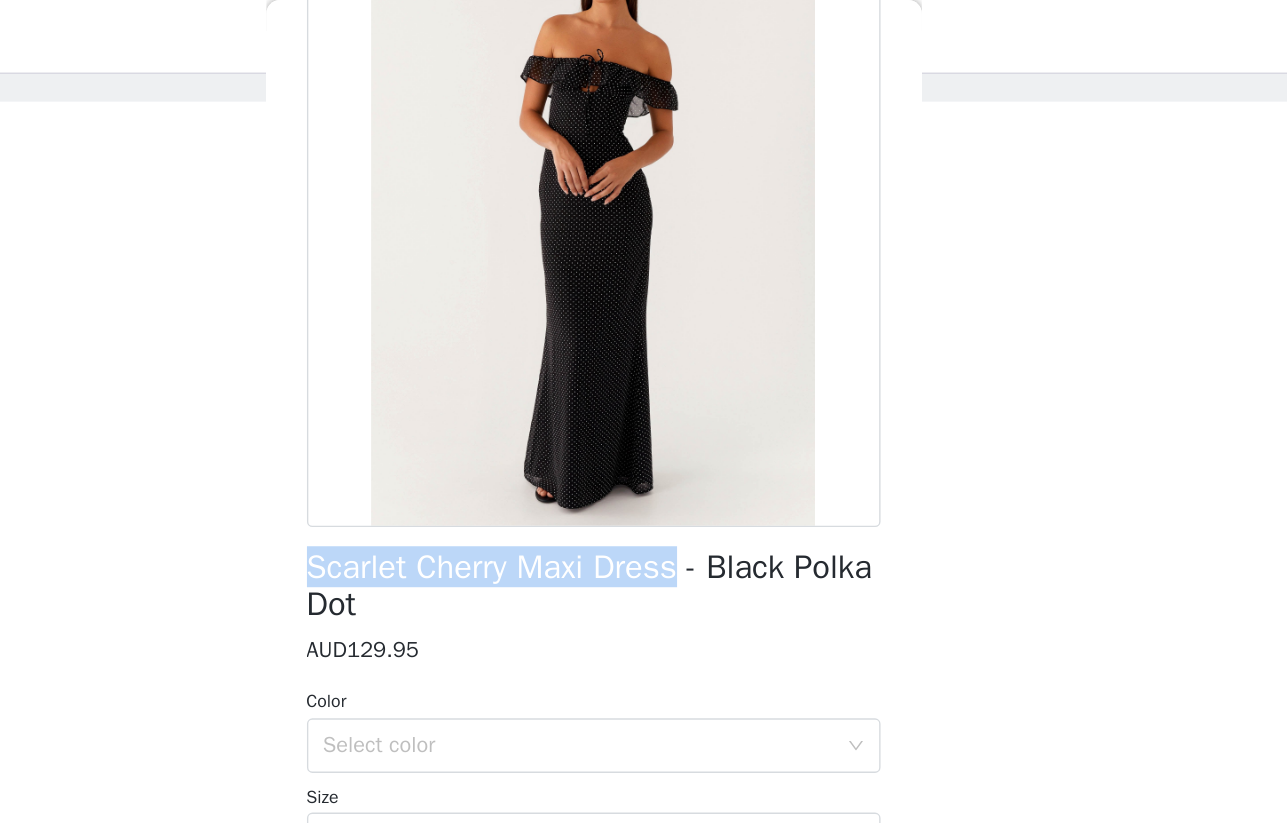 drag, startPoint x: 439, startPoint y: 410, endPoint x: 715, endPoint y: 413, distance: 276.0163 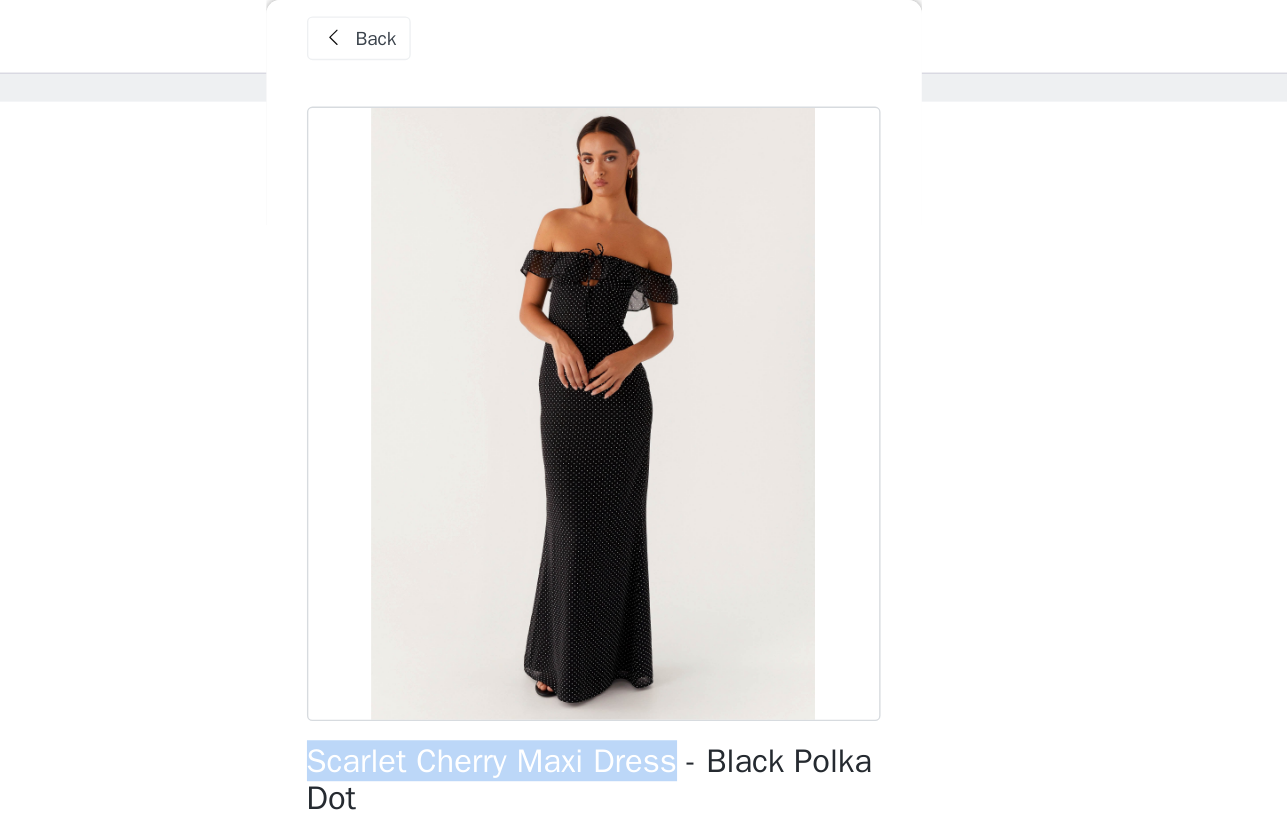 scroll, scrollTop: 0, scrollLeft: 0, axis: both 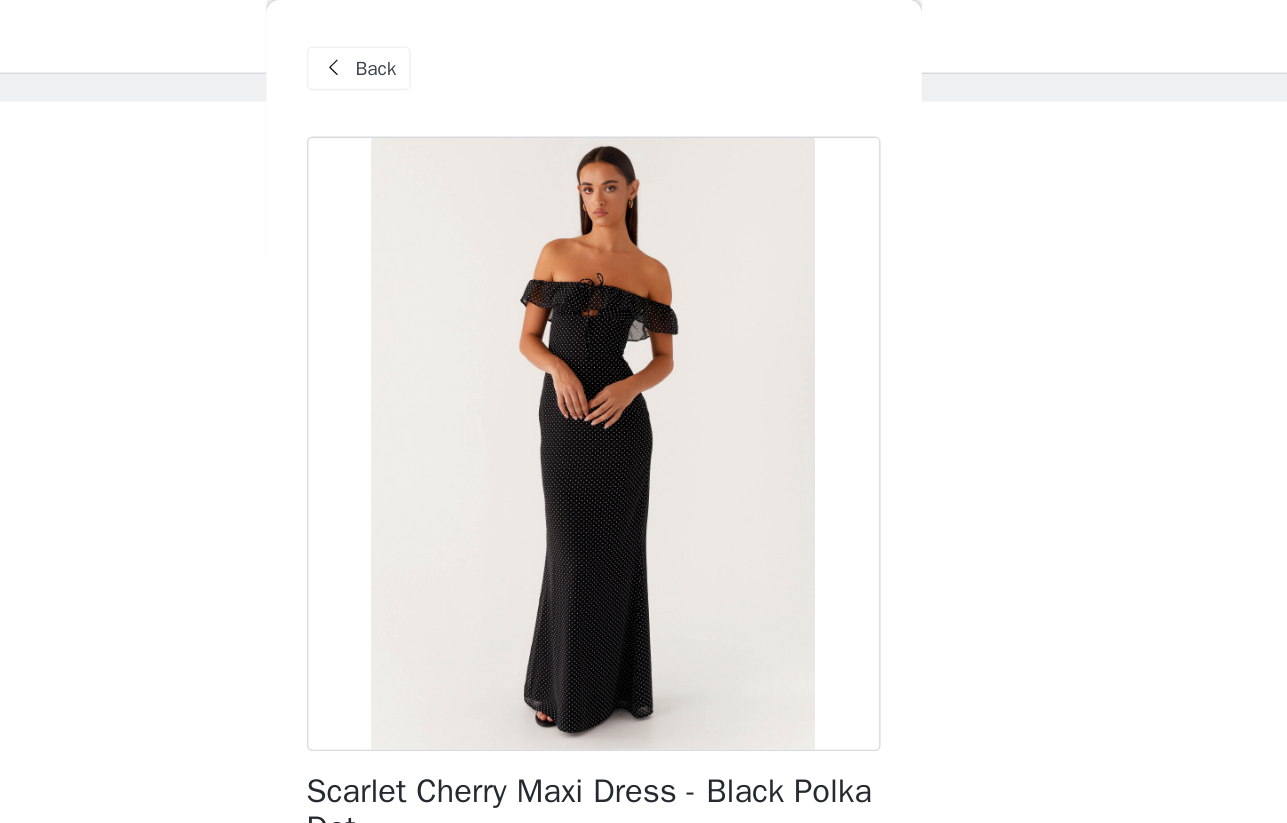 click on "Back" at bounding box center [485, 50] 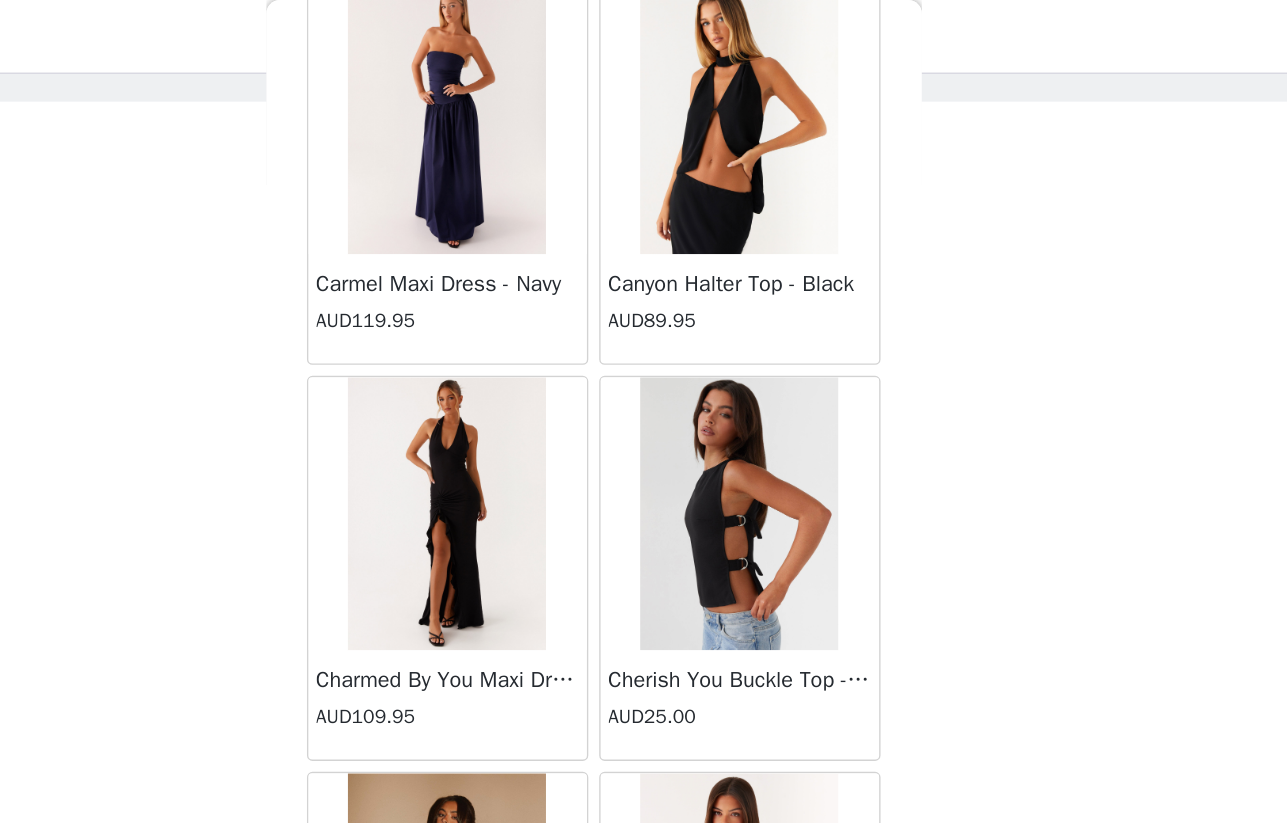 scroll, scrollTop: 8531, scrollLeft: 0, axis: vertical 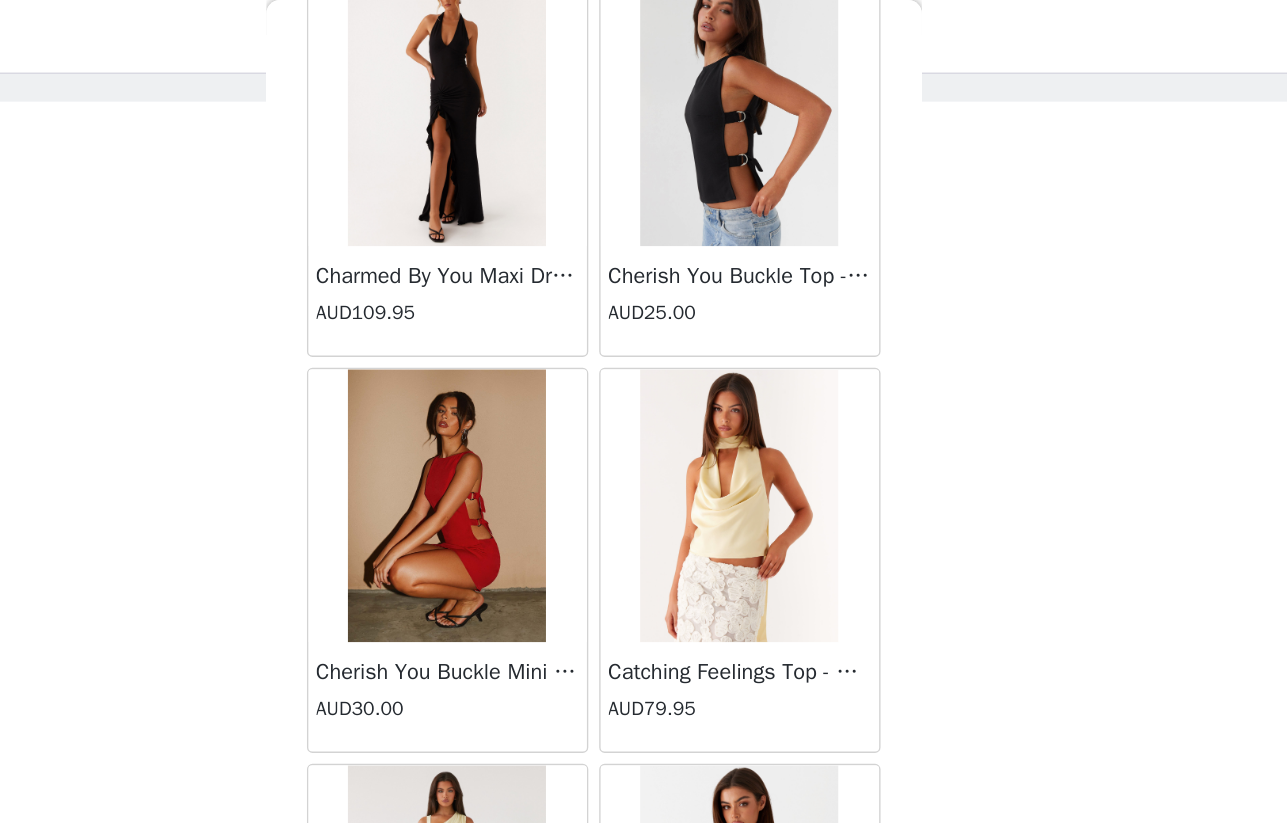 click at bounding box center [536, 80] 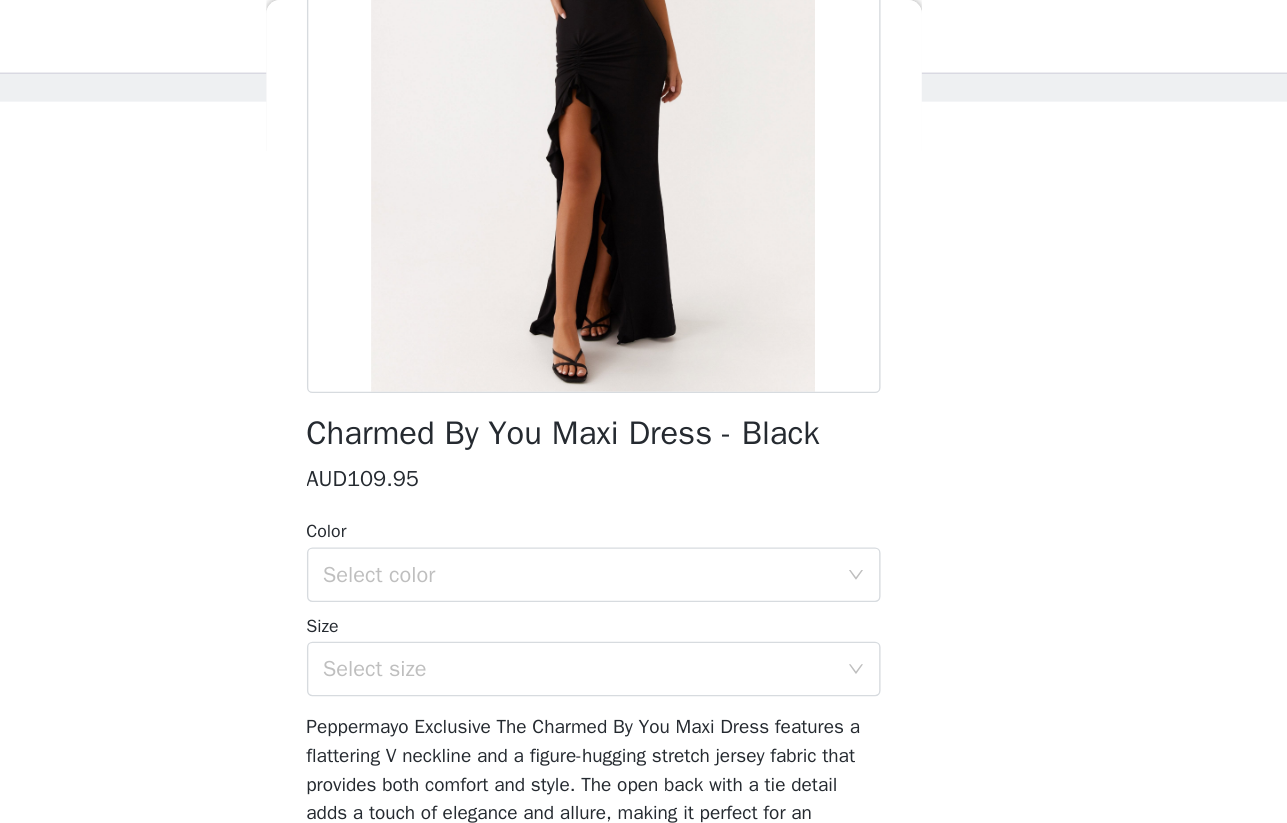 scroll, scrollTop: 297, scrollLeft: 0, axis: vertical 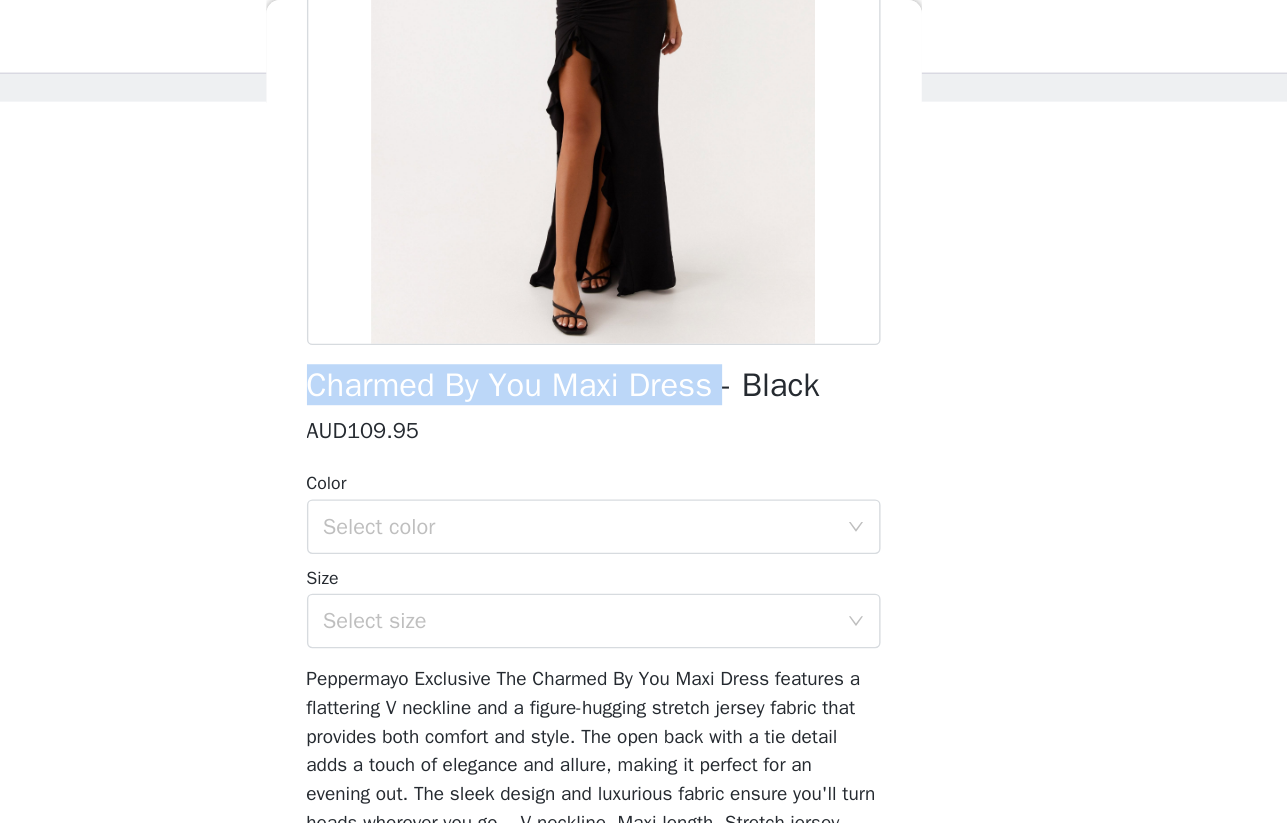 drag, startPoint x: 431, startPoint y: 277, endPoint x: 744, endPoint y: 277, distance: 313 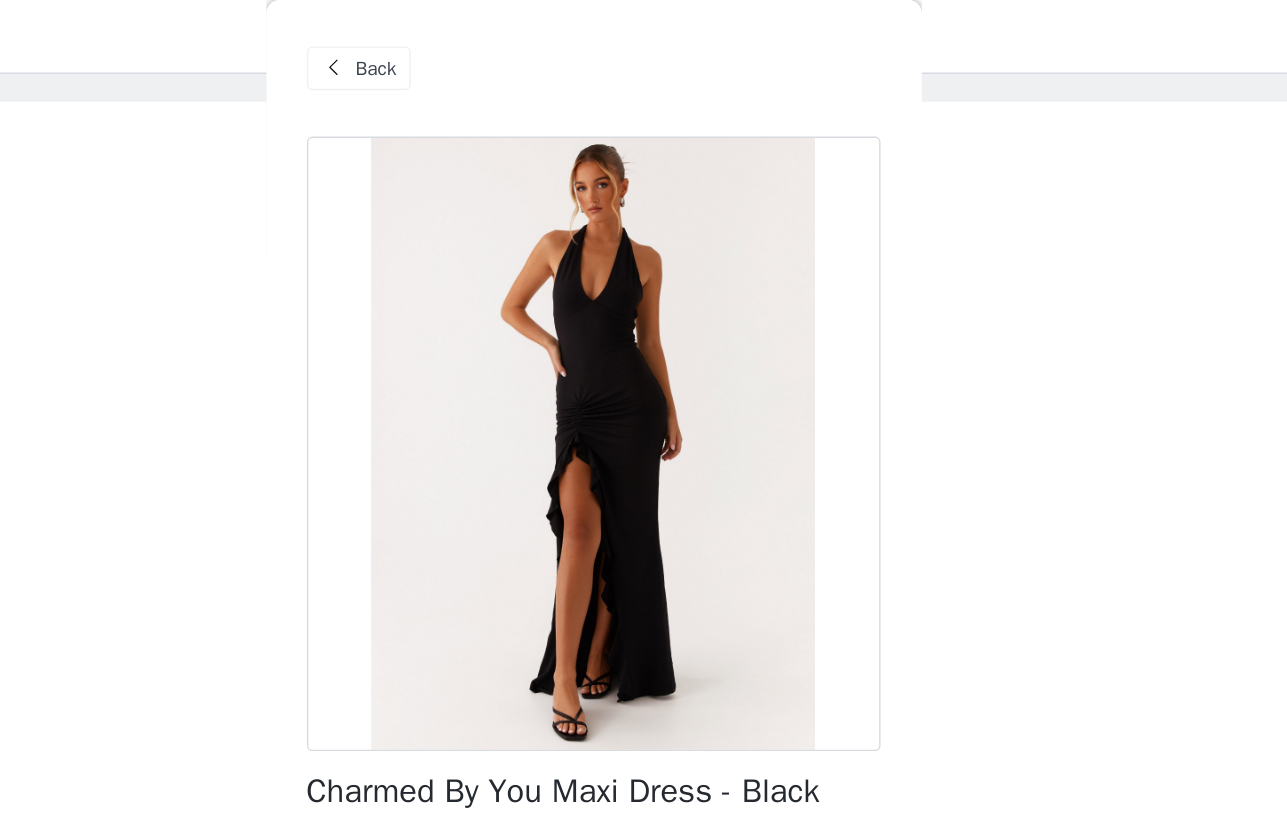click on "Back" at bounding box center (485, 50) 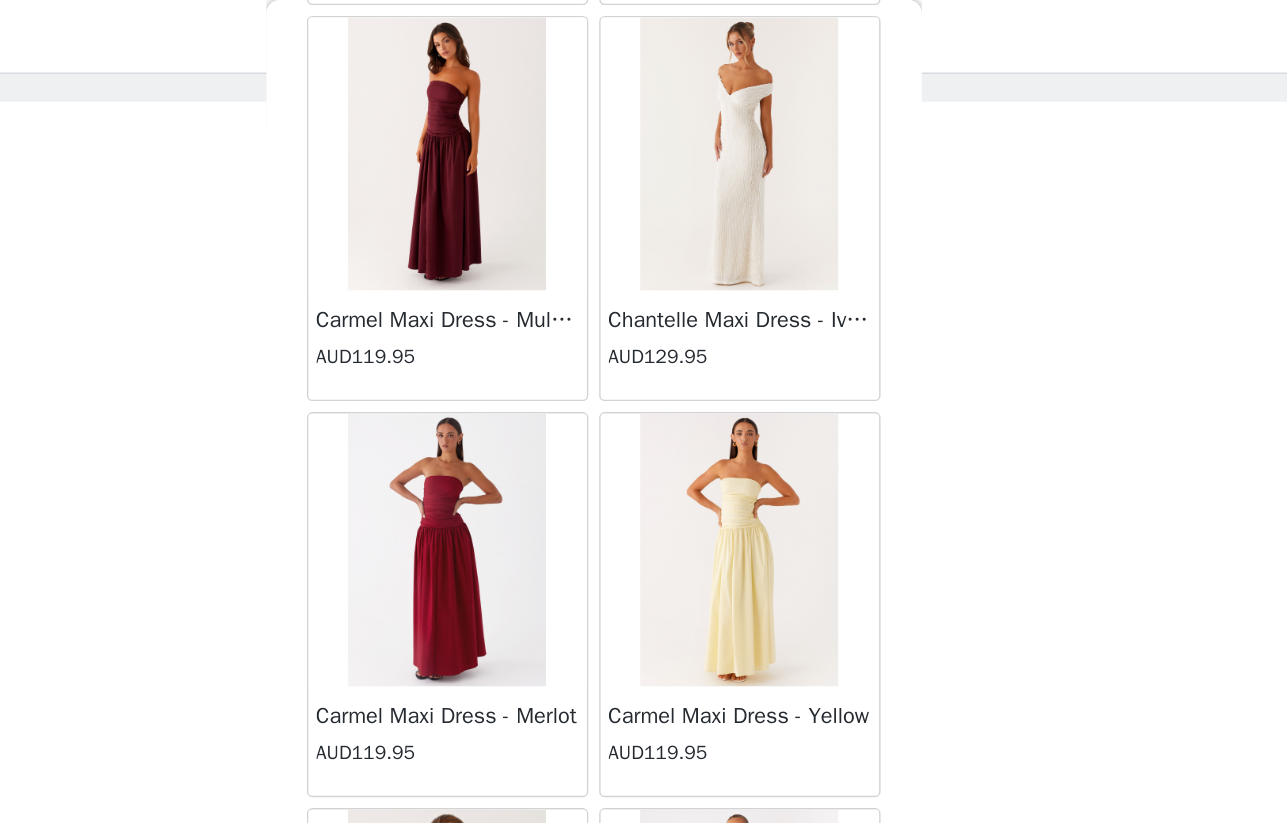 scroll, scrollTop: 9957, scrollLeft: 0, axis: vertical 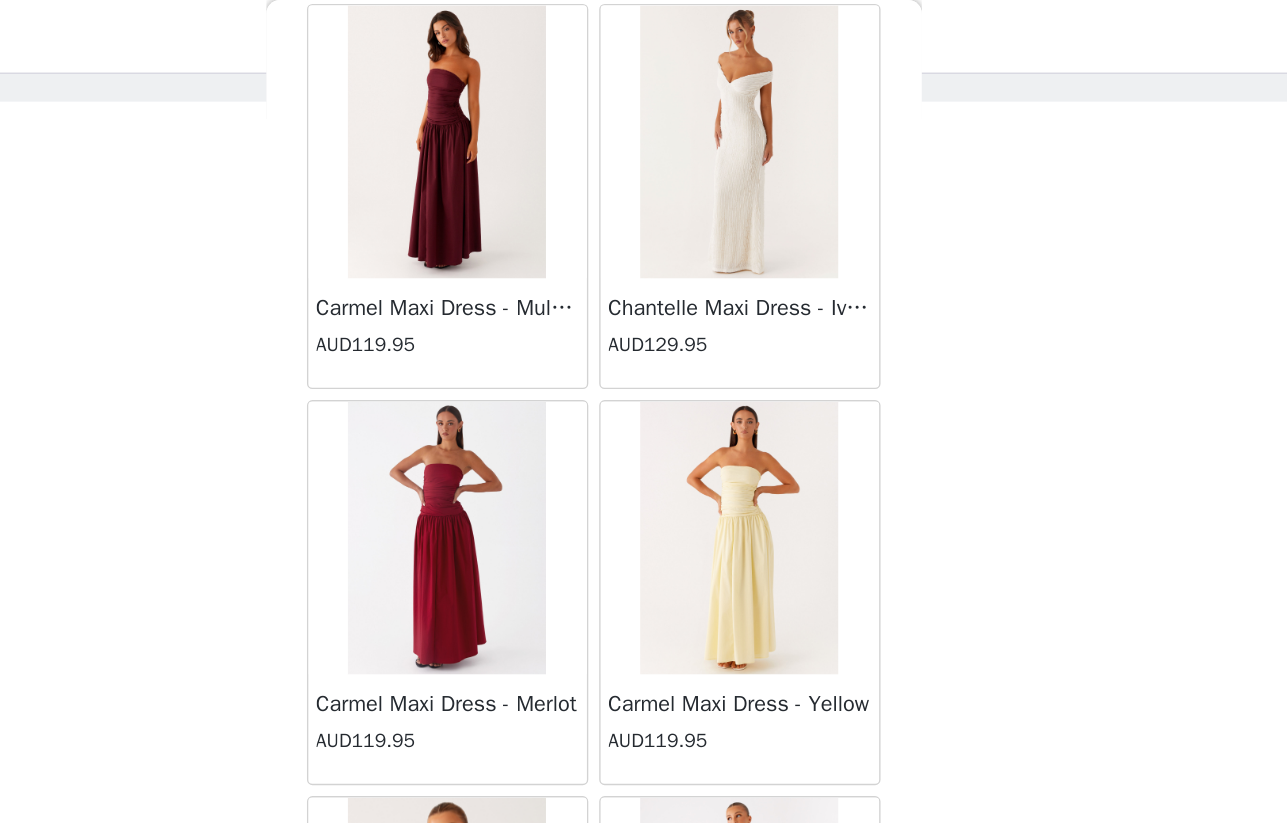 click at bounding box center (750, 104) 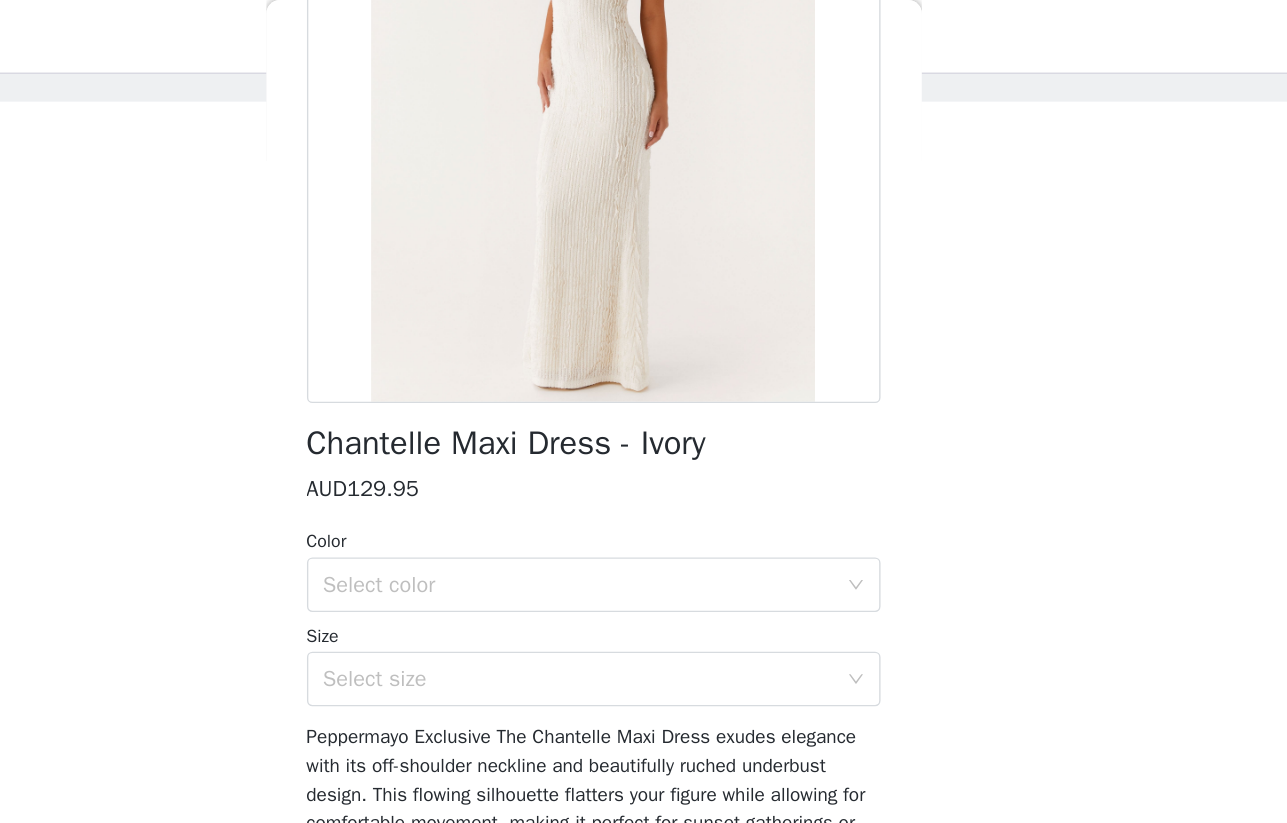 scroll, scrollTop: 276, scrollLeft: 0, axis: vertical 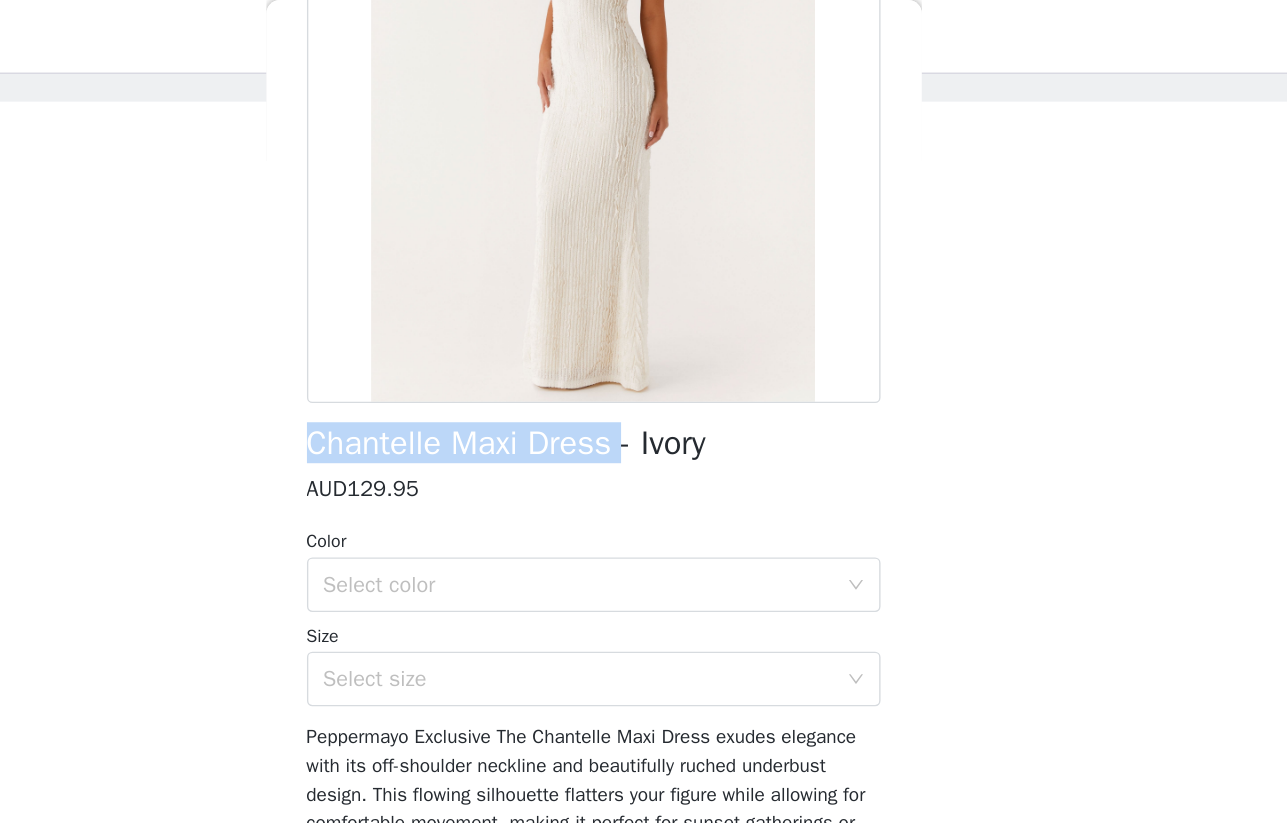 drag, startPoint x: 435, startPoint y: 312, endPoint x: 667, endPoint y: 305, distance: 232.10558 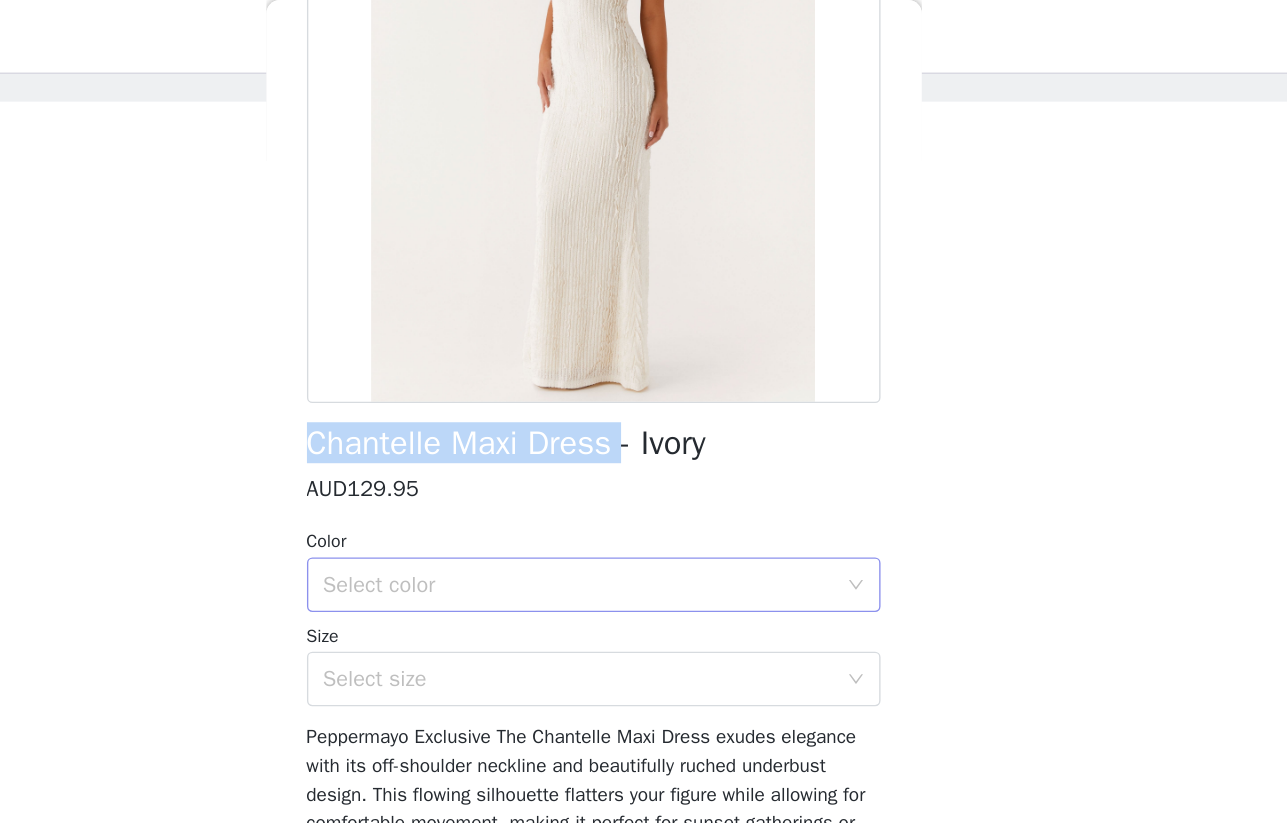 click on "Select color" at bounding box center [633, 428] 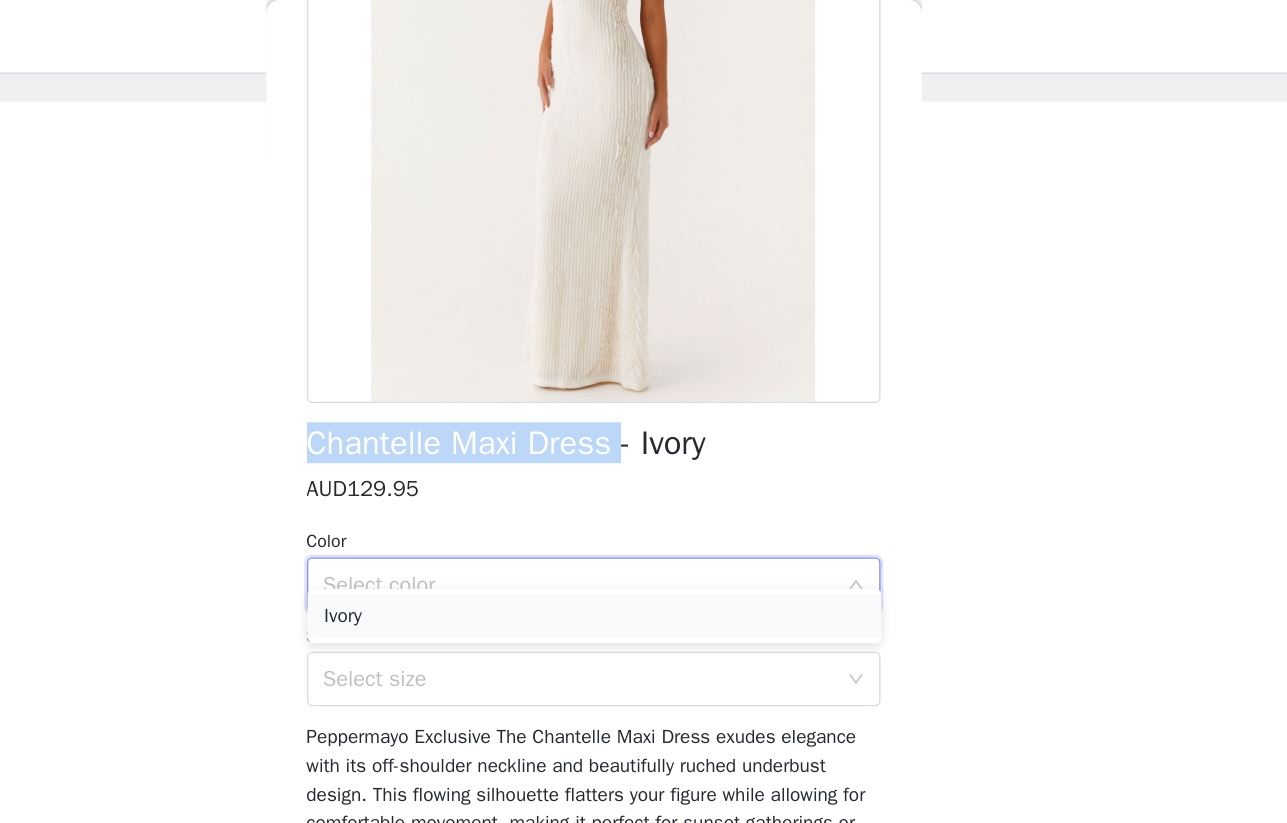 click on "Ivory" at bounding box center [644, 451] 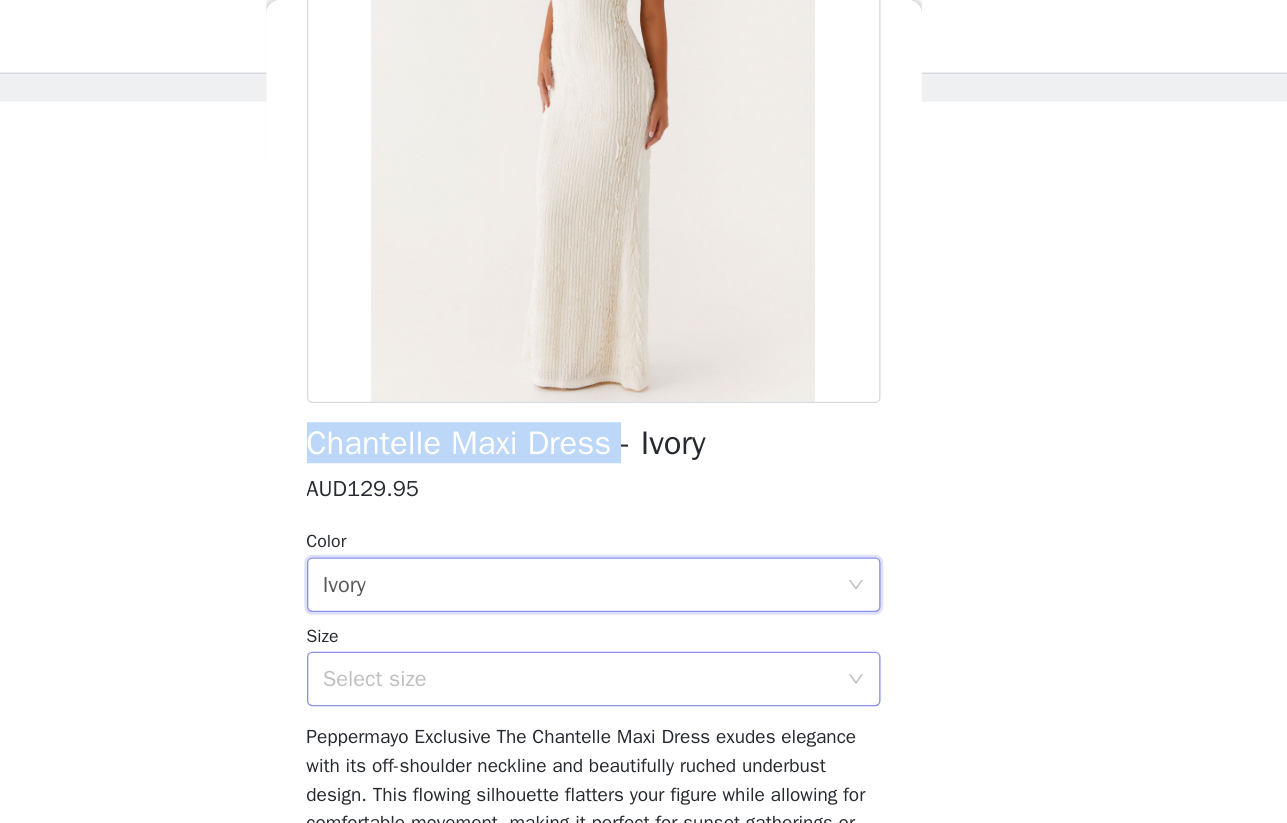 click on "Select size" at bounding box center [633, 497] 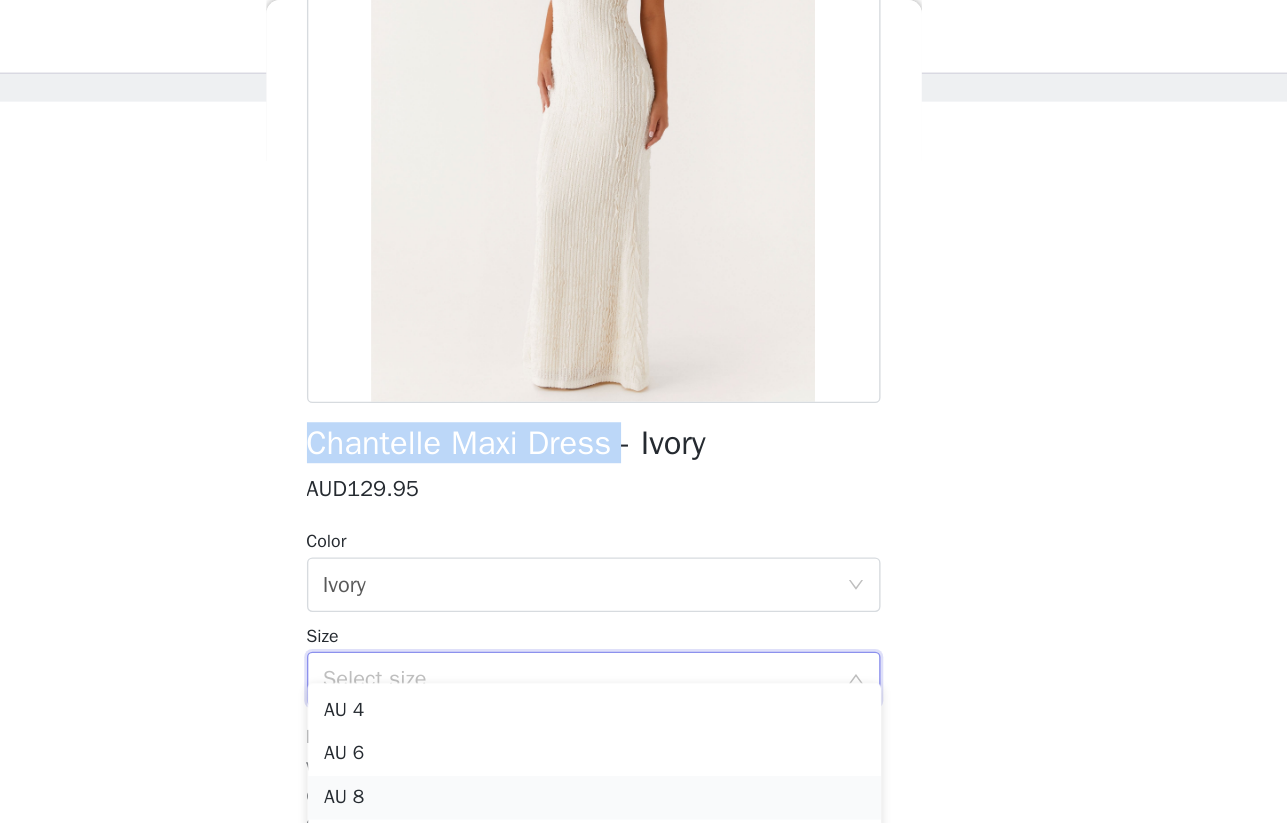 click on "AU 8" at bounding box center [644, 584] 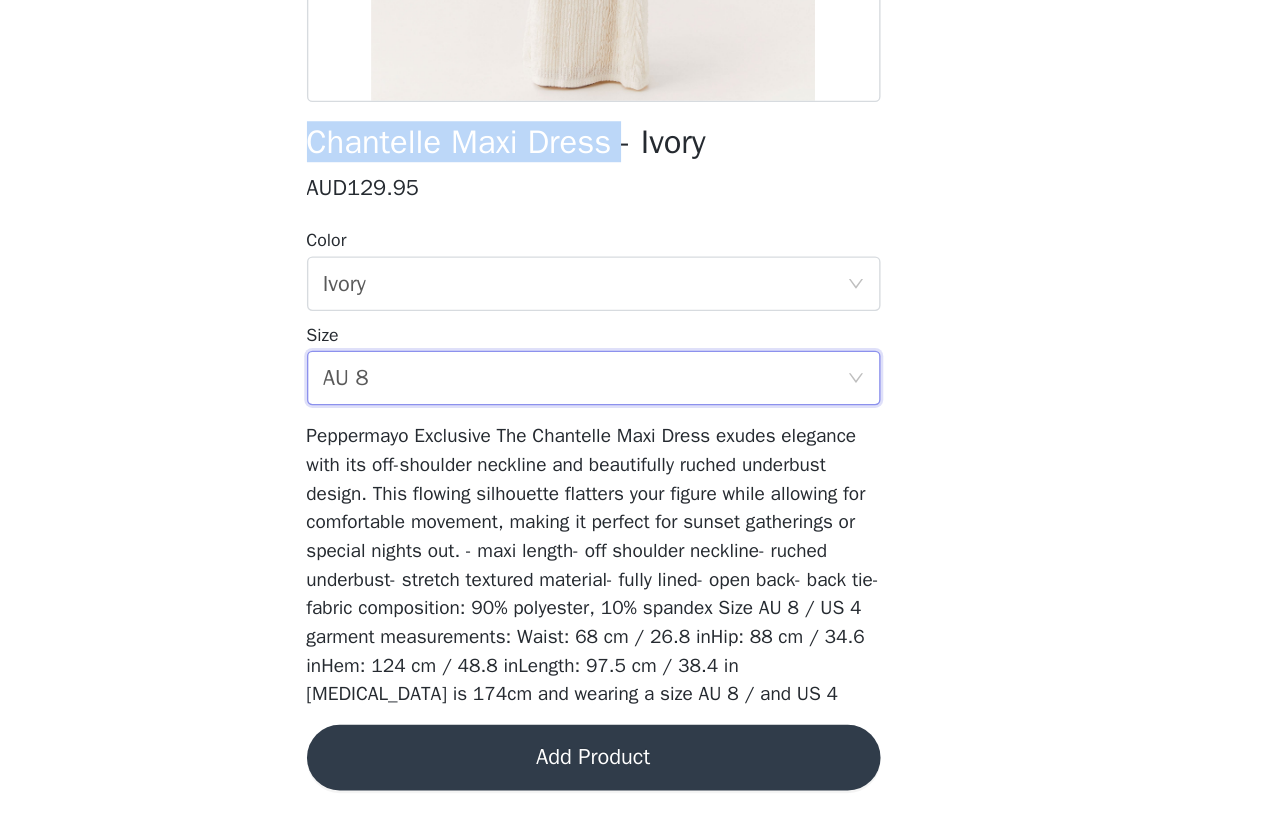 click on "Add Product" at bounding box center [644, 775] 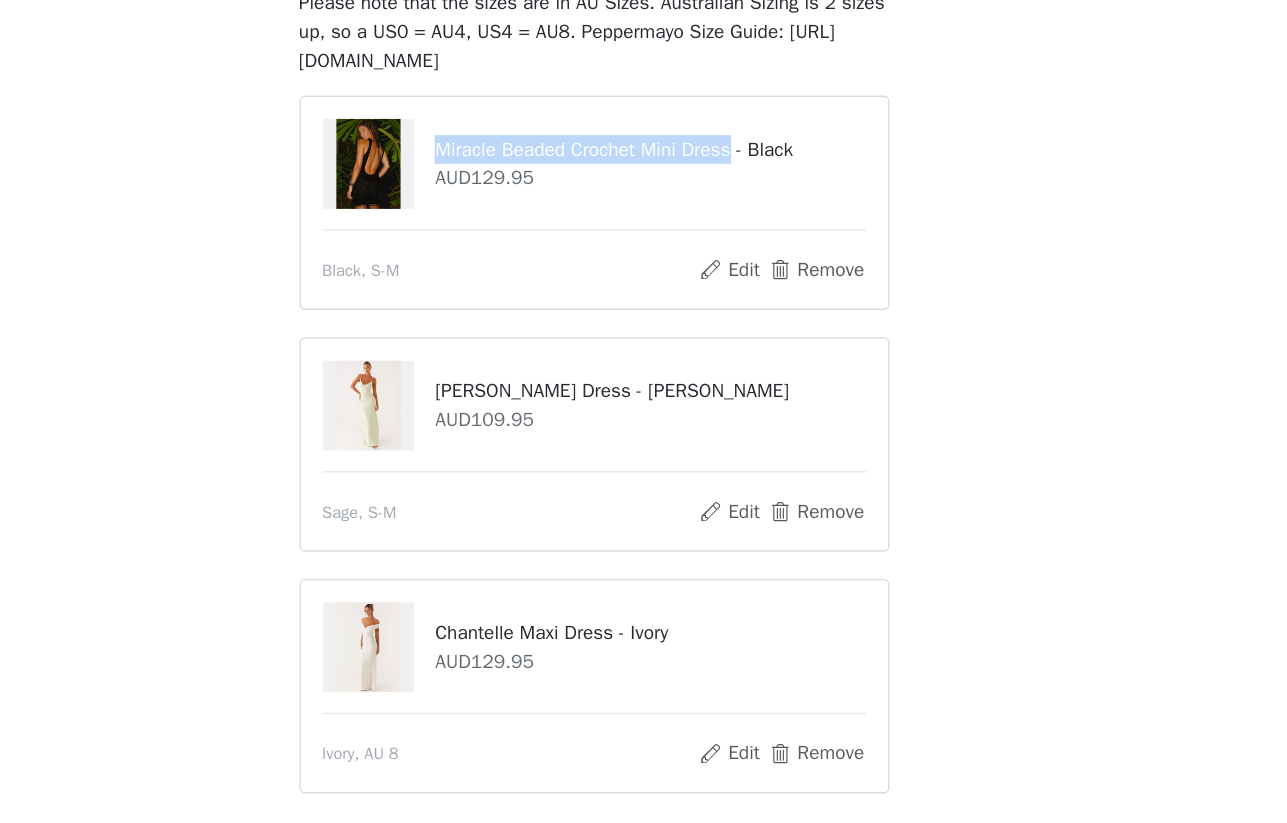 drag, startPoint x: 529, startPoint y: 201, endPoint x: 762, endPoint y: 198, distance: 233.01932 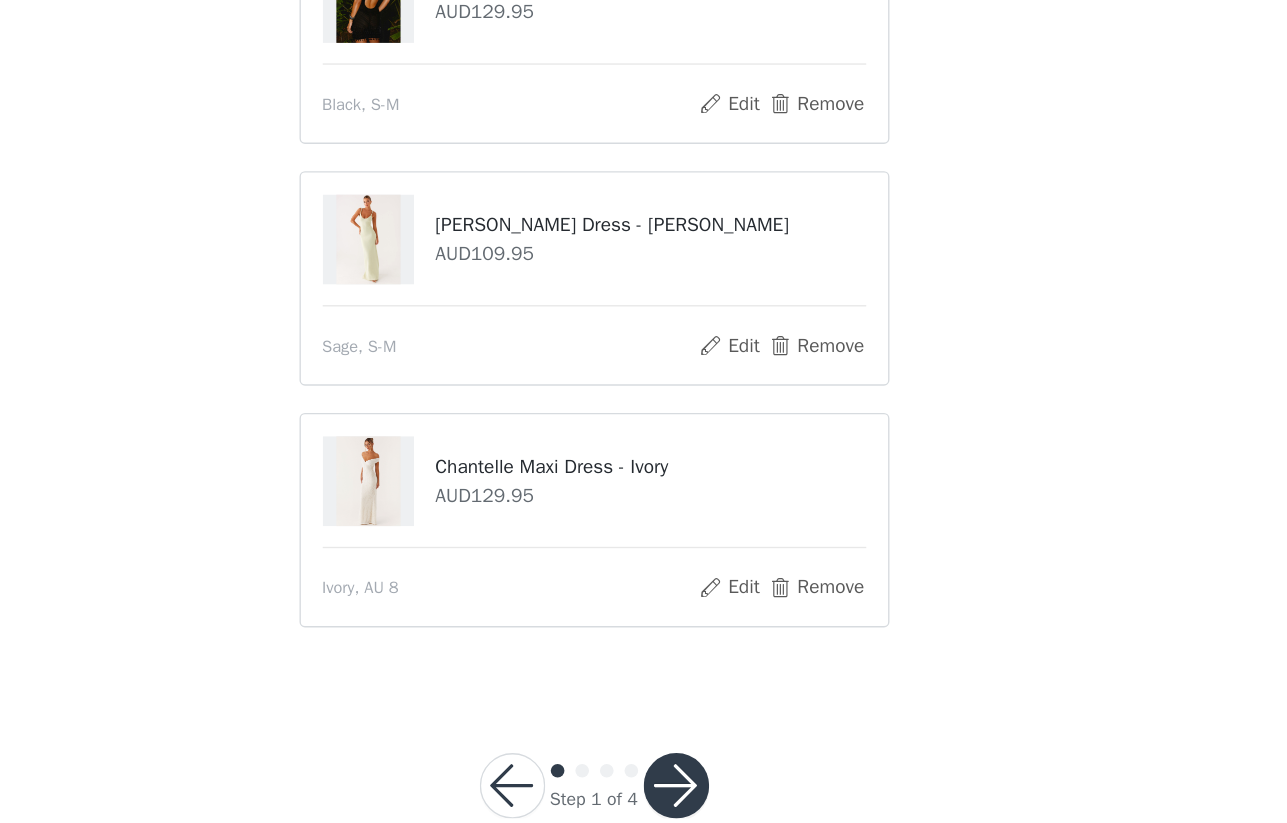 scroll, scrollTop: 139, scrollLeft: 0, axis: vertical 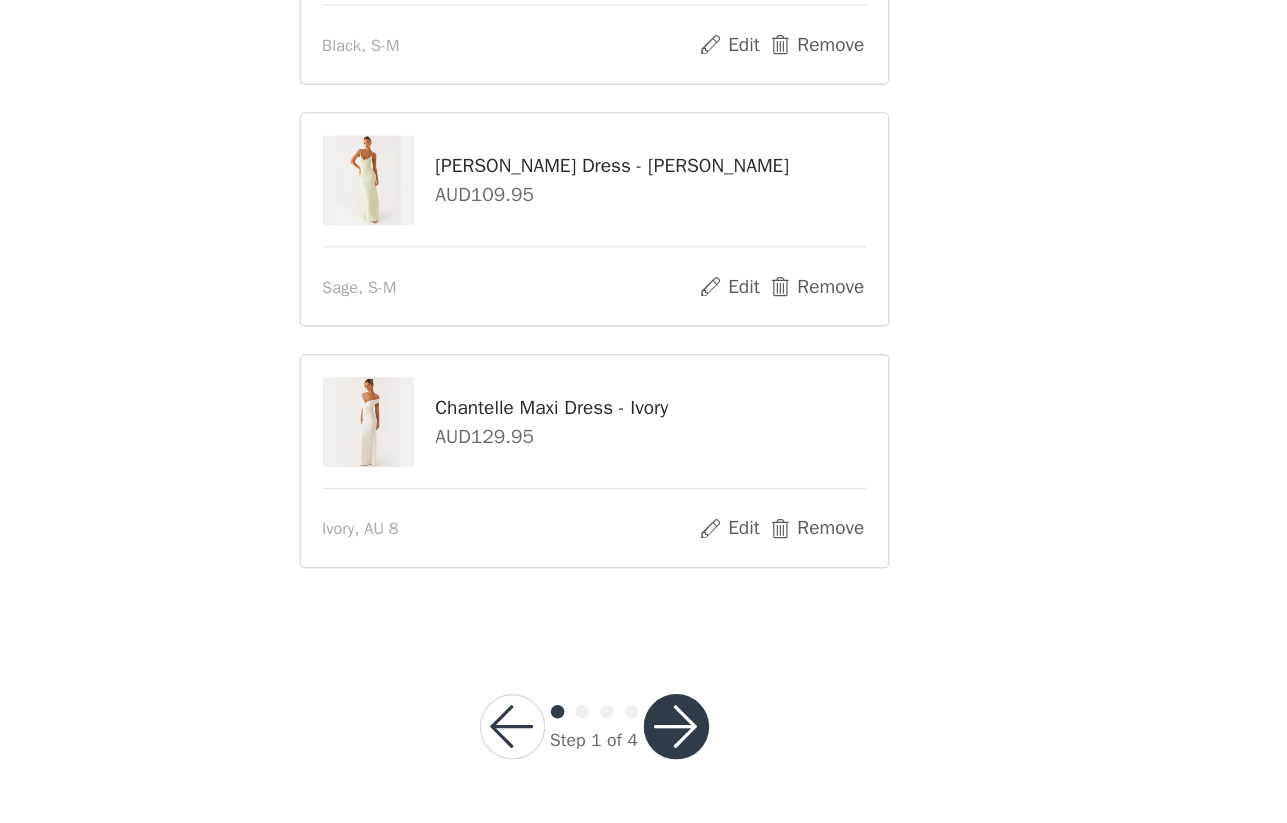 click at bounding box center [704, 752] 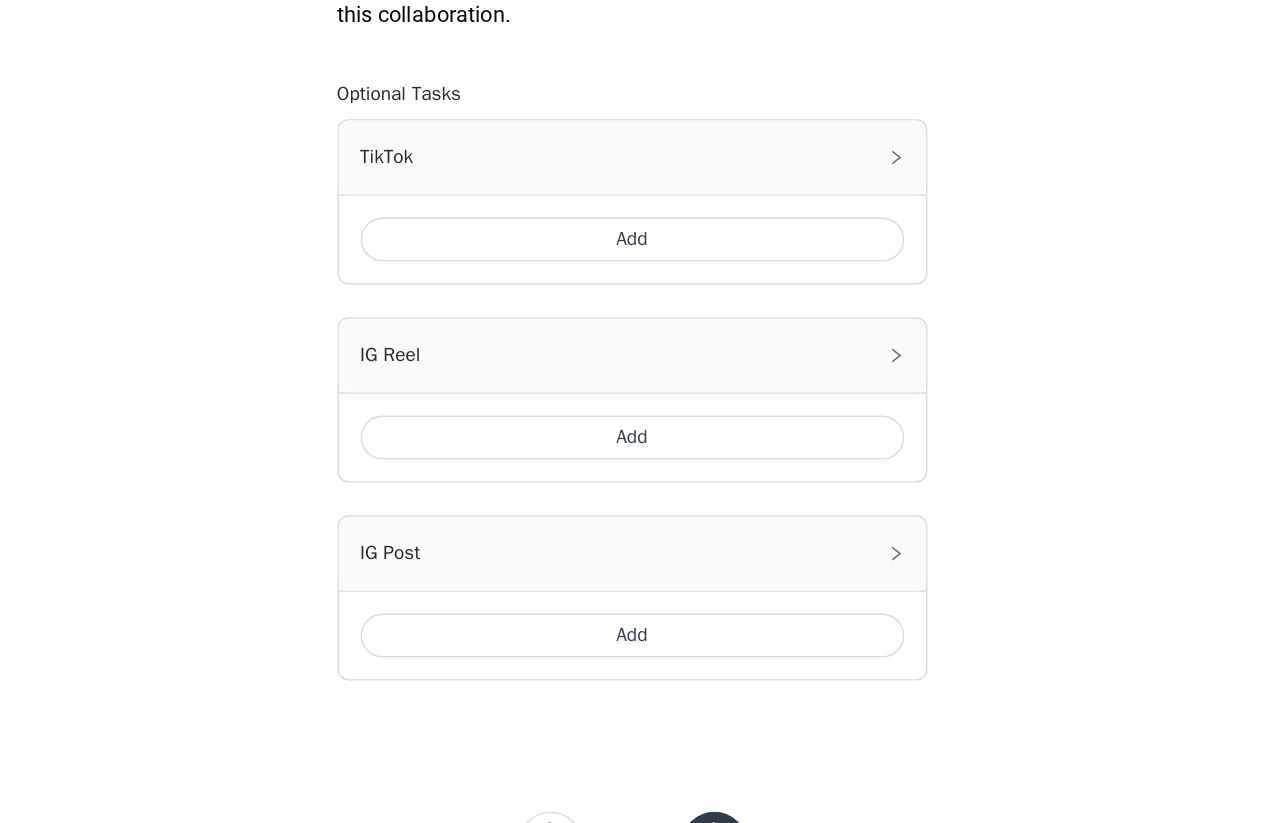 scroll, scrollTop: 938, scrollLeft: 0, axis: vertical 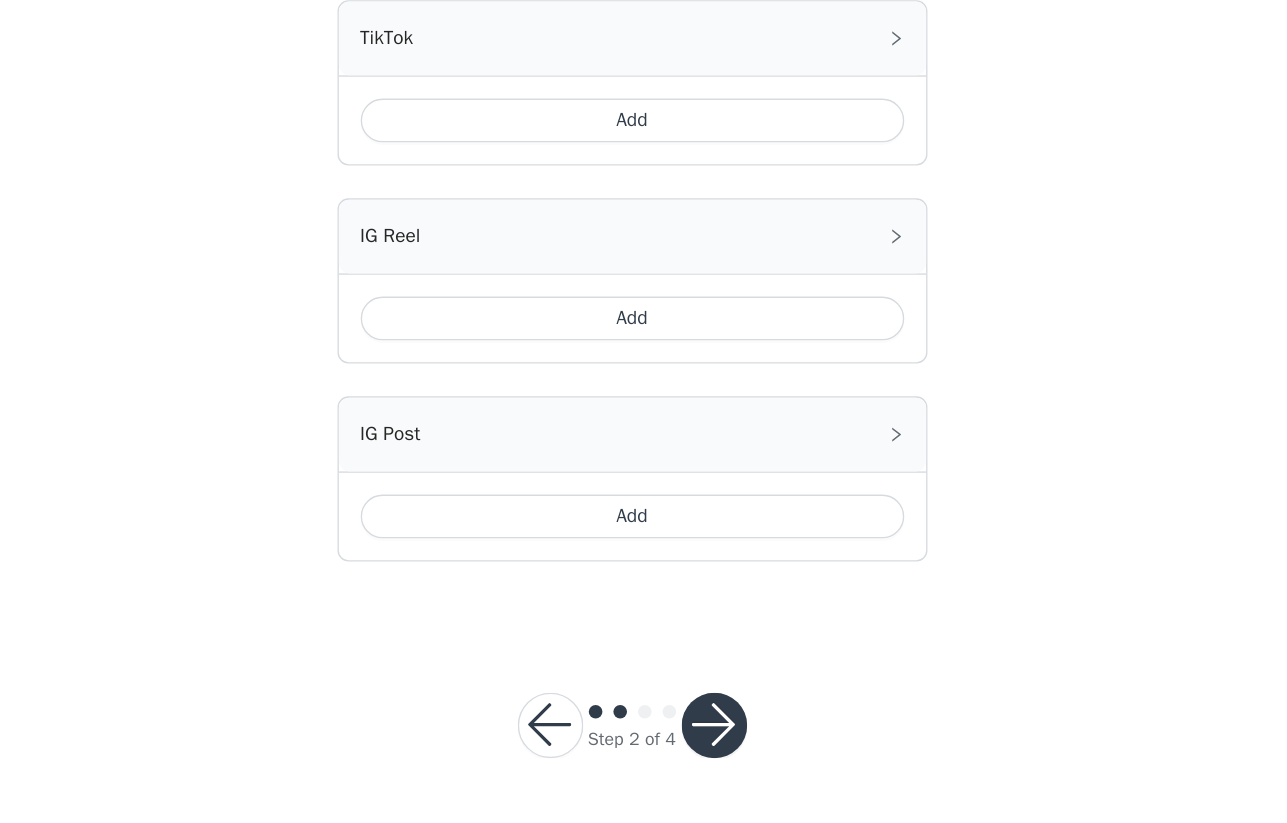 click on "Add" at bounding box center (644, 598) 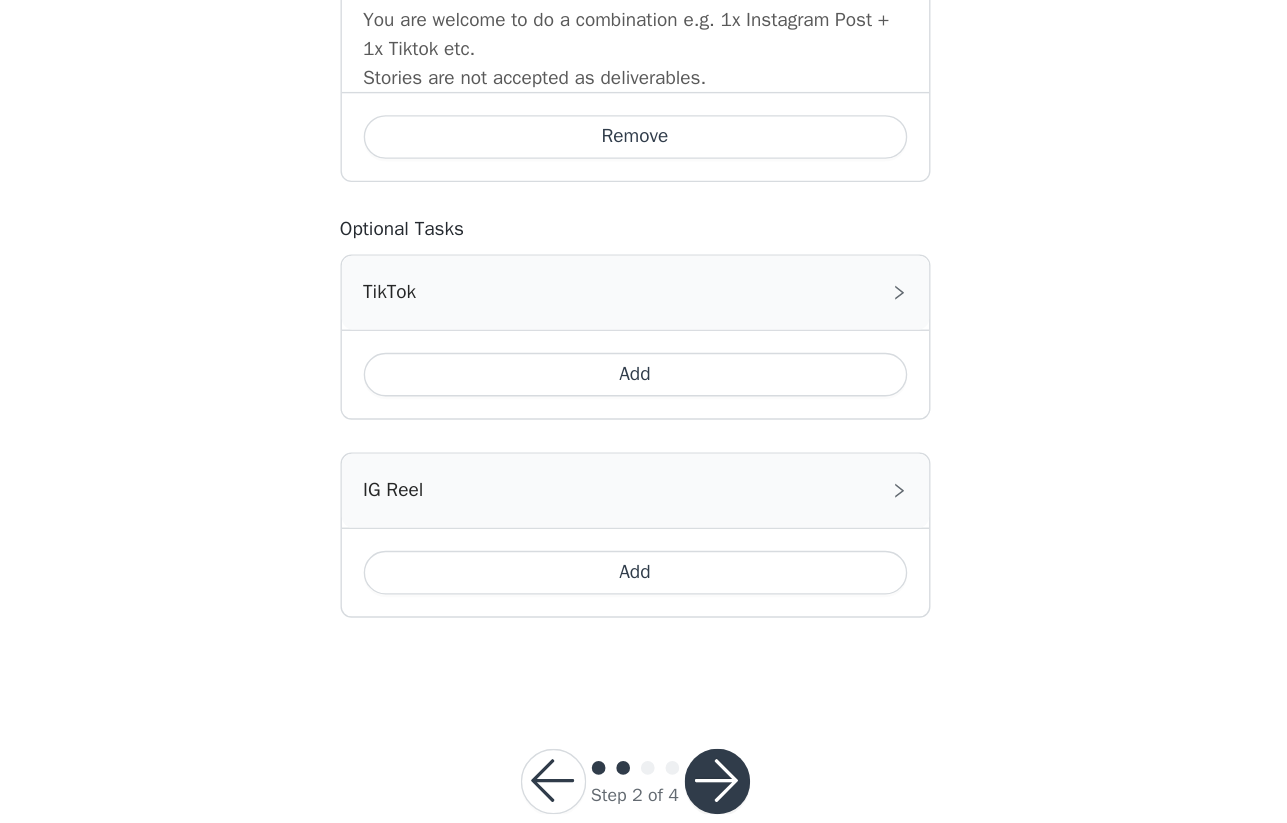 scroll, scrollTop: 1344, scrollLeft: 0, axis: vertical 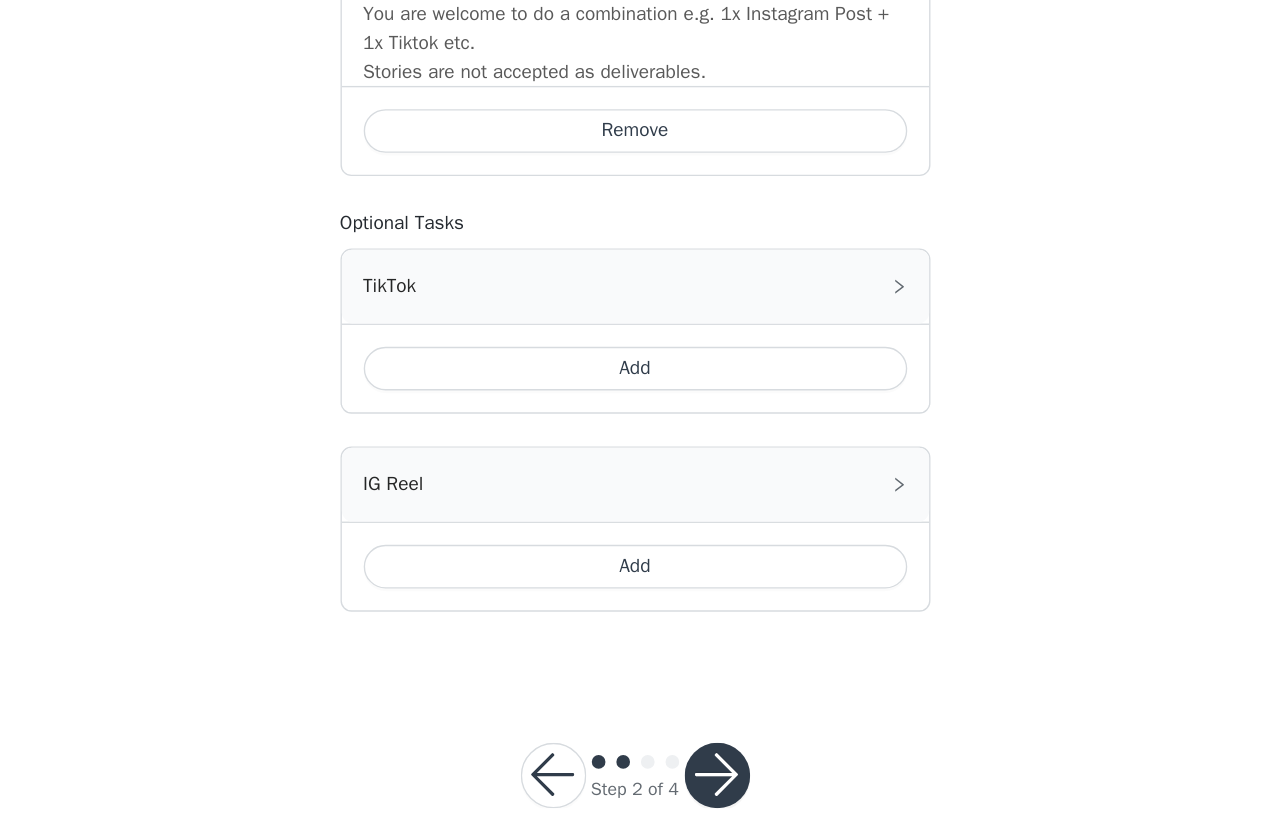 click on "Add" at bounding box center [644, 635] 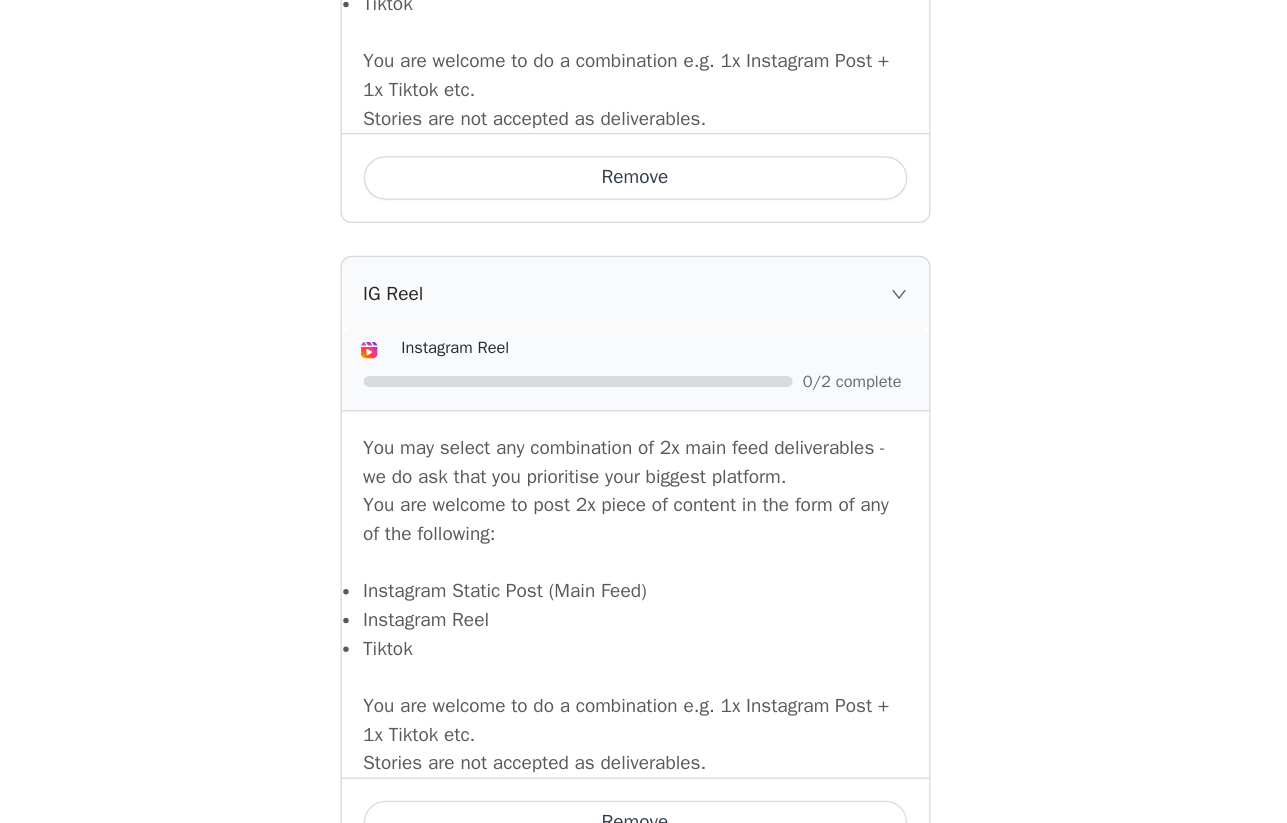scroll, scrollTop: 1708, scrollLeft: 0, axis: vertical 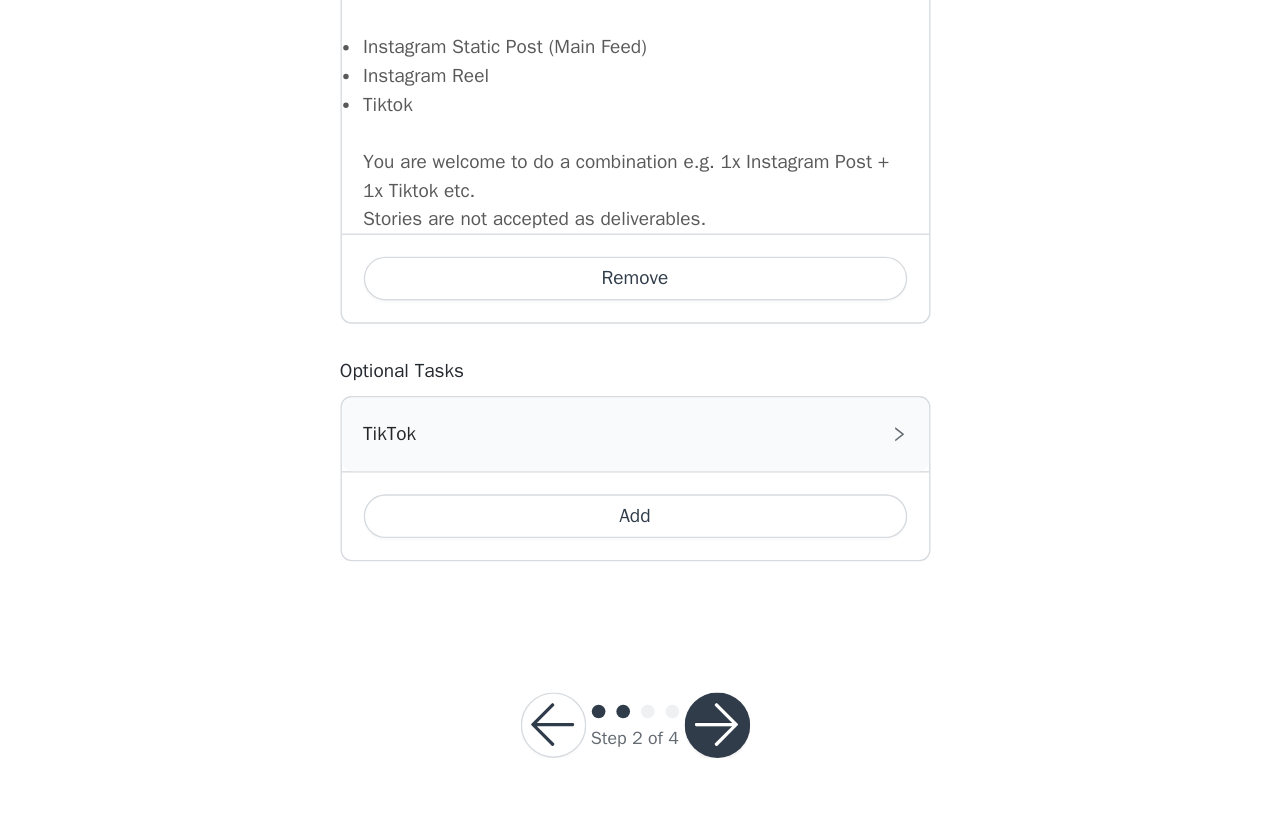 click at bounding box center [704, 751] 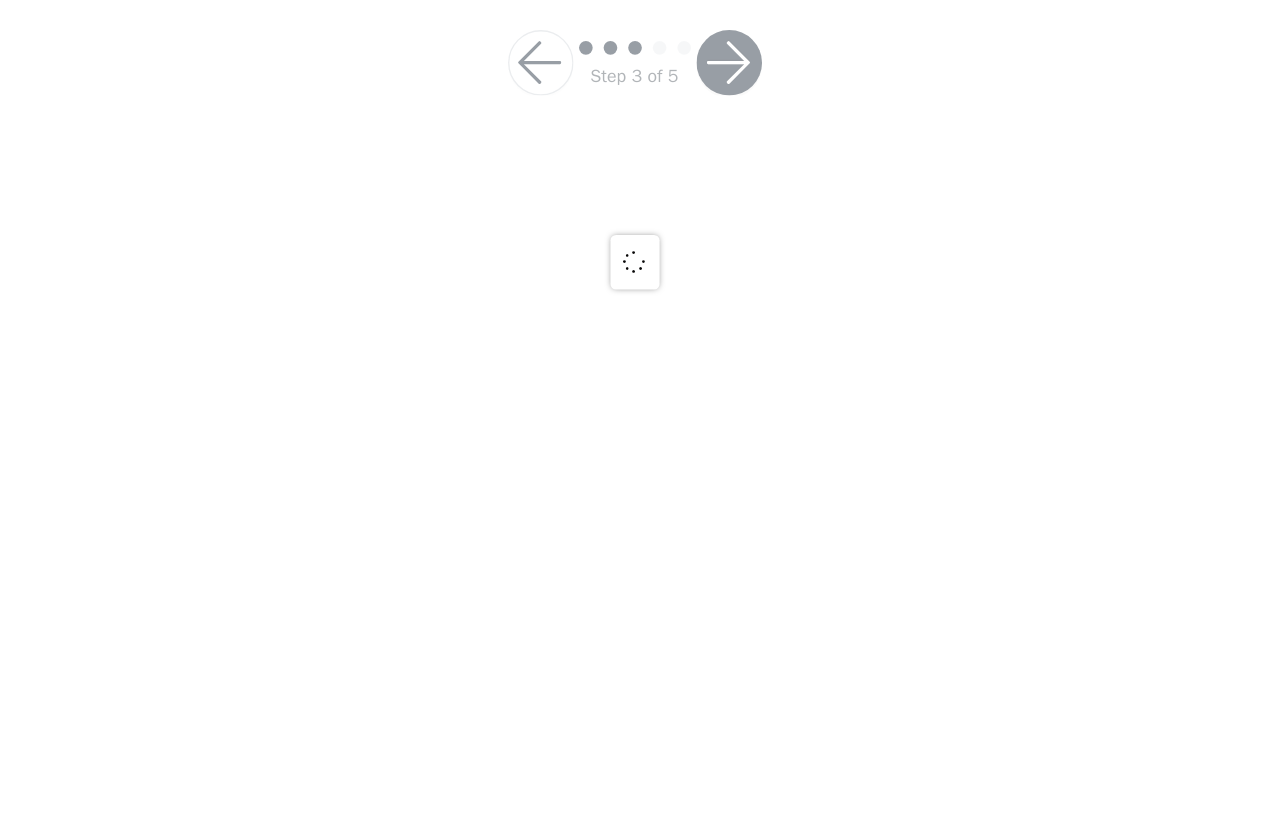 scroll, scrollTop: 0, scrollLeft: 0, axis: both 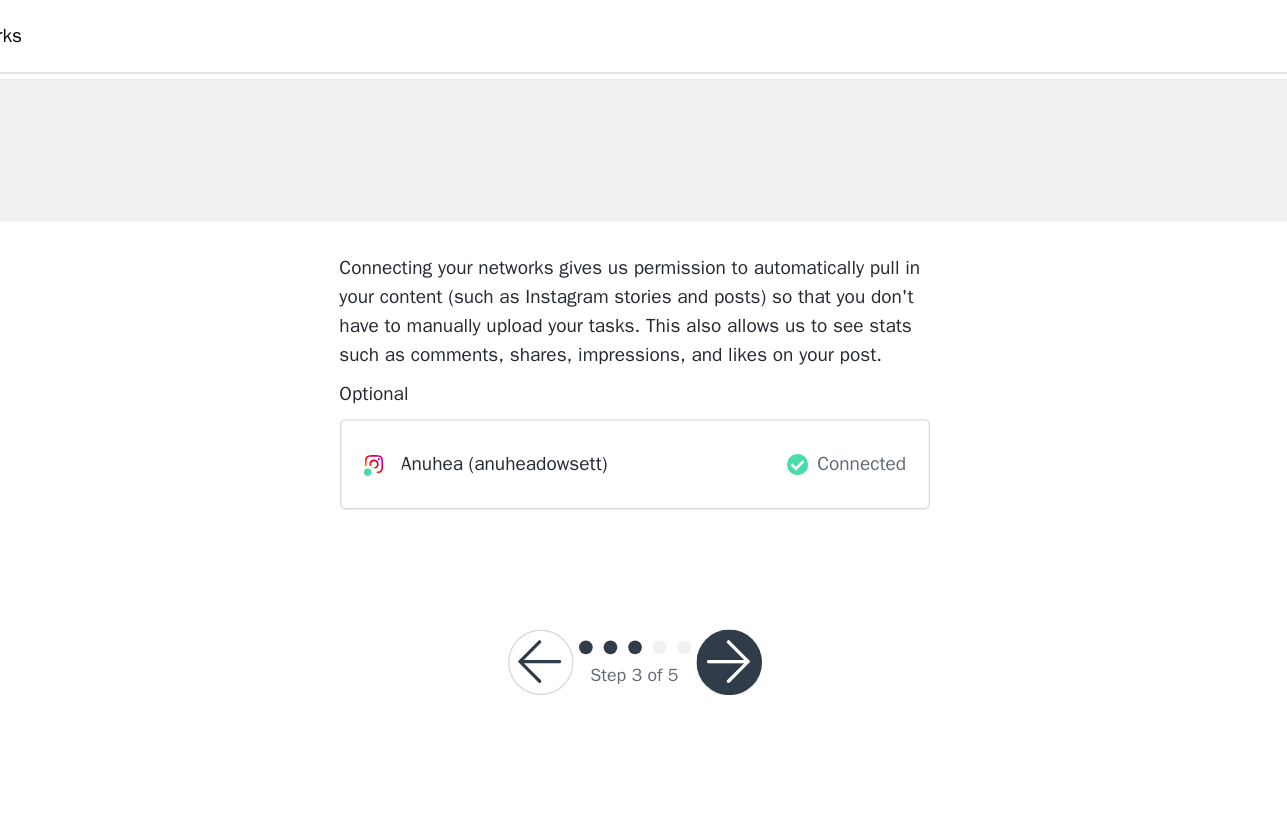 click at bounding box center (713, 485) 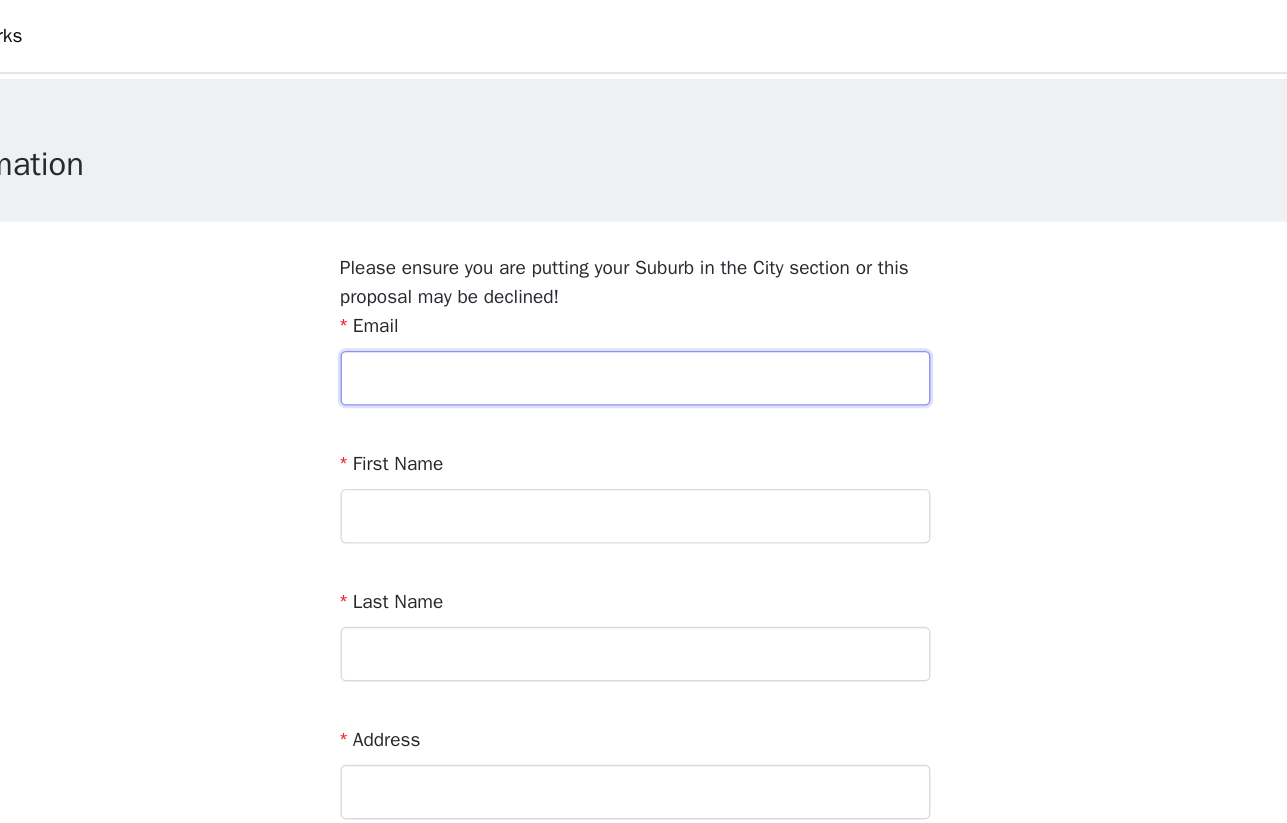click at bounding box center (644, 277) 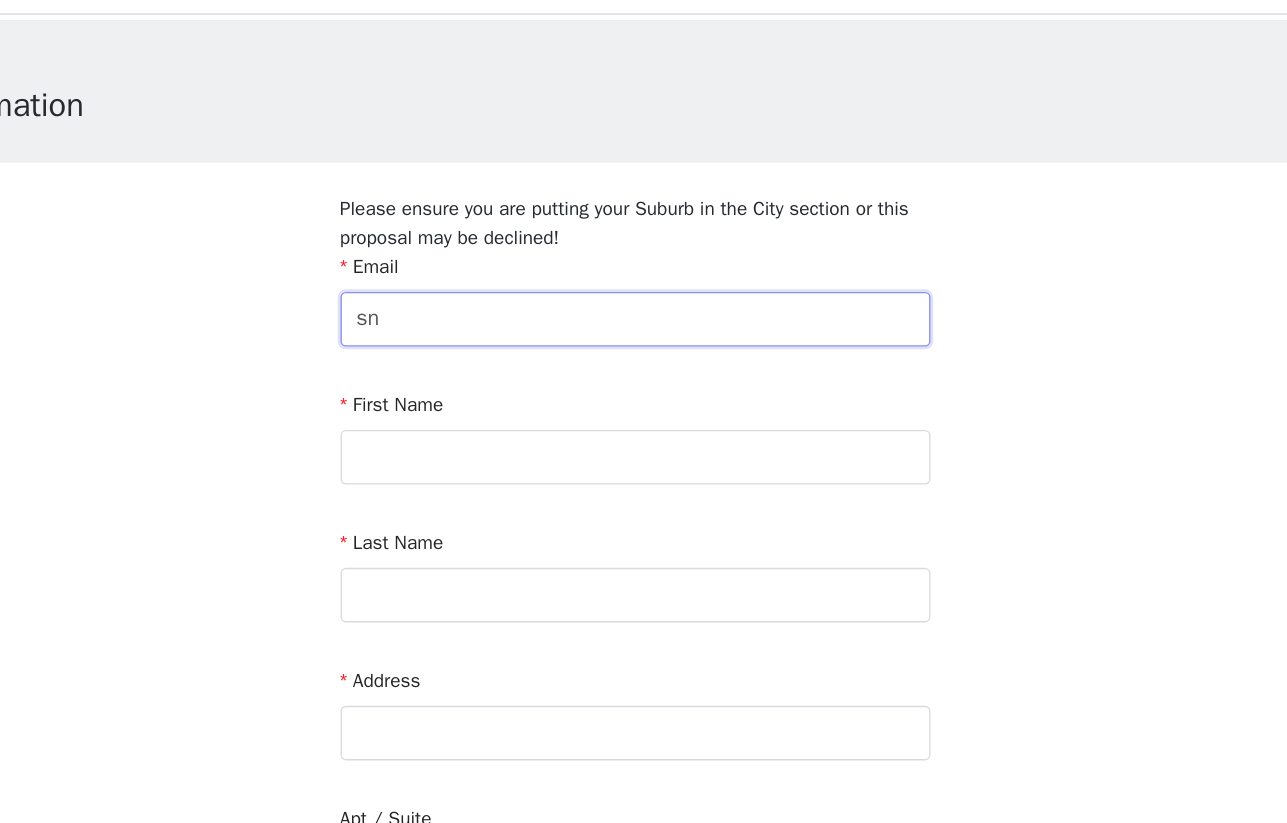 type on "s" 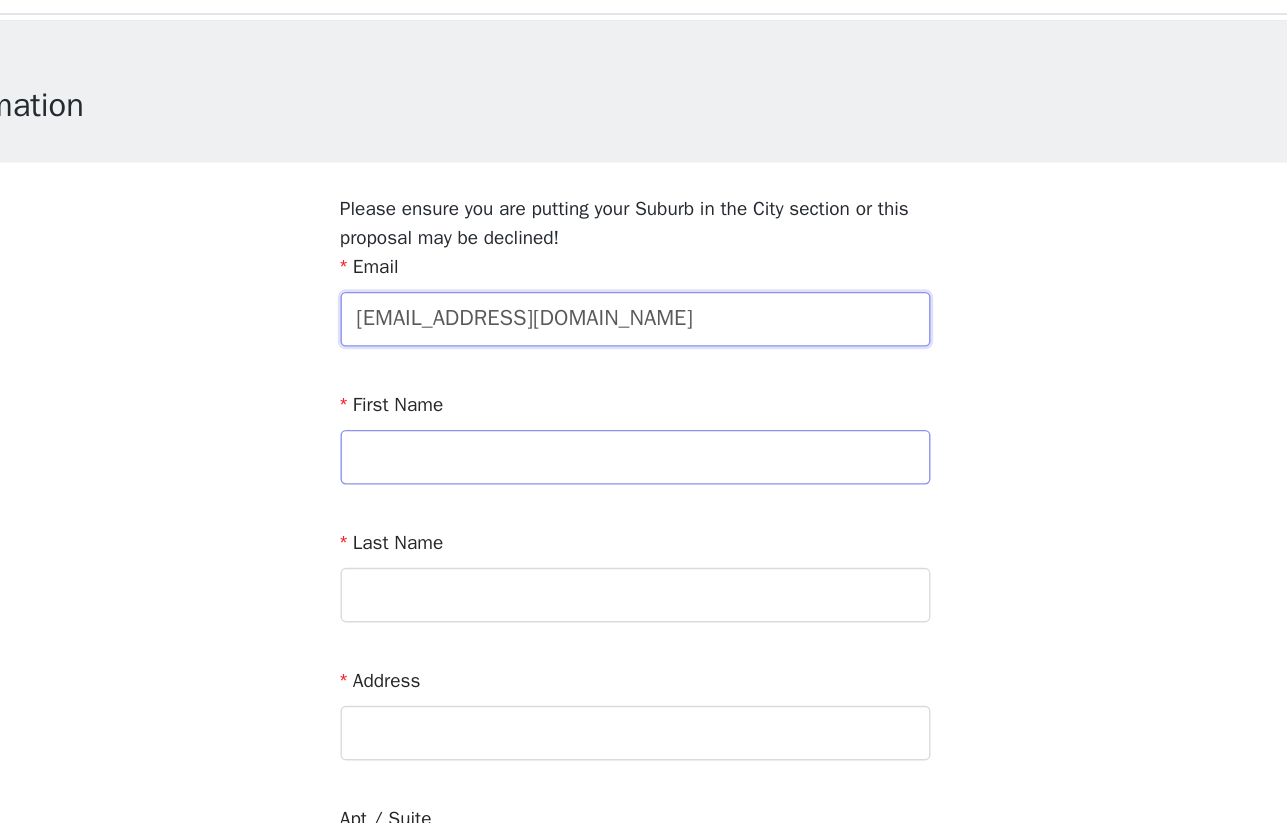 type on "[EMAIL_ADDRESS][DOMAIN_NAME]" 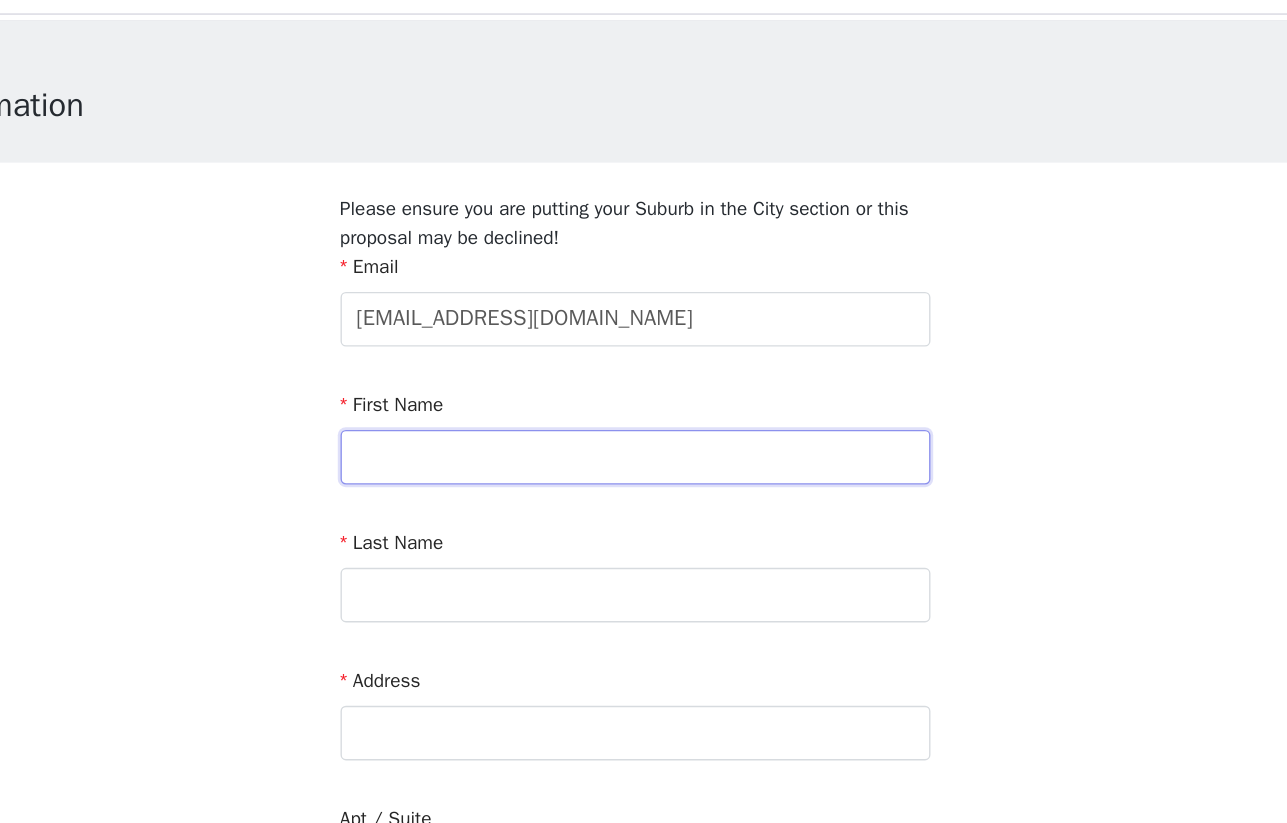 click at bounding box center [644, 378] 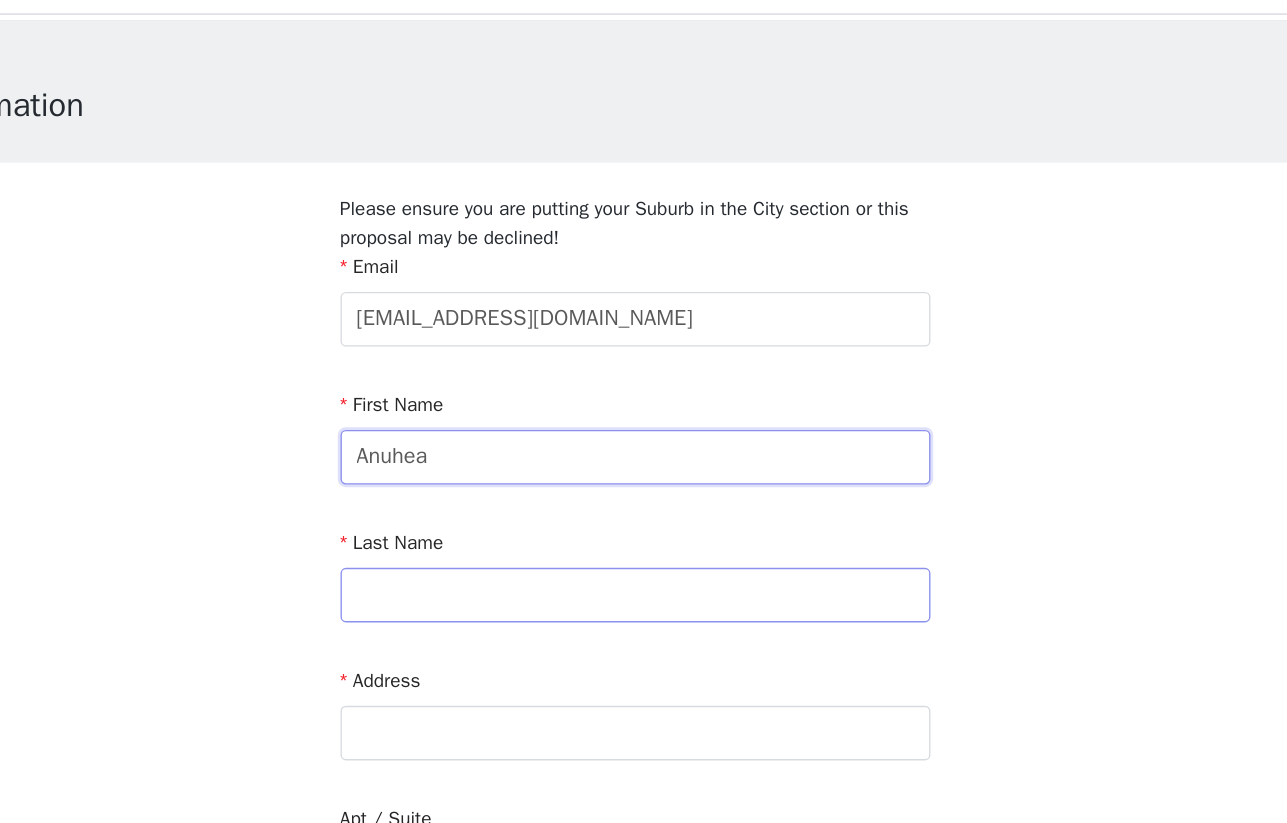 type on "Anuhea" 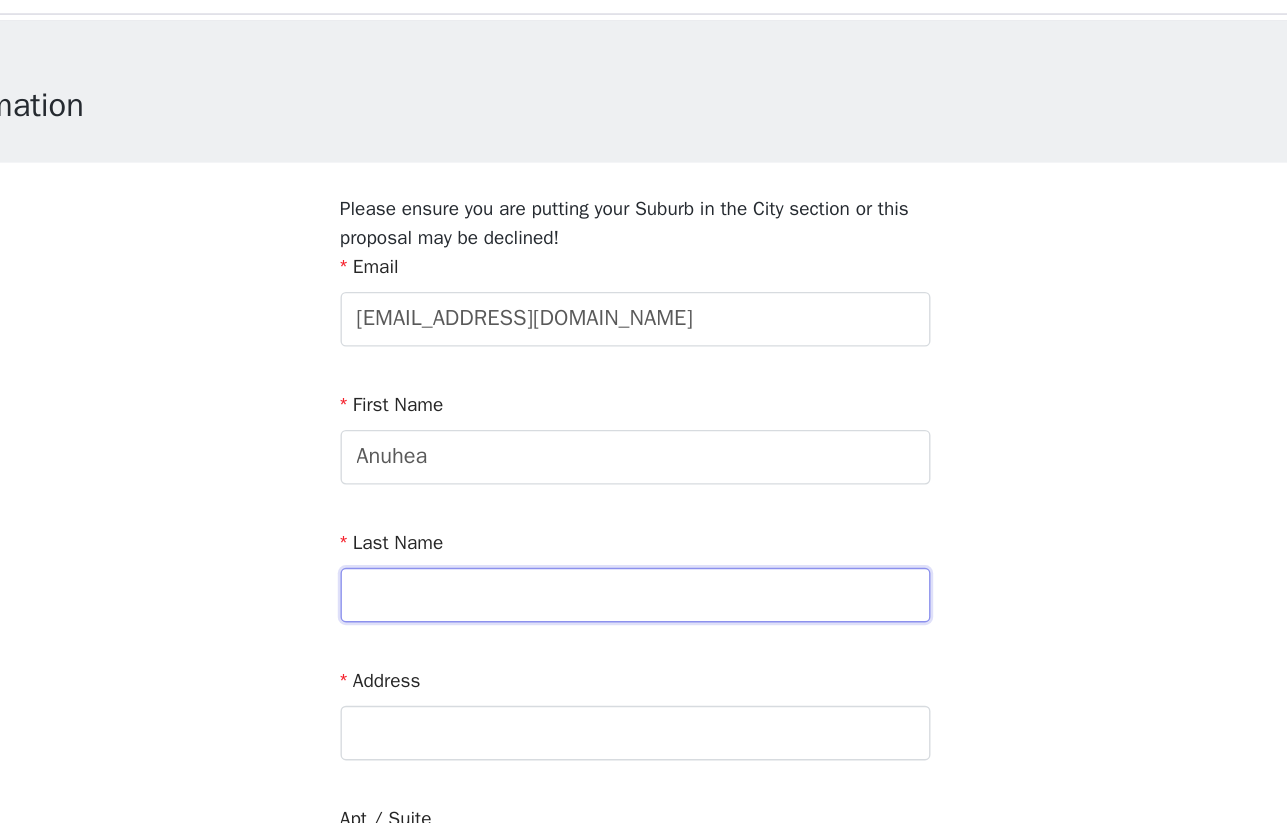 click at bounding box center [644, 479] 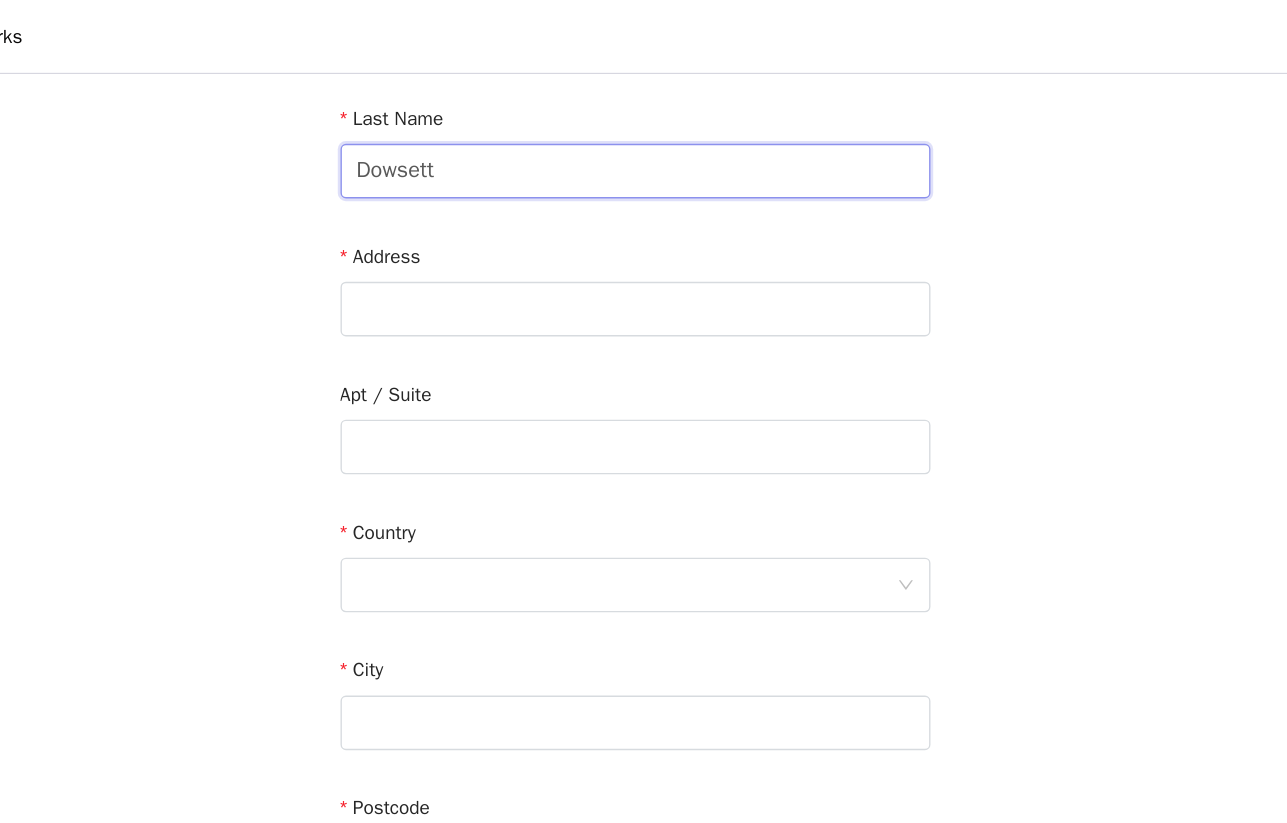scroll, scrollTop: 328, scrollLeft: 0, axis: vertical 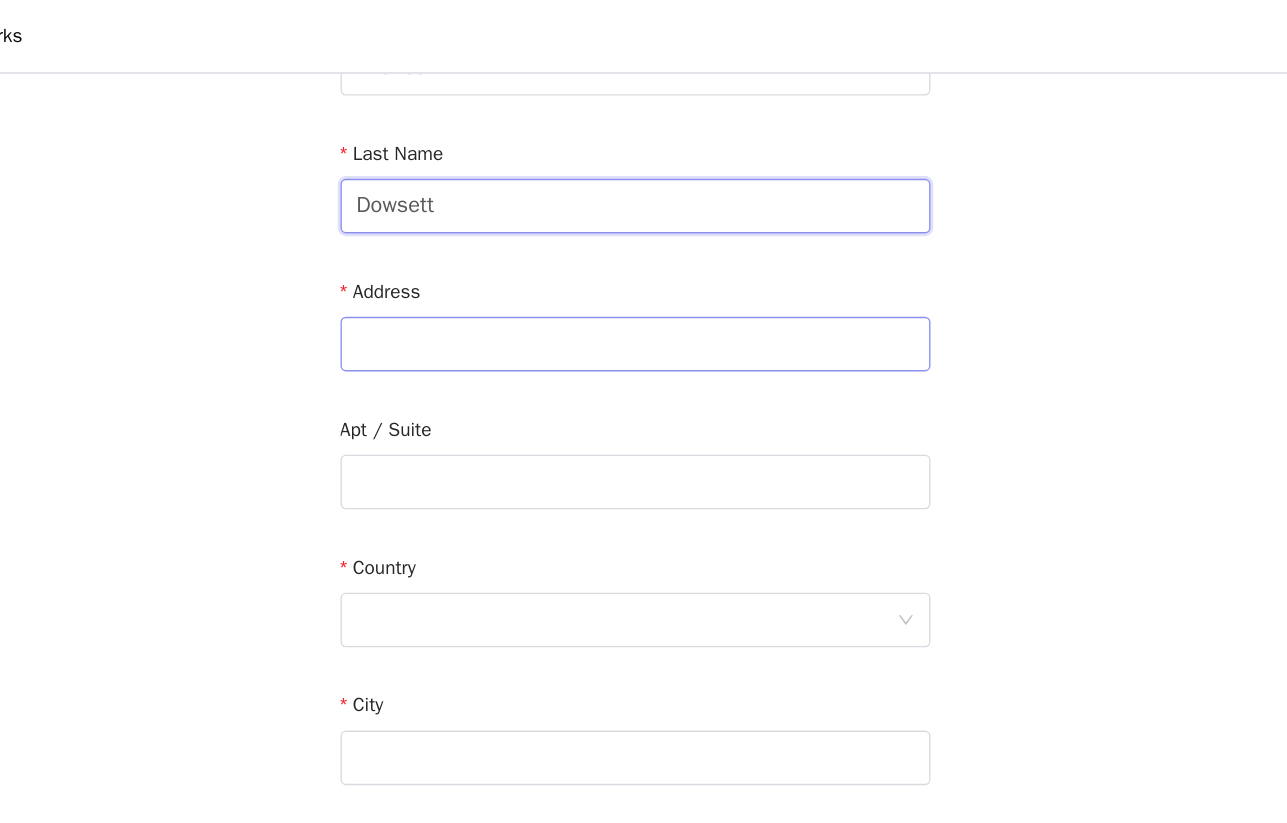type on "Dowsett" 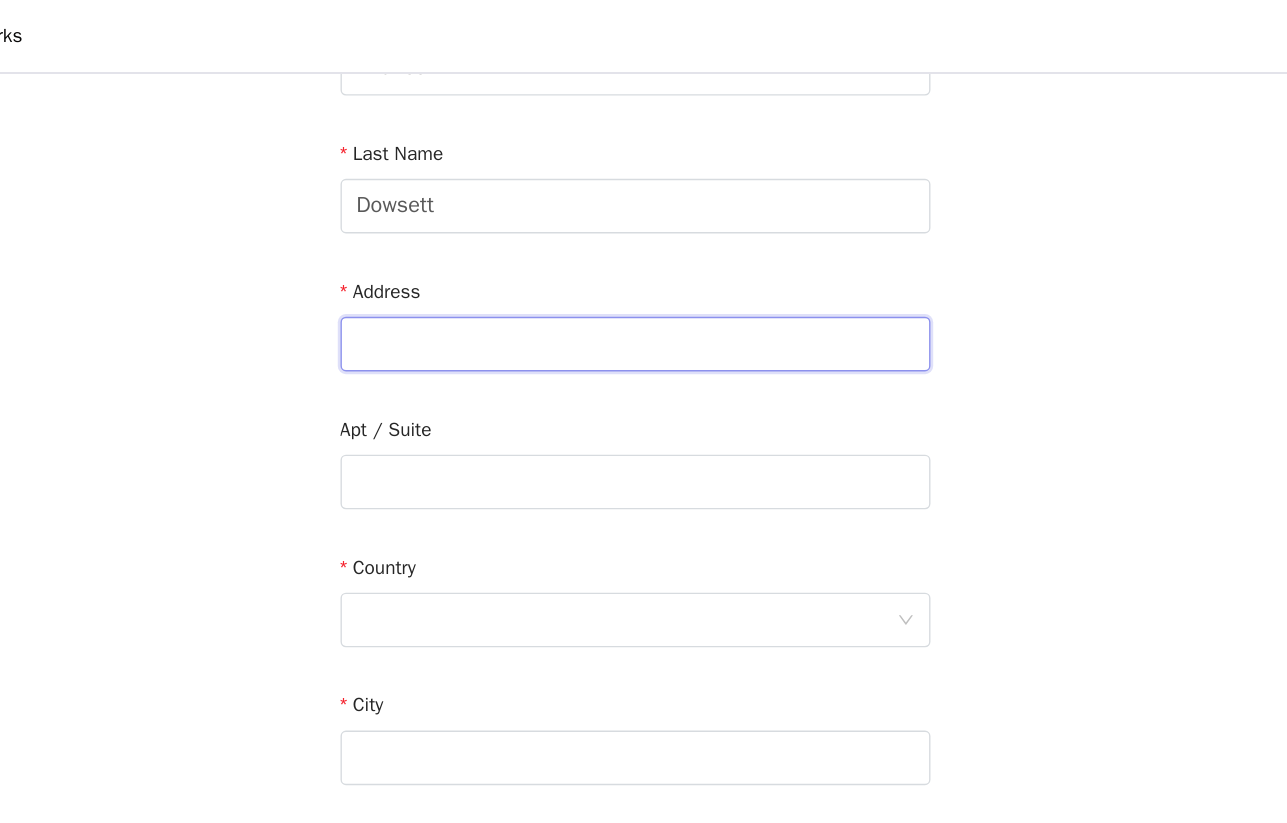 click at bounding box center (644, 252) 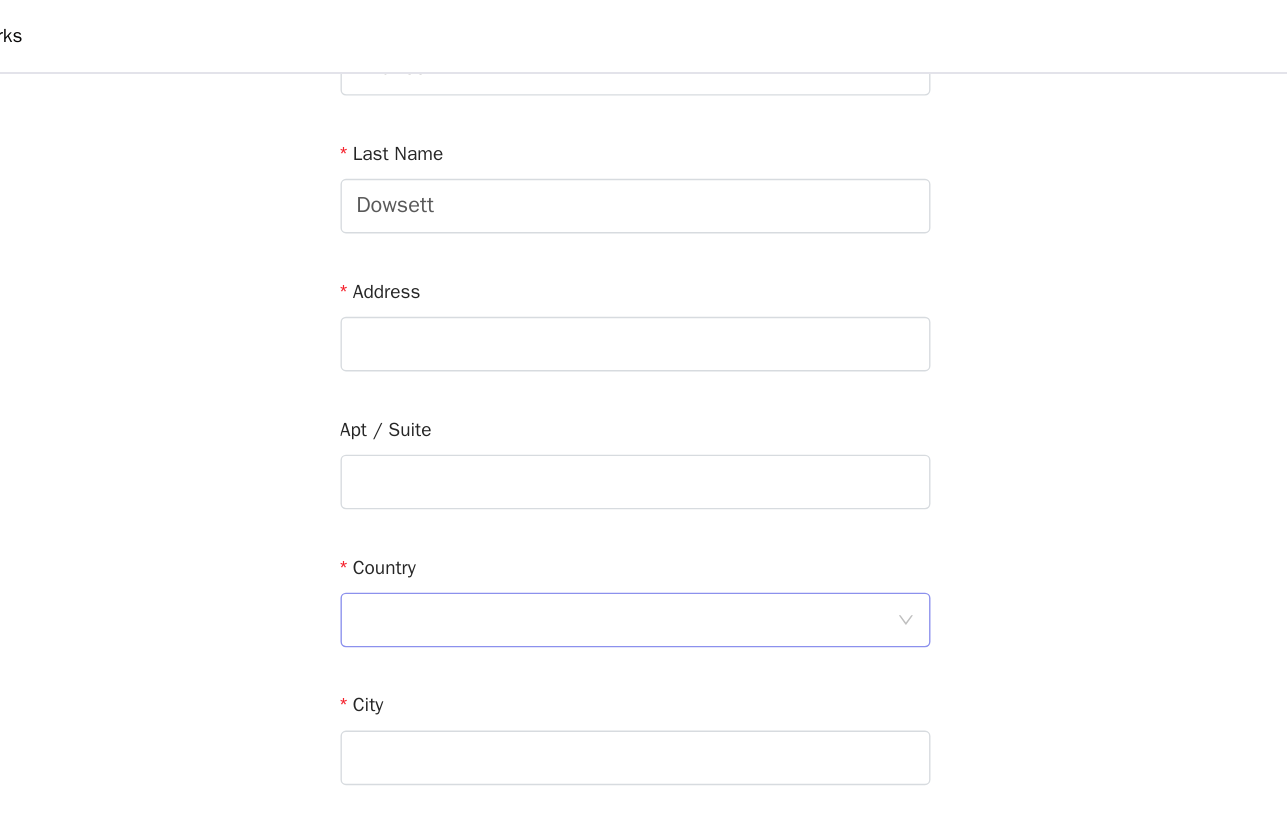 click at bounding box center (637, 454) 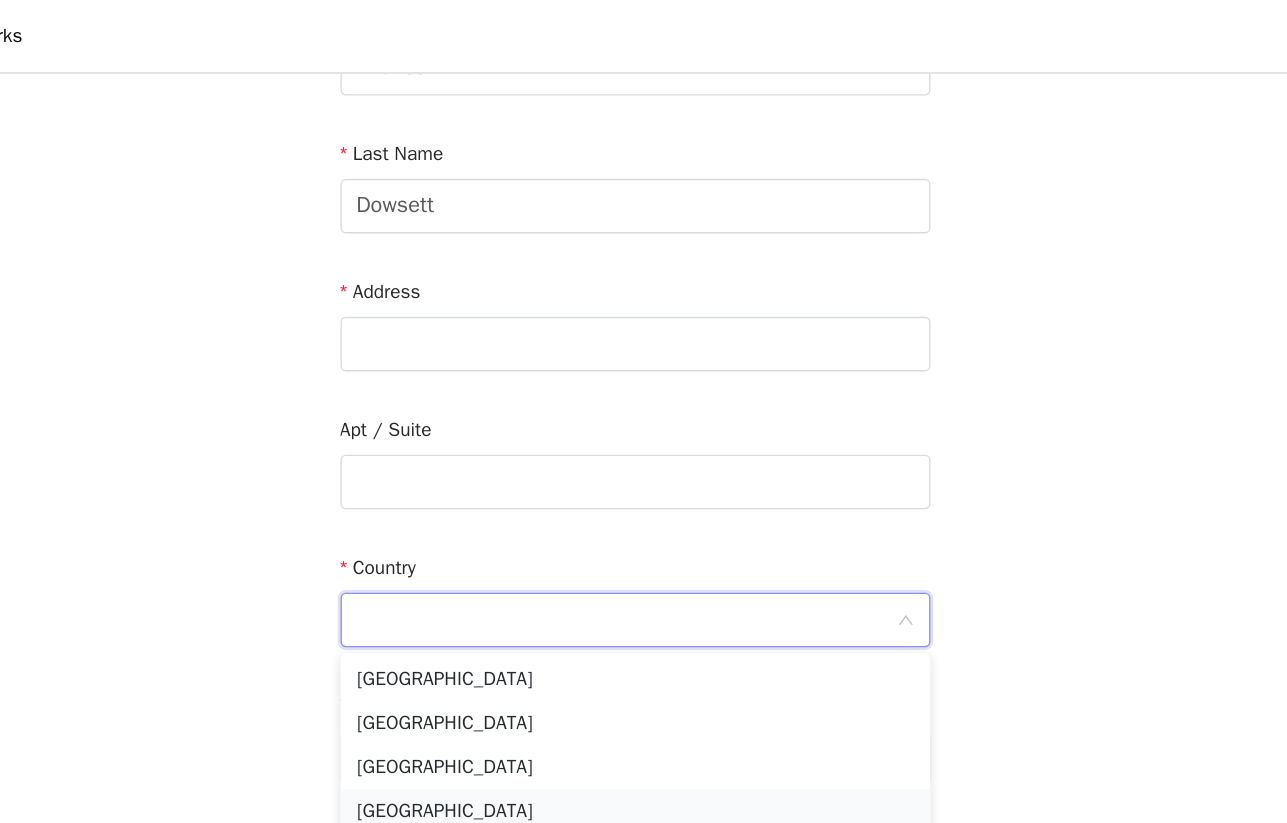 click on "[GEOGRAPHIC_DATA]" at bounding box center (644, 594) 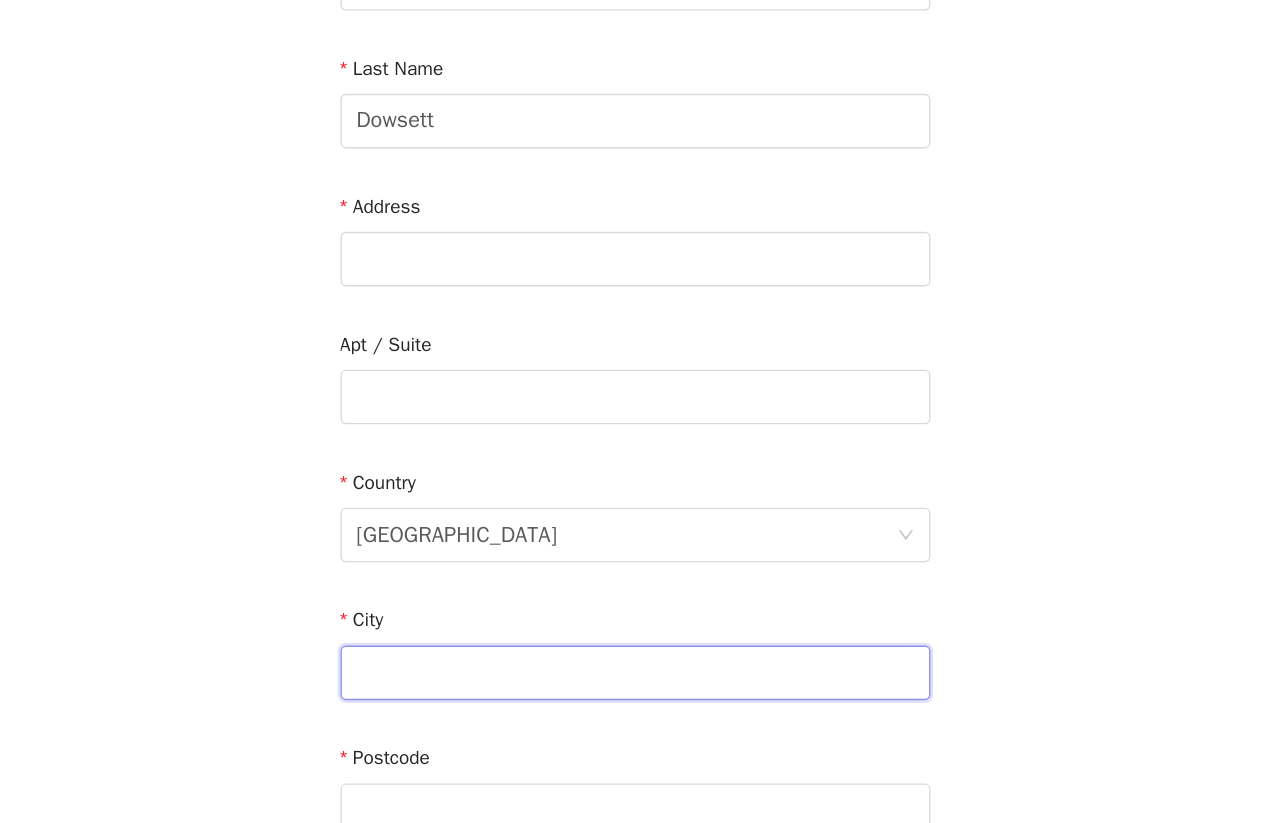 click at bounding box center (644, 555) 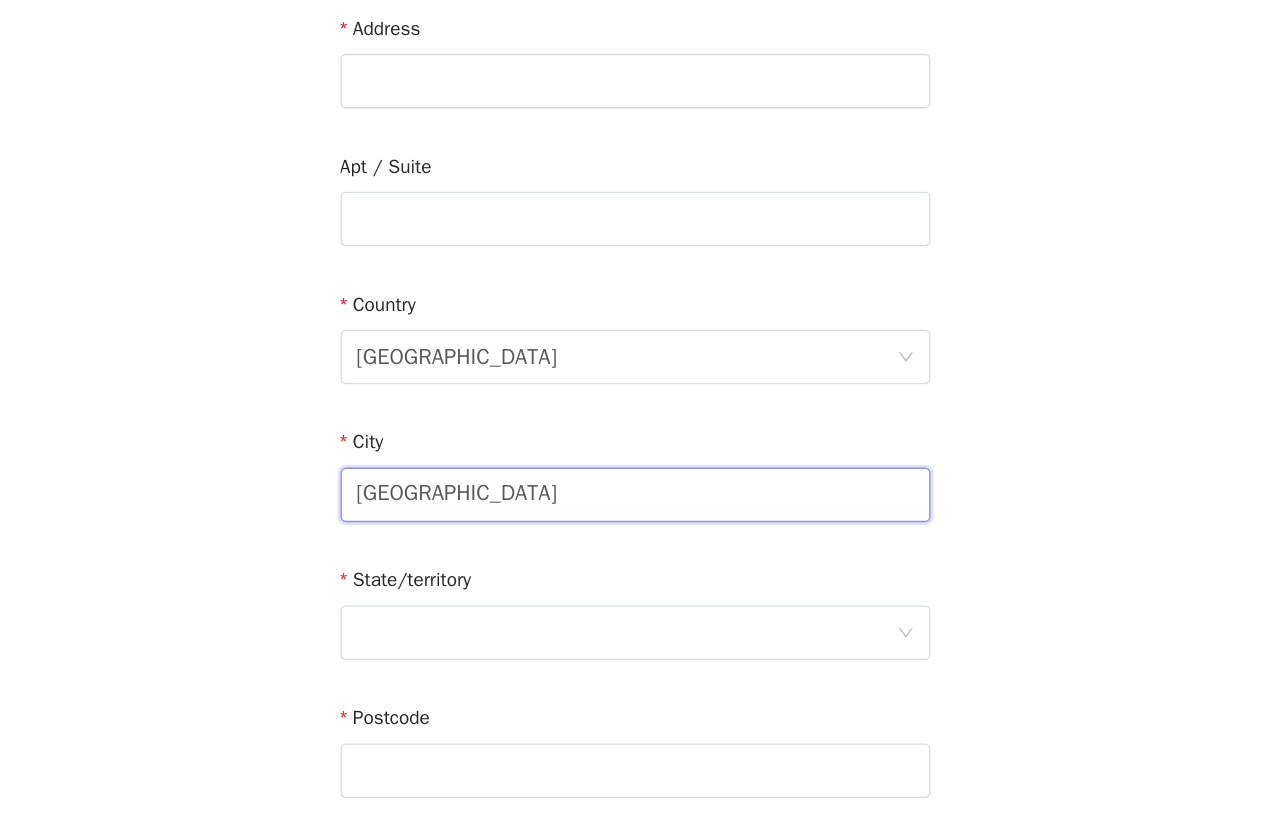 scroll, scrollTop: 388, scrollLeft: 0, axis: vertical 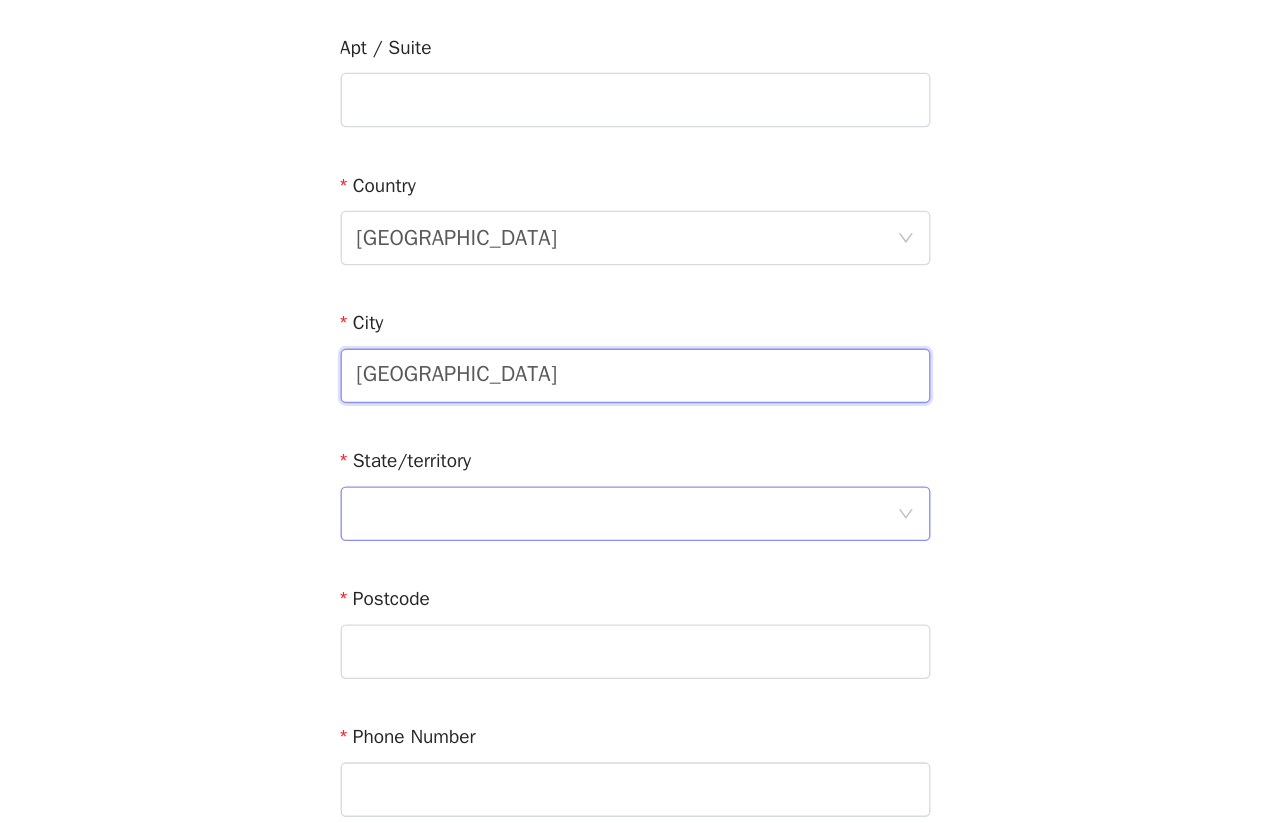 type on "[GEOGRAPHIC_DATA]" 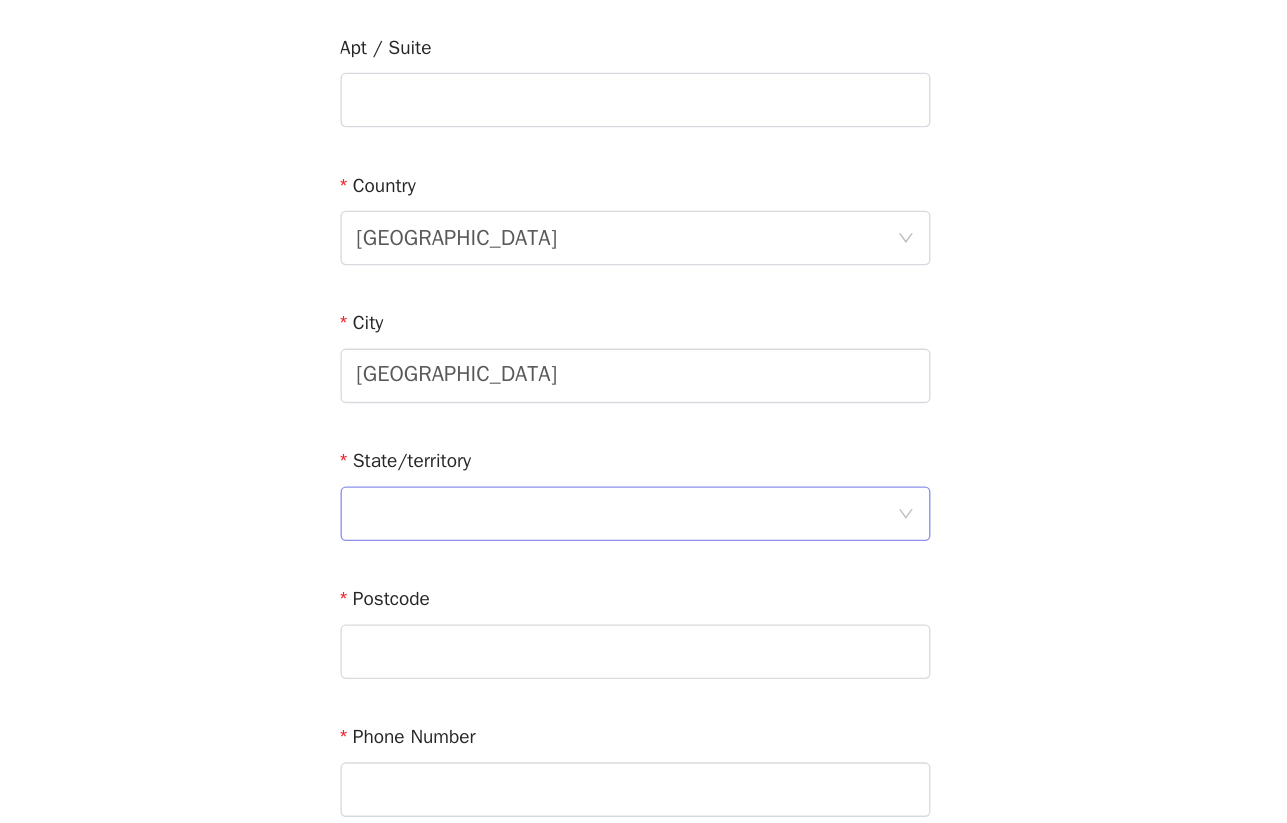 click at bounding box center (637, 596) 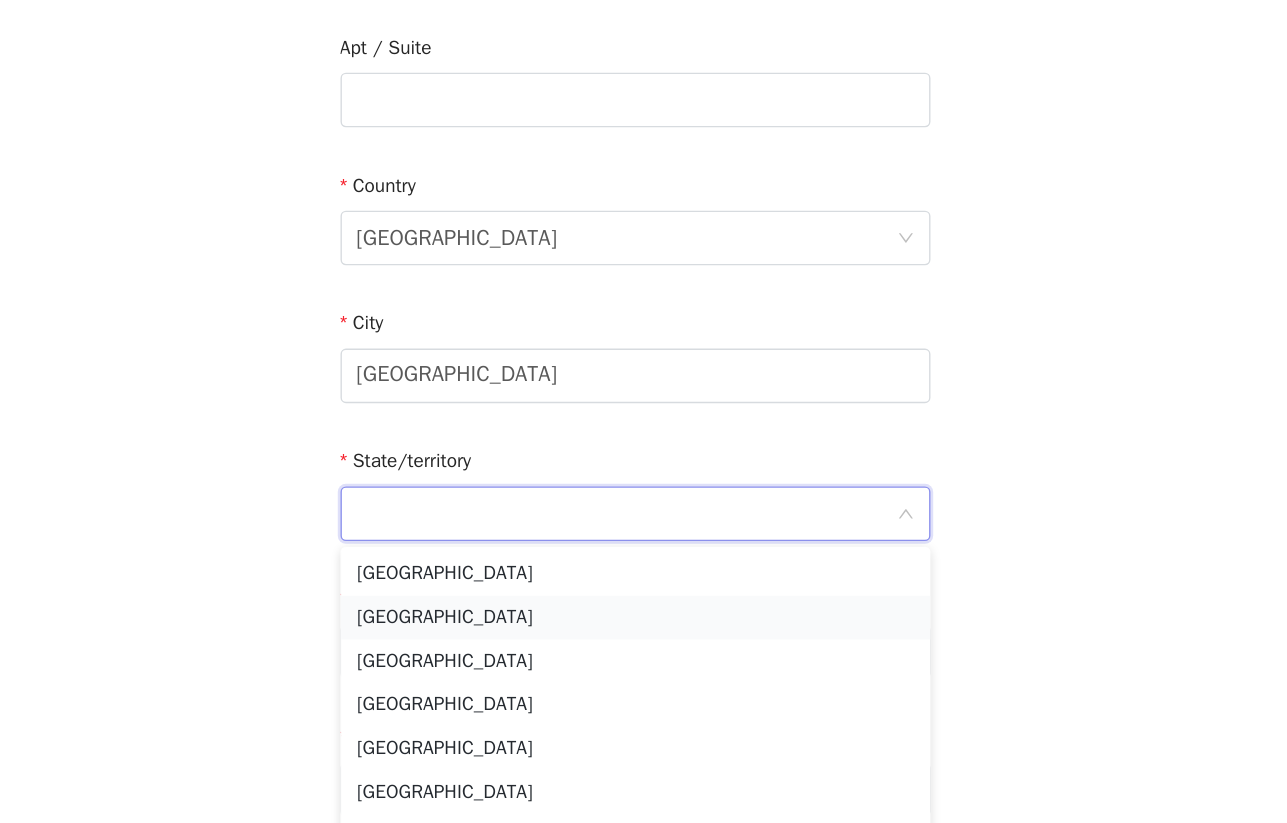 click on "[GEOGRAPHIC_DATA]" at bounding box center (644, 672) 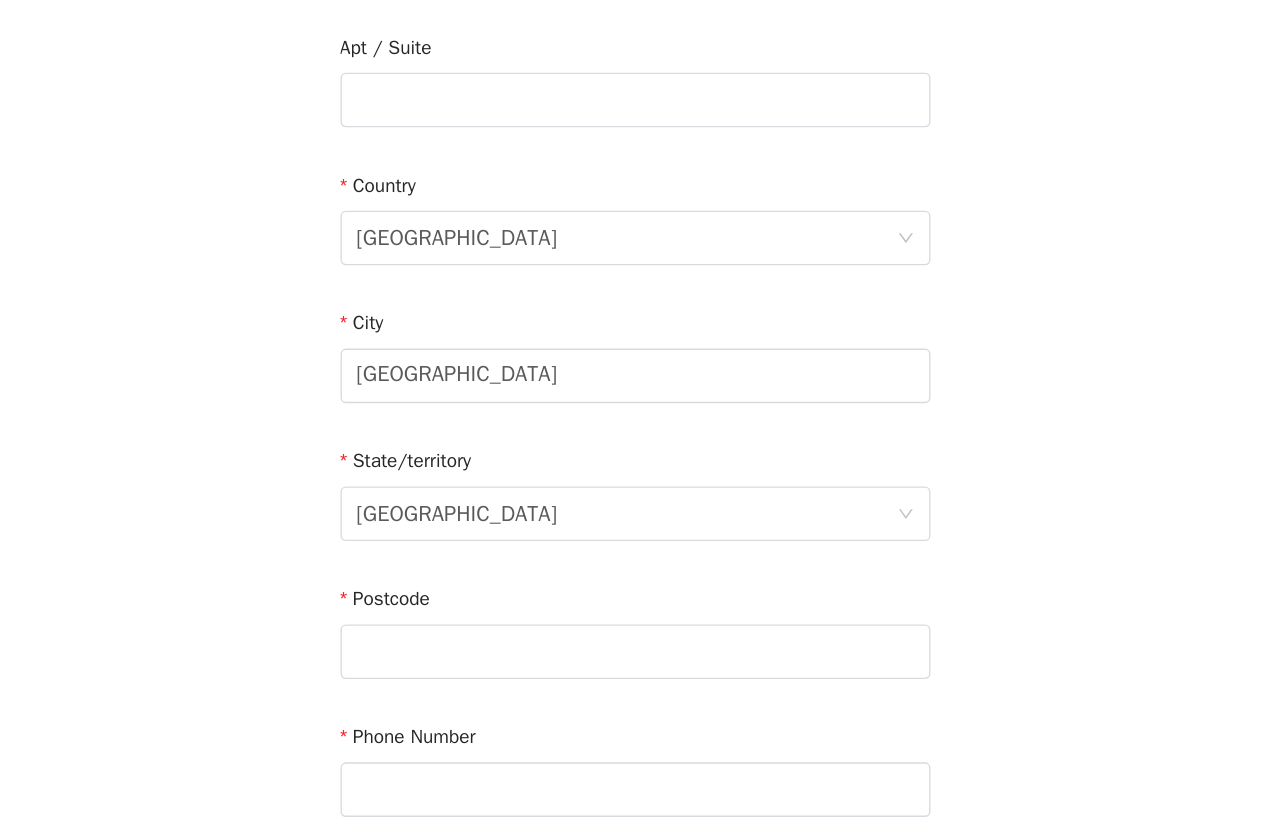 click on "Postcode" at bounding box center [644, 662] 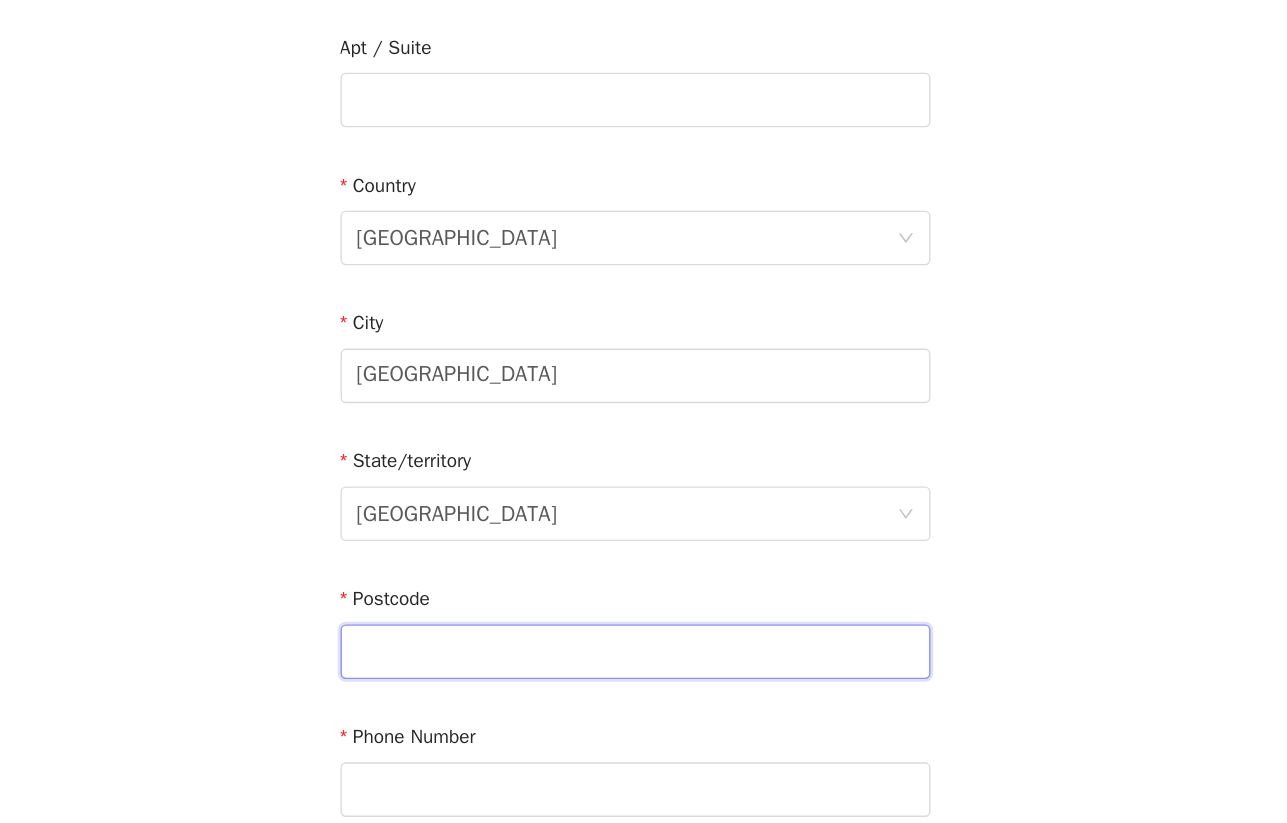 click at bounding box center [644, 697] 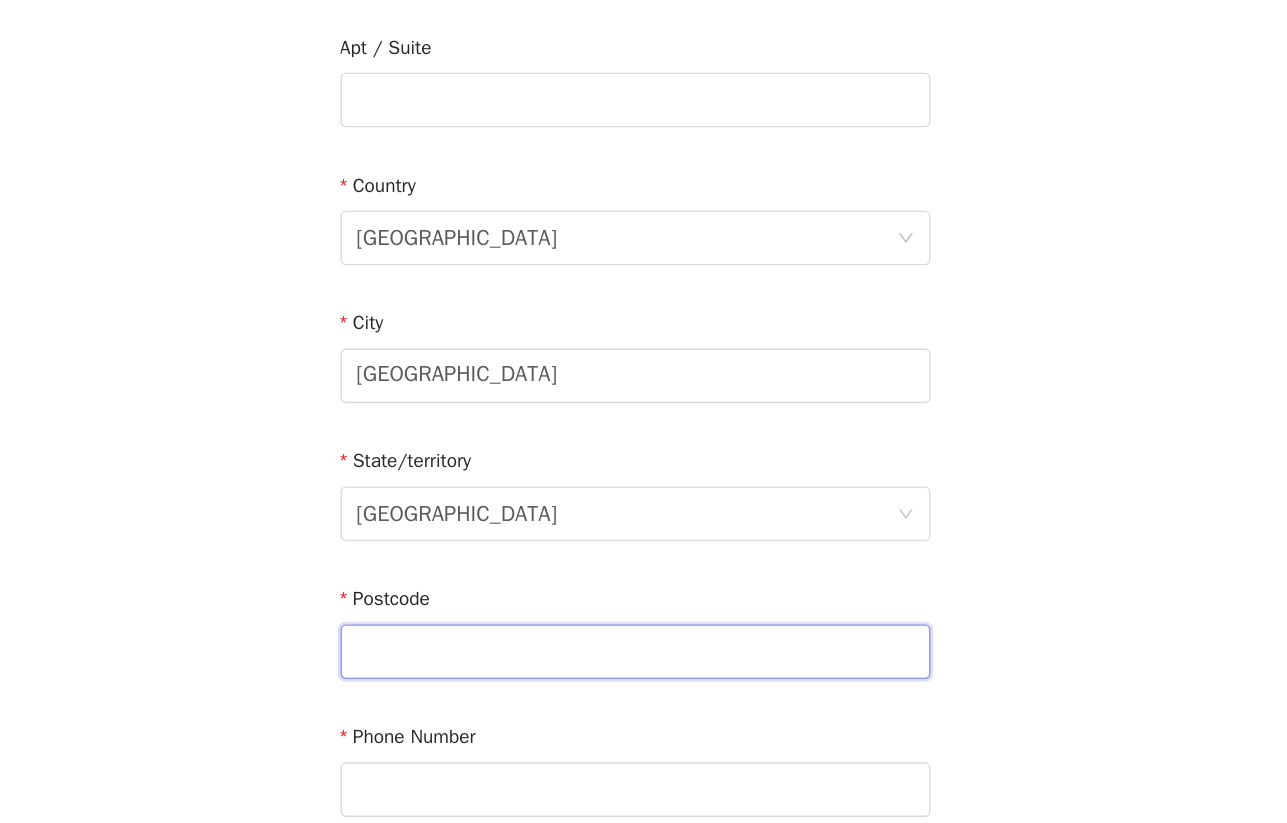 paste on "2034" 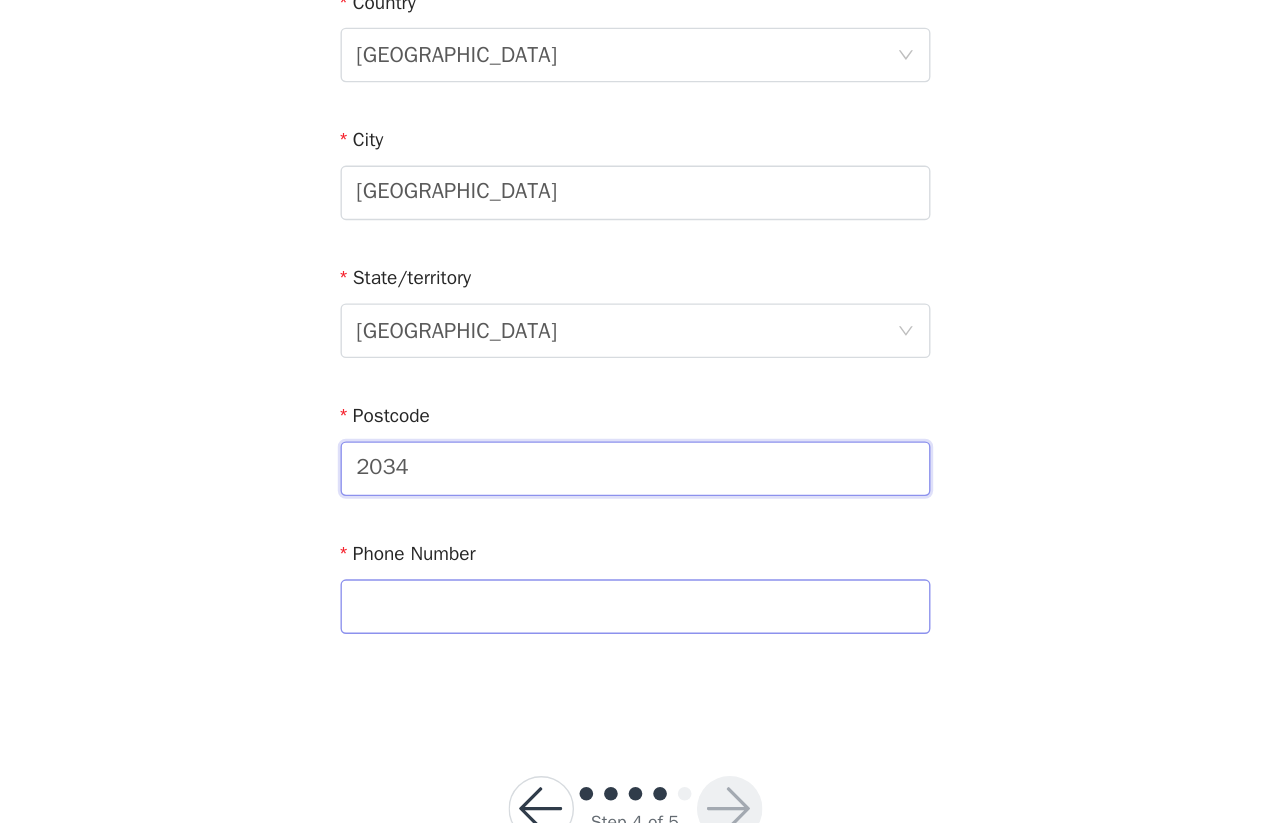 scroll, scrollTop: 530, scrollLeft: 0, axis: vertical 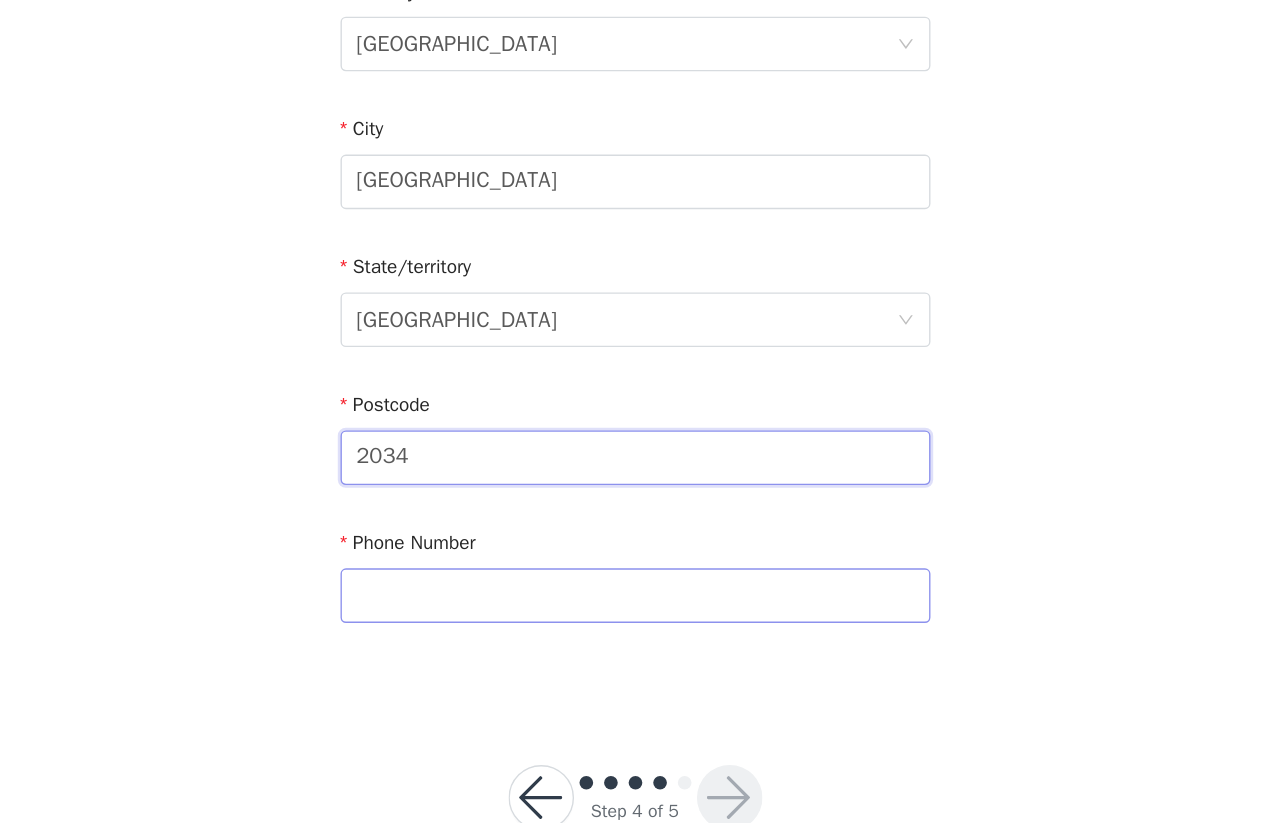 type on "2034" 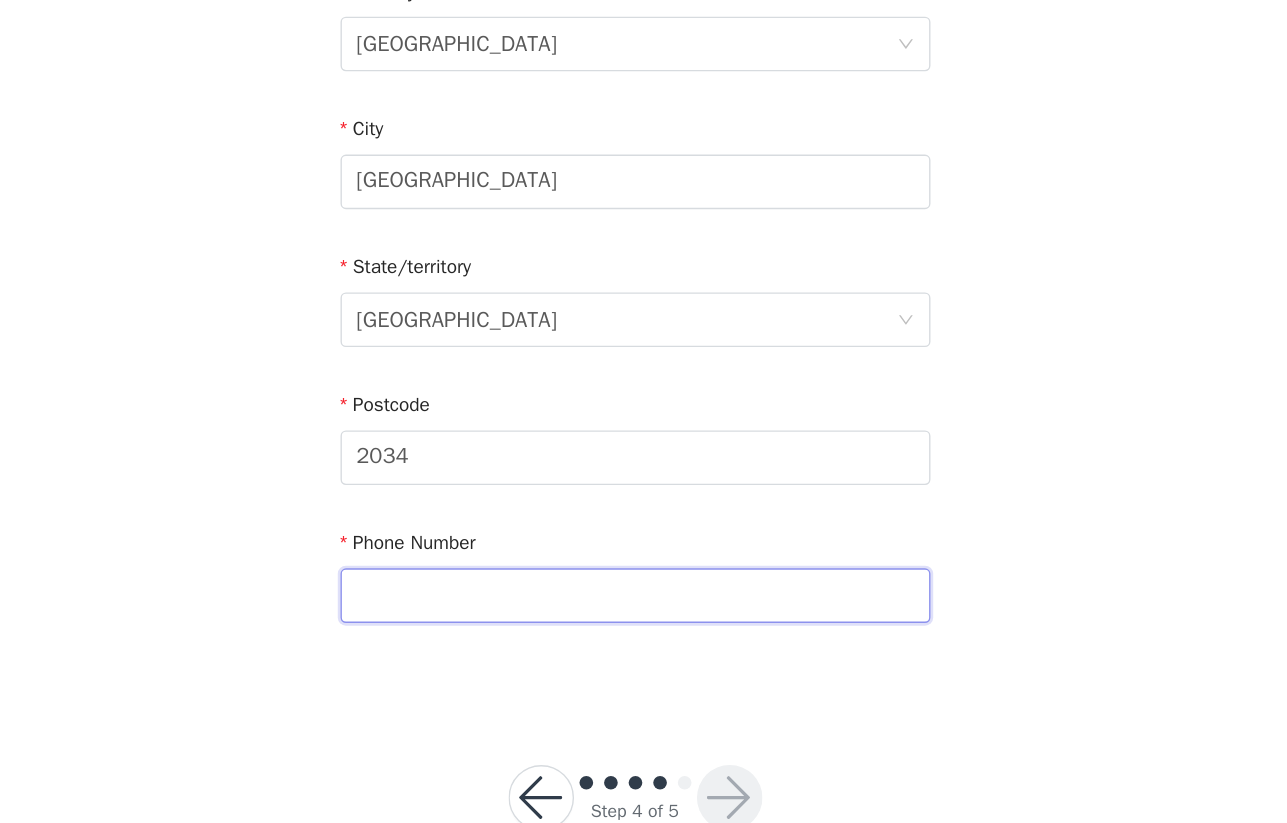 click at bounding box center (644, 656) 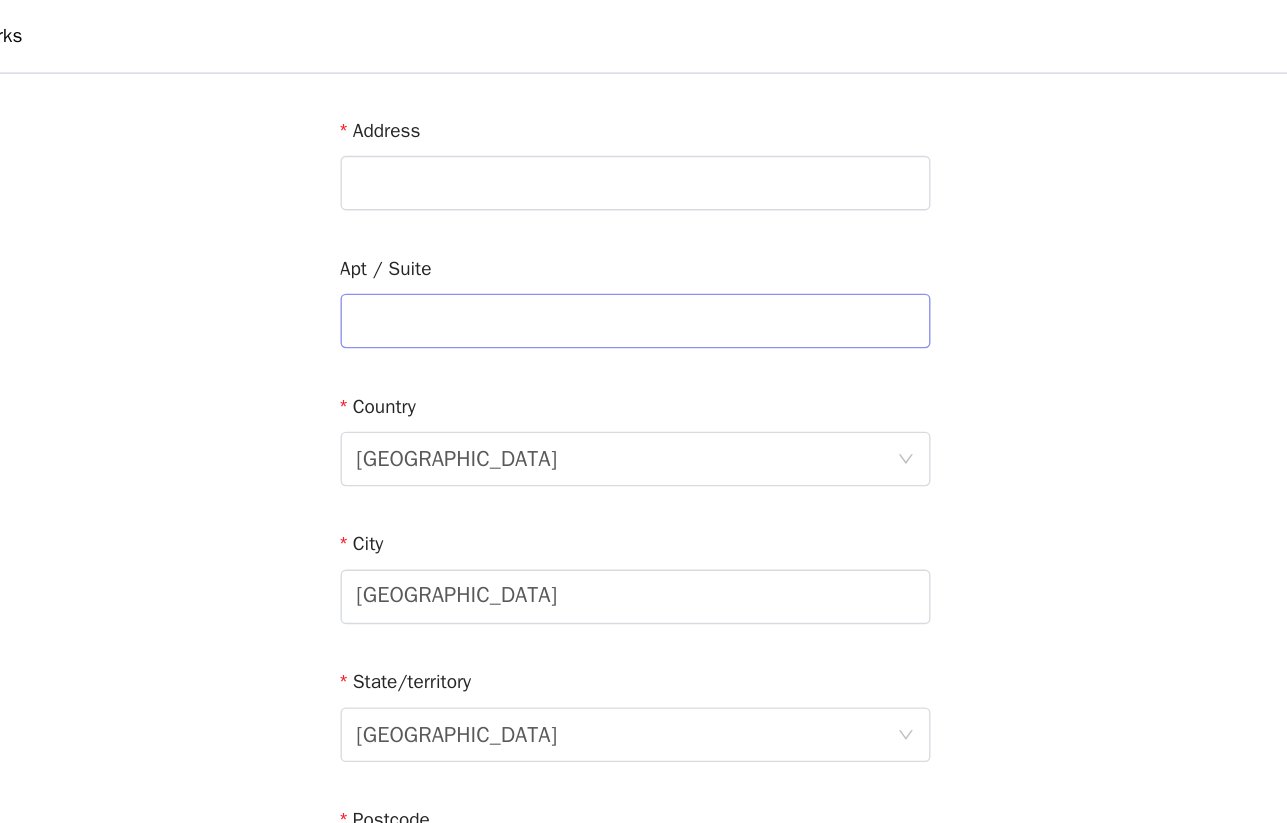 type on "0419044388" 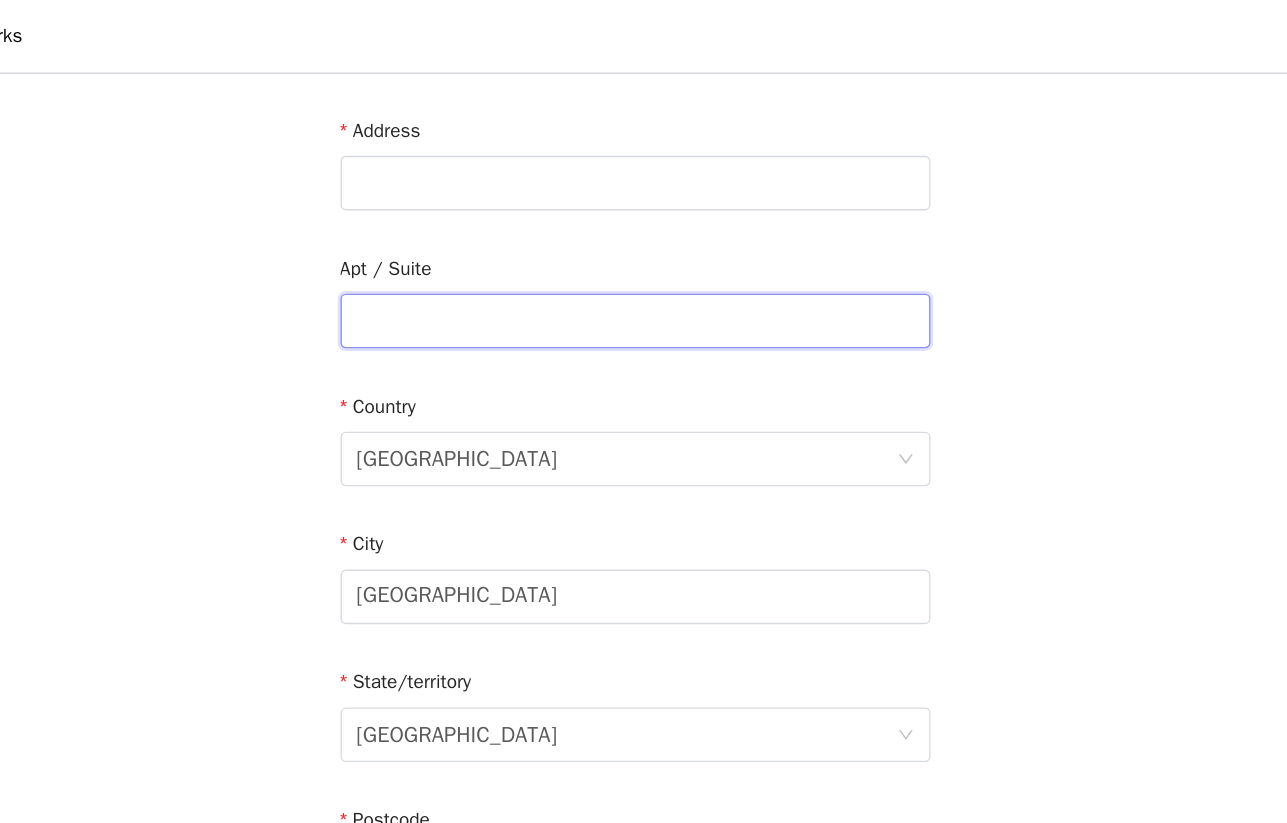click at bounding box center (644, 235) 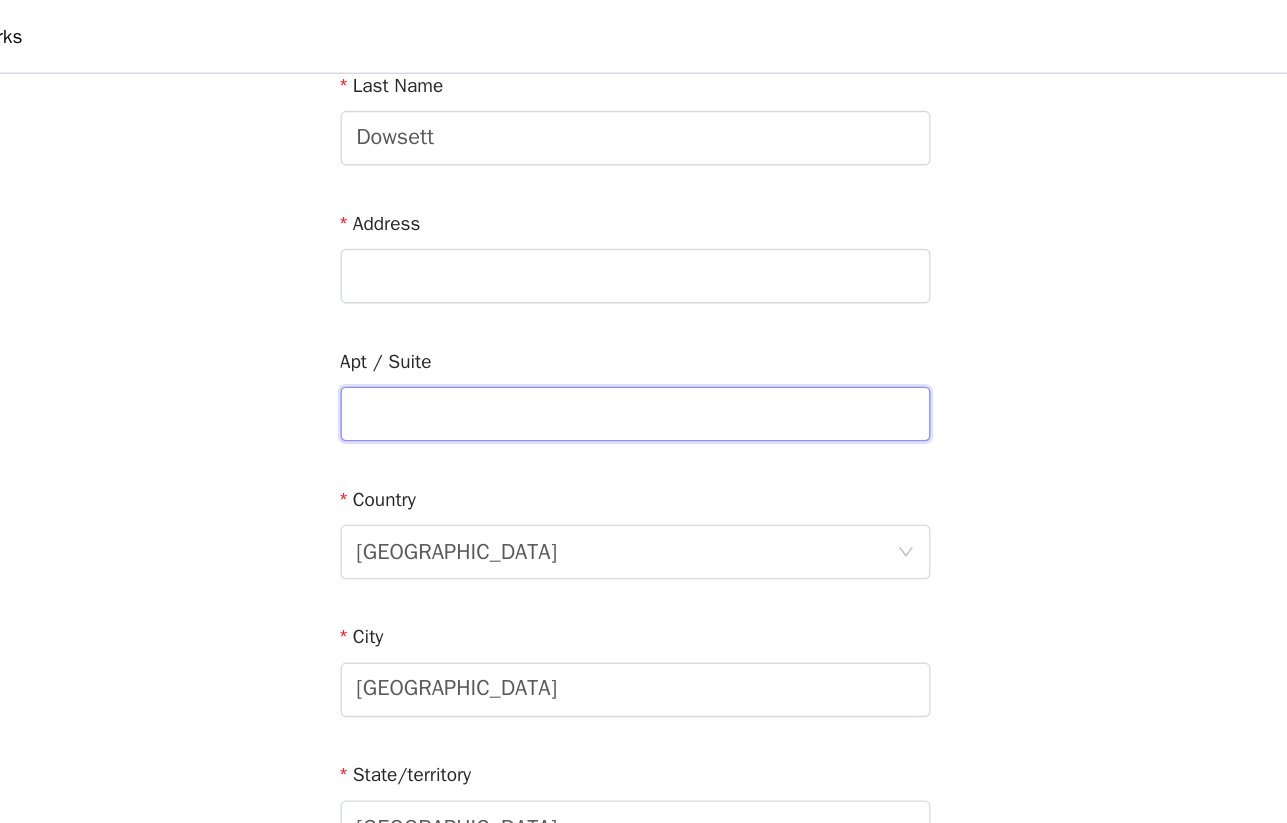scroll, scrollTop: 344, scrollLeft: 0, axis: vertical 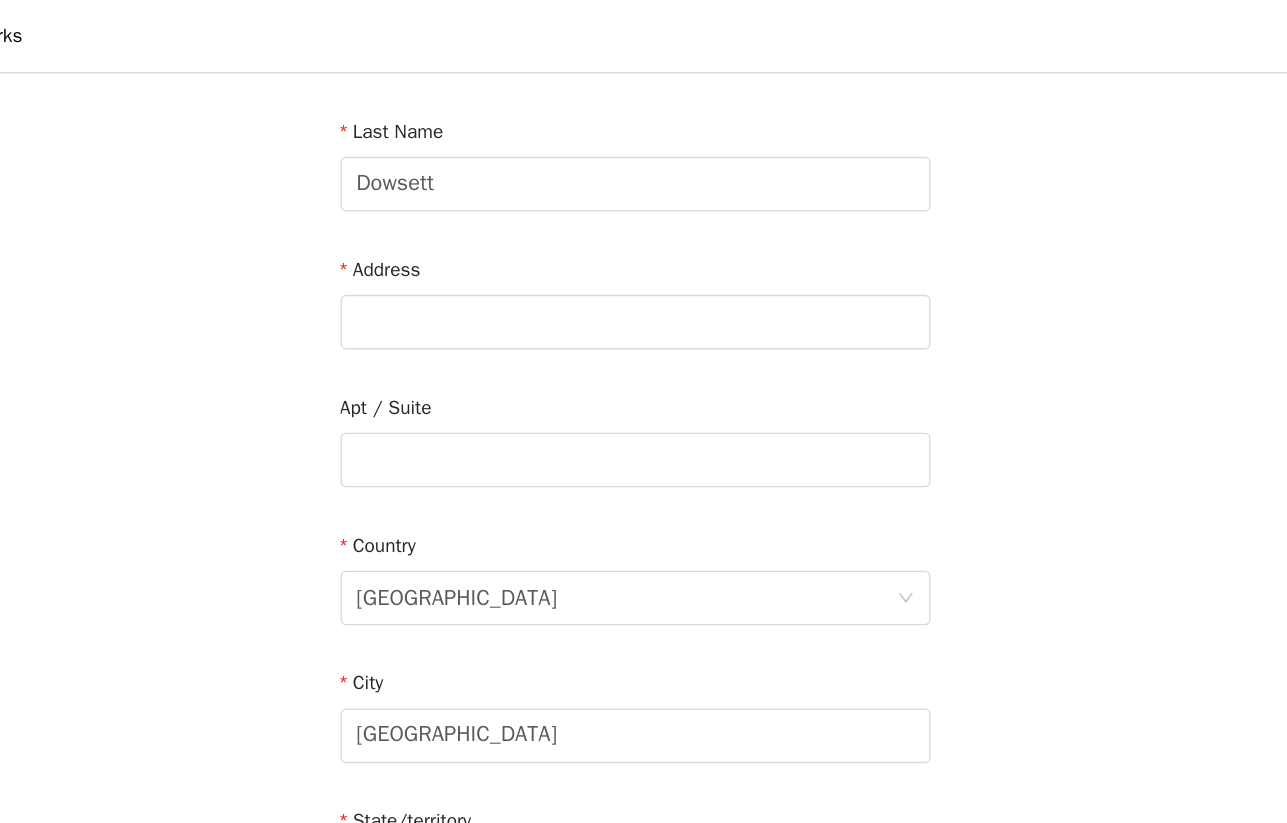 click on "Address" at bounding box center (644, 225) 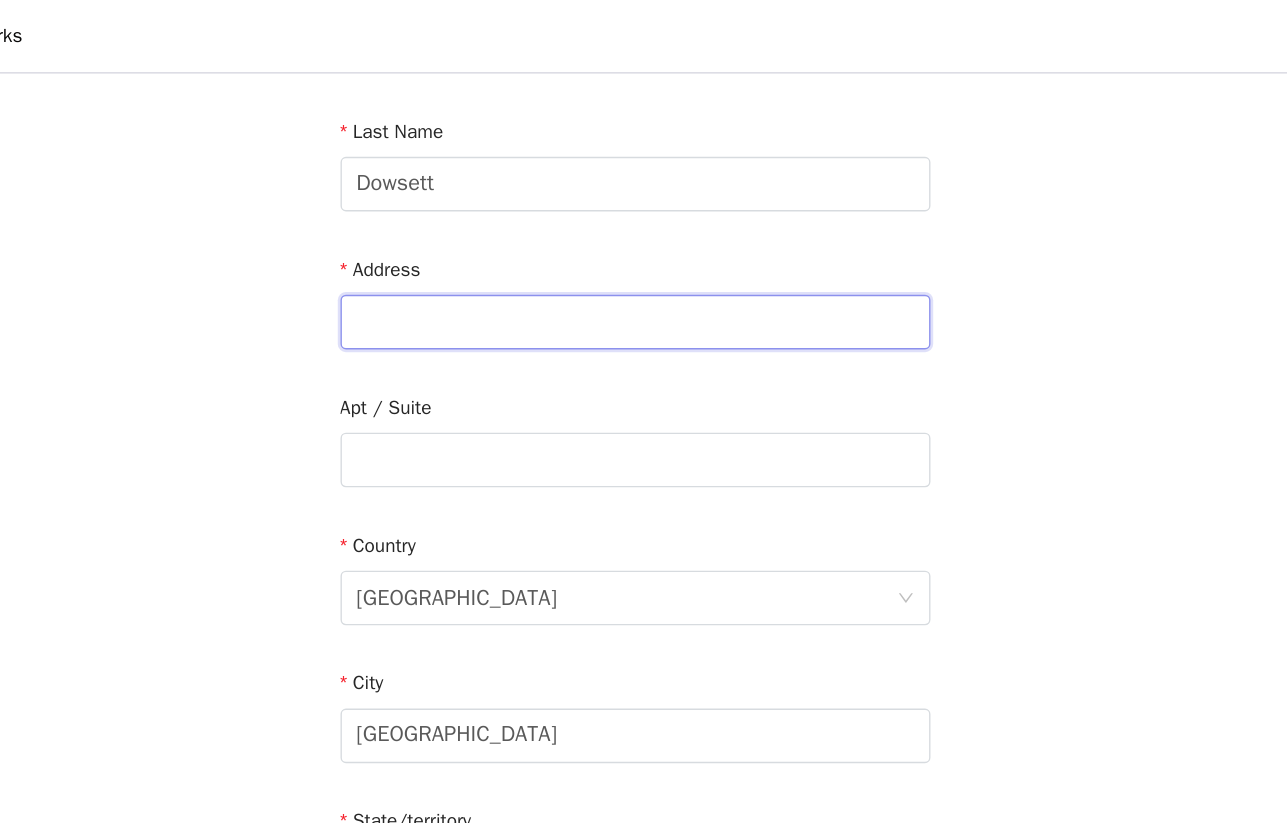 click at bounding box center [644, 236] 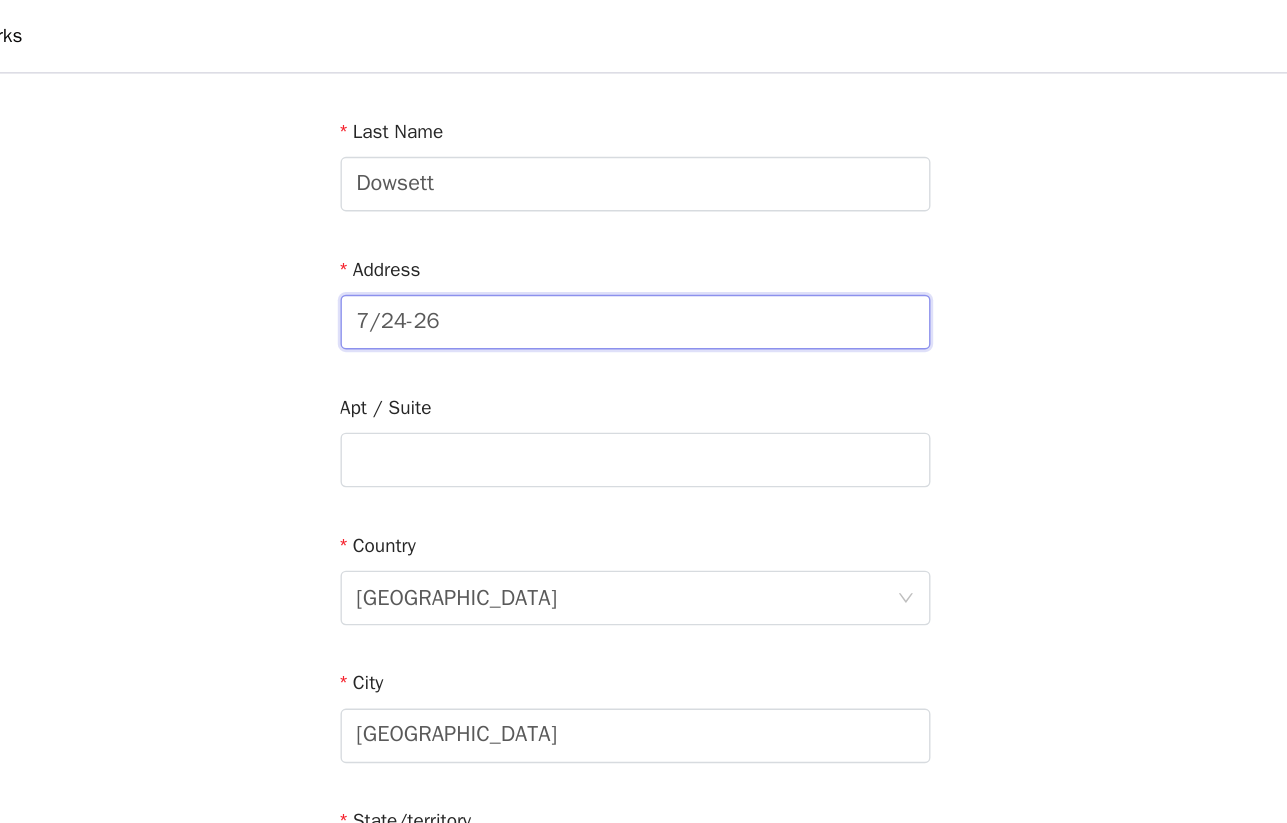 click on "7/24-26" at bounding box center (644, 236) 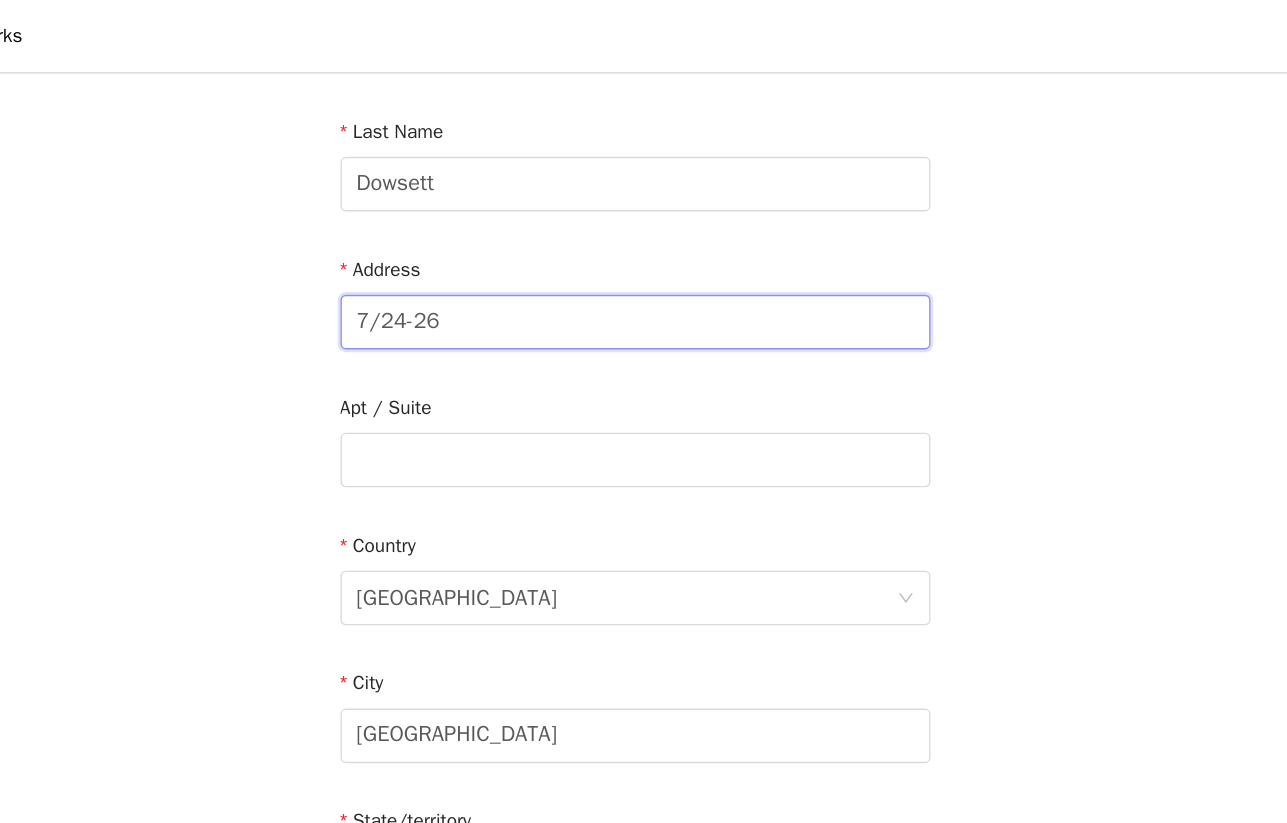 drag, startPoint x: 460, startPoint y: 229, endPoint x: 433, endPoint y: 228, distance: 27.018513 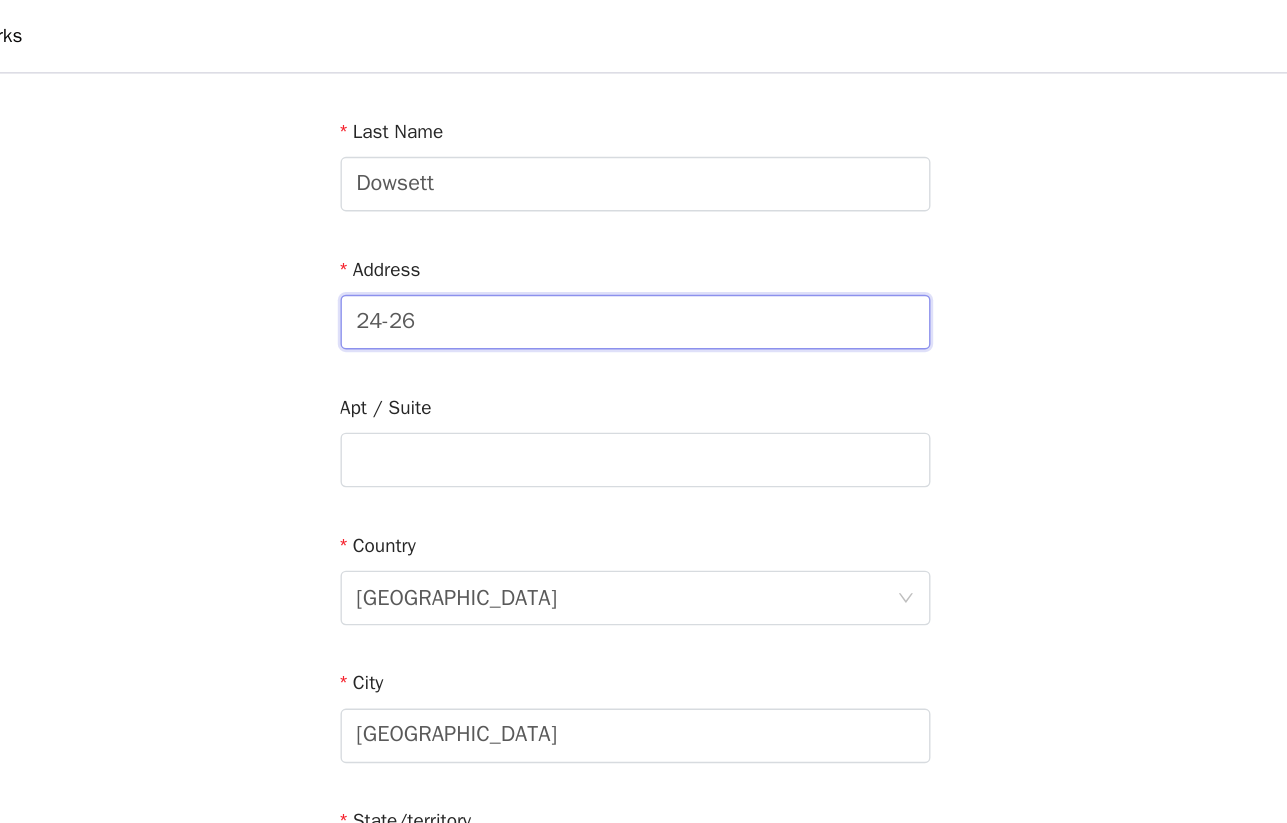 click on "24-26" at bounding box center (644, 236) 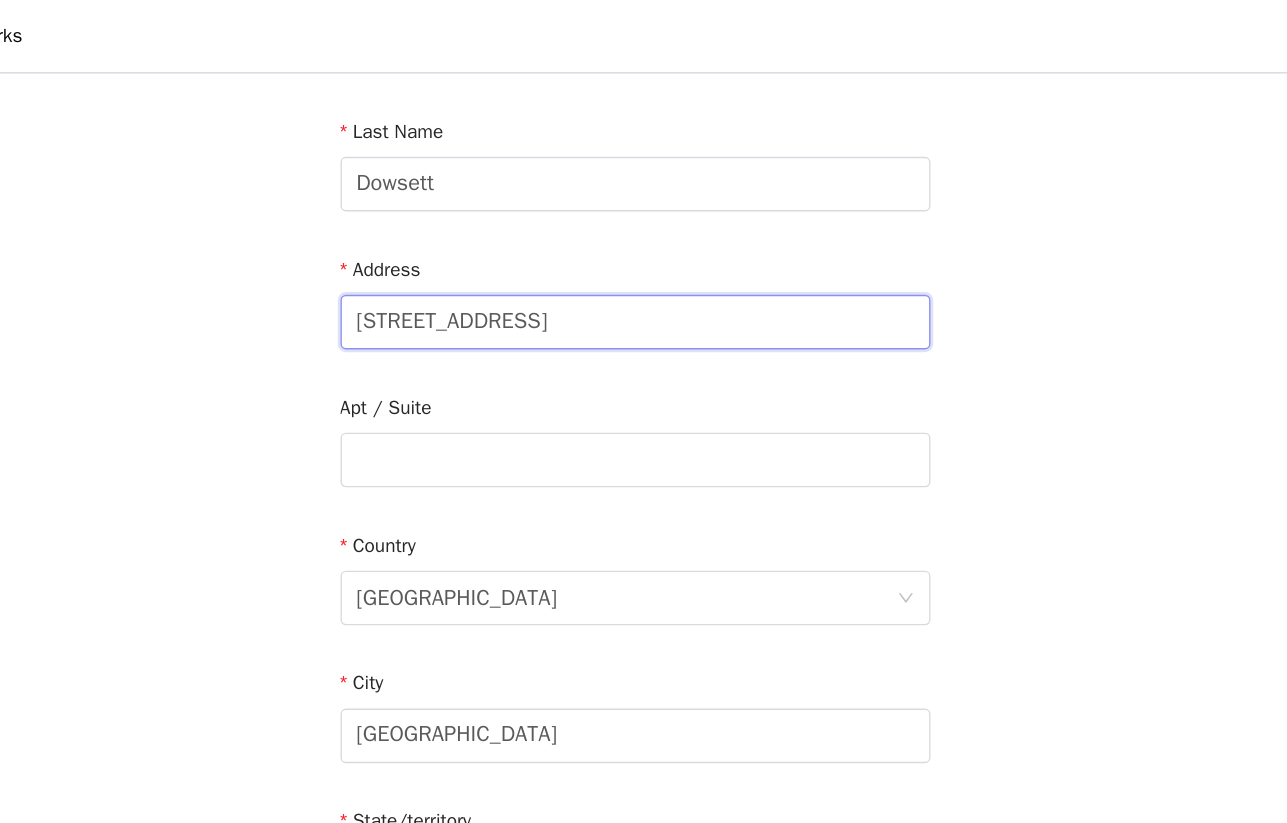 type on "[STREET_ADDRESS]" 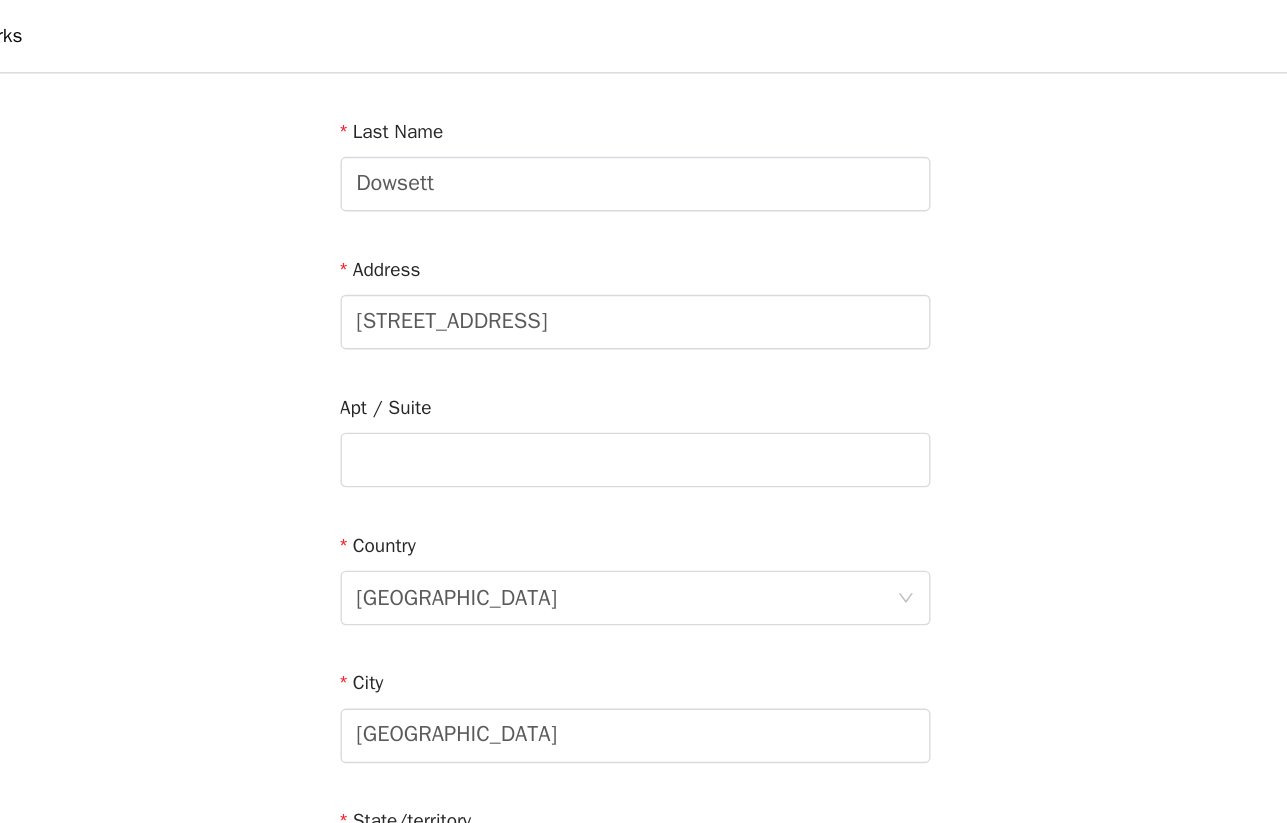 click on "Apt / Suite" at bounding box center (644, 326) 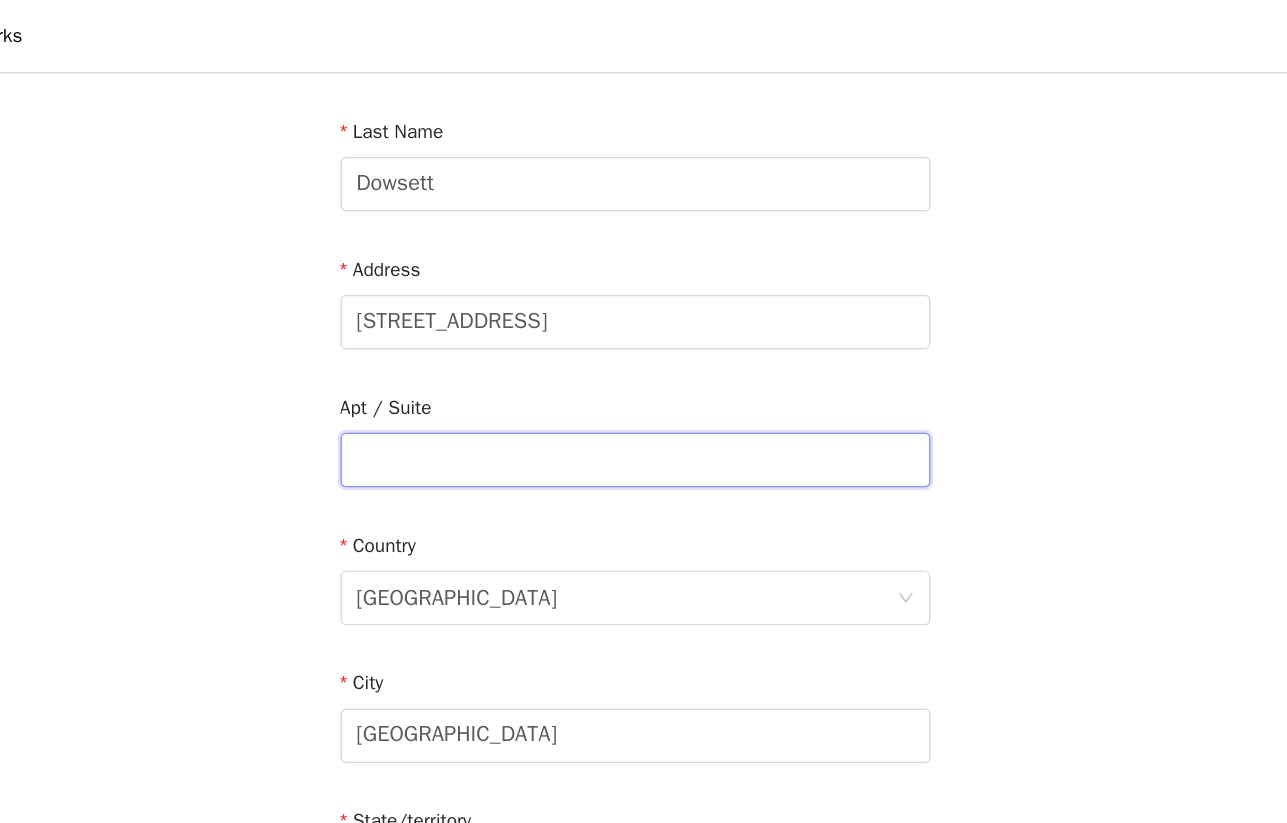 click at bounding box center (644, 337) 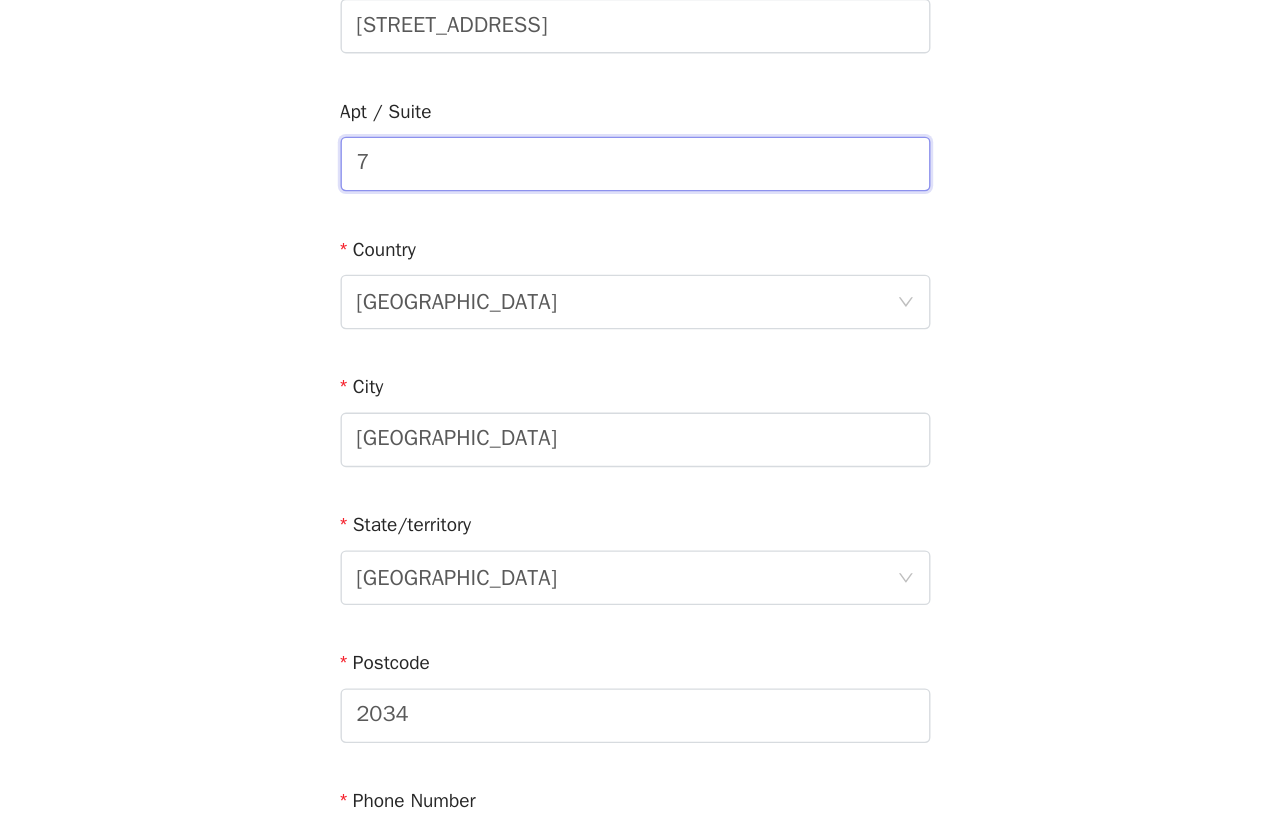 scroll, scrollTop: 582, scrollLeft: 0, axis: vertical 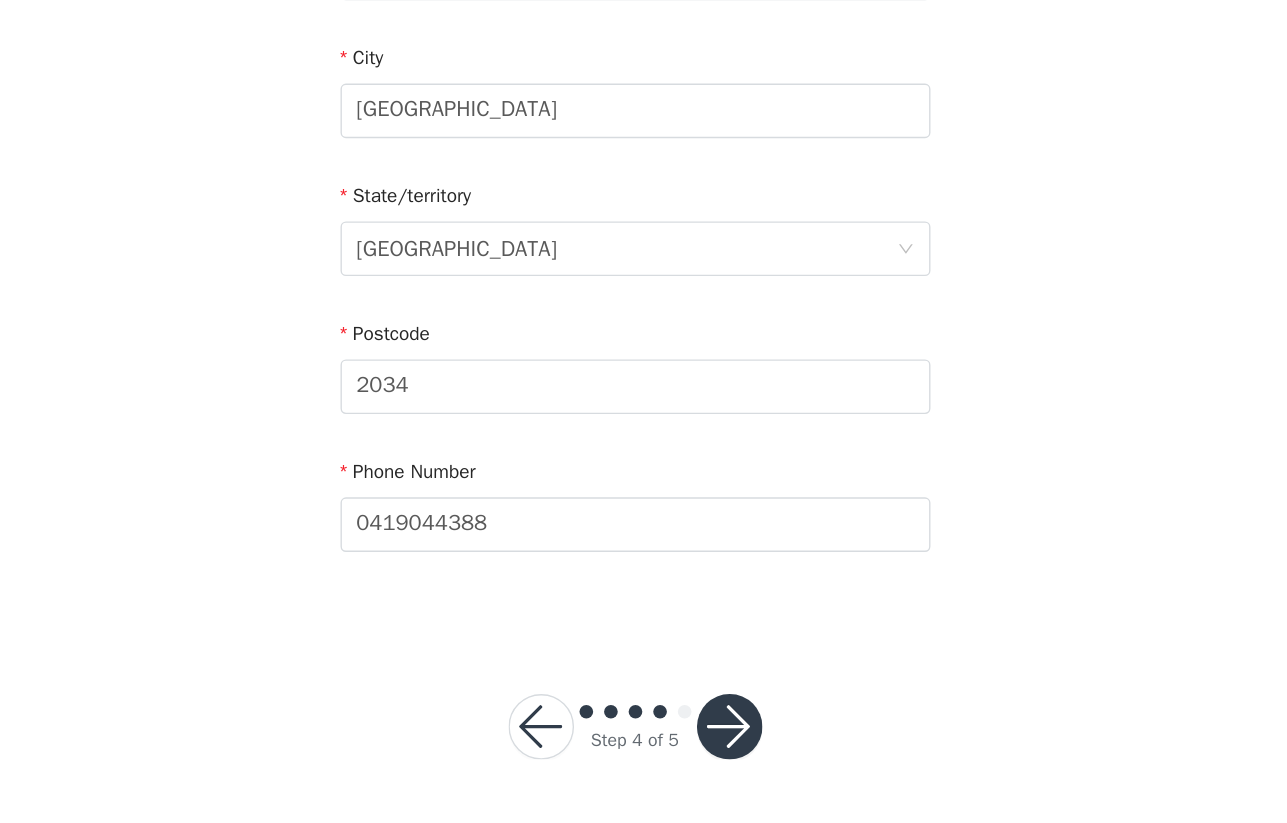 type on "7" 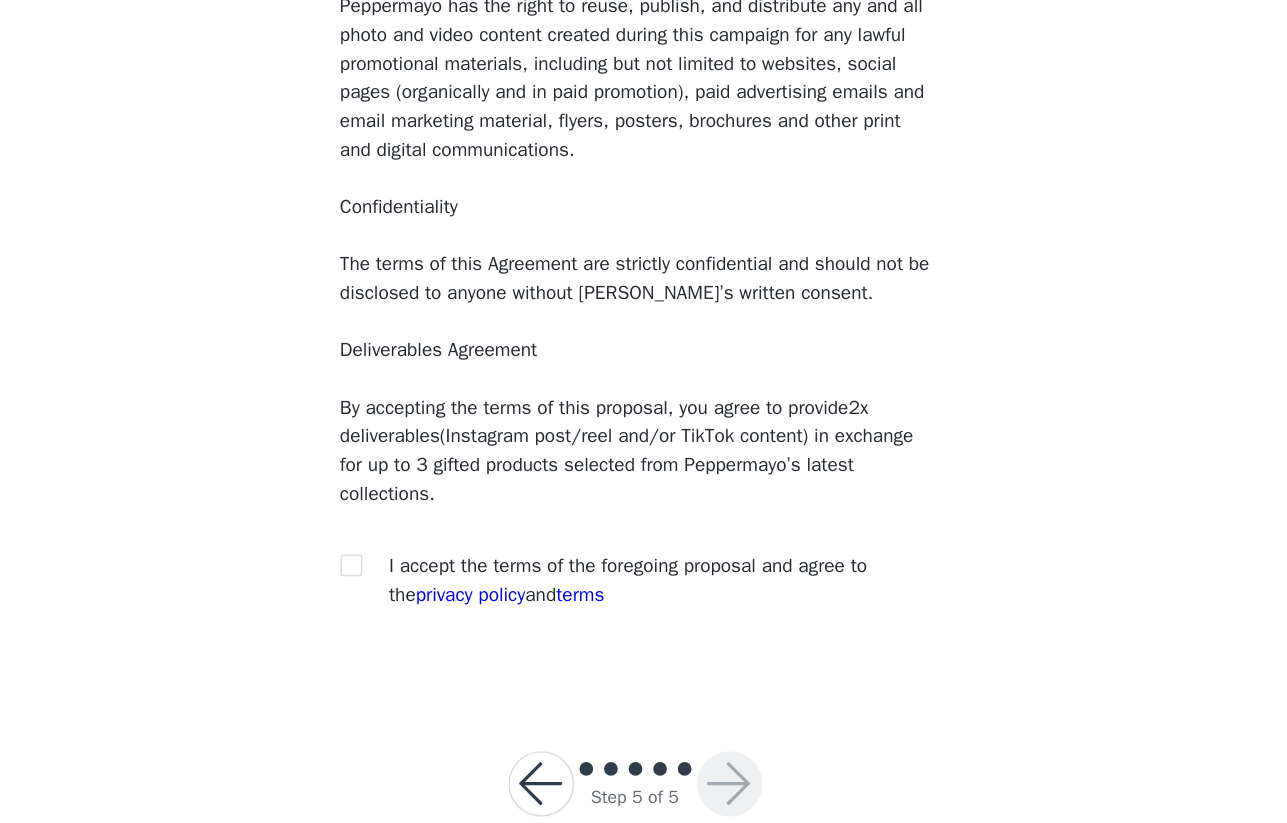 scroll, scrollTop: 101, scrollLeft: 0, axis: vertical 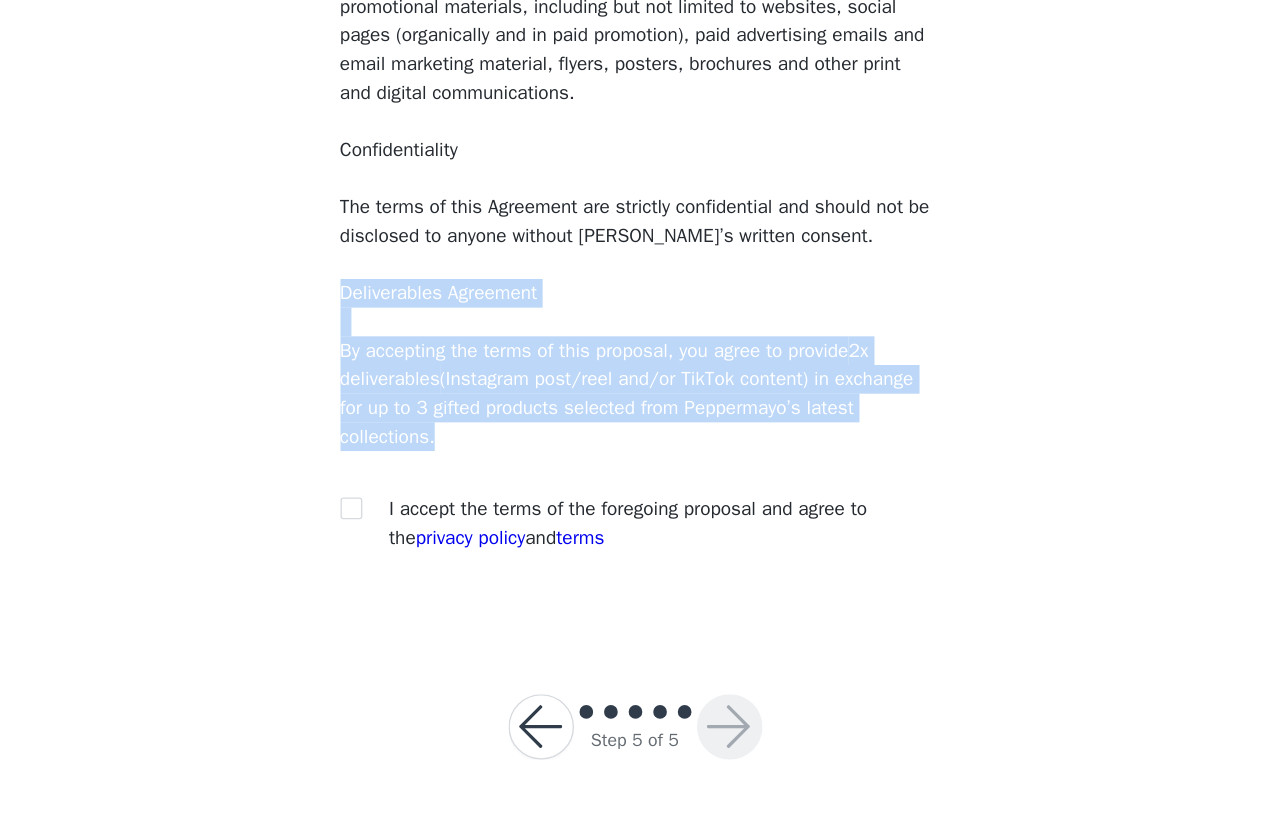 drag, startPoint x: 549, startPoint y: 538, endPoint x: 412, endPoint y: 432, distance: 173.21951 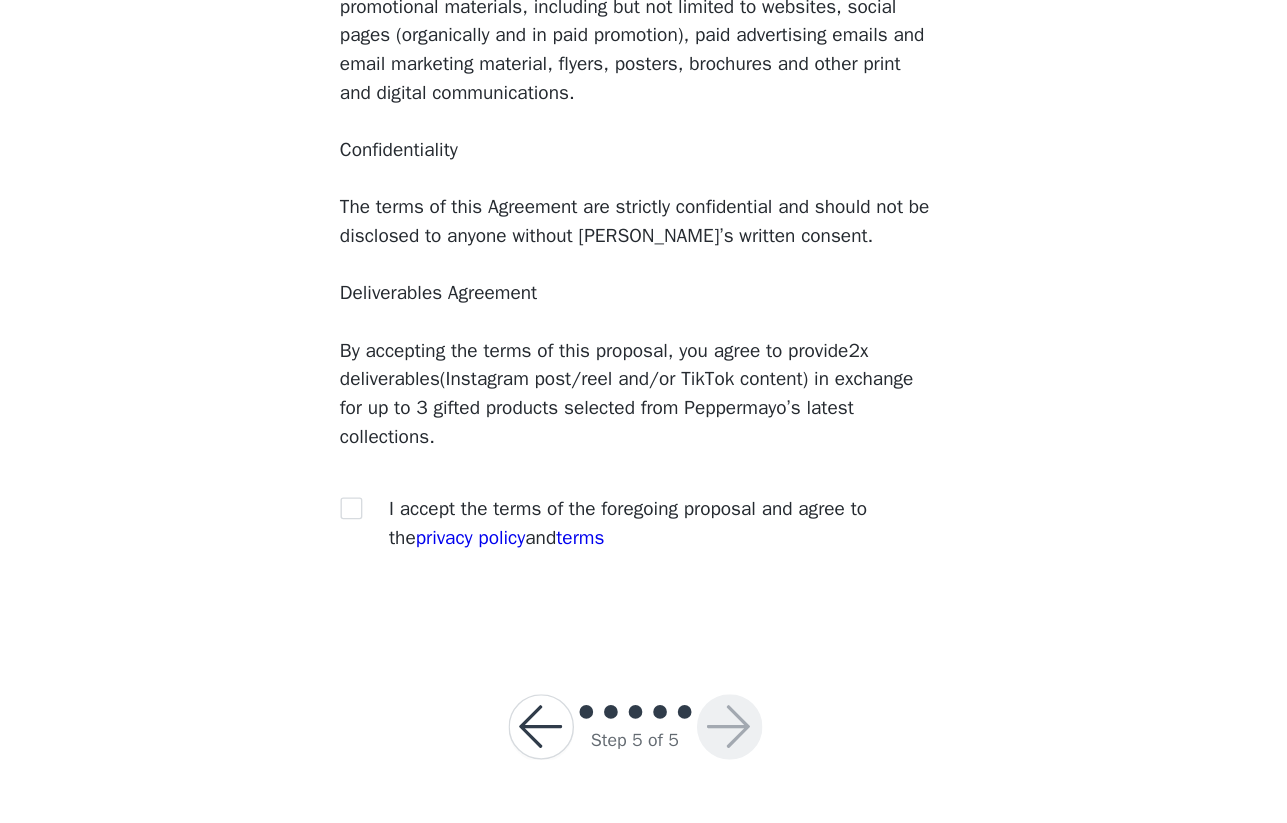 click on "I accept the terms of the foregoing proposal and agree to the
privacy policy
and
terms" at bounding box center [662, 603] 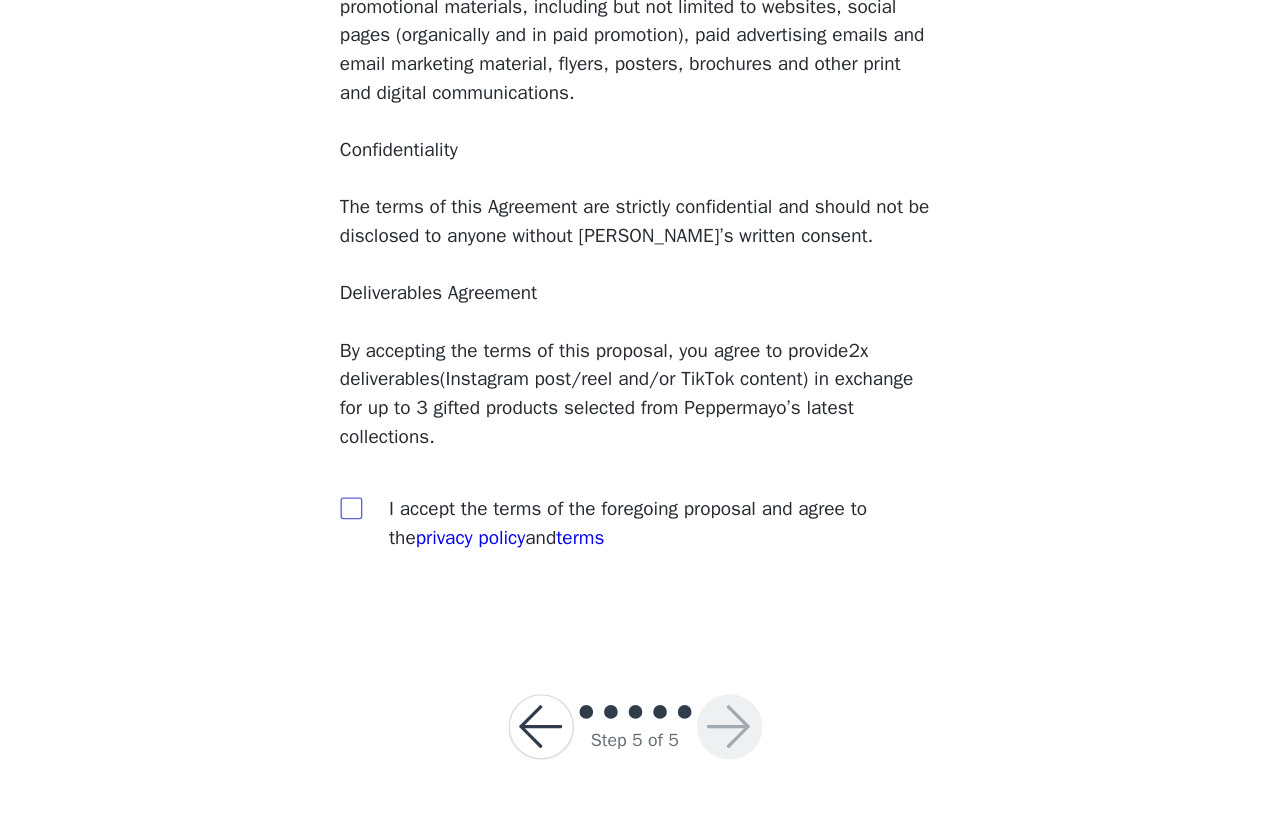 click at bounding box center [435, 591] 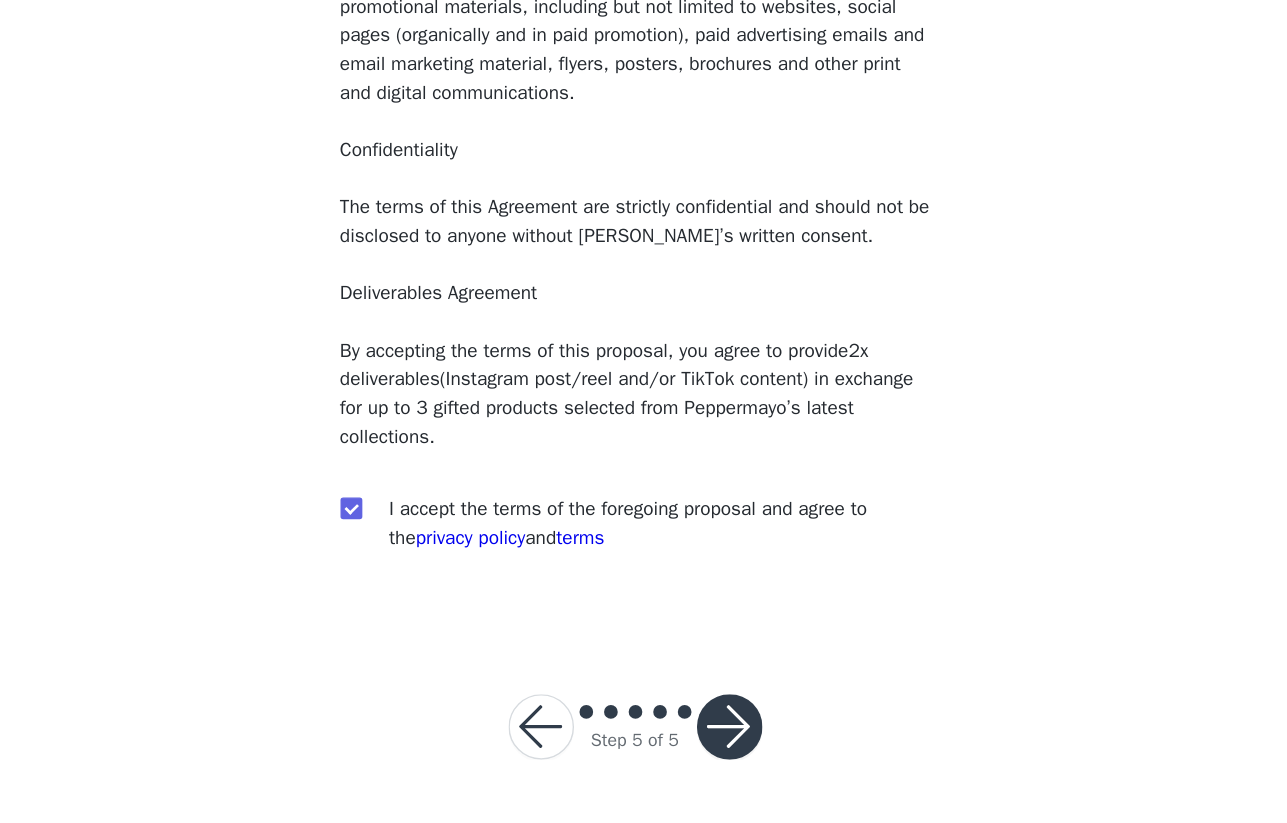 click at bounding box center (713, 752) 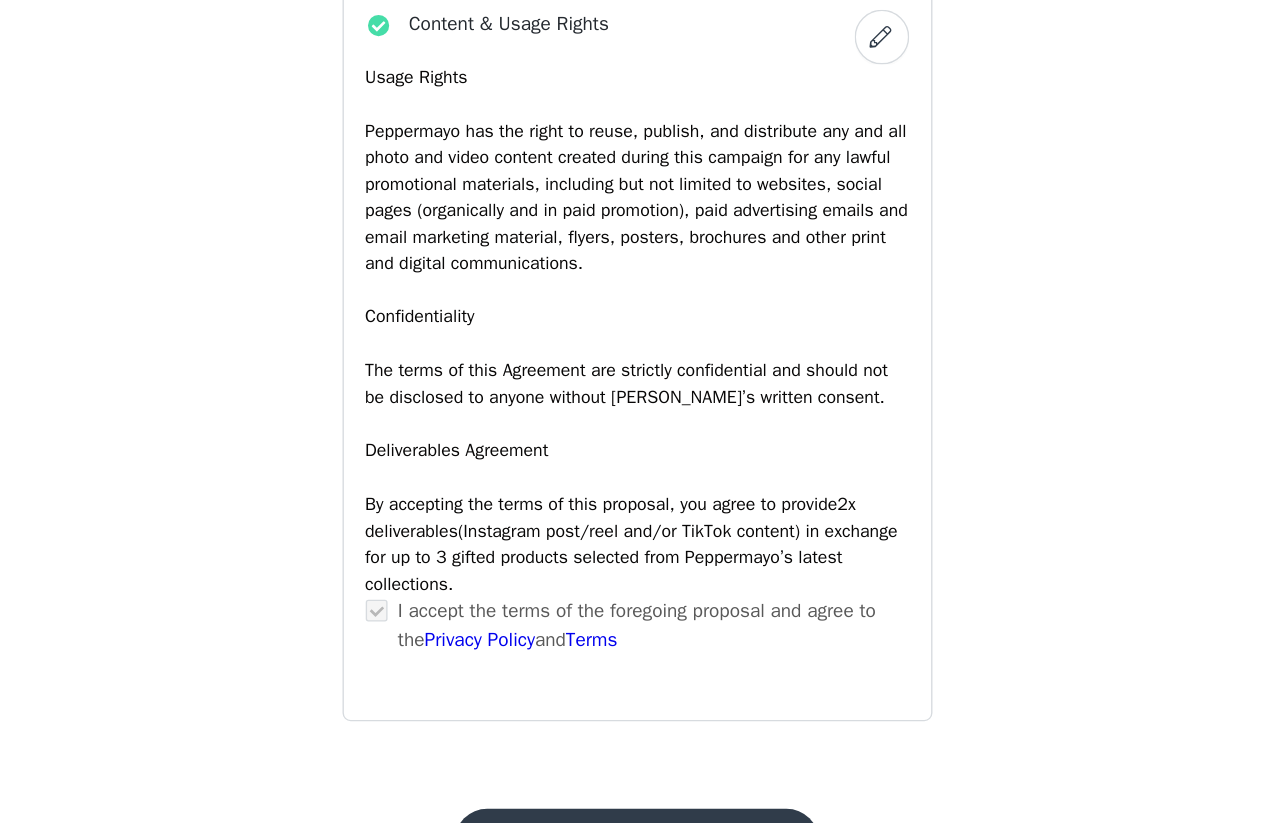 scroll, scrollTop: 1559, scrollLeft: 0, axis: vertical 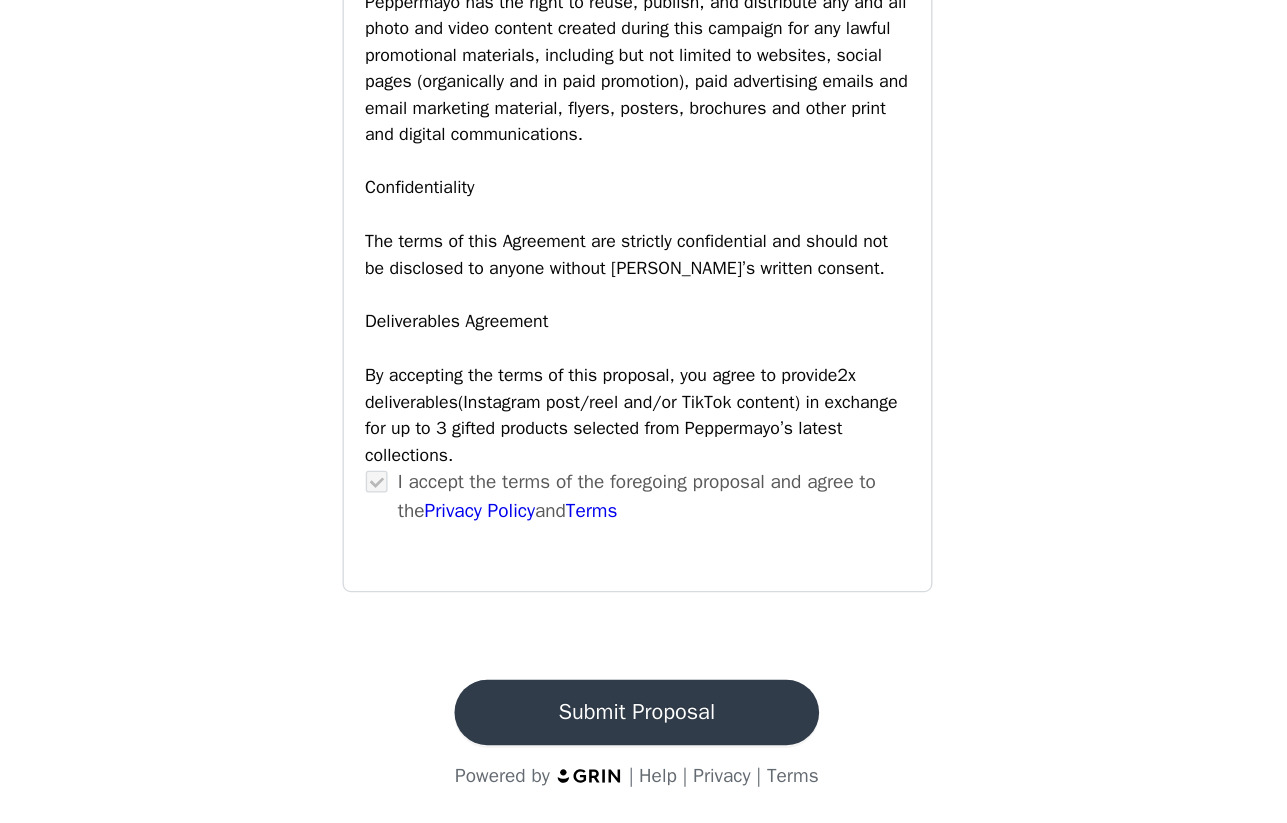 click on "Submit Proposal" at bounding box center (643, 742) 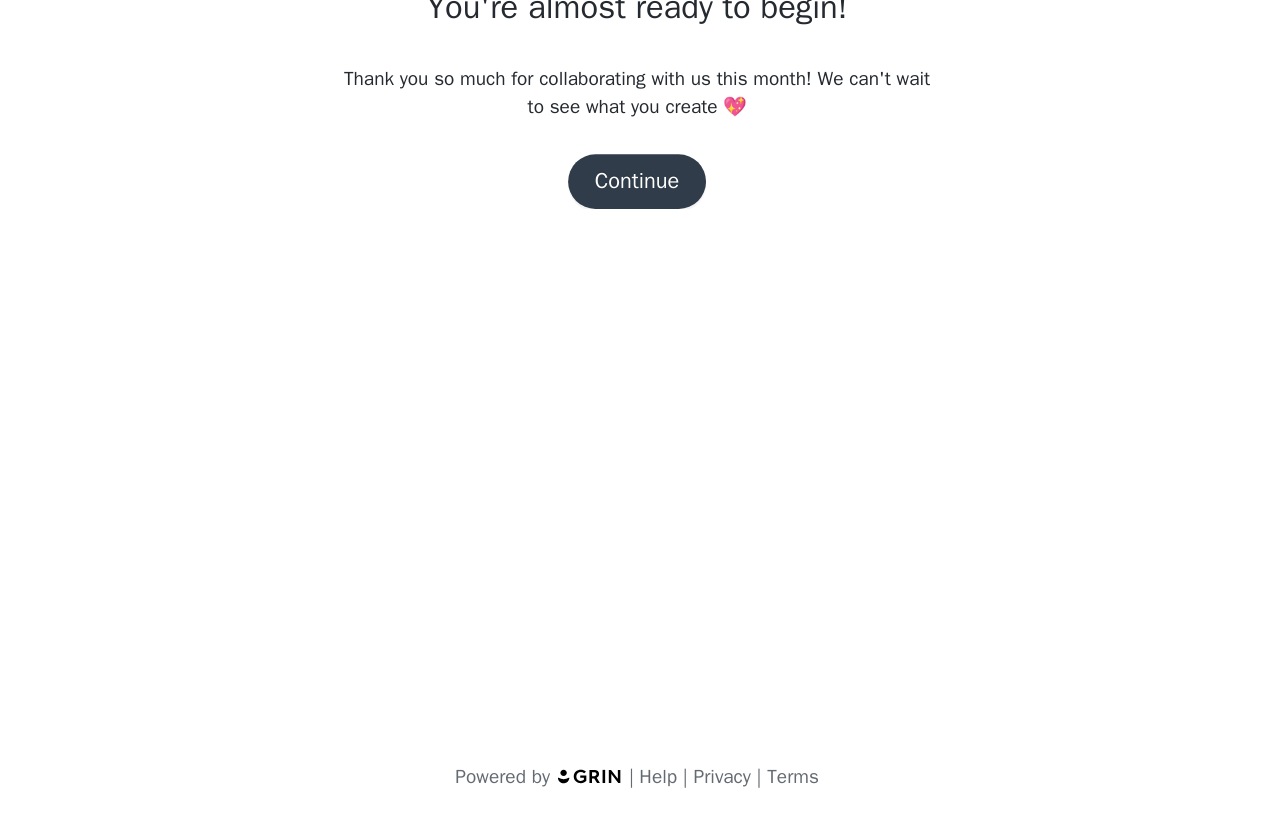 scroll, scrollTop: 0, scrollLeft: 0, axis: both 